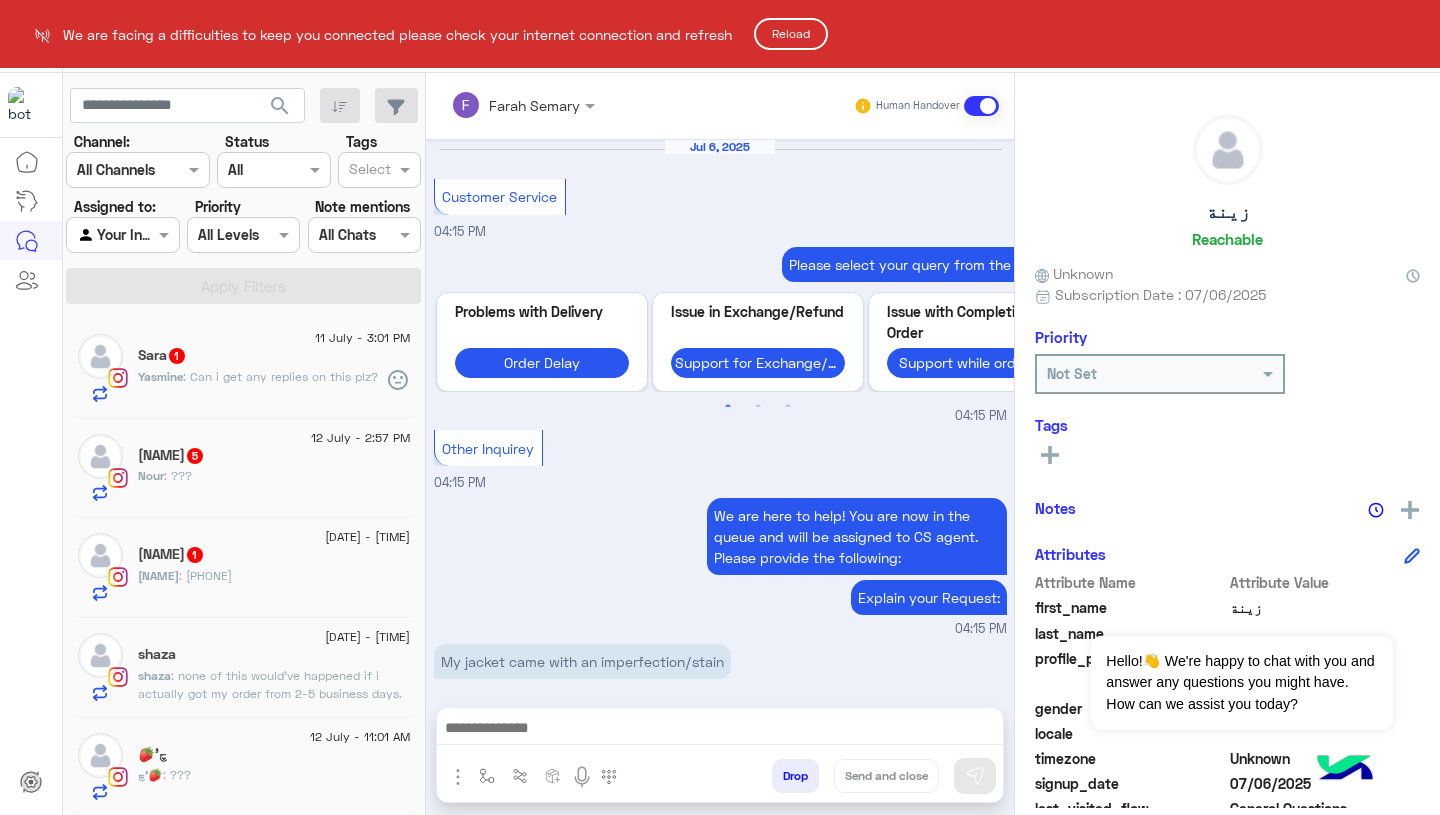 scroll, scrollTop: 0, scrollLeft: 0, axis: both 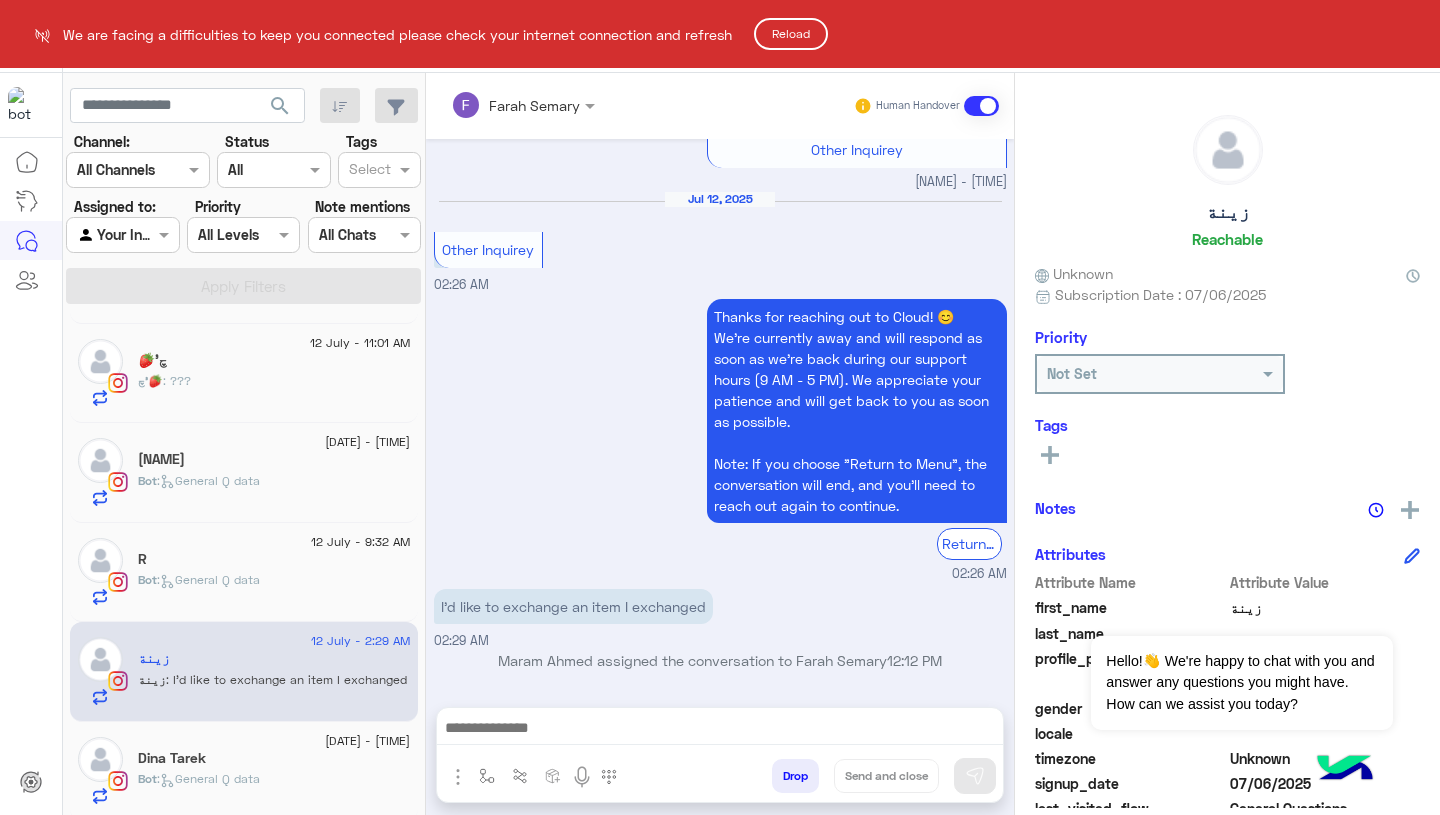 click on "Reload" 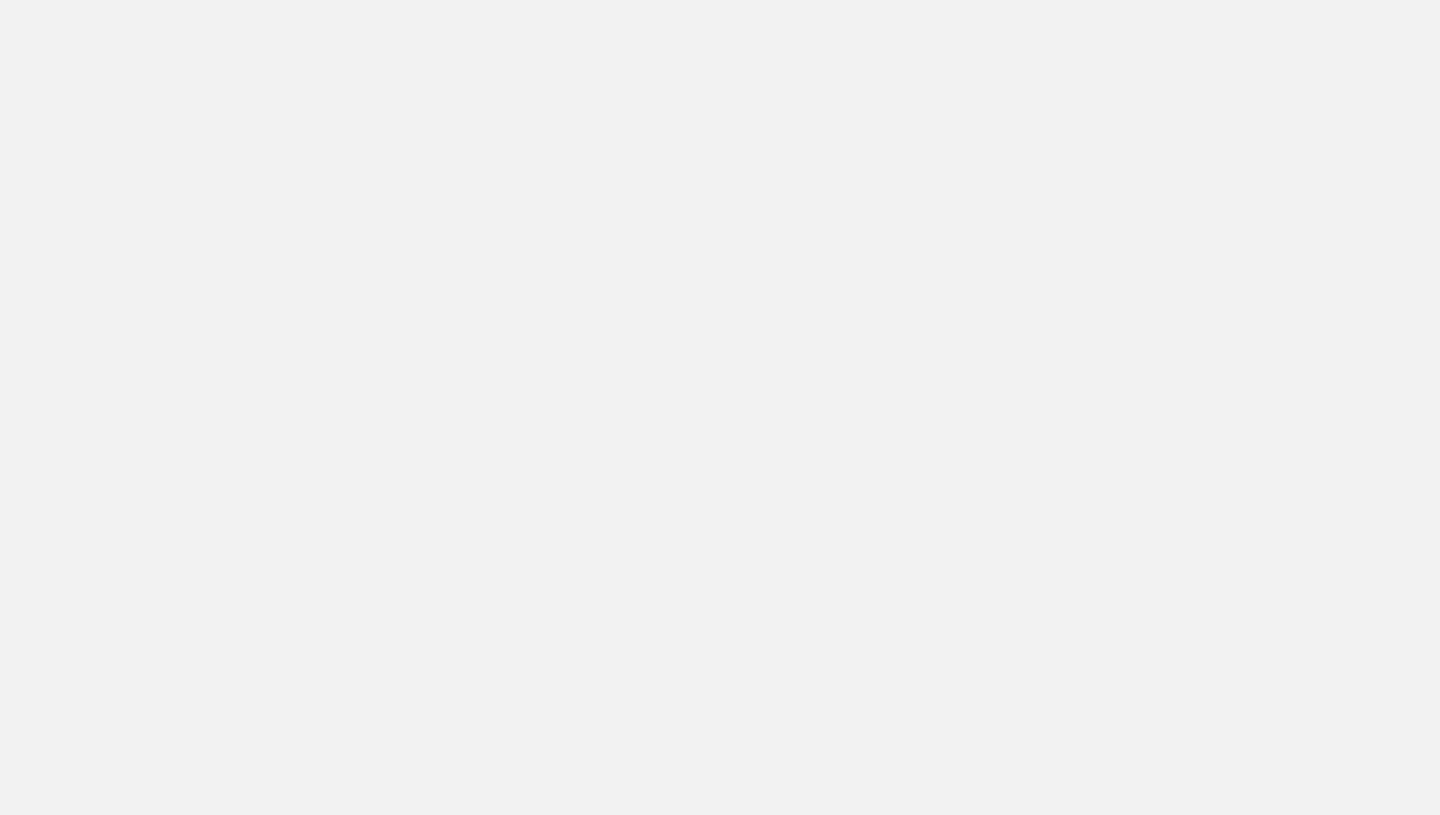 scroll, scrollTop: 0, scrollLeft: 0, axis: both 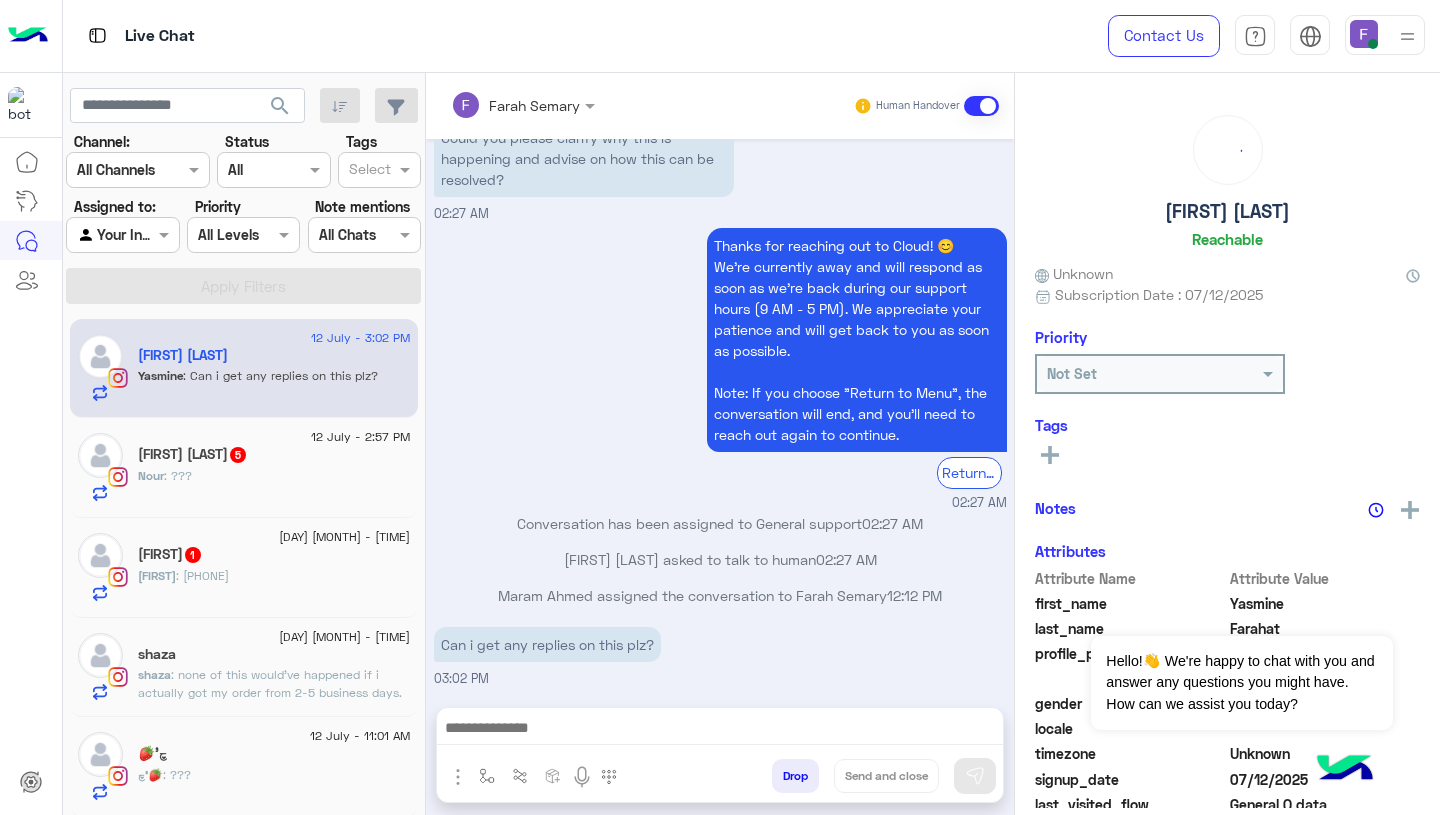 click on "فَرح   1" 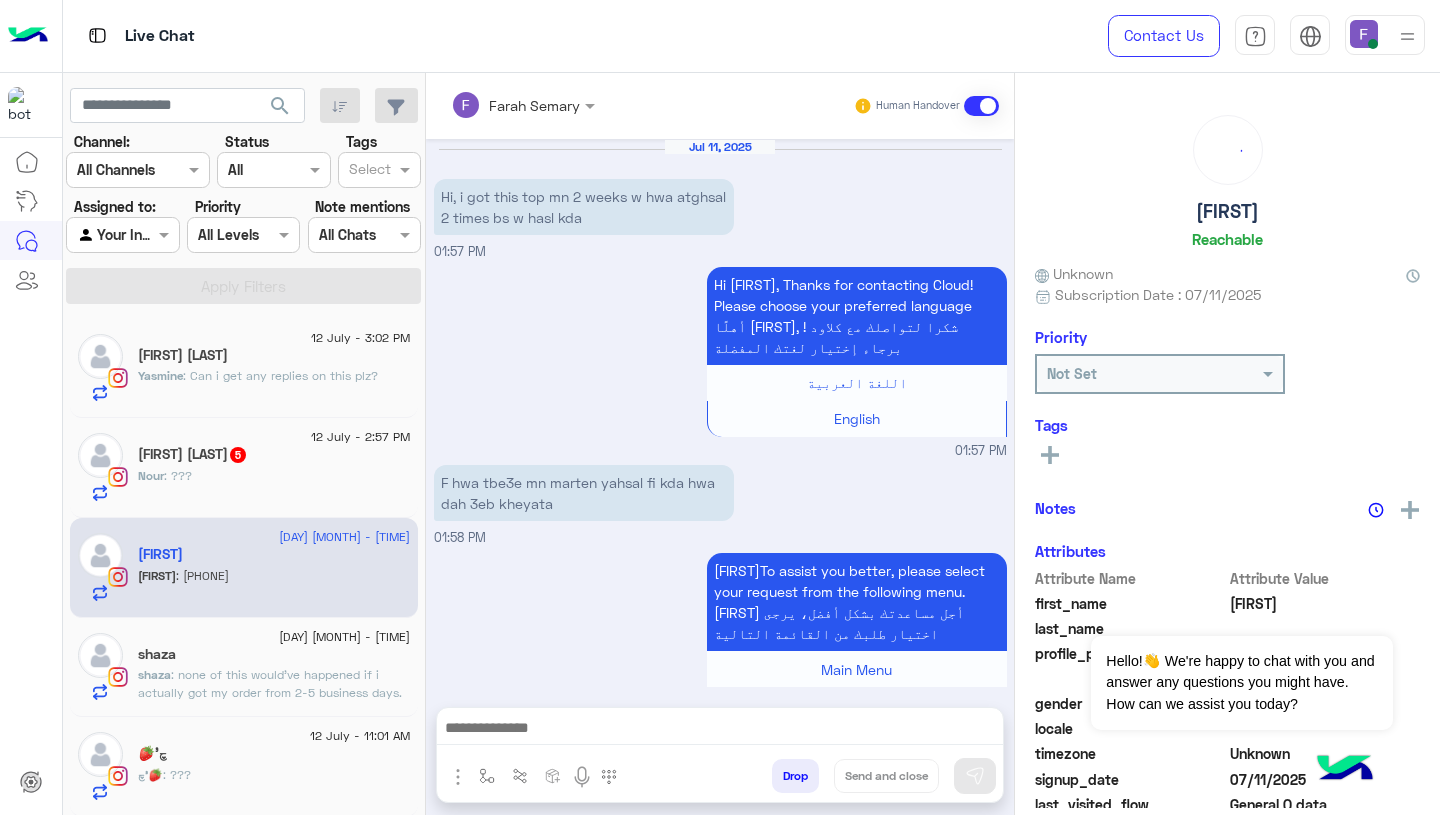 scroll, scrollTop: 1974, scrollLeft: 0, axis: vertical 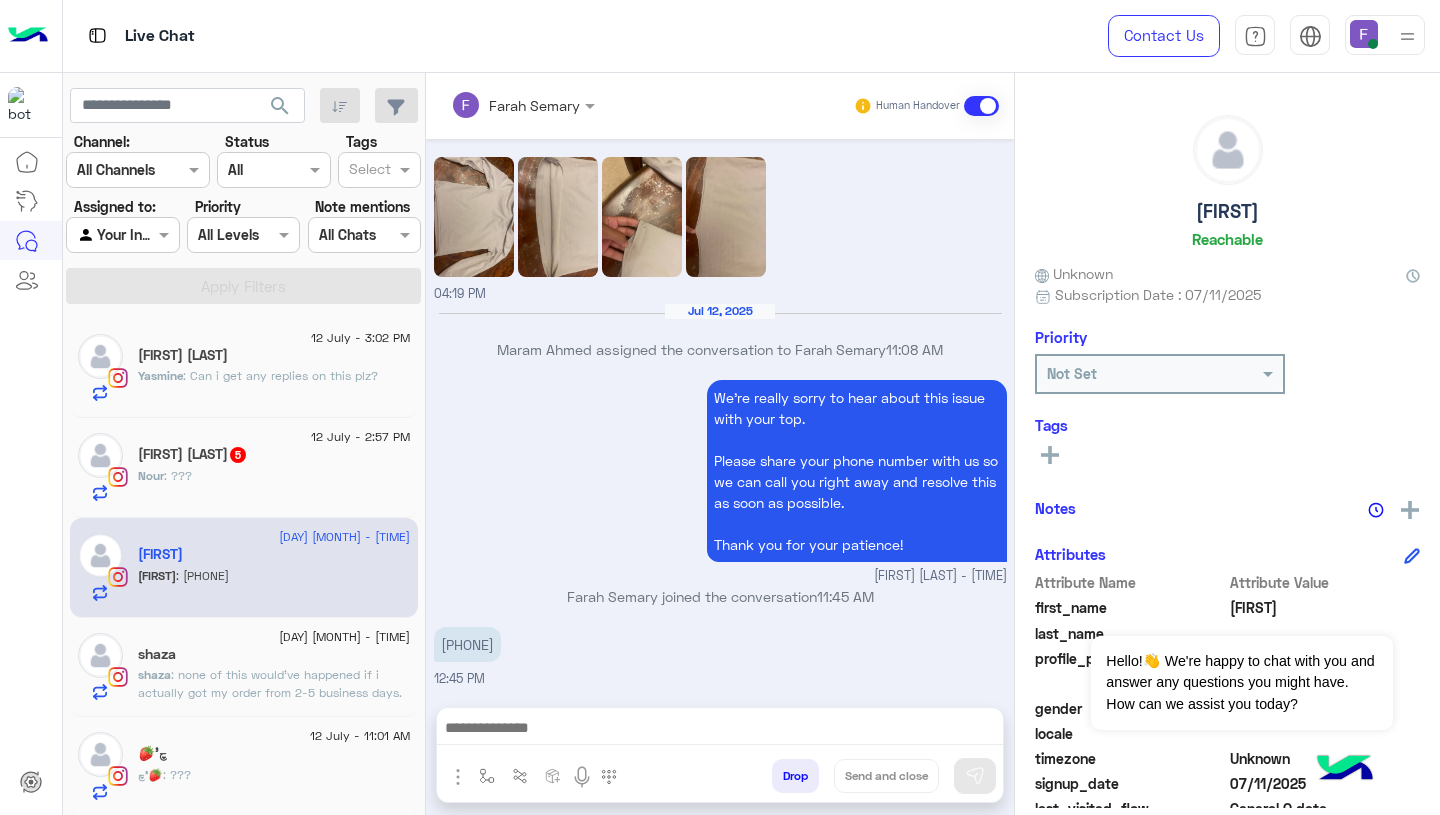 click on "01002928610" at bounding box center [467, 644] 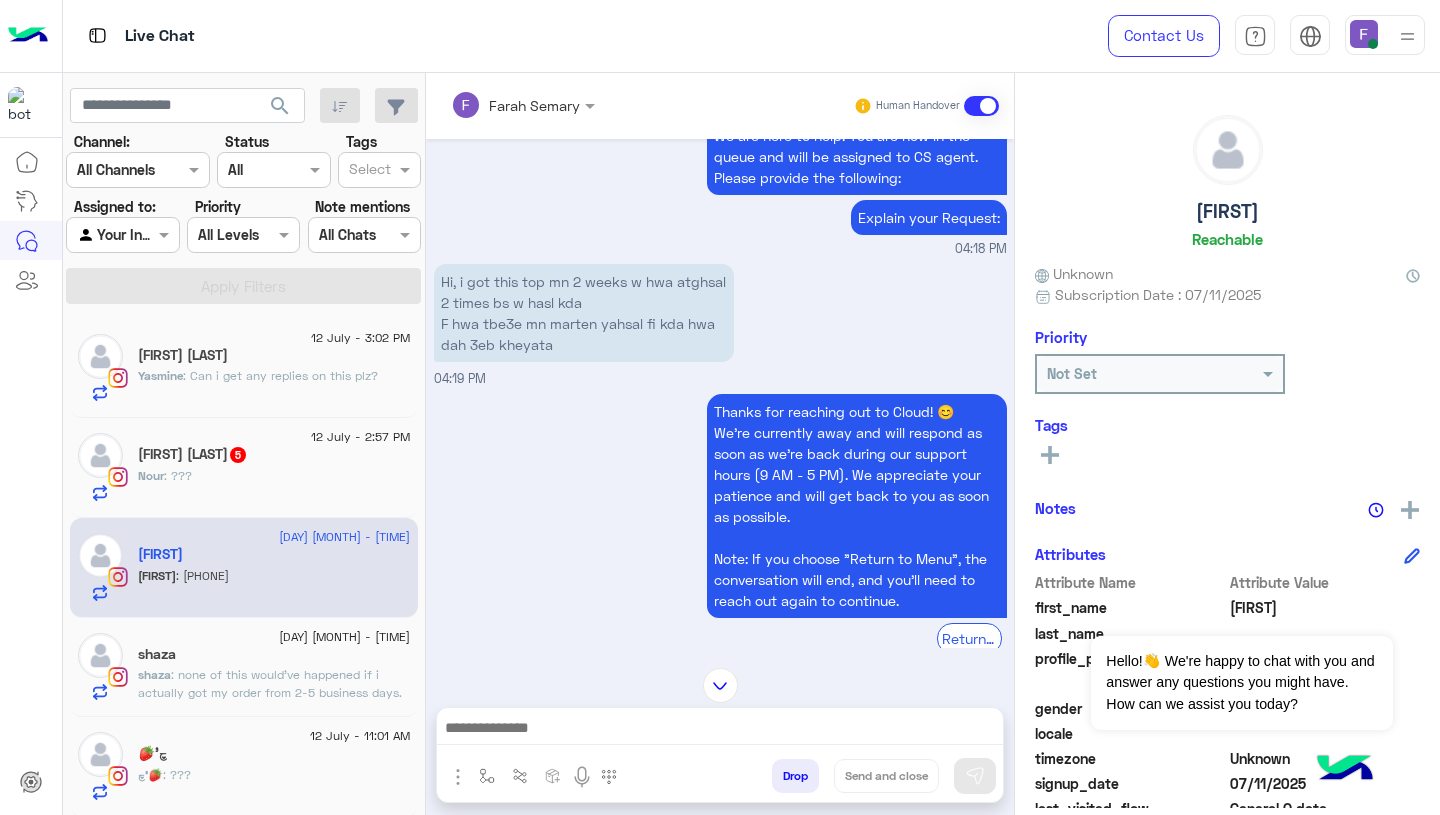 scroll, scrollTop: 1974, scrollLeft: 0, axis: vertical 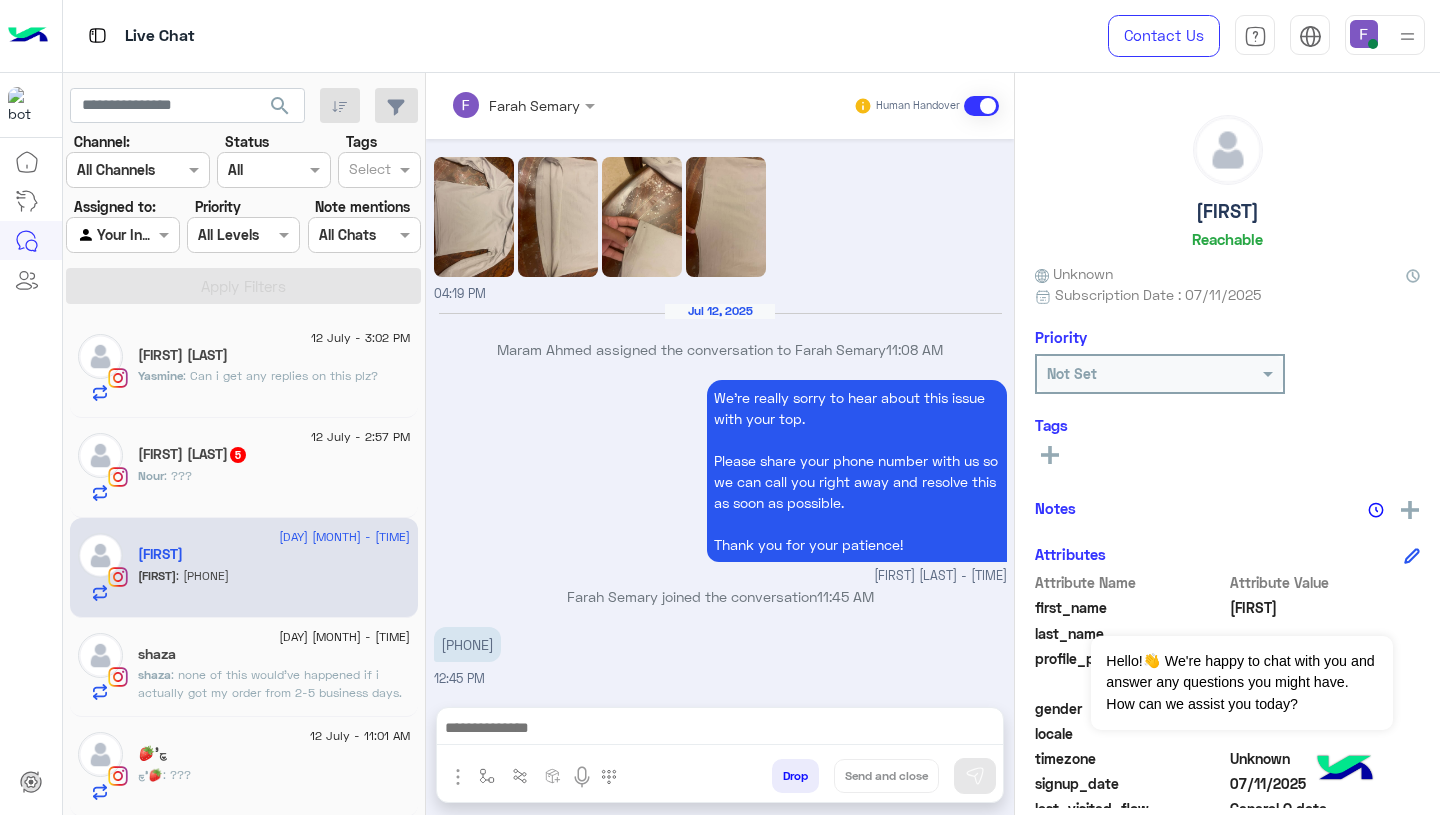 click on "We’re really sorry to hear about this issue with your top.  Please share your phone number with us so we can call you right away and resolve this as soon as possible.  Thank you for your patience!  Farah Semary -  11:45 AM" at bounding box center [720, 480] 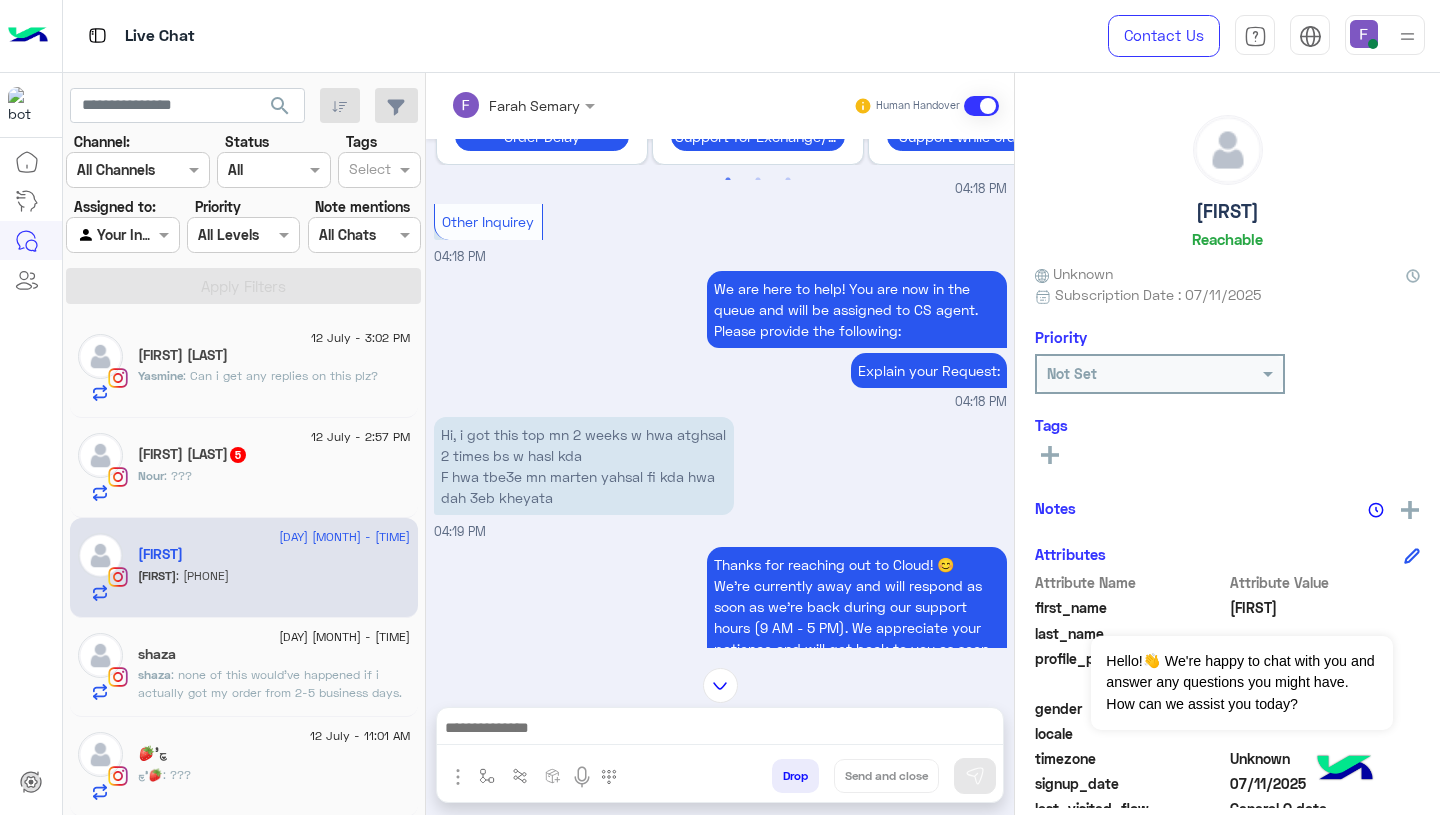 scroll, scrollTop: 1216, scrollLeft: 0, axis: vertical 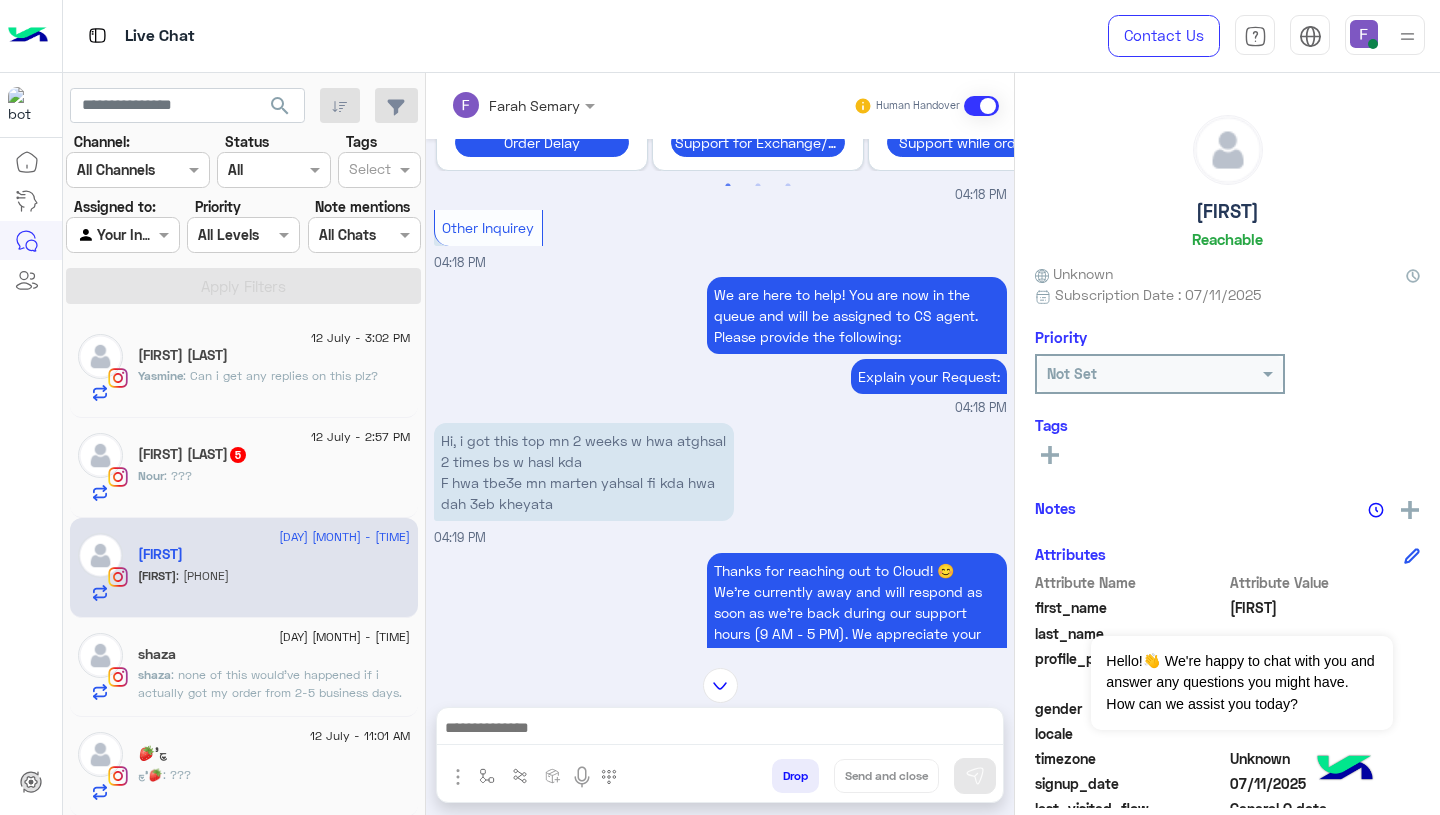 click on "Hi, i got this top mn 2 weeks w hwa atghsal 2 times bs w hasl kda F hwa tbe3e mn marten yahsal fi kda hwa dah 3eb kheyata" at bounding box center [584, 472] 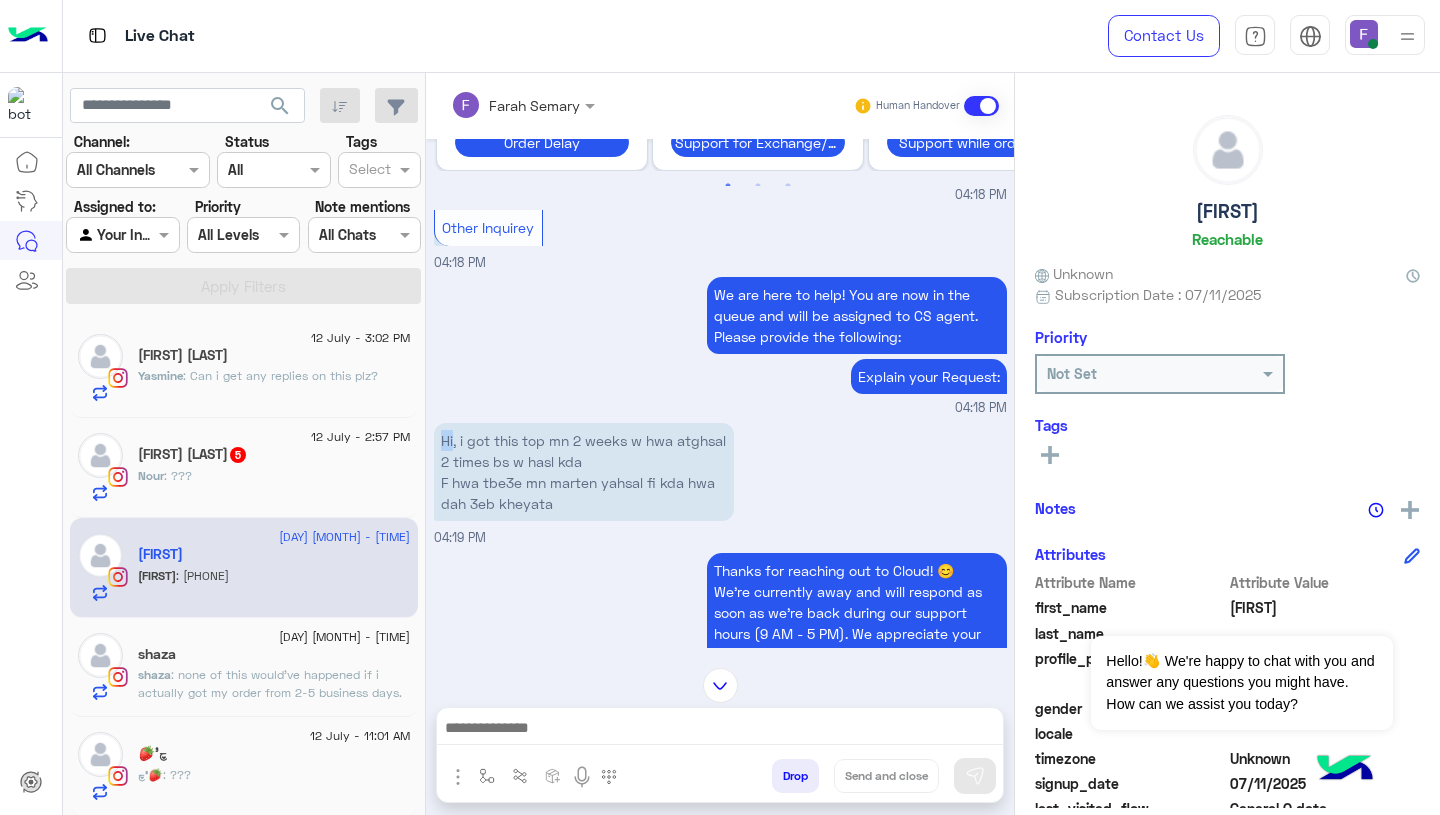 click on "Hi, i got this top mn 2 weeks w hwa atghsal 2 times bs w hasl kda F hwa tbe3e mn marten yahsal fi kda hwa dah 3eb kheyata" at bounding box center [584, 472] 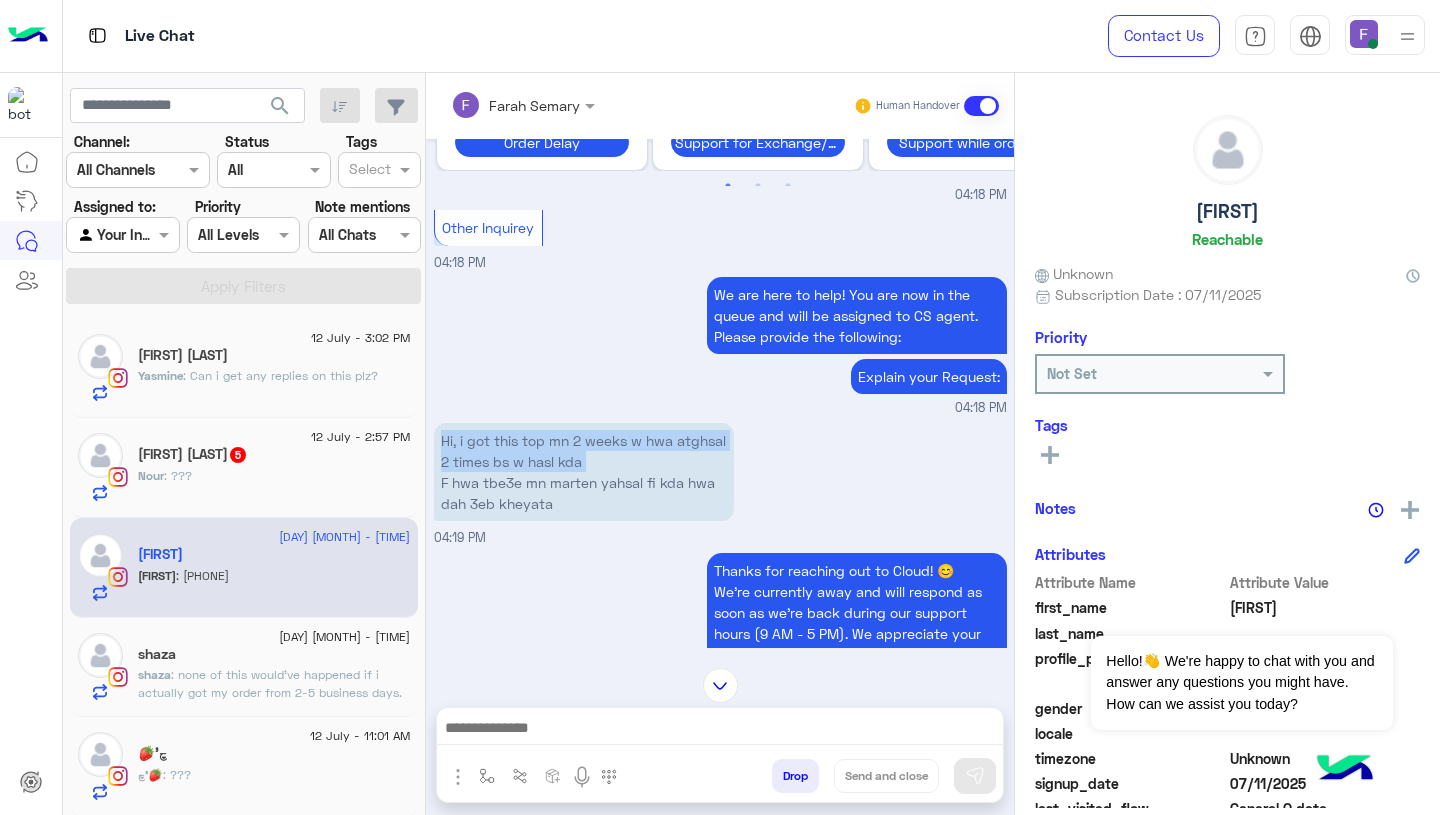 click on "Hi, i got this top mn 2 weeks w hwa atghsal 2 times bs w hasl kda F hwa tbe3e mn marten yahsal fi kda hwa dah 3eb kheyata" at bounding box center [584, 472] 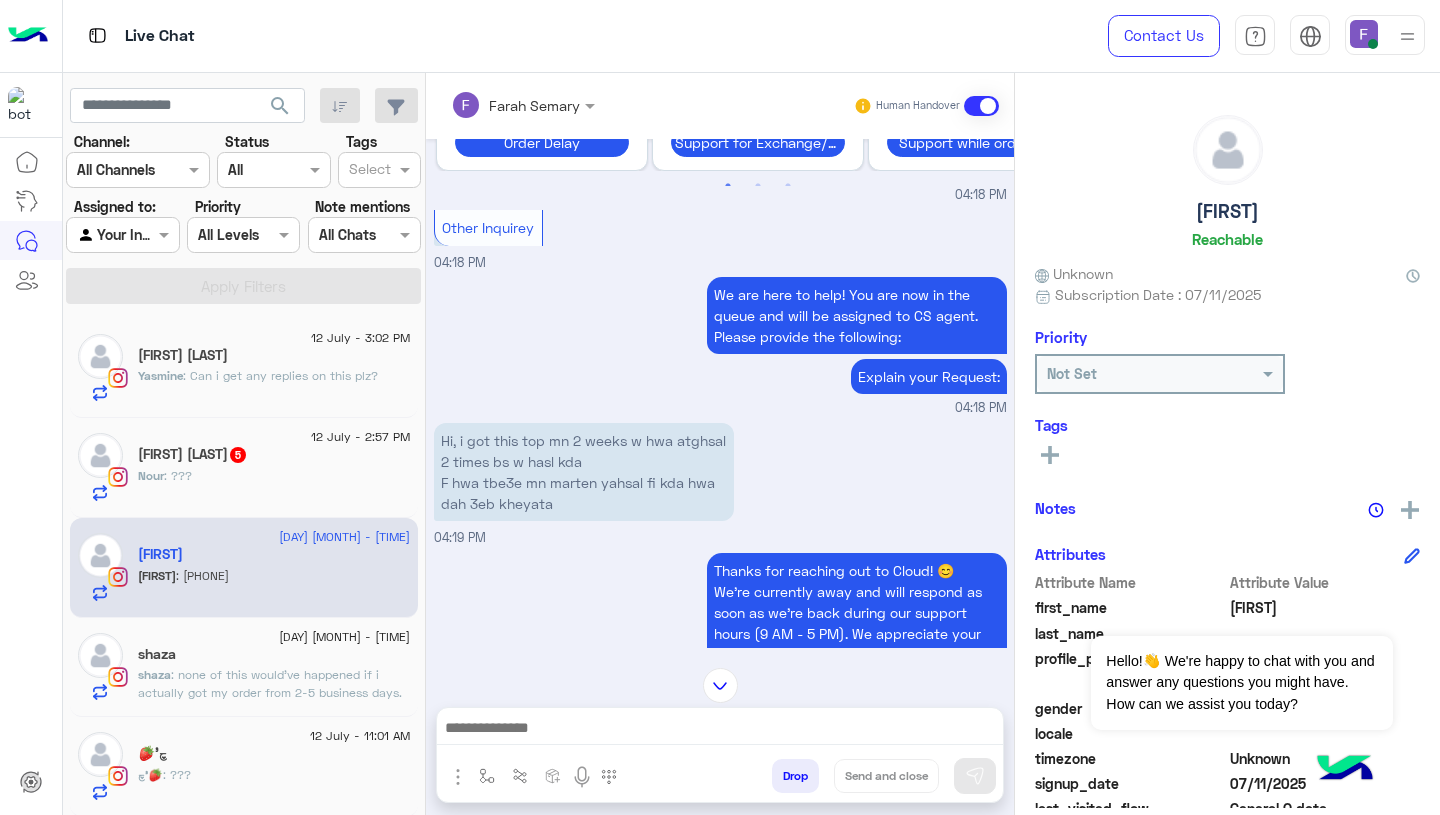 click on "Hi, i got this top mn 2 weeks w hwa atghsal 2 times bs w hasl kda F hwa tbe3e mn marten yahsal fi kda hwa dah 3eb kheyata" at bounding box center (584, 472) 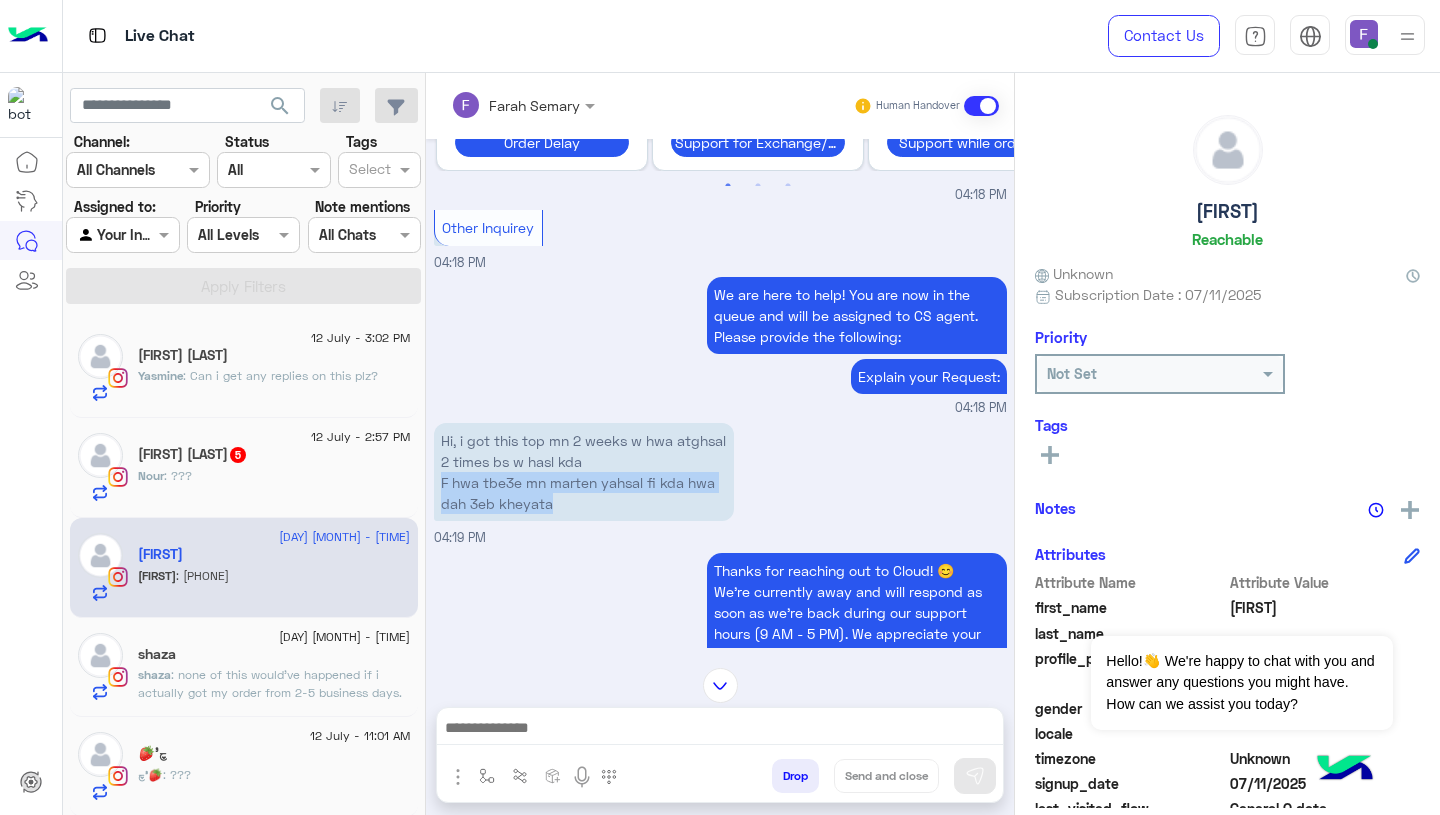click on "Hi, i got this top mn 2 weeks w hwa atghsal 2 times bs w hasl kda F hwa tbe3e mn marten yahsal fi kda hwa dah 3eb kheyata" at bounding box center [584, 472] 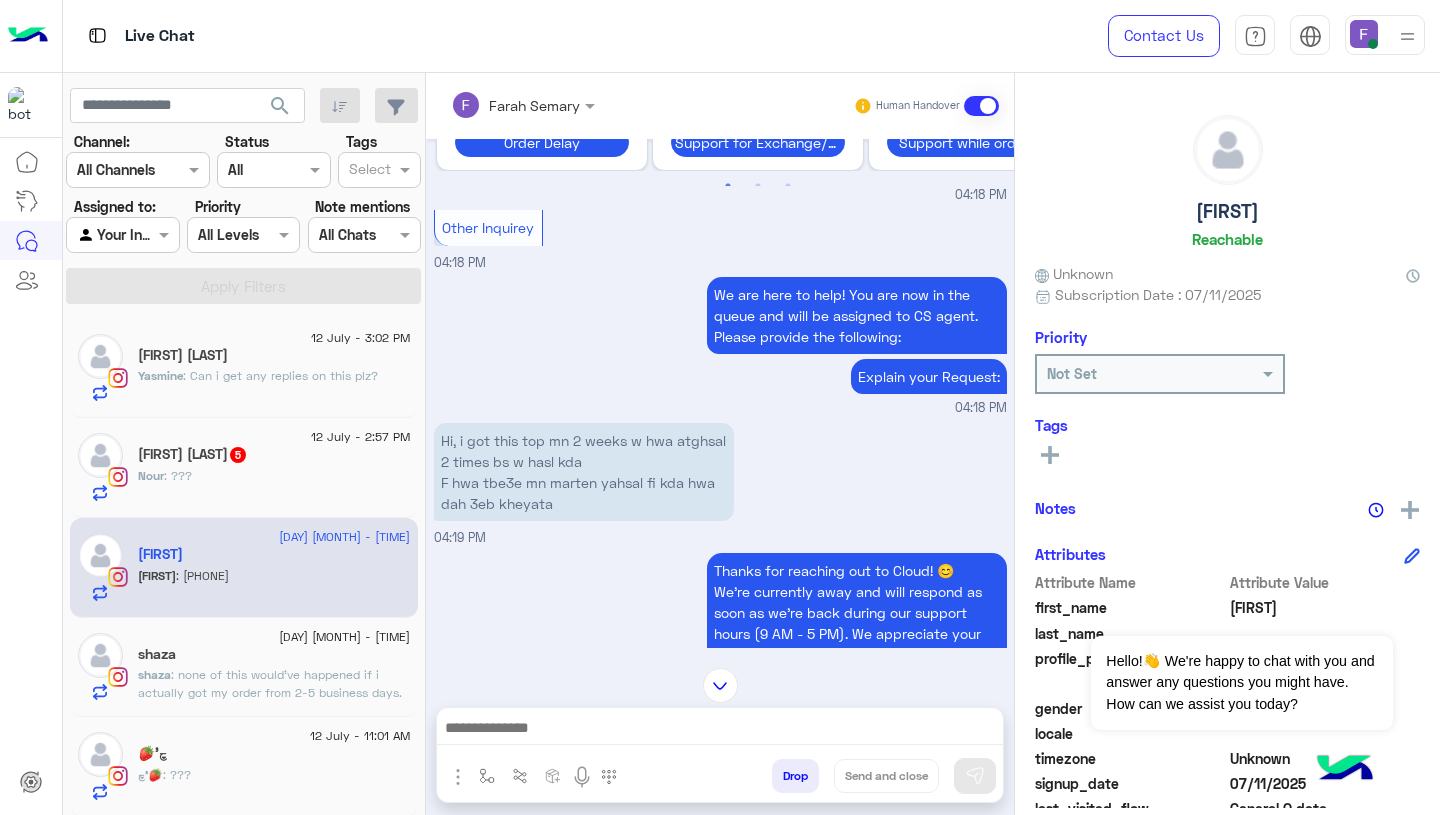 click on "Hi, i got this top mn 2 weeks w hwa atghsal 2 times bs w hasl kda F hwa tbe3e mn marten yahsal fi kda hwa dah 3eb kheyata" at bounding box center (584, 472) 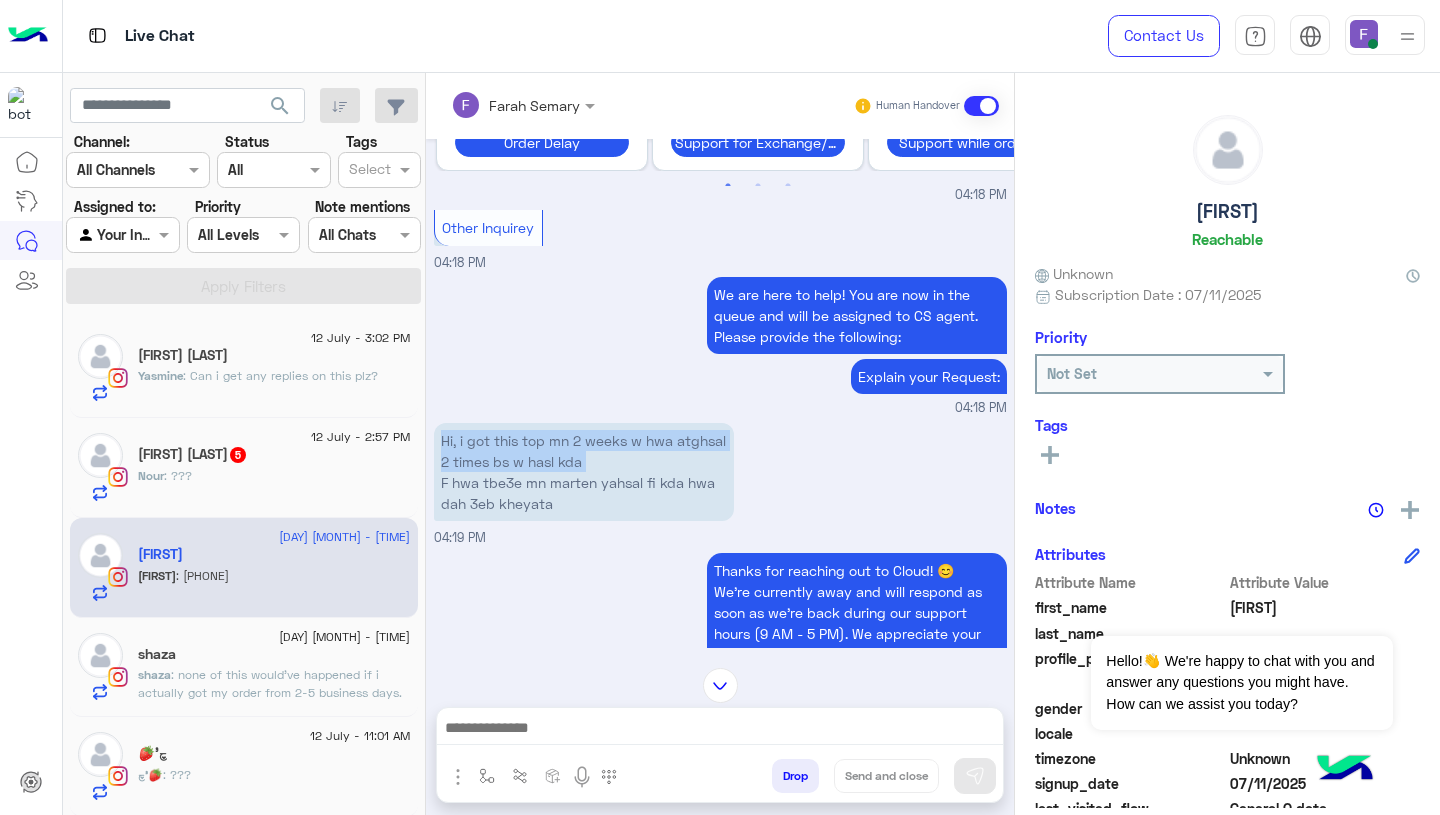 click on "Hi, i got this top mn 2 weeks w hwa atghsal 2 times bs w hasl kda F hwa tbe3e mn marten yahsal fi kda hwa dah 3eb kheyata" at bounding box center [584, 472] 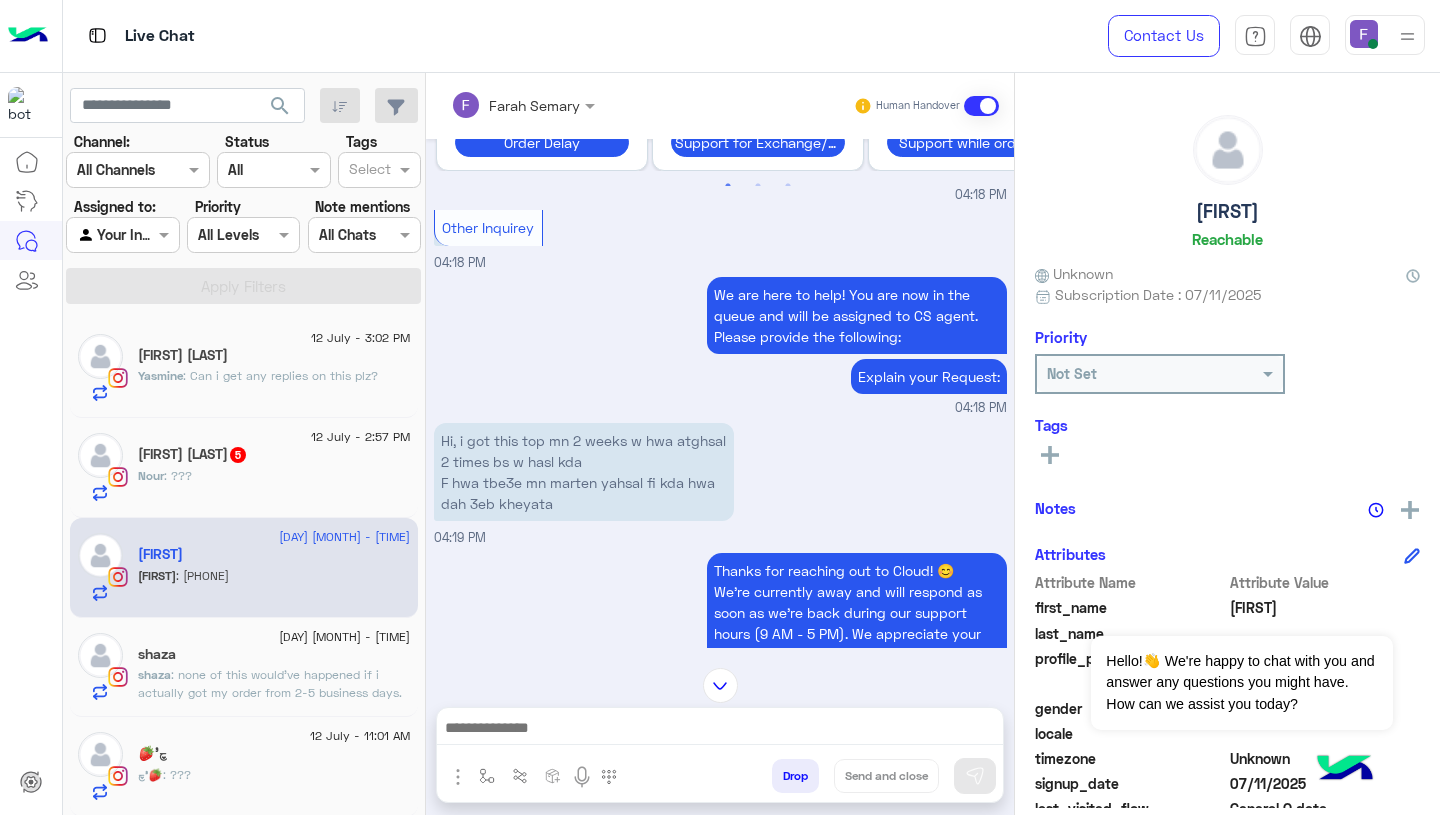 click on "Hi, i got this top mn 2 weeks w hwa atghsal 2 times bs w hasl kda F hwa tbe3e mn marten yahsal fi kda hwa dah 3eb kheyata" at bounding box center [584, 472] 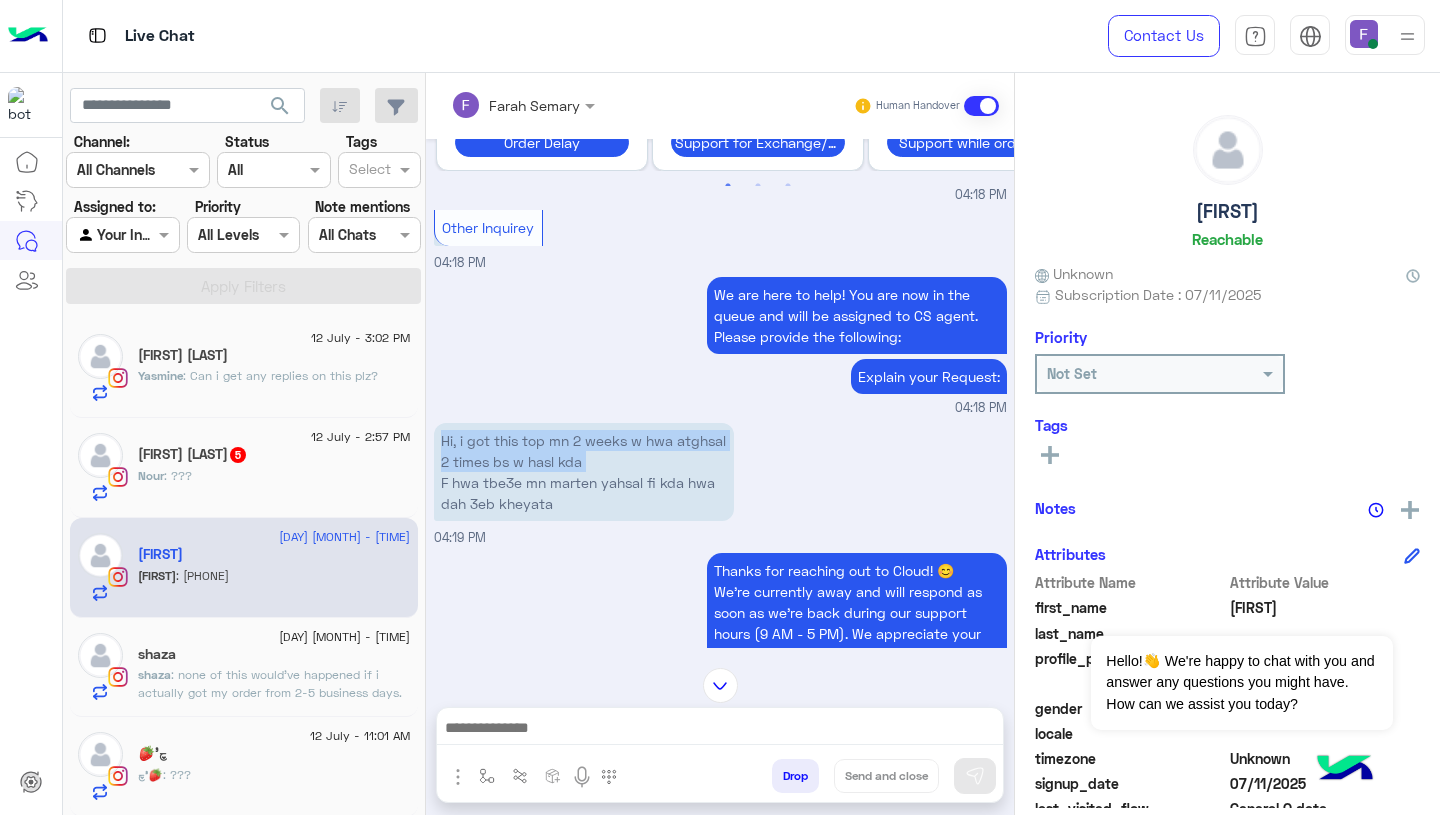 click on "Hi, i got this top mn 2 weeks w hwa atghsal 2 times bs w hasl kda F hwa tbe3e mn marten yahsal fi kda hwa dah 3eb kheyata" at bounding box center [584, 472] 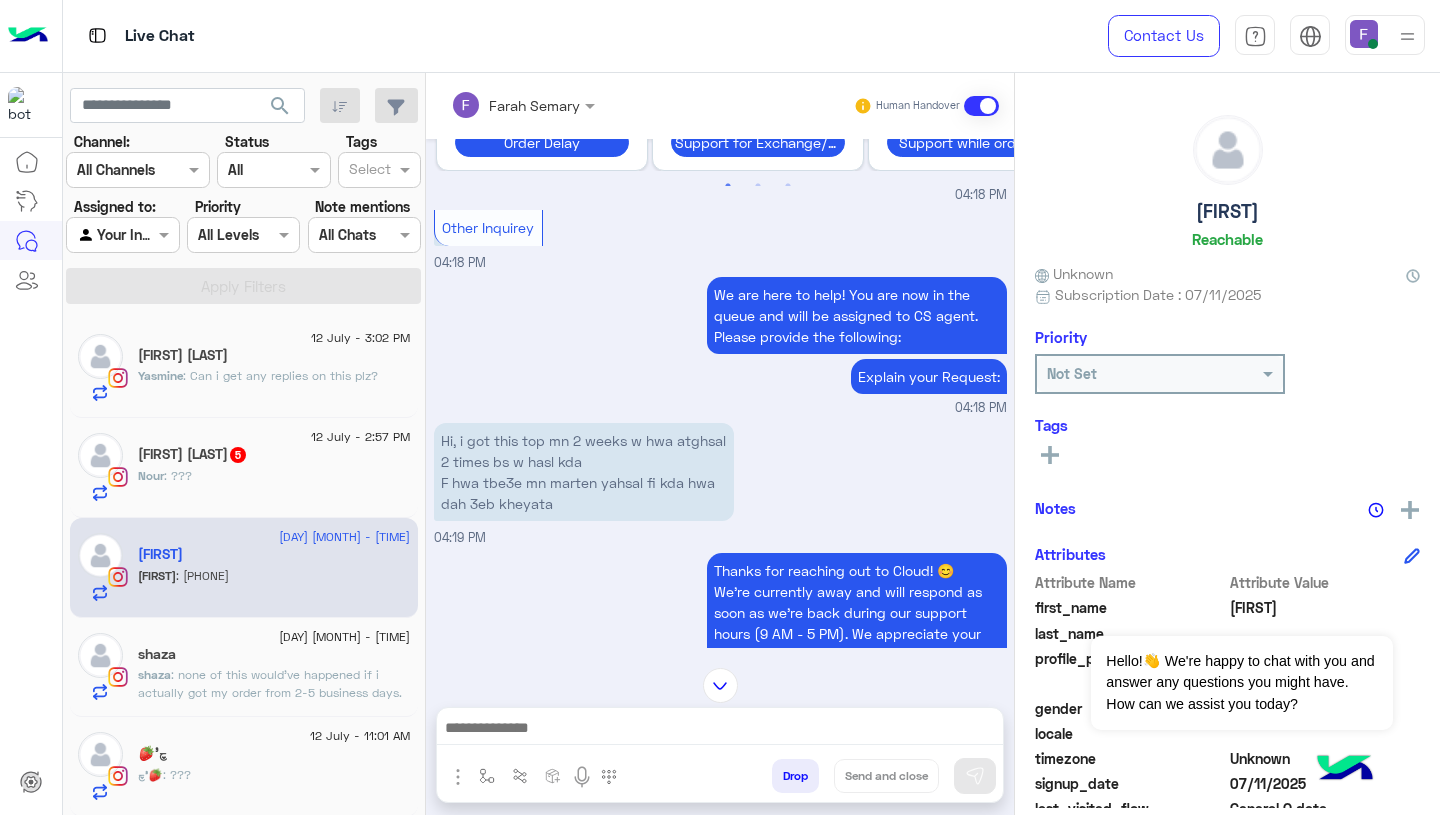 click on "Hi, i got this top mn 2 weeks w hwa atghsal 2 times bs w hasl kda F hwa tbe3e mn marten yahsal fi kda hwa dah 3eb kheyata" at bounding box center [584, 472] 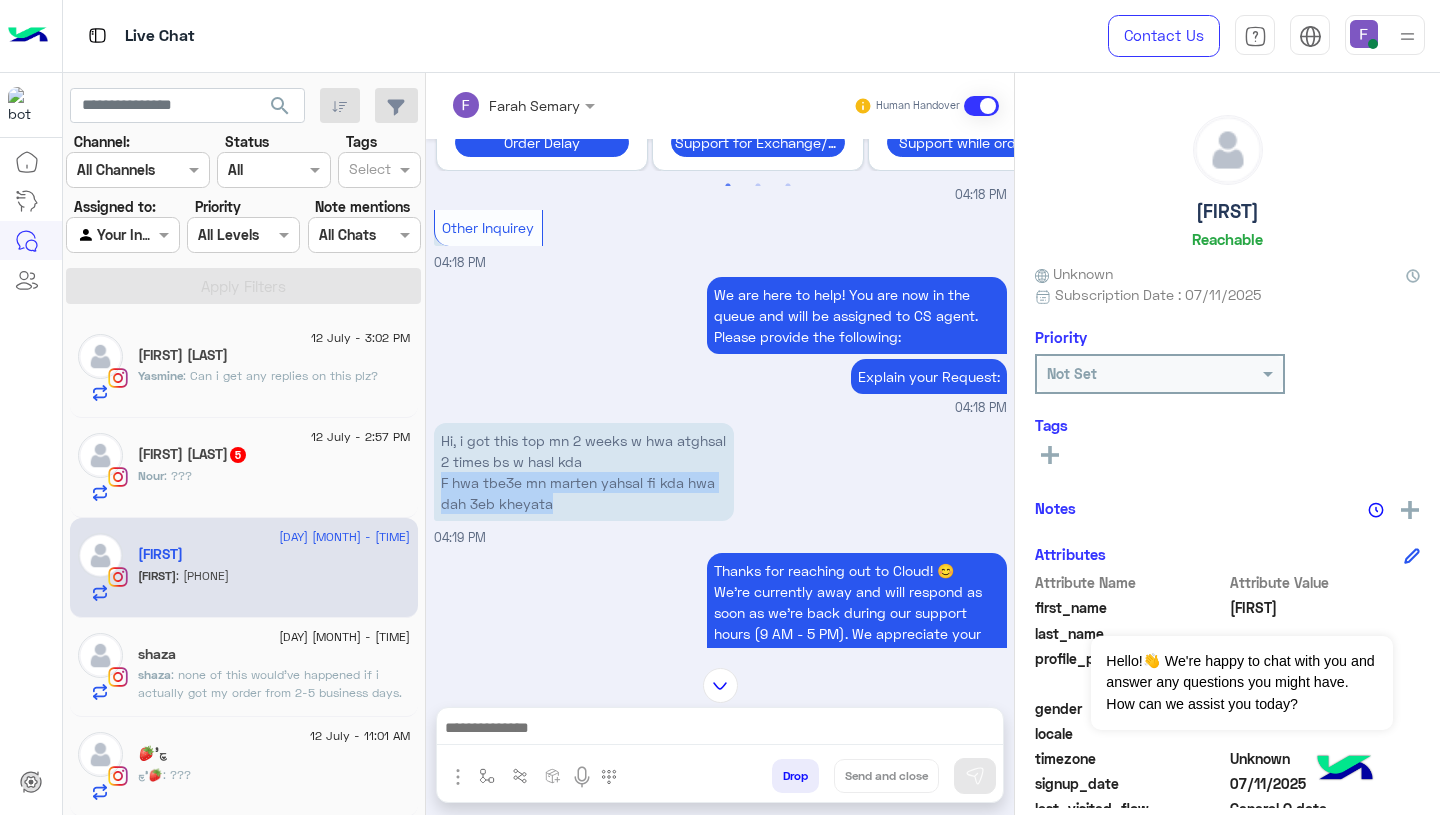 click on "Hi, i got this top mn 2 weeks w hwa atghsal 2 times bs w hasl kda F hwa tbe3e mn marten yahsal fi kda hwa dah 3eb kheyata" at bounding box center (584, 472) 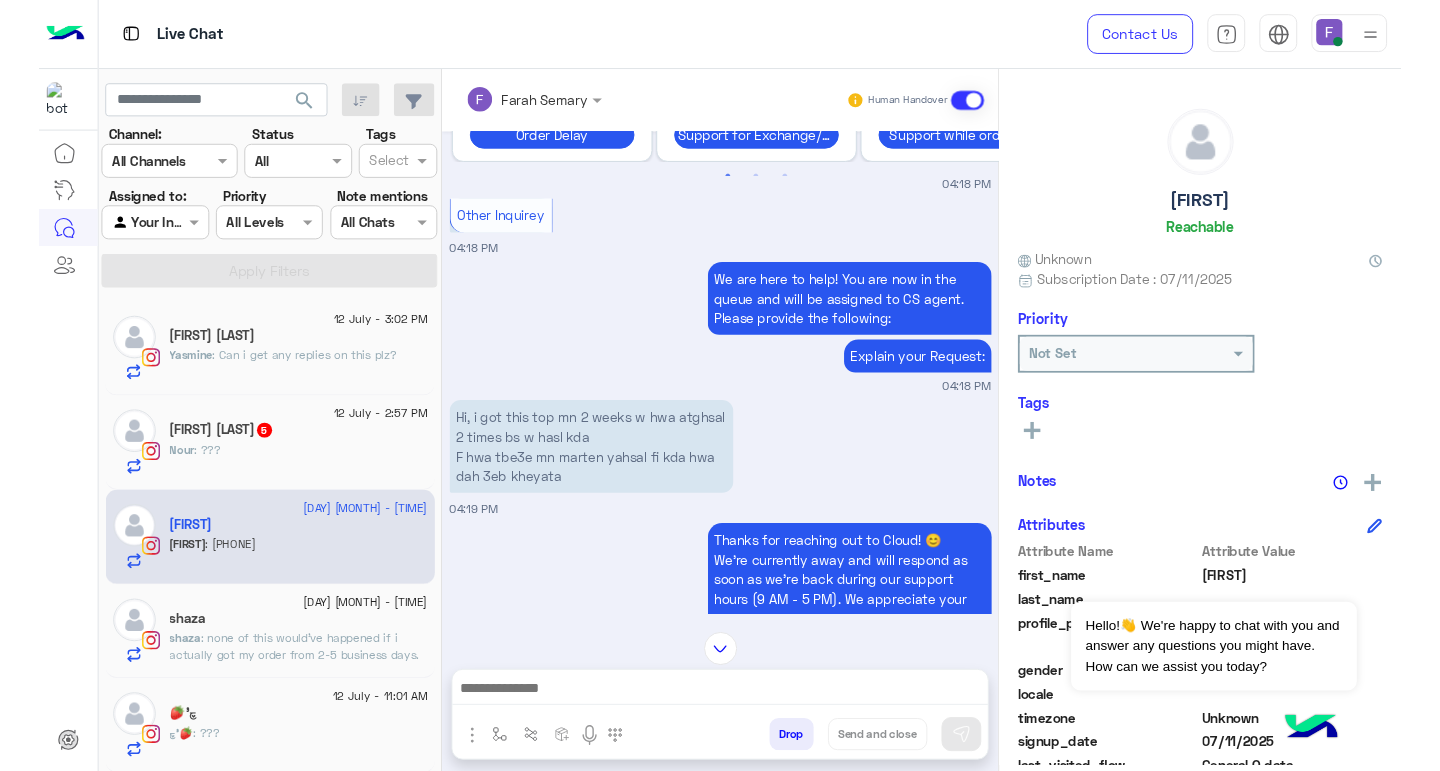 scroll, scrollTop: 1780, scrollLeft: 0, axis: vertical 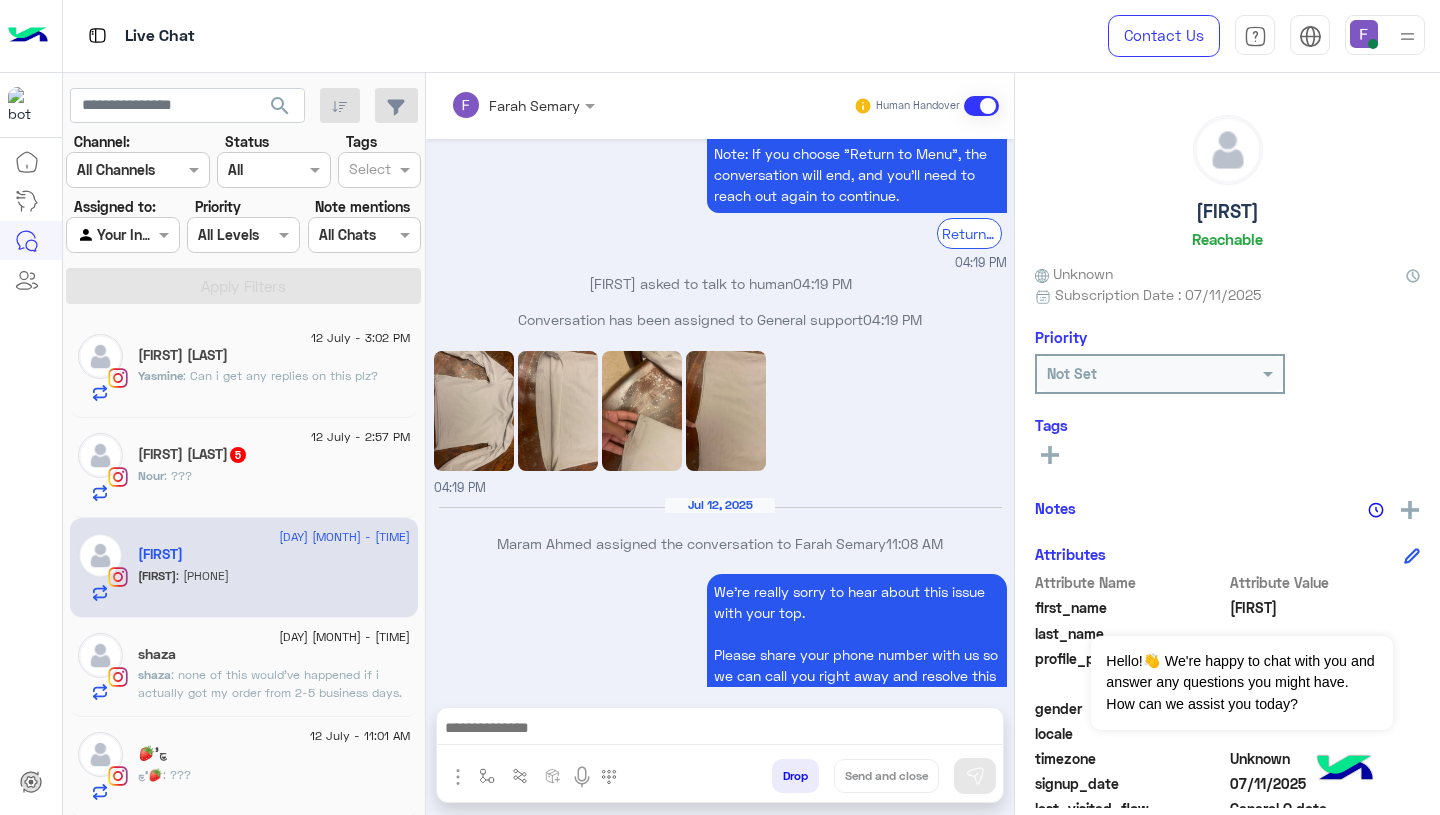 click on "We’re really sorry to hear about this issue with your top.  Please share your phone number with us so we can call you right away and resolve this as soon as possible.  Thank you for your patience!  Farah Semary -  11:45 AM" at bounding box center (720, 674) 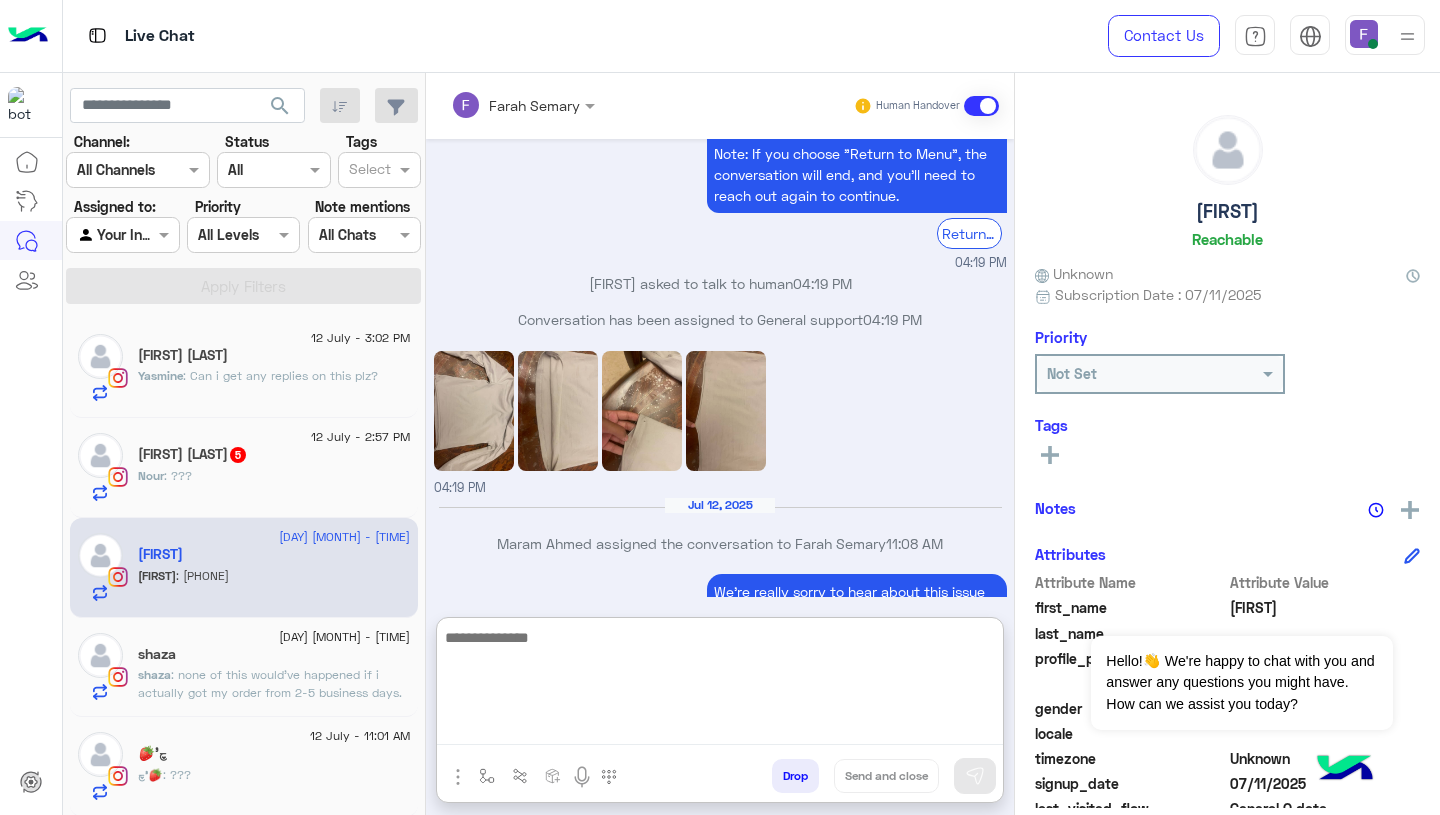 click at bounding box center [720, 685] 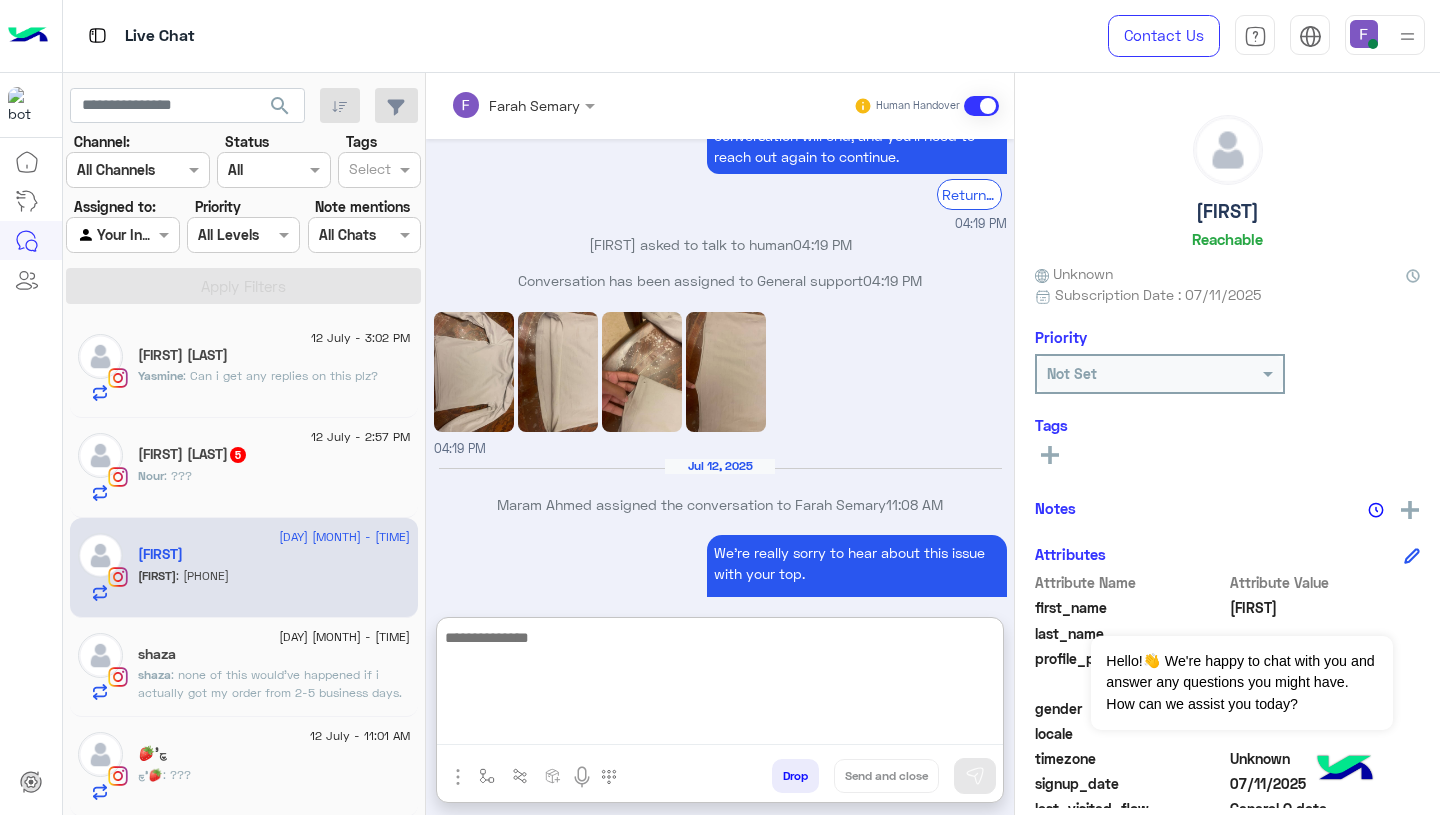 paste on "**********" 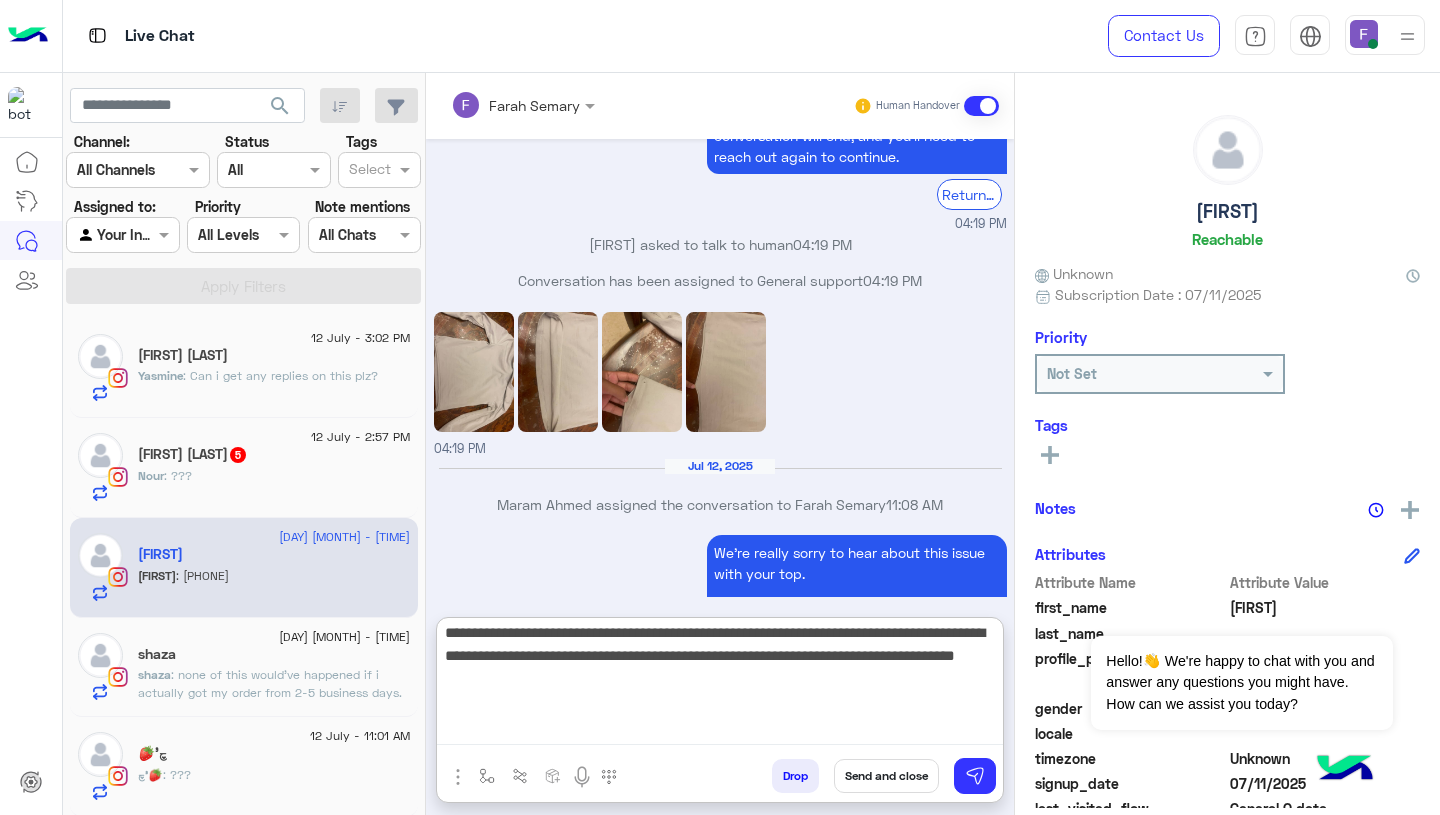 scroll, scrollTop: 0, scrollLeft: 0, axis: both 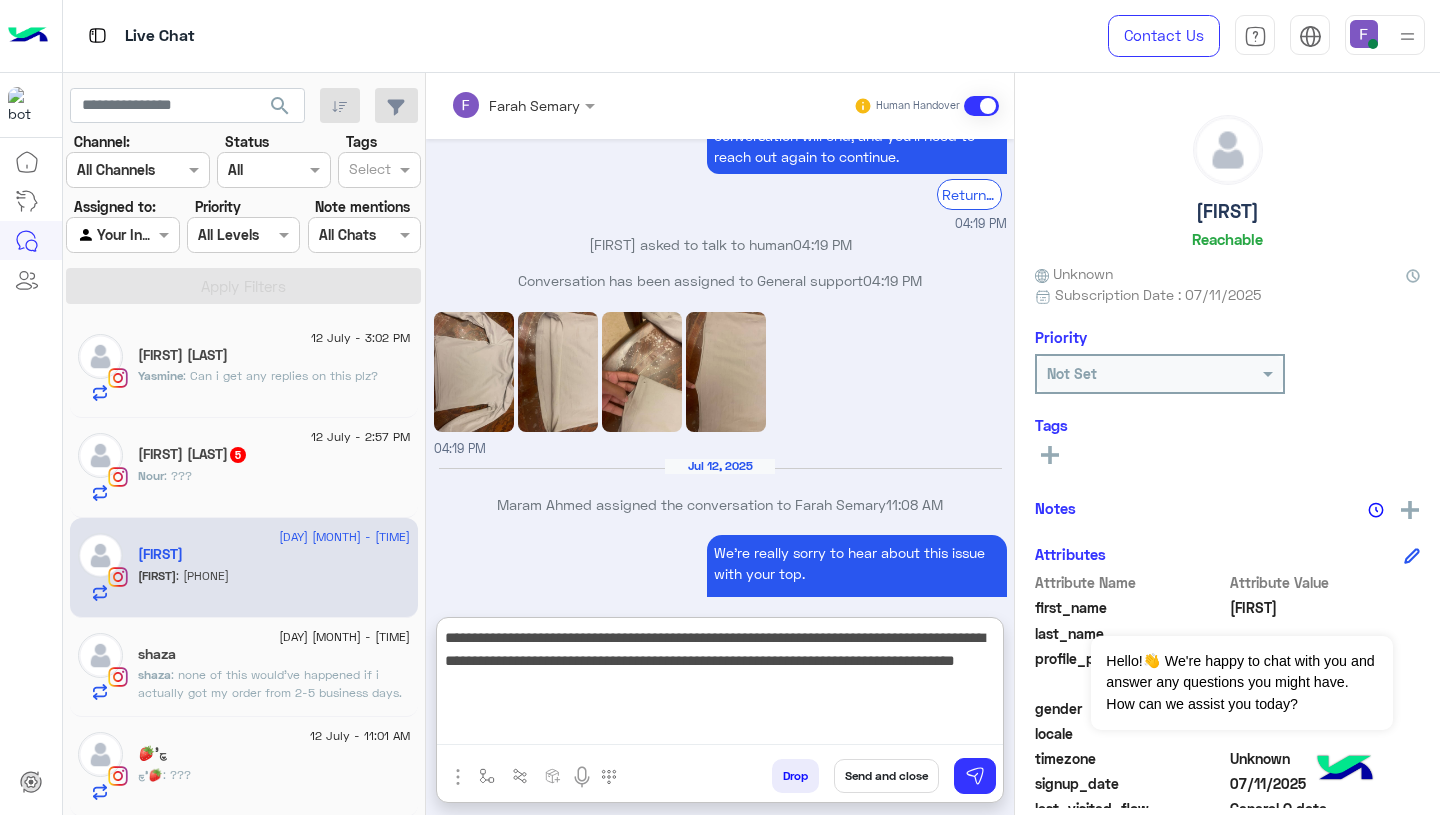 click on "**********" at bounding box center (720, 685) 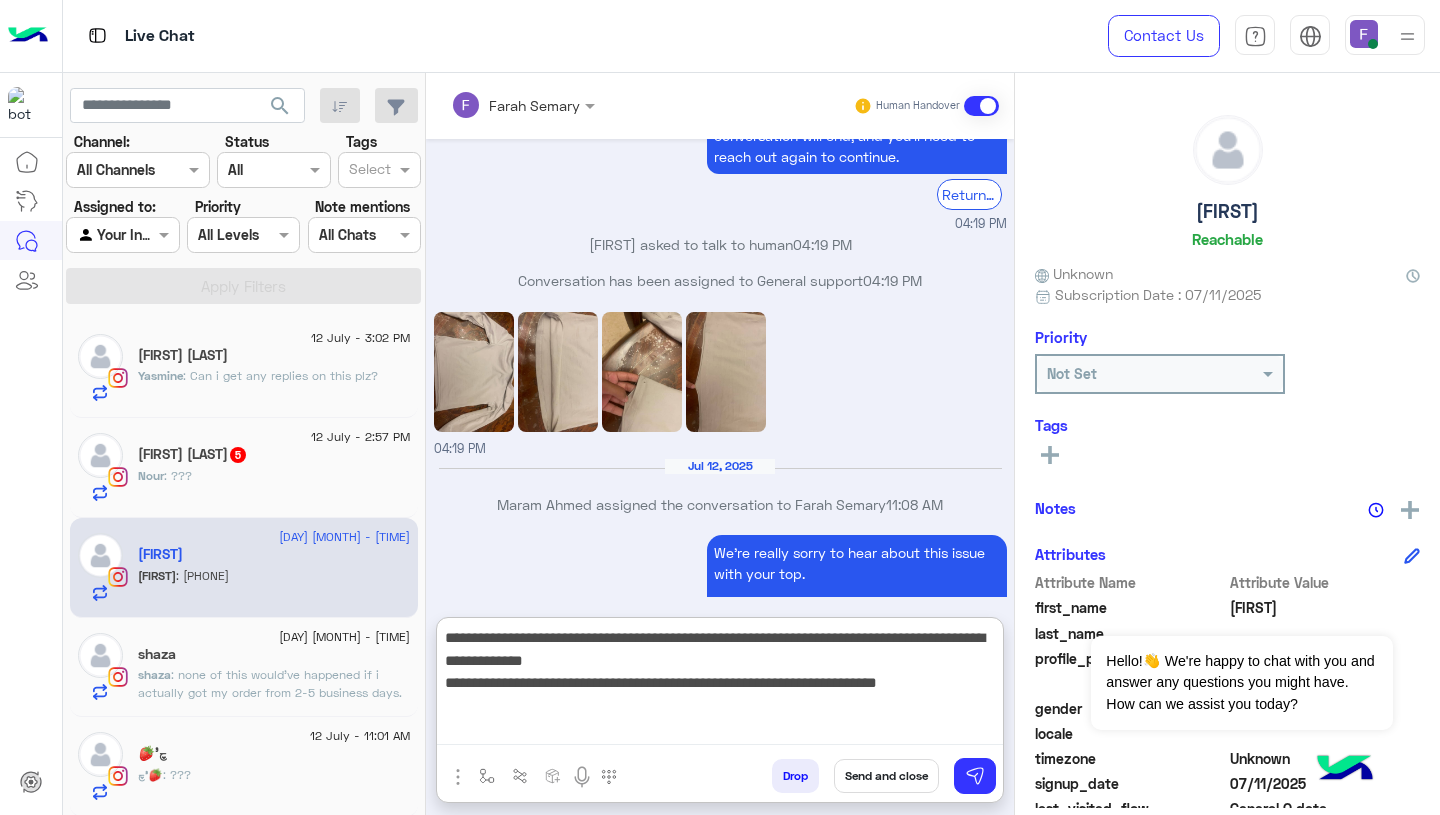 scroll, scrollTop: 87, scrollLeft: 0, axis: vertical 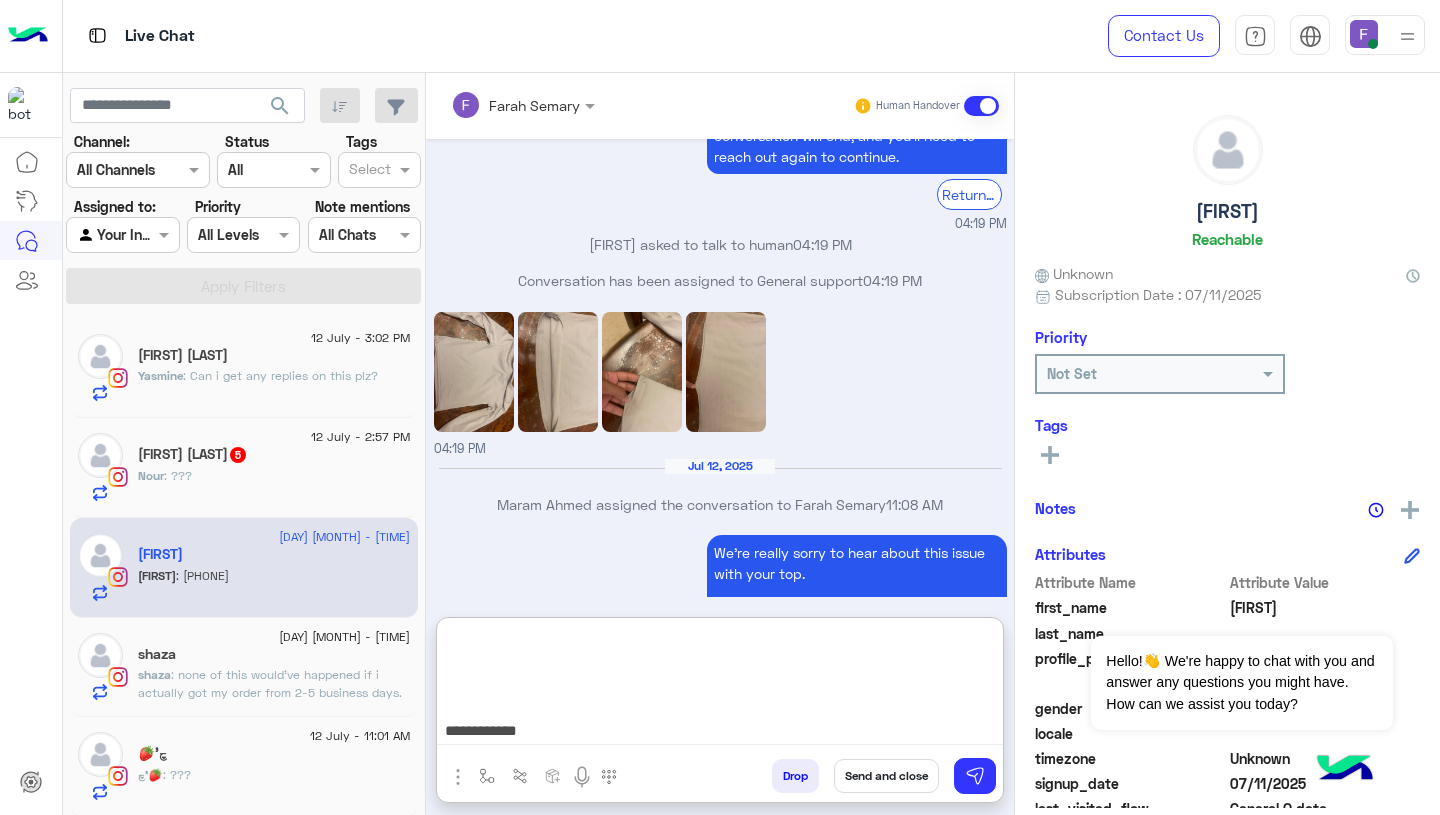 click on "**********" at bounding box center (720, 685) 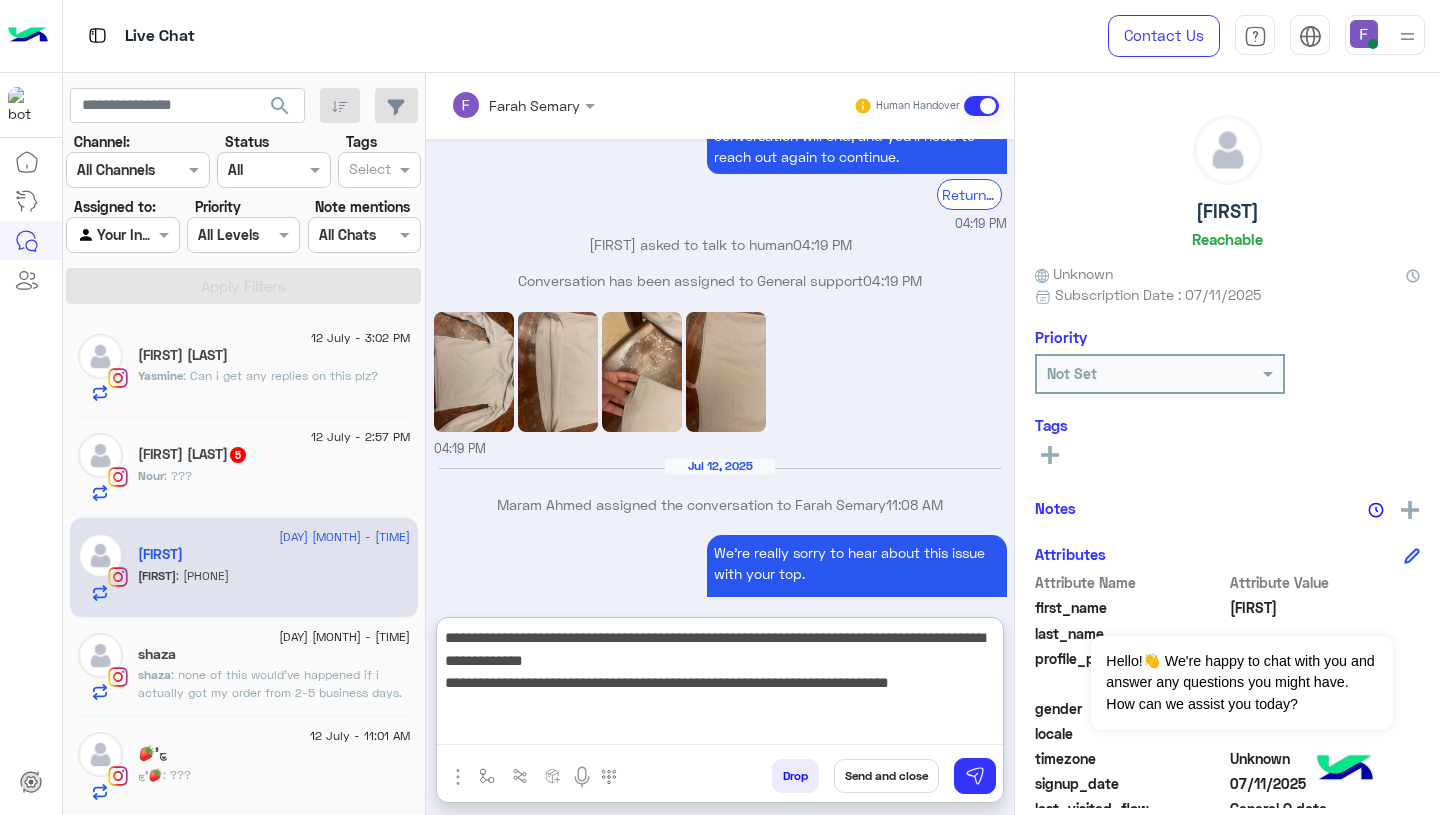 scroll, scrollTop: 0, scrollLeft: 0, axis: both 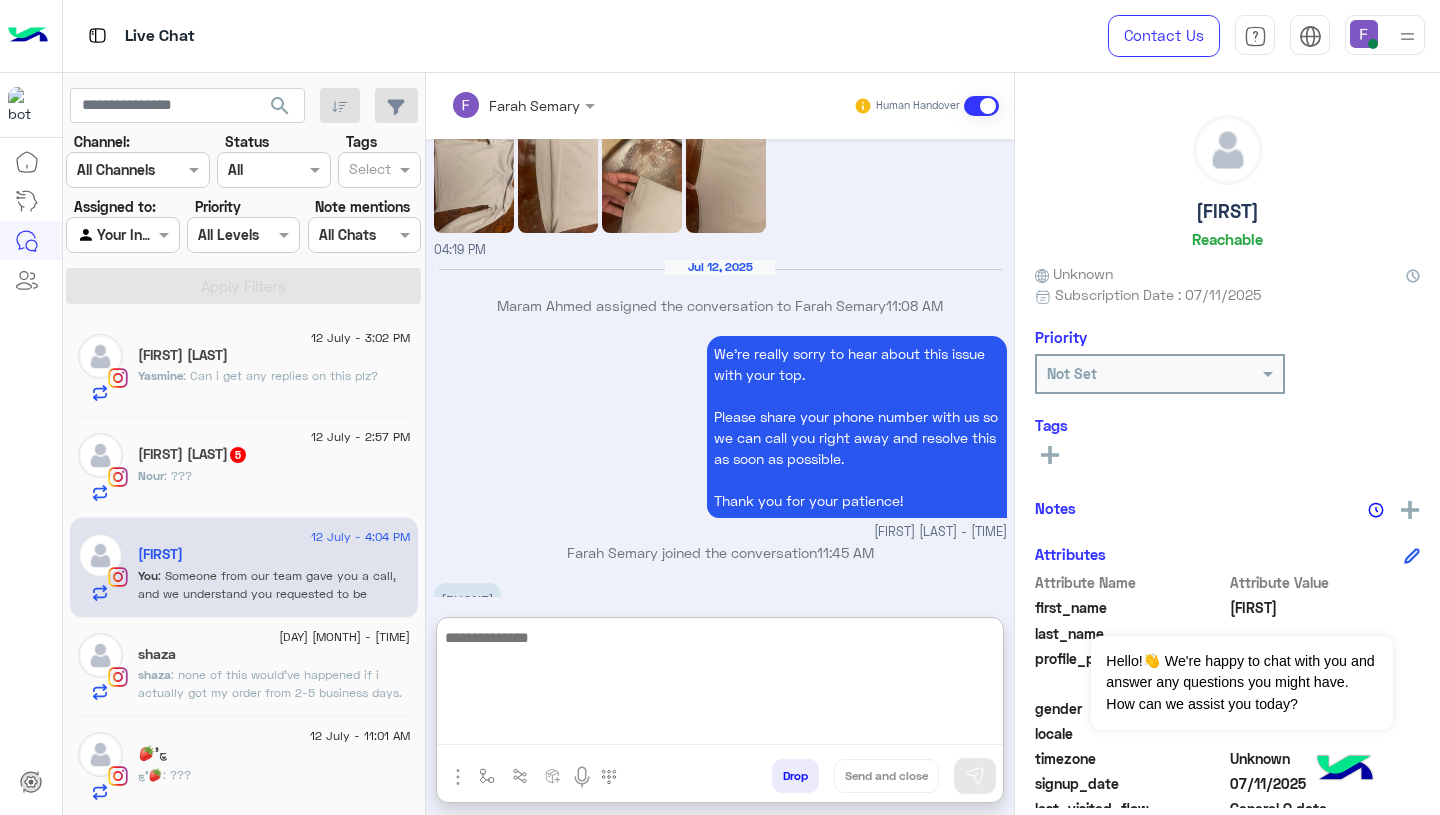 click on "01002928610" at bounding box center (467, 600) 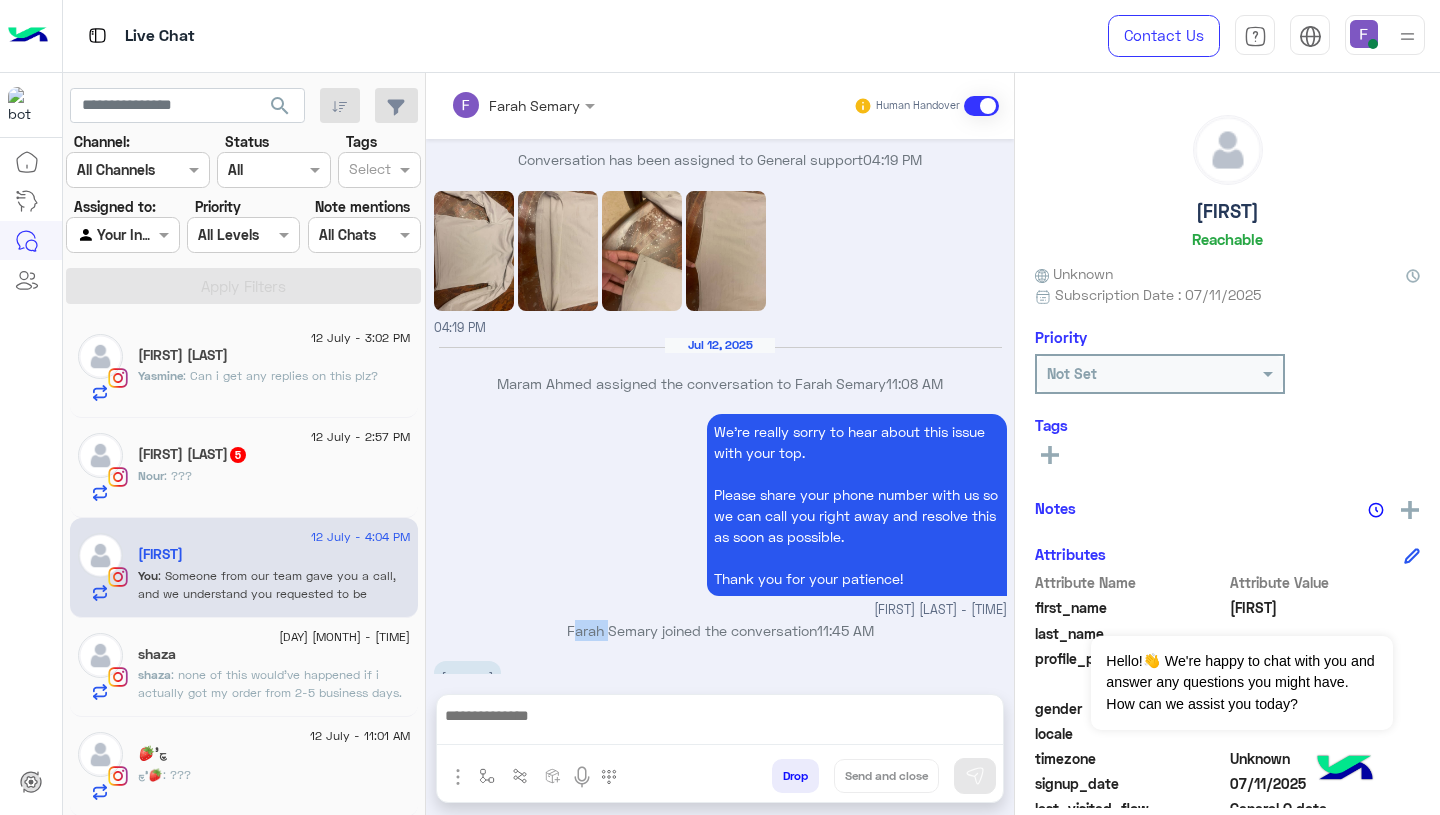 click on "Jul 11, 2025  Hi, i got this top mn 2 weeks w hwa atghsal 2 times bs w hasl kda   01:57 PM  Hi فَرح, Thanks for contacting Cloud! Please choose your preferred language أهلًا فَرح, شكرا لتواصلك مع كلاود ! برجاء إختيار لغتك المفضلة  اللغة العربية    English     01:57 PM  F hwa tbe3e mn marten yahsal fi kda hwa dah 3eb kheyata   01:58 PM  فَرحTo assist you better, please select your request from the following menu. فَرحمن أجل مساعدتك بشكل أفضل، يرجى اختيار طلبك من القائمة التالية  Main Menu   Customer Service   Ask About Item     01:58 PM    01:58 PM  فَرحTo assist you better, please select your request from the following menu. فَرحمن أجل مساعدتك بشكل أفضل، يرجى اختيار طلبك من القائمة التالية  Main Menu   Customer Service   Ask About Item     01:58 PM   Customer Service    04:18 PM  Please select your query from the below 👇 Next" at bounding box center (720, 407) 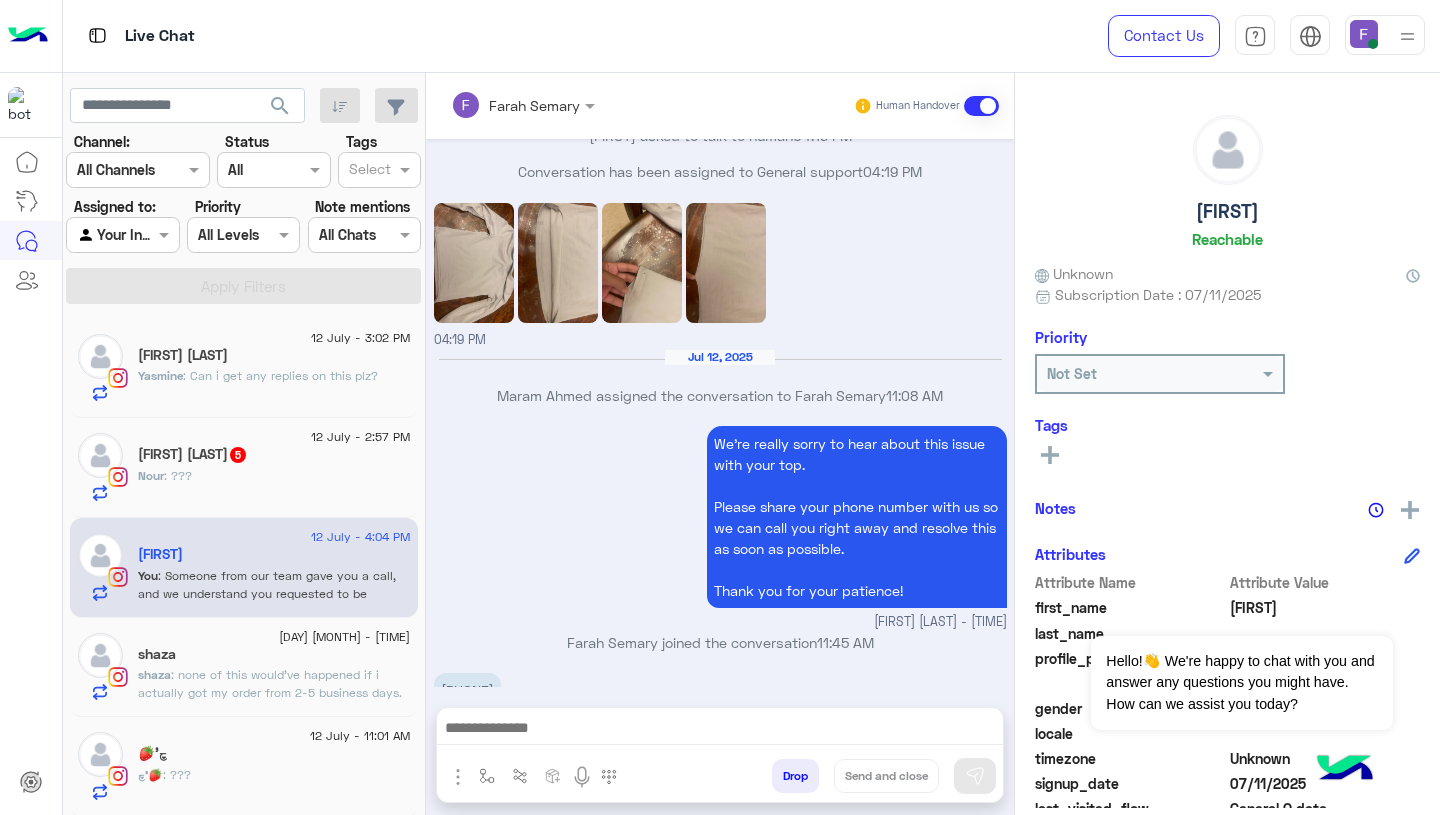 click on "01002928610" at bounding box center (467, 690) 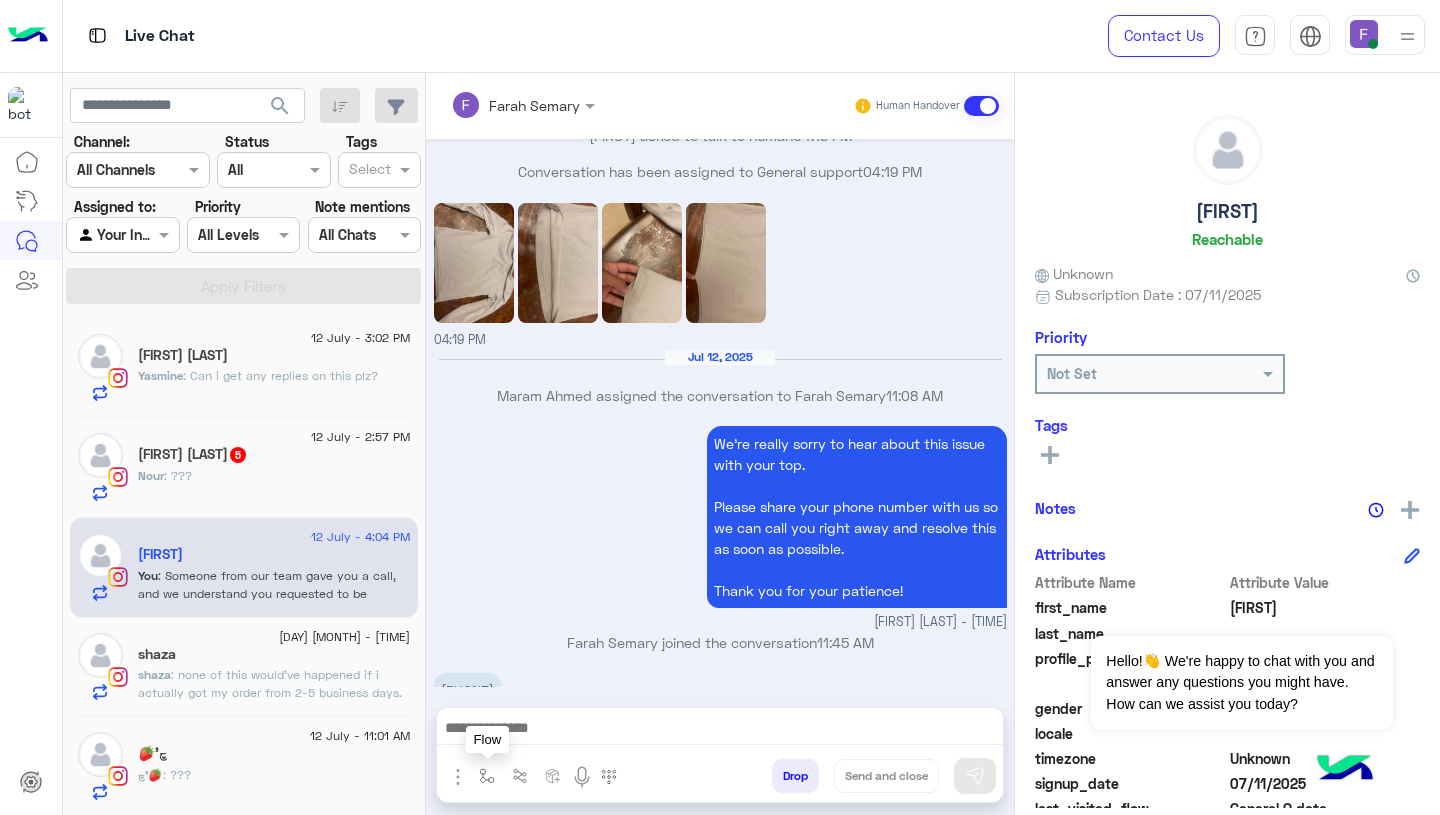 click at bounding box center [487, 776] 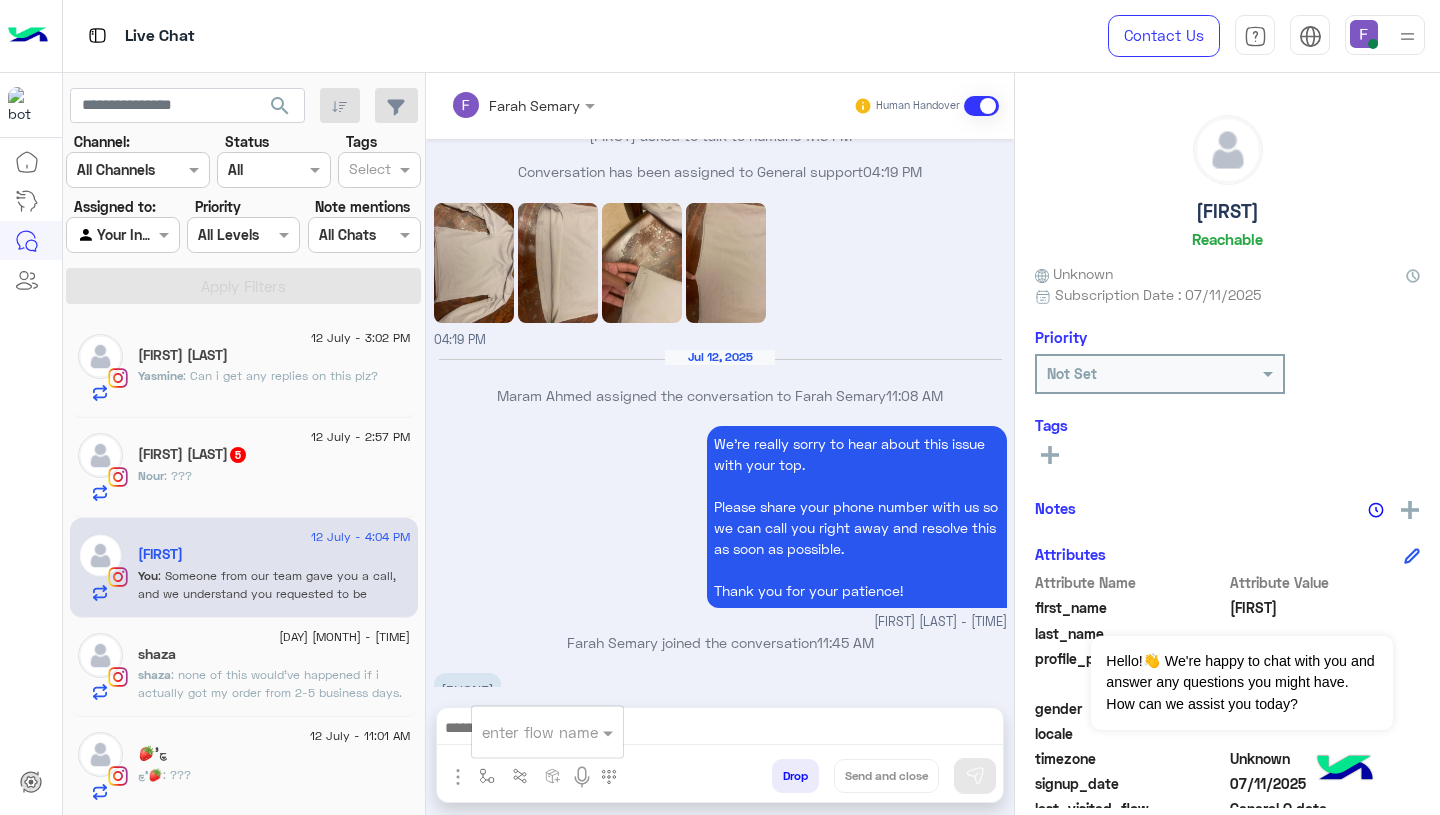 click at bounding box center [523, 732] 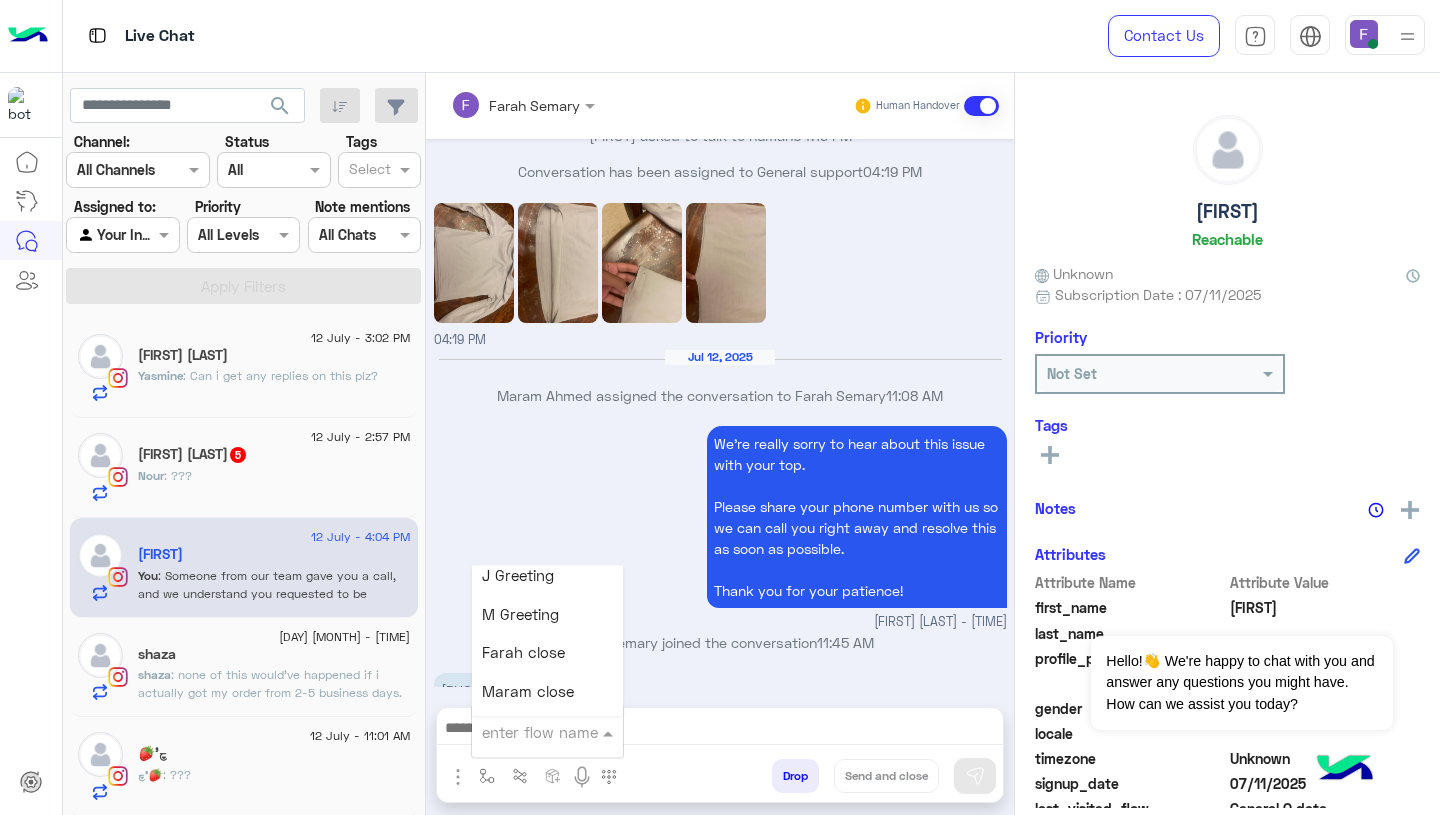 scroll, scrollTop: 2355, scrollLeft: 0, axis: vertical 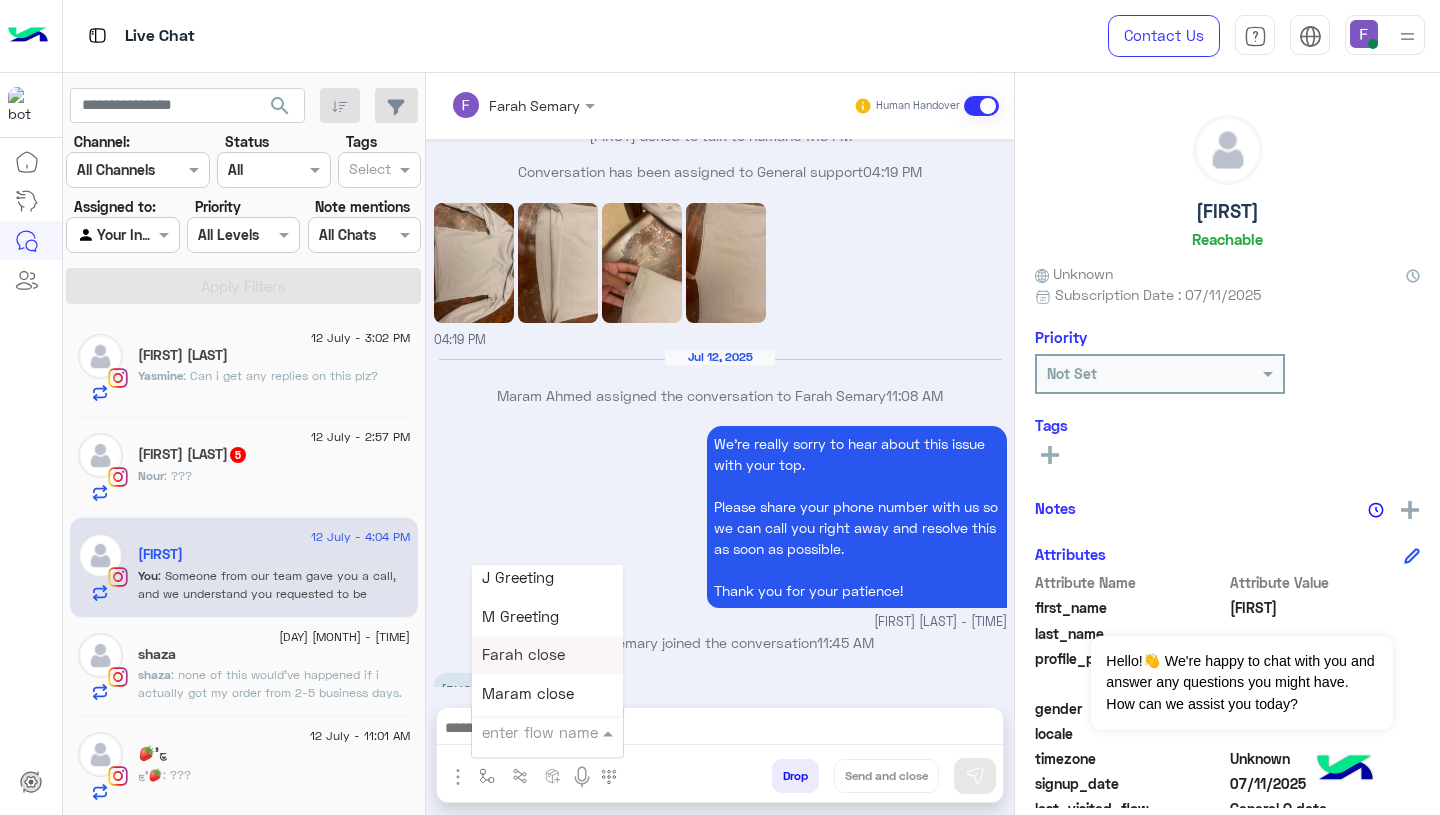 click on "Farah close" at bounding box center (523, 655) 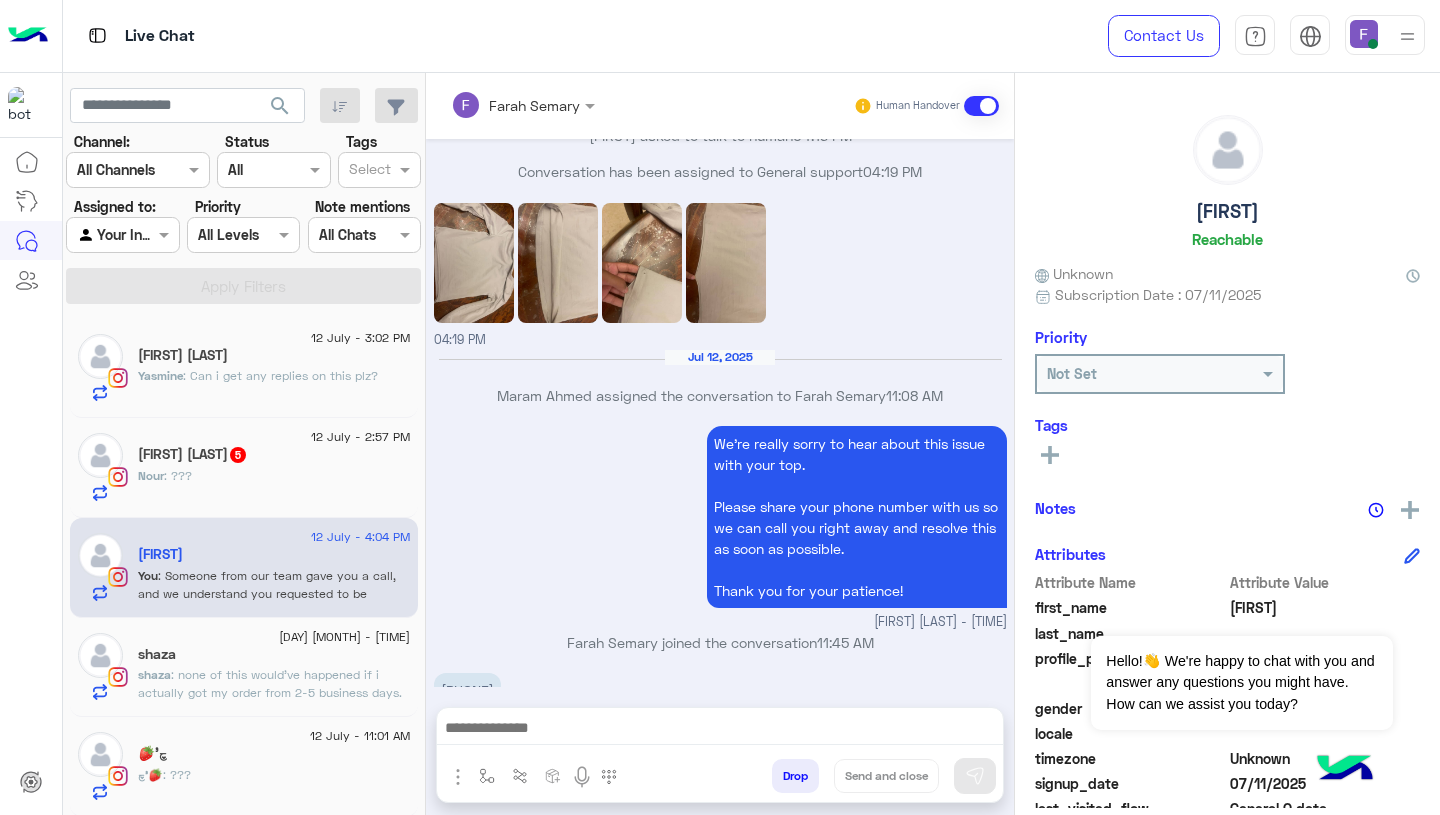 type on "**********" 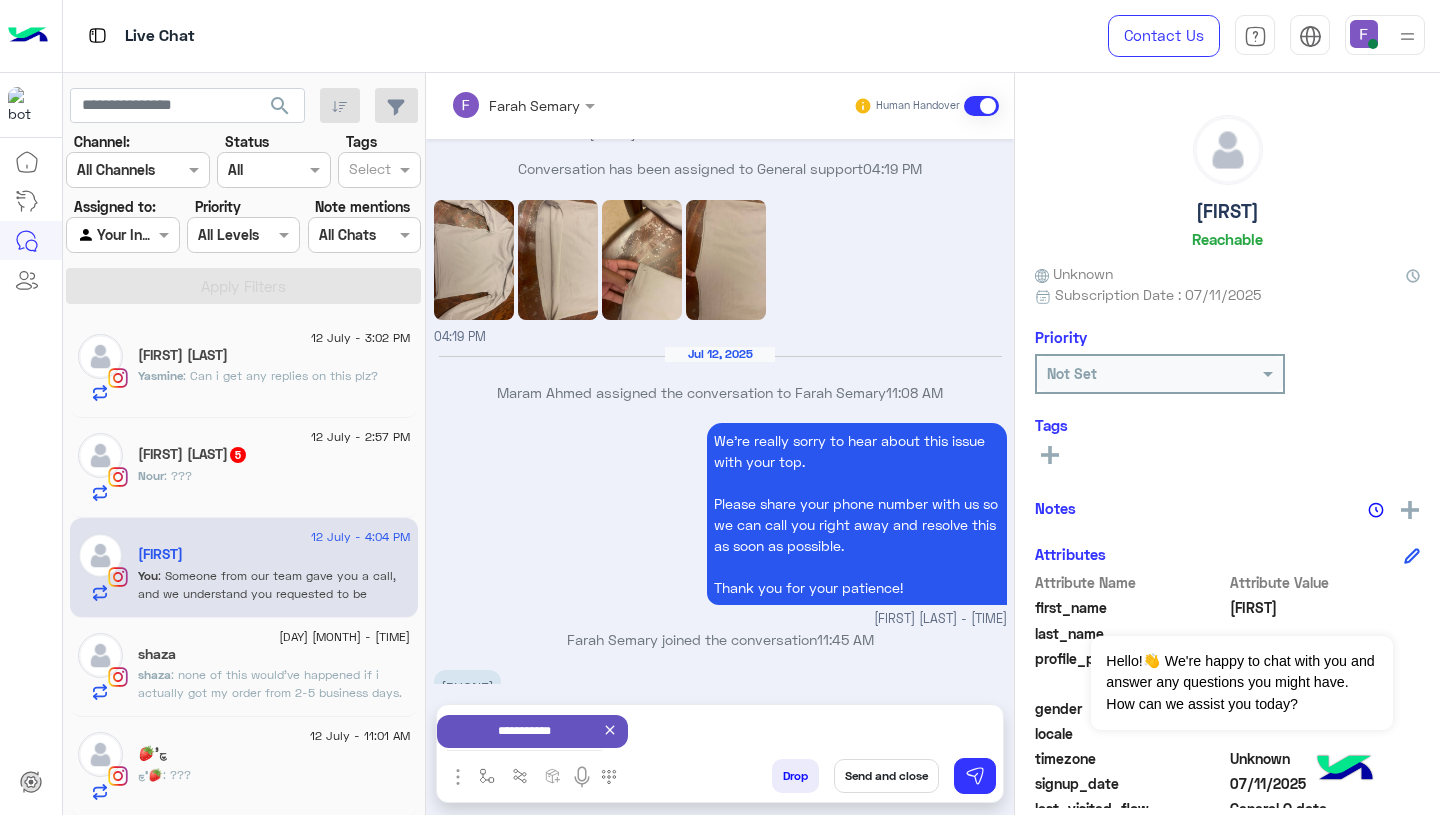 click on "Send and close" at bounding box center [886, 776] 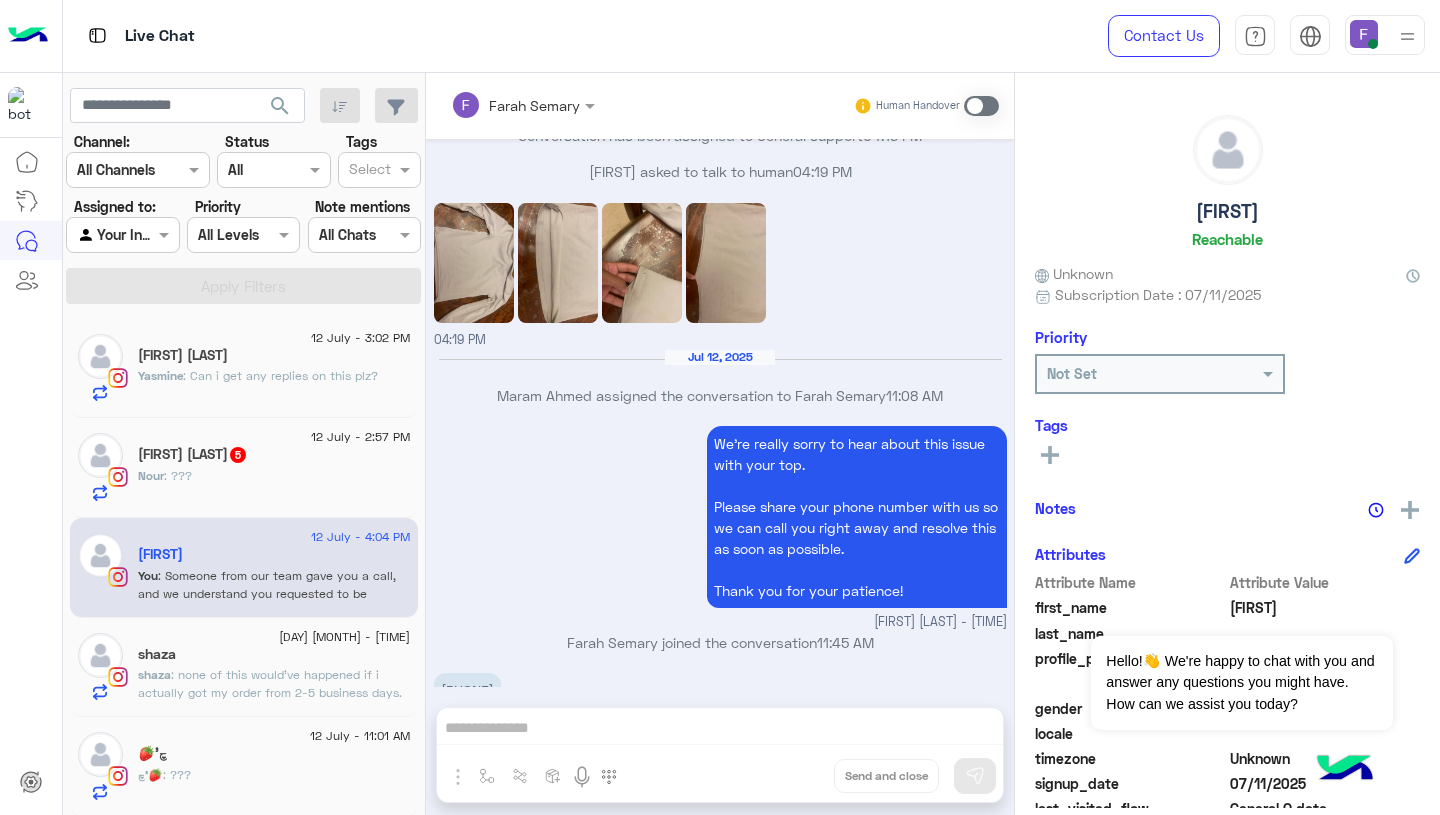 scroll, scrollTop: 1964, scrollLeft: 0, axis: vertical 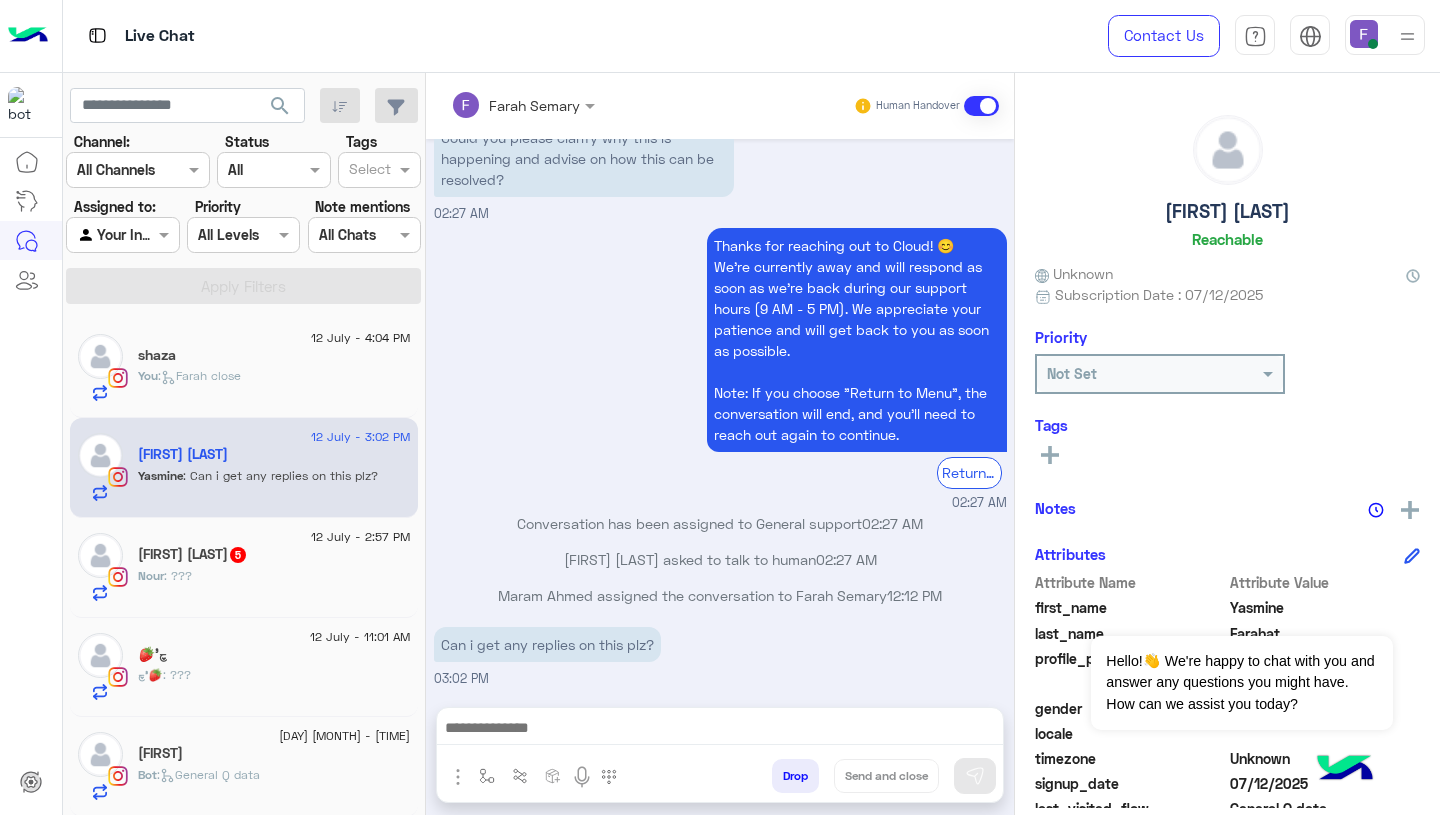 click on "Thanks for reaching out to Cloud! 😊 We're currently away and will respond as soon as we’re back during our support hours (9 AM - 5 PM). We appreciate your patience and will get back to you as soon as possible. Note: If you choose "Return to Menu", the conversation will end, and you’ll need to reach out again to continue.  Return to Main Menu     02:27 AM" at bounding box center (720, 367) 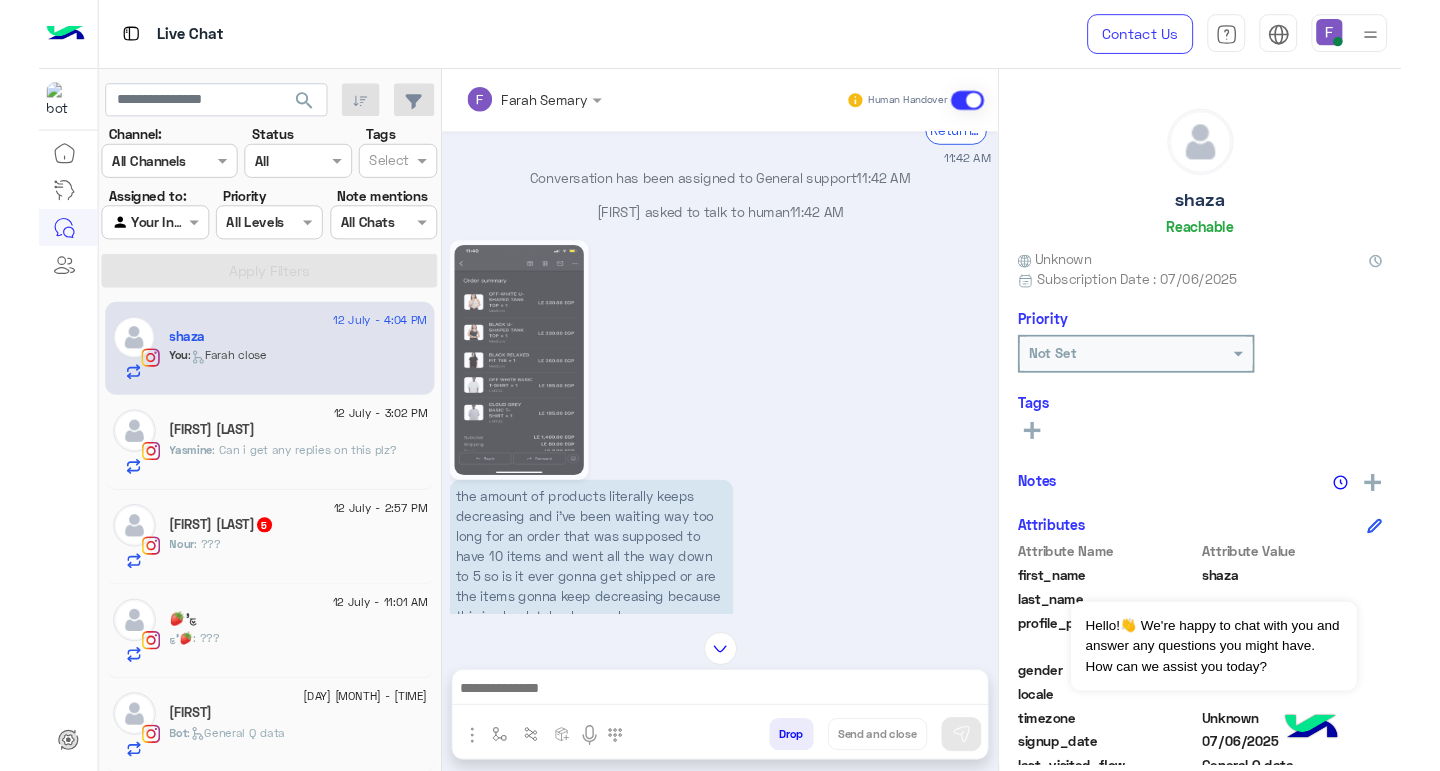 scroll, scrollTop: 2100, scrollLeft: 0, axis: vertical 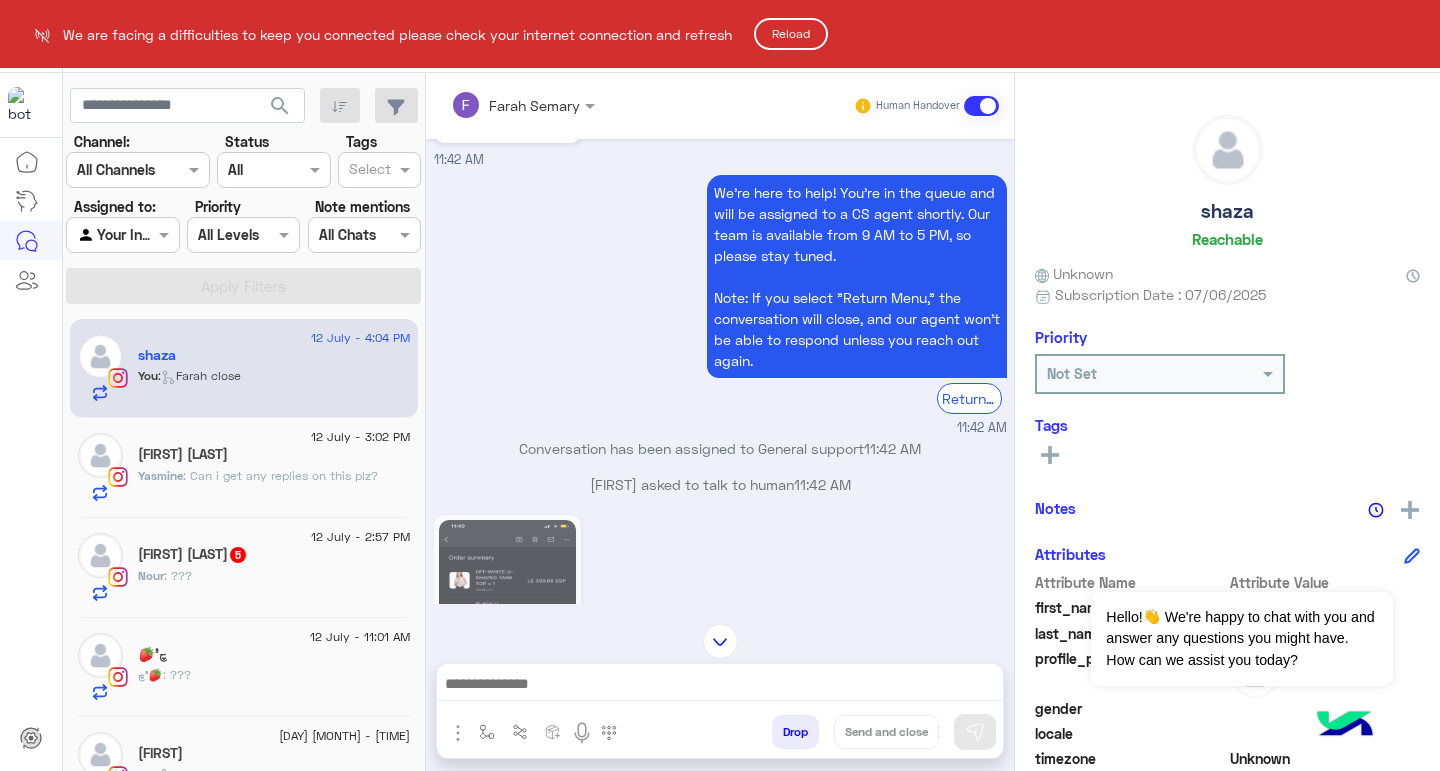 click on "Reload" 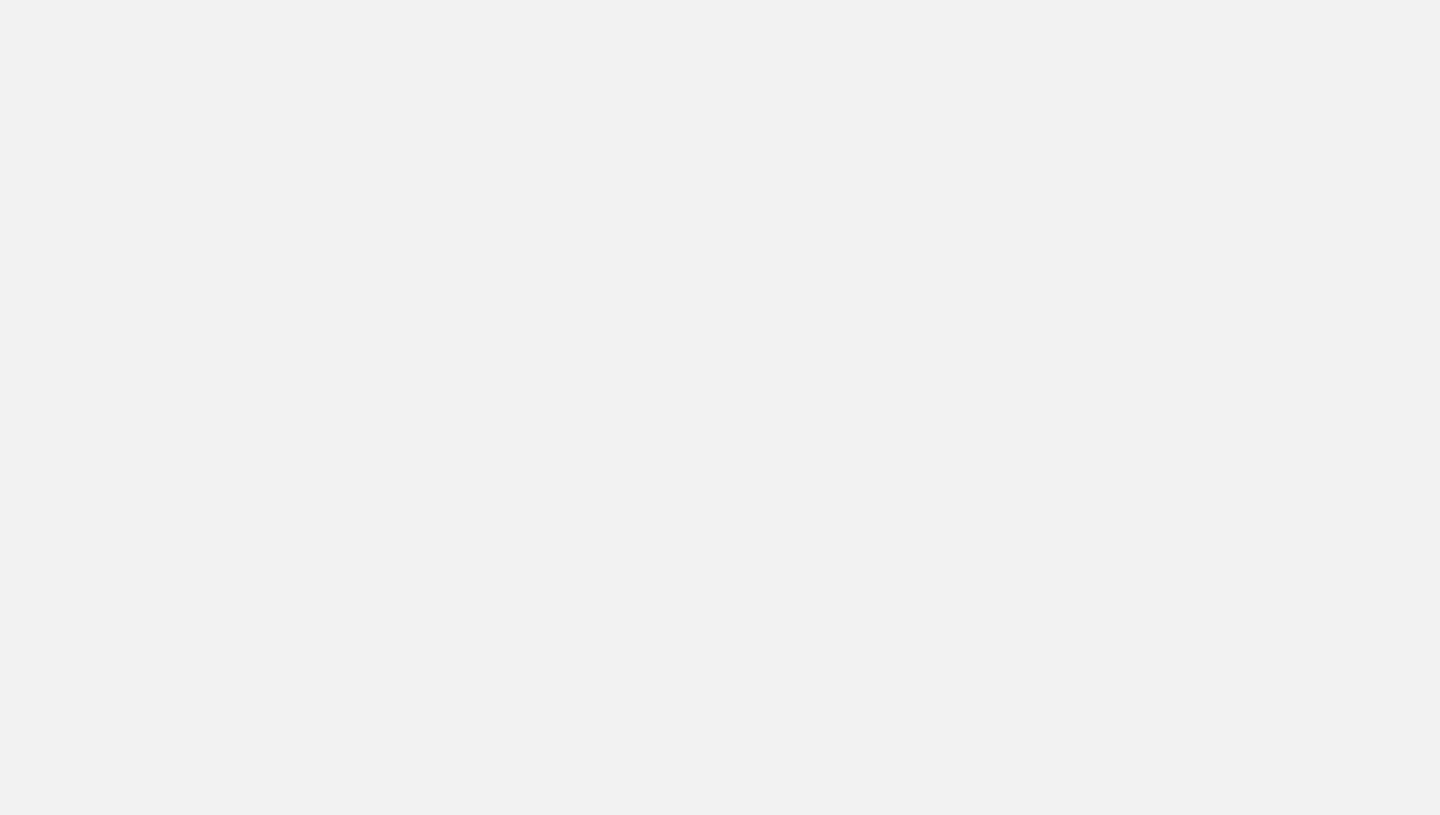 scroll, scrollTop: 0, scrollLeft: 0, axis: both 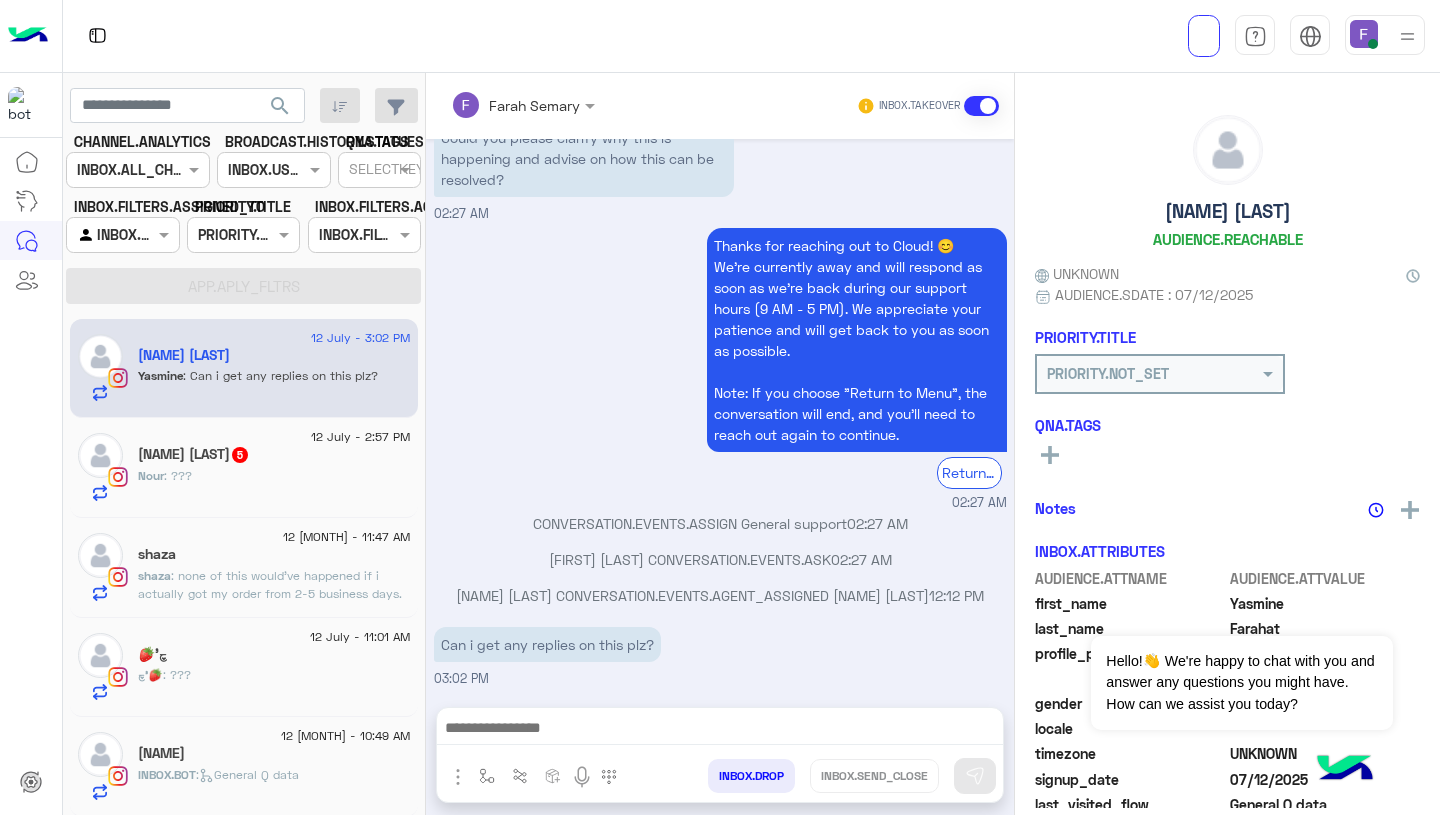 click on "shaza" 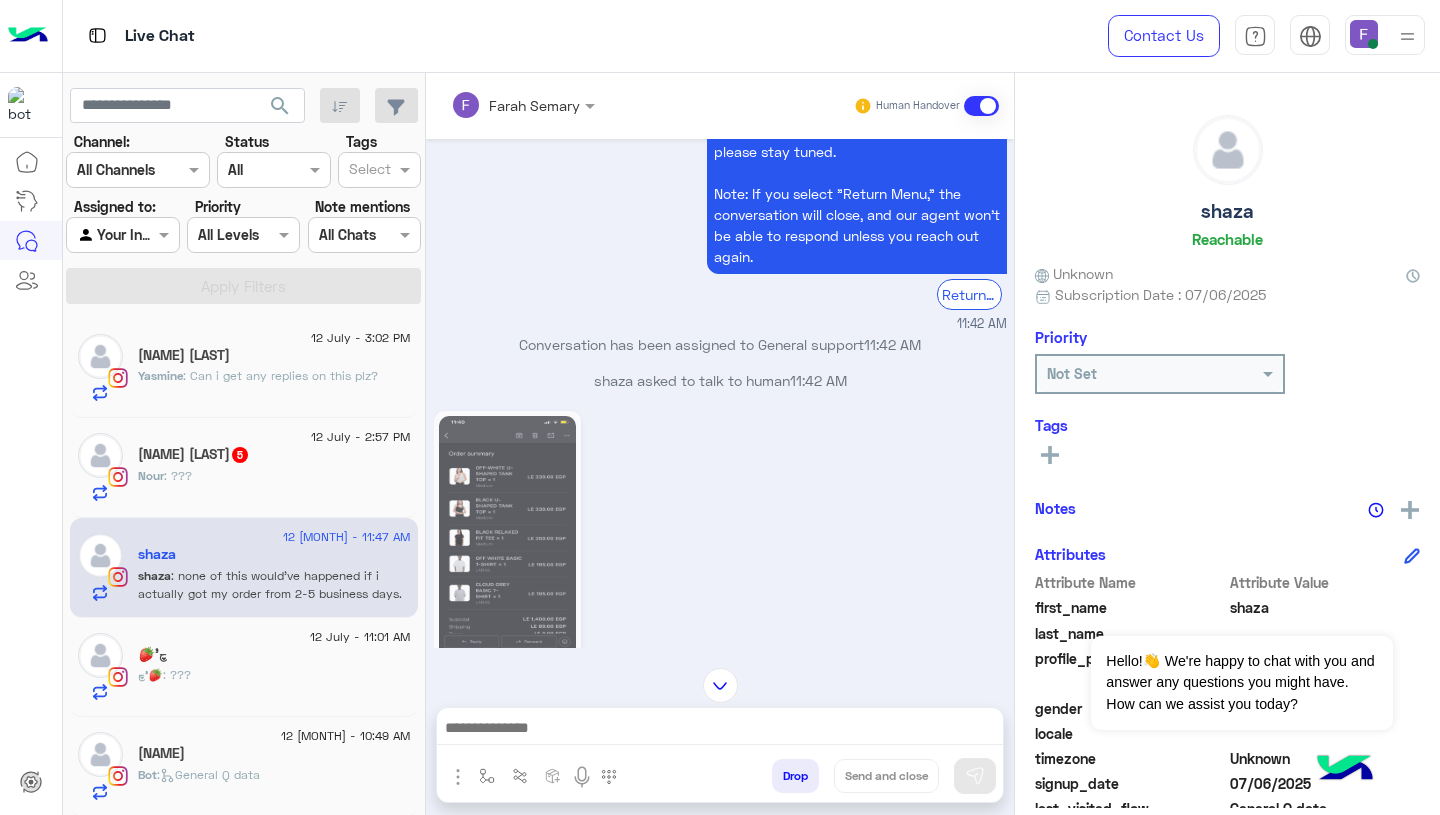 scroll, scrollTop: 2205, scrollLeft: 0, axis: vertical 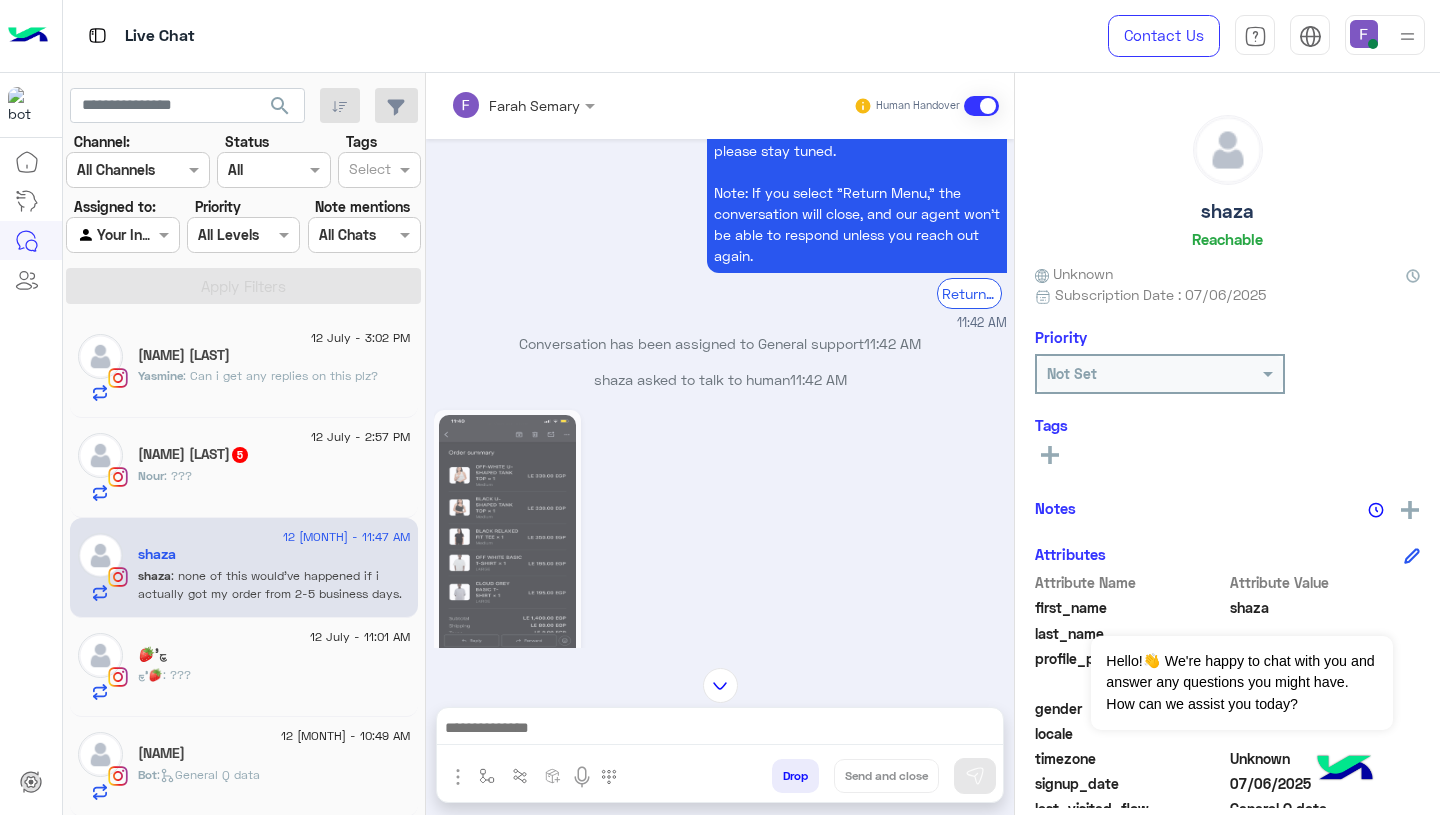 click 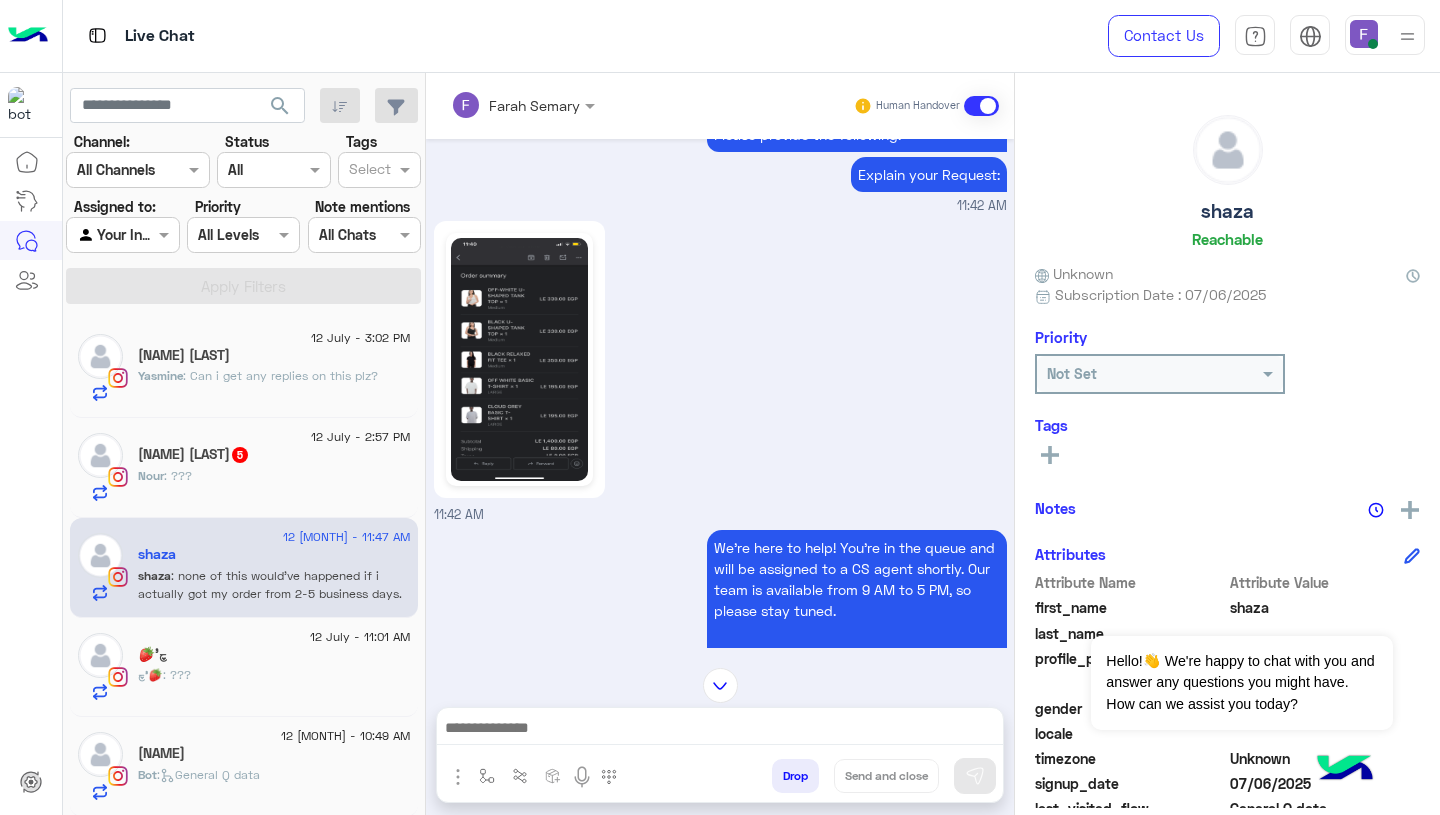 scroll, scrollTop: 1721, scrollLeft: 0, axis: vertical 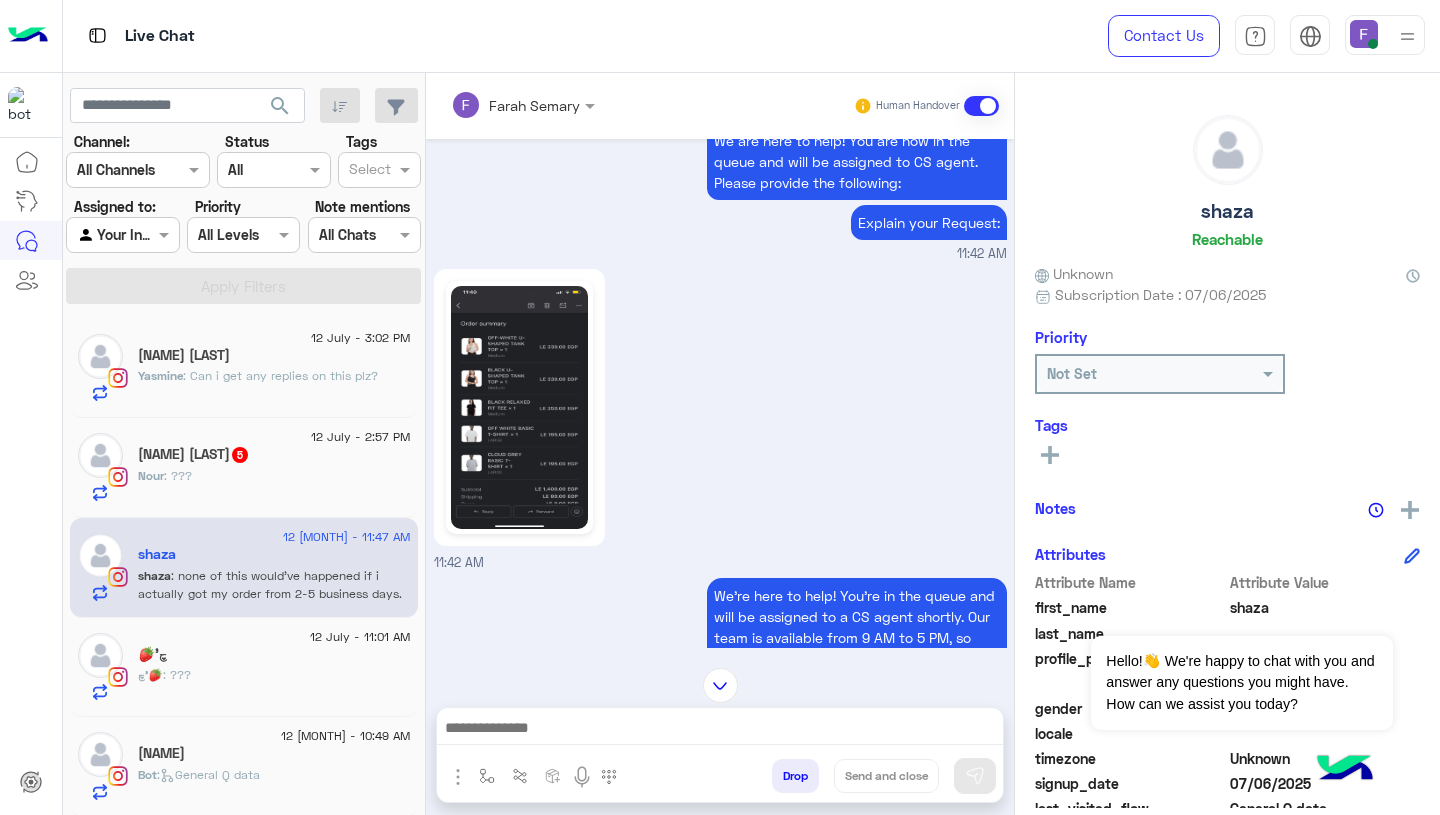 click 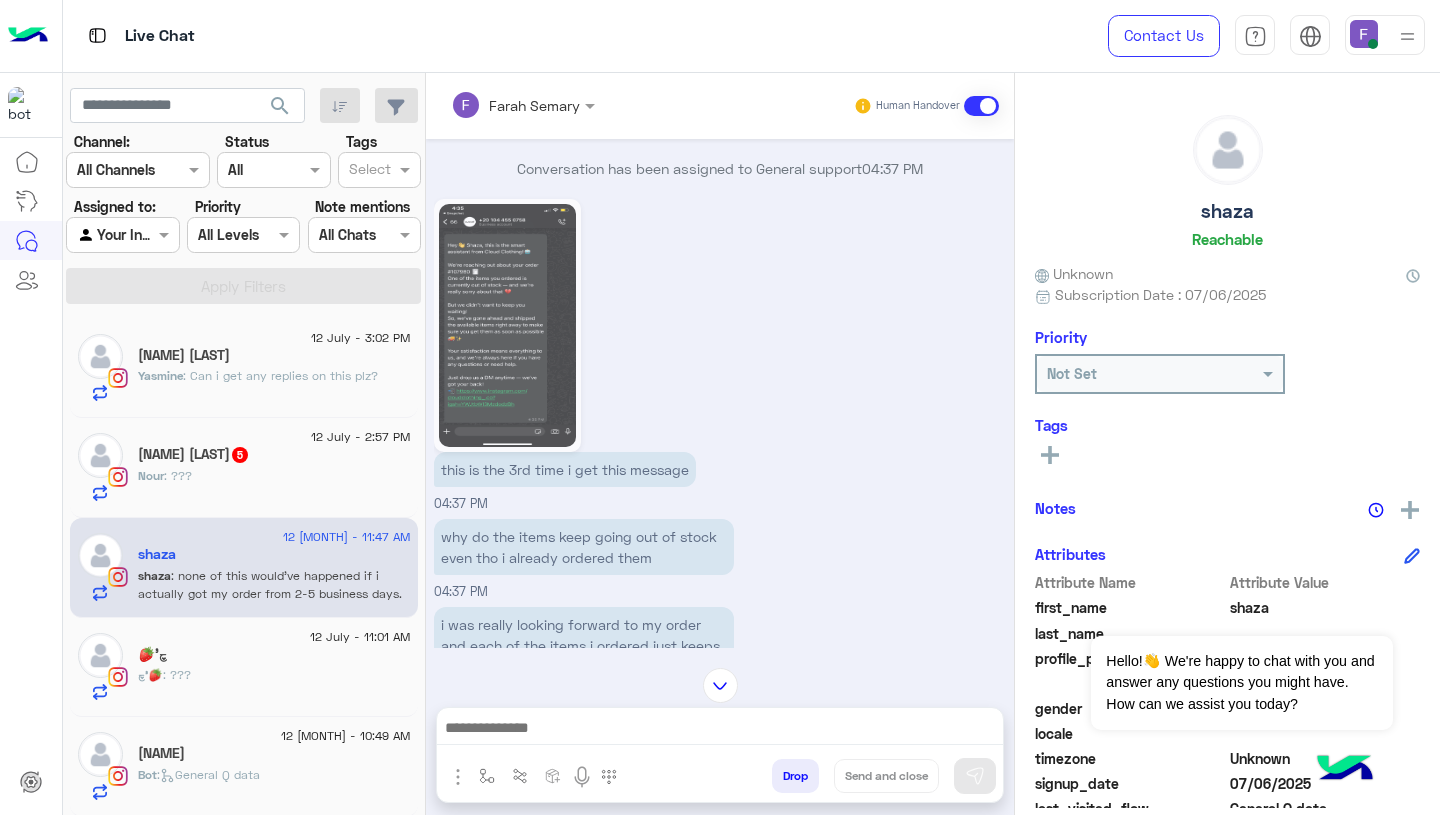 scroll, scrollTop: 2977, scrollLeft: 0, axis: vertical 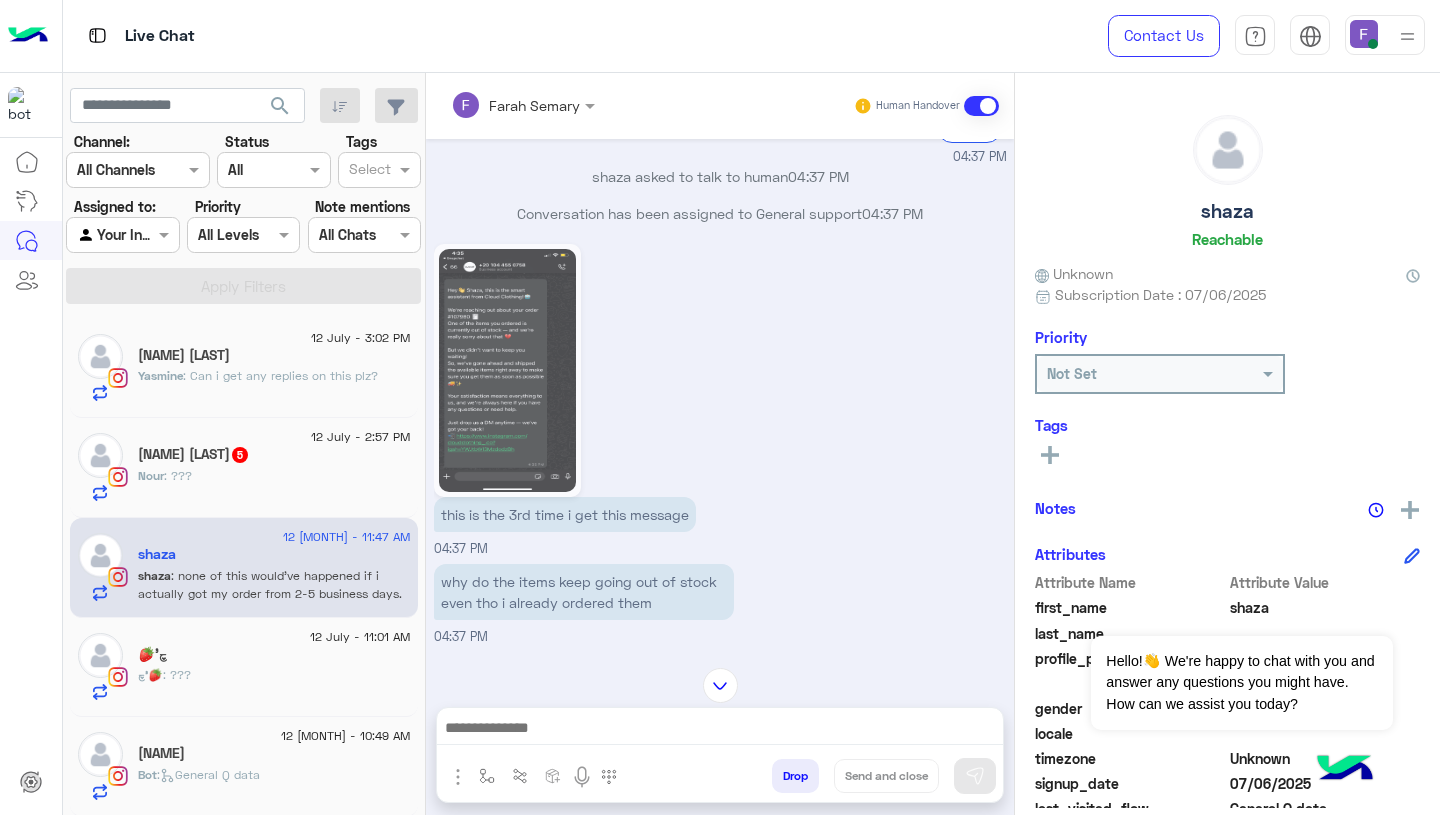 click 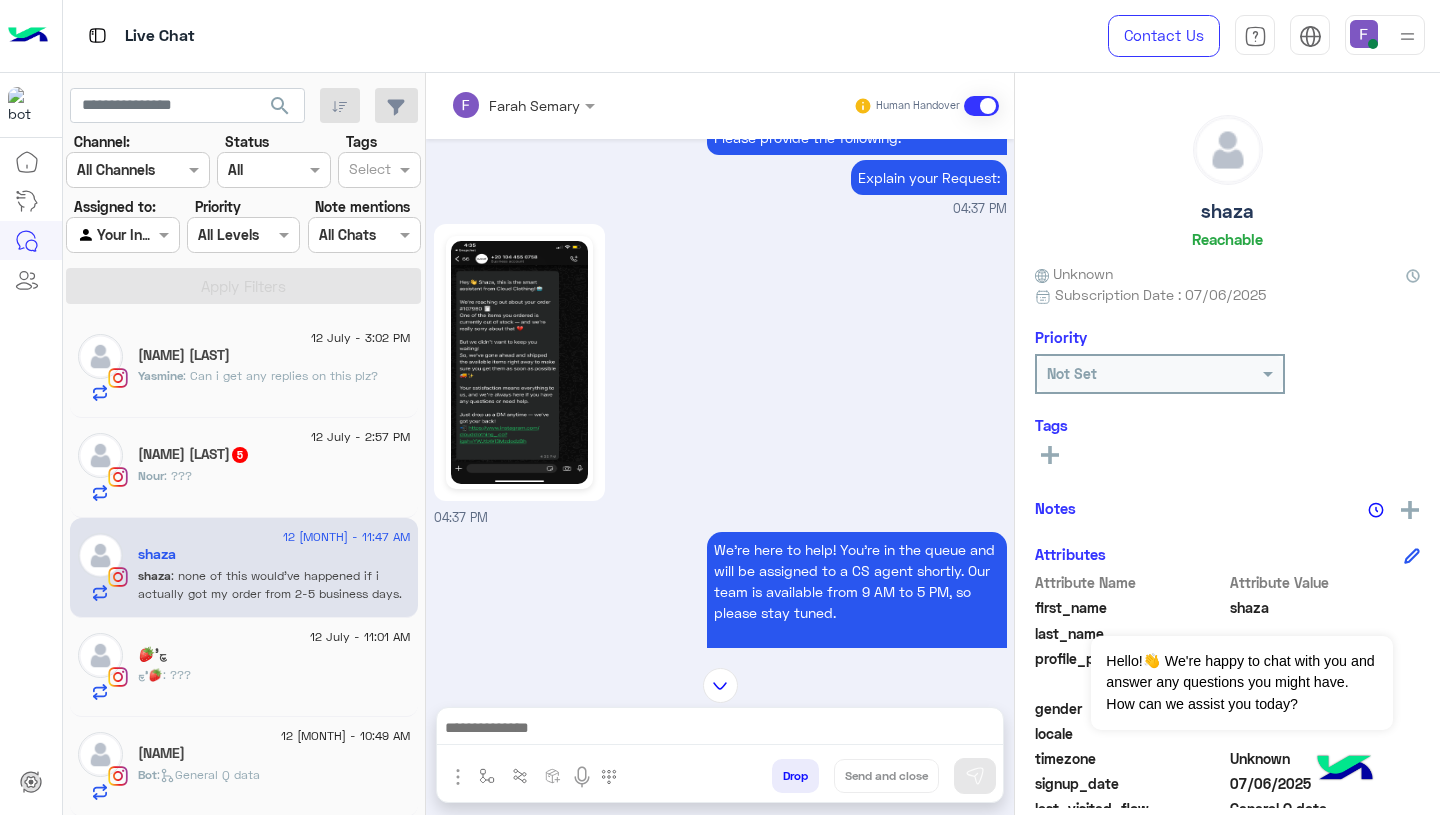 scroll, scrollTop: 2327, scrollLeft: 0, axis: vertical 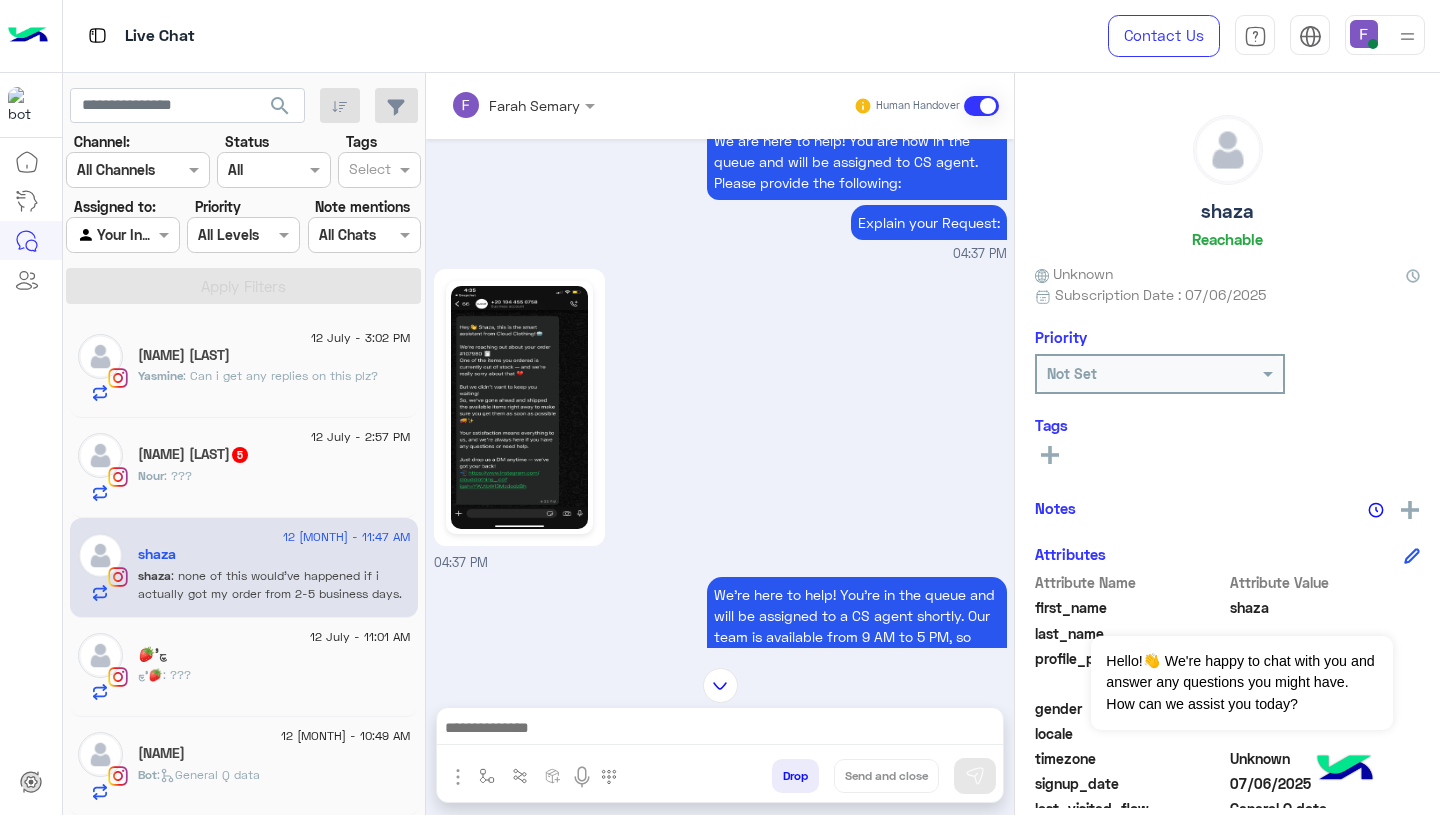 click 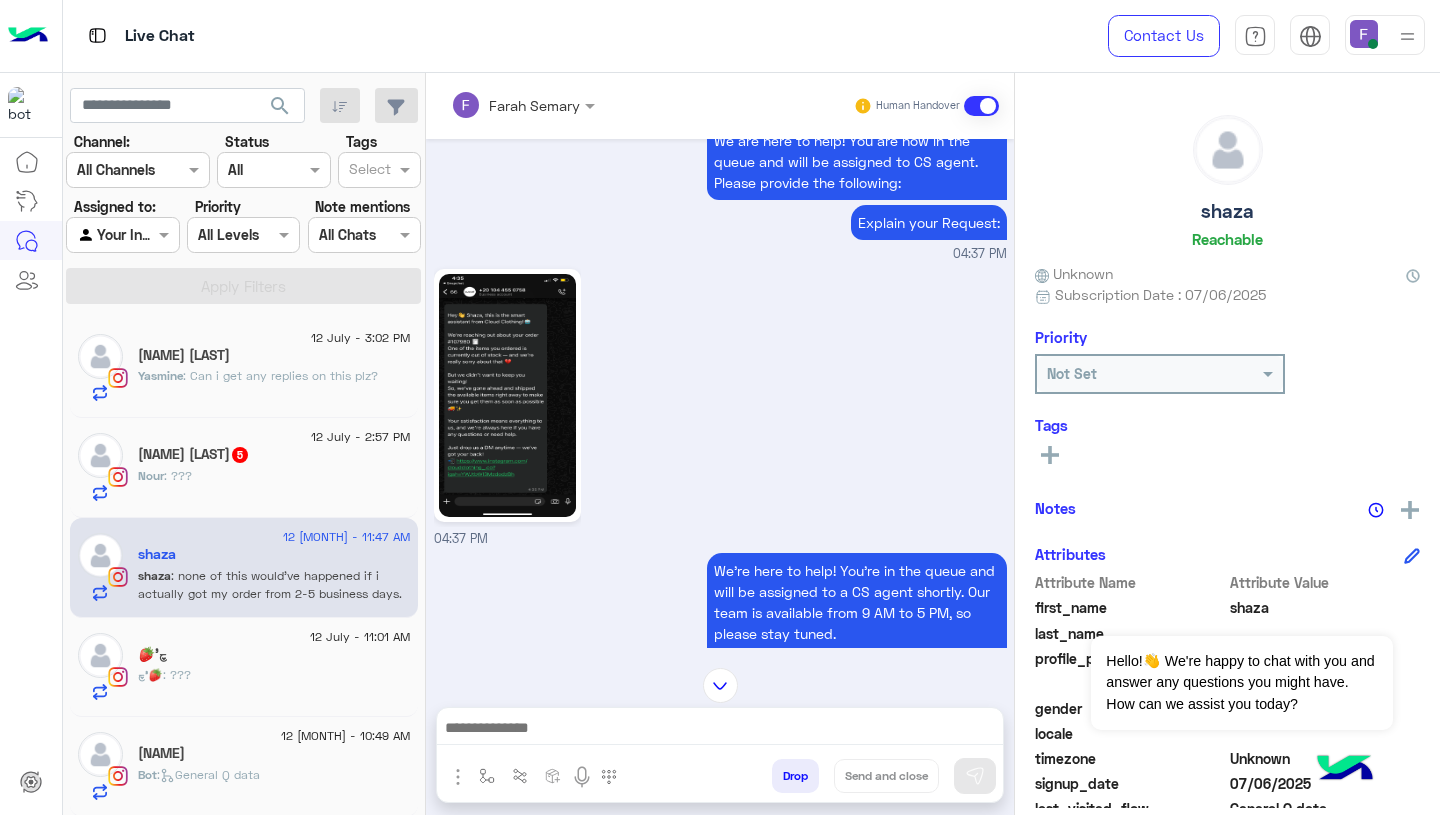 click at bounding box center [497, 105] 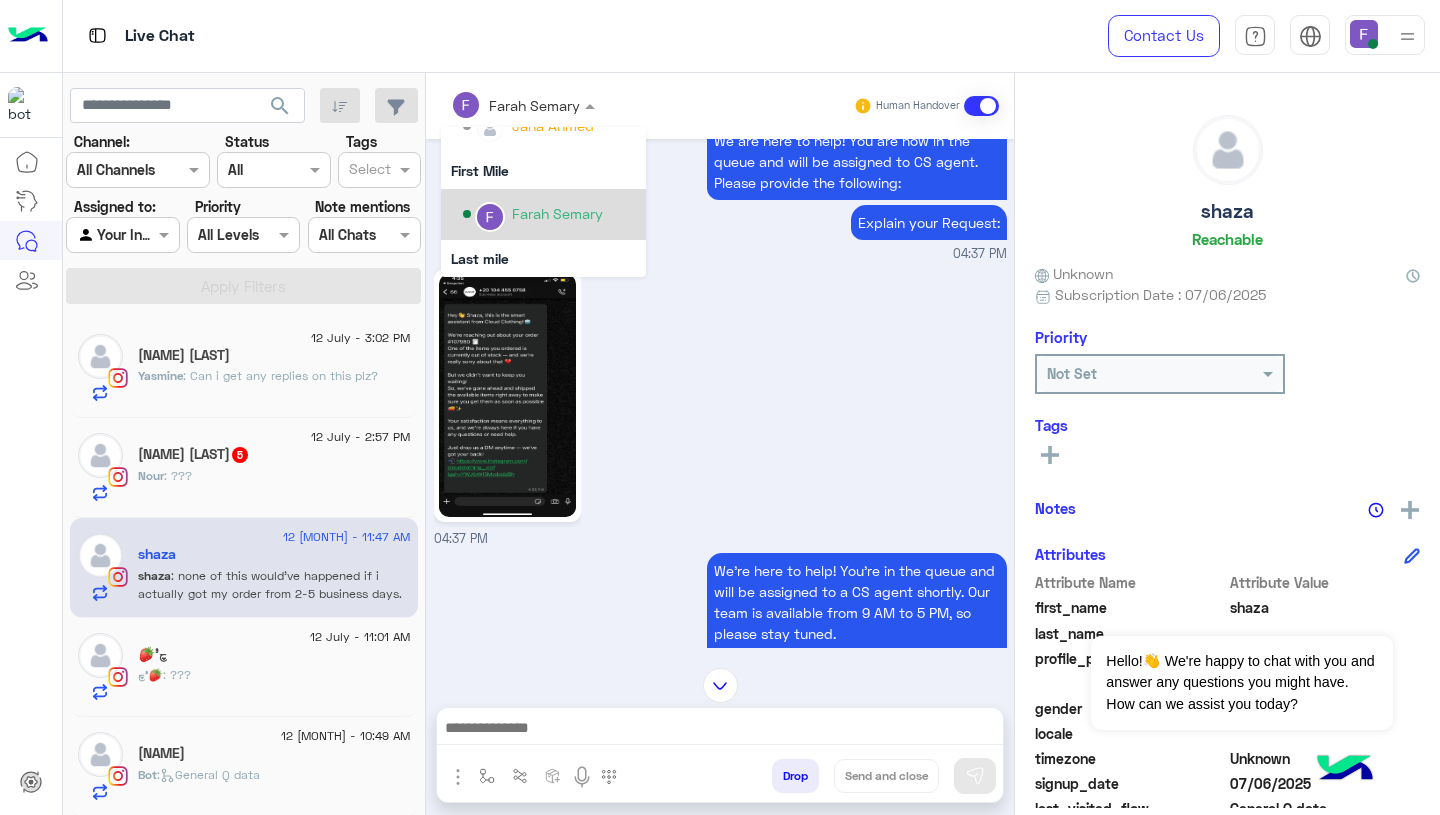 scroll, scrollTop: 355, scrollLeft: 0, axis: vertical 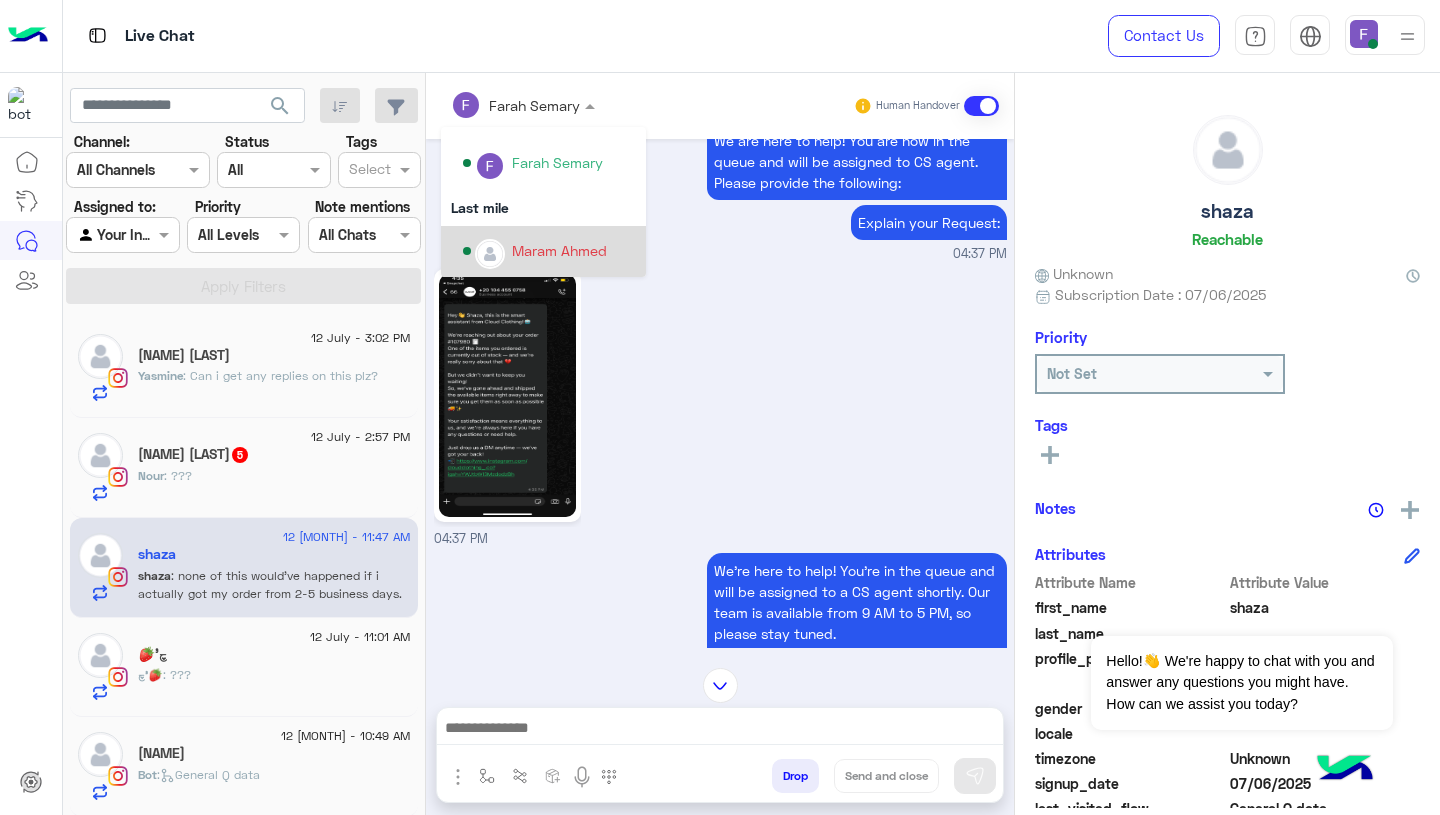click on "Maram Ahmed" at bounding box center [559, 250] 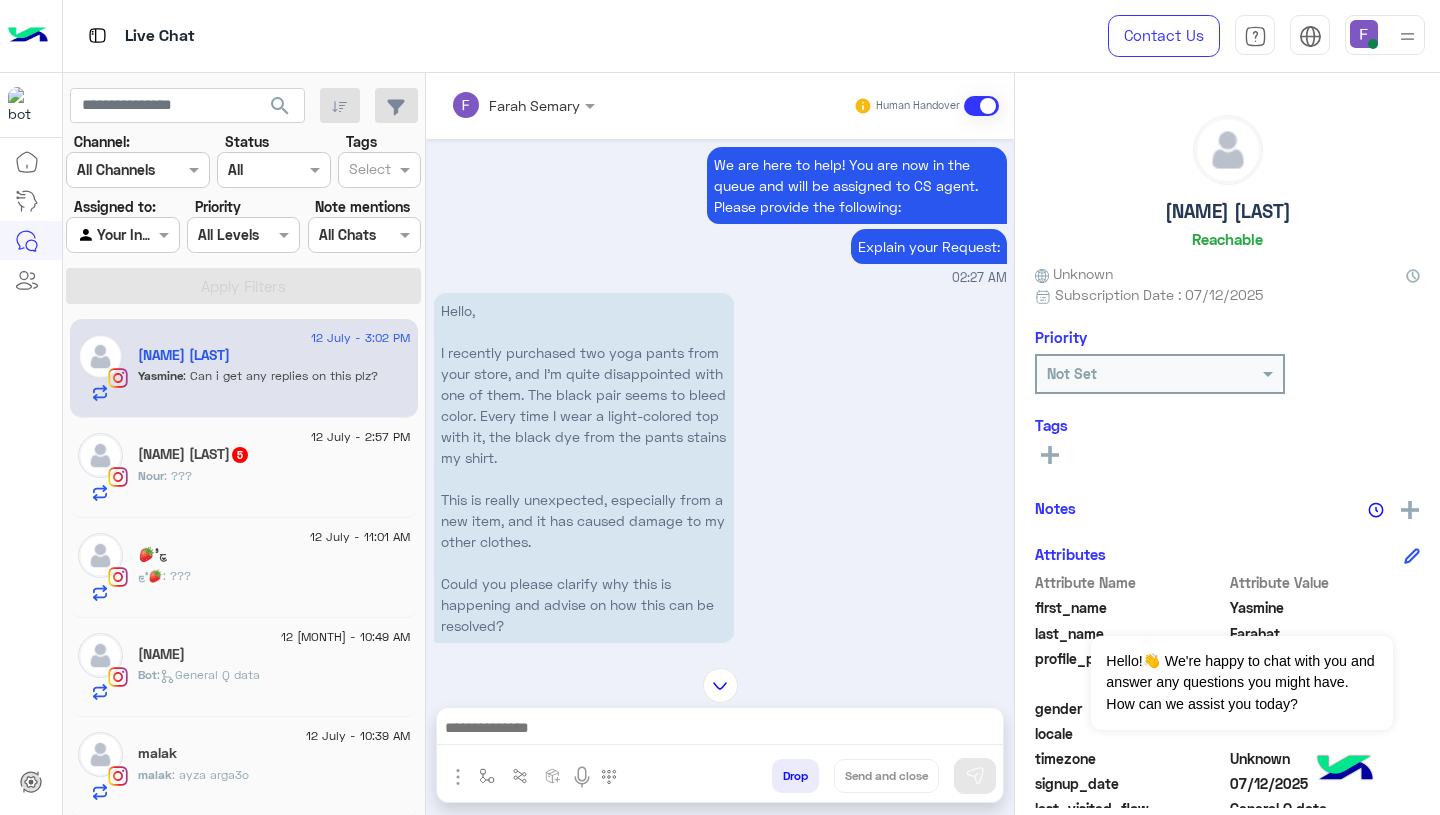 scroll, scrollTop: 1206, scrollLeft: 0, axis: vertical 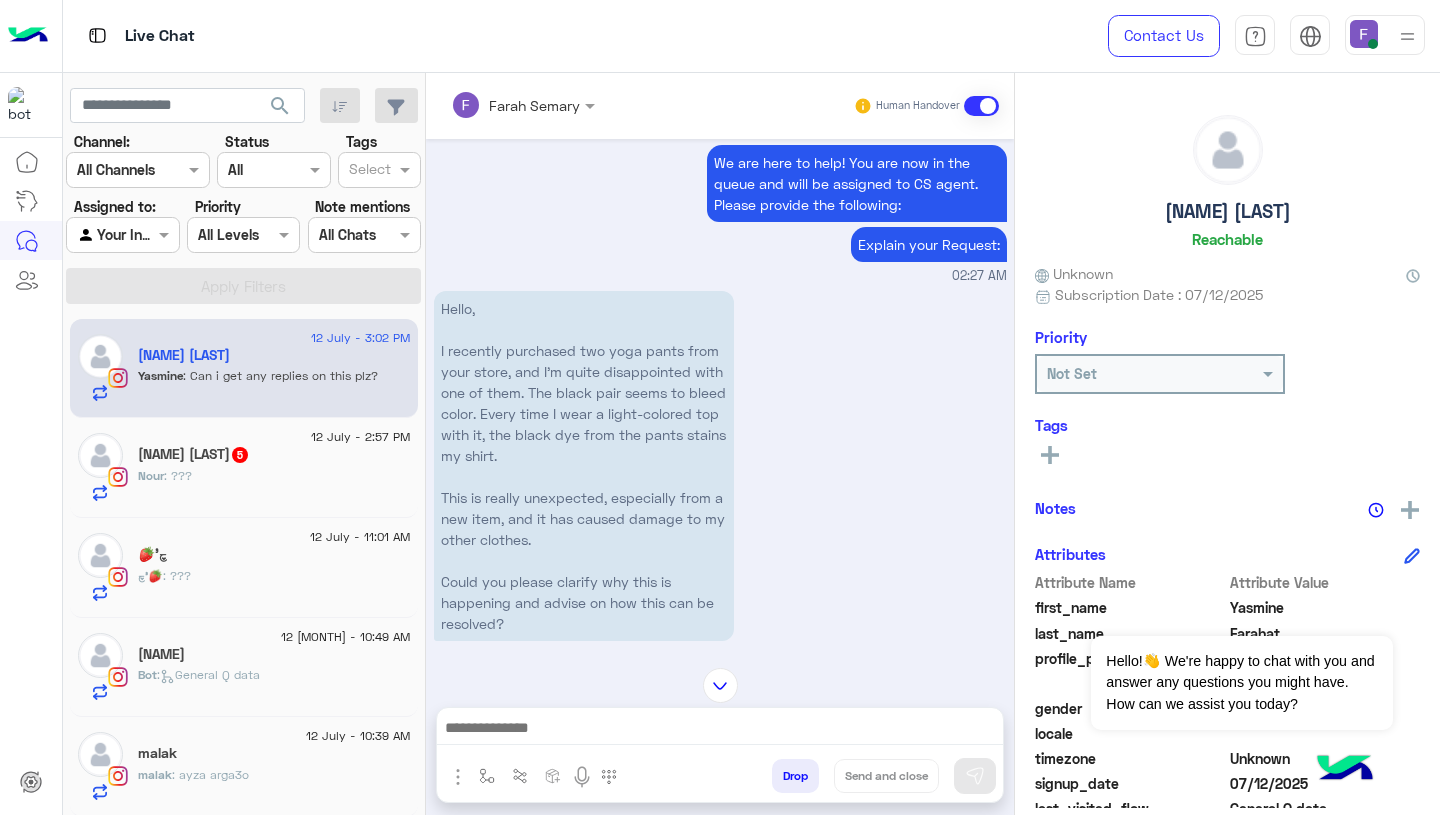 click on "Hello, I recently purchased two yoga pants from your store, and I’m quite disappointed with one of them. The black pair seems to bleed color. Every time I wear a light-colored top with it, the black dye from the pants stains my shirt. This is really unexpected, especially from a new item, and it has caused damage to my other clothes. Could you please clarify why this is happening and advise on how this can be resolved?" at bounding box center (584, 466) 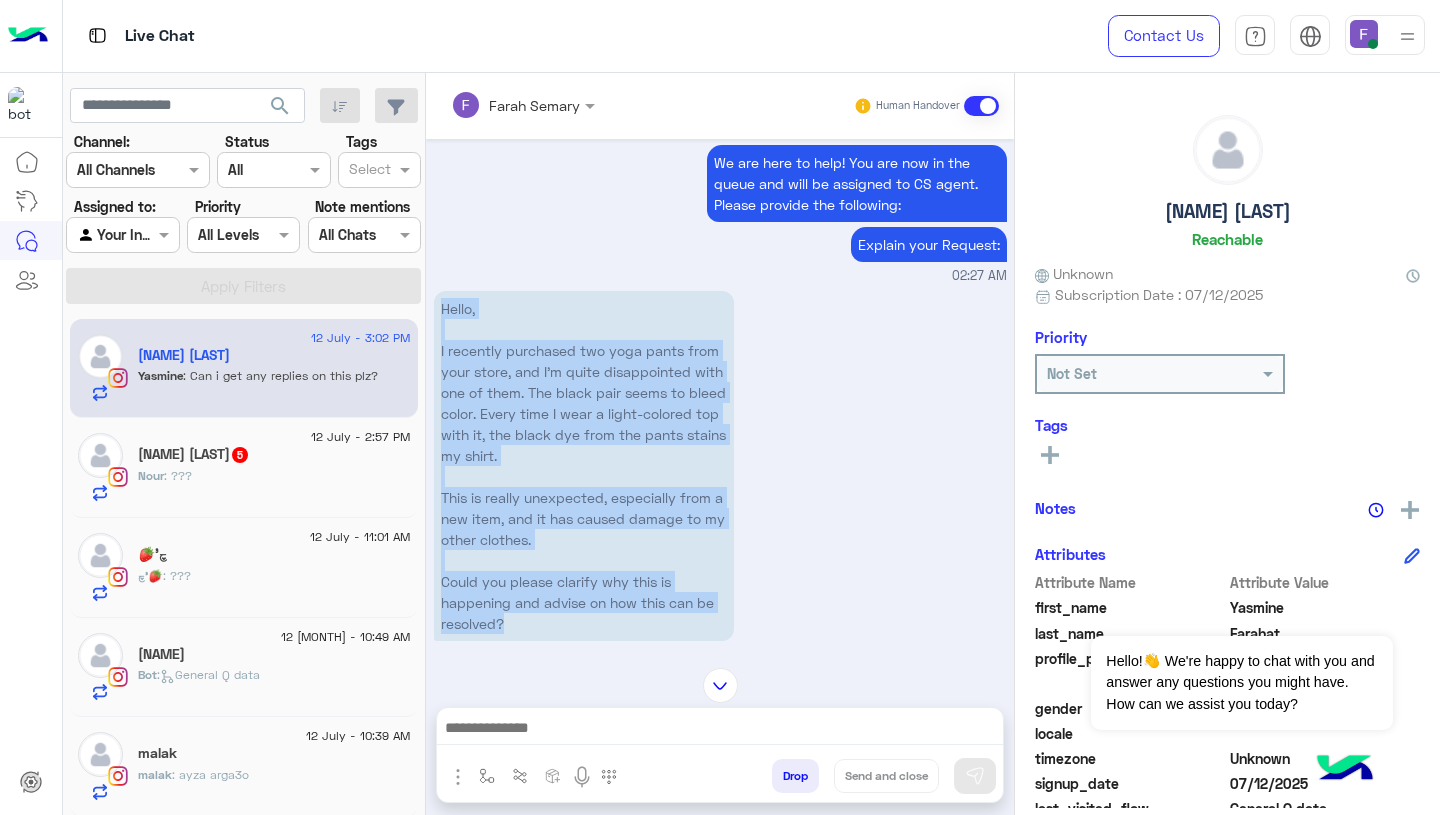 drag, startPoint x: 441, startPoint y: 307, endPoint x: 565, endPoint y: 633, distance: 348.78647 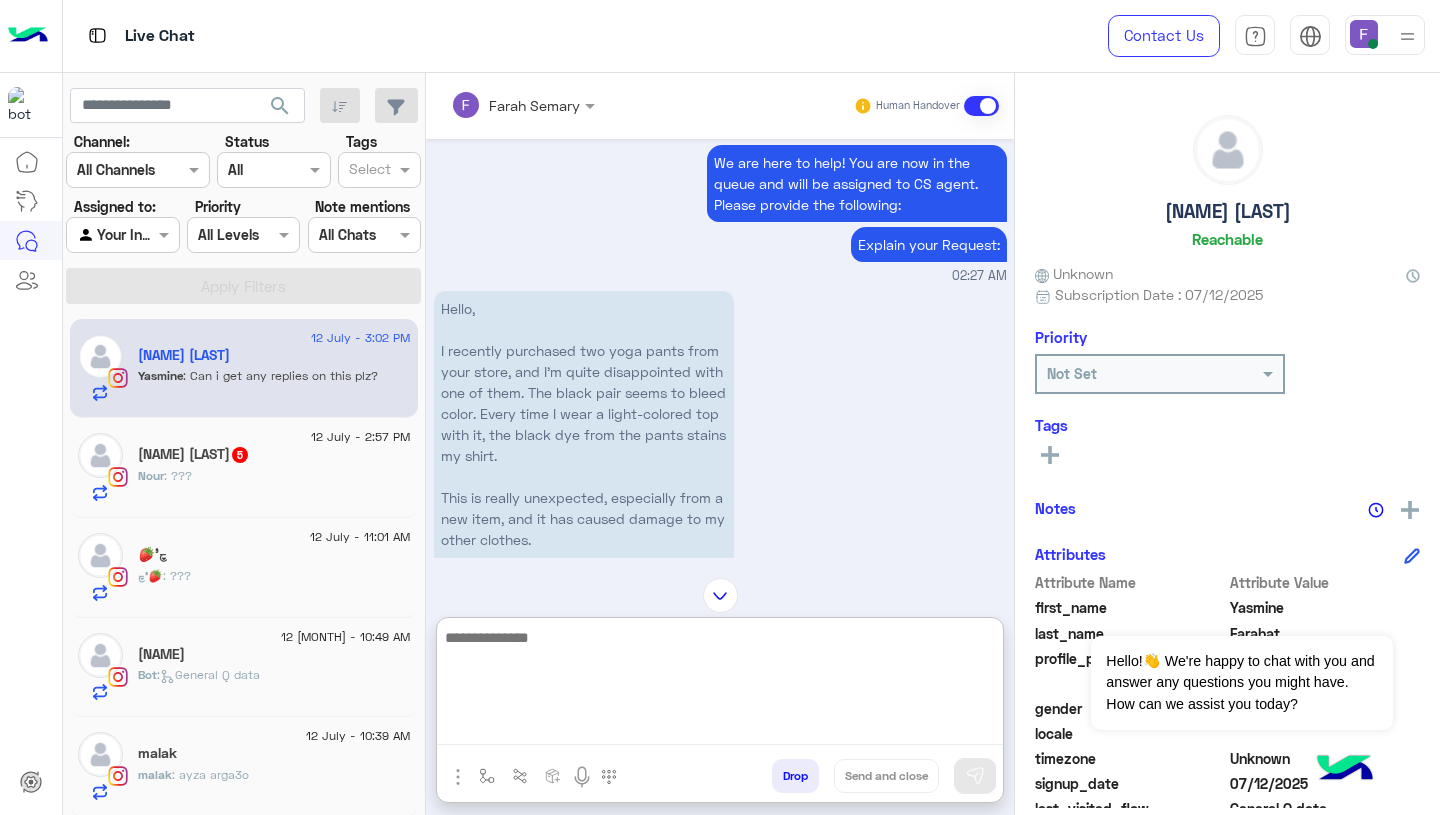 click at bounding box center [720, 685] 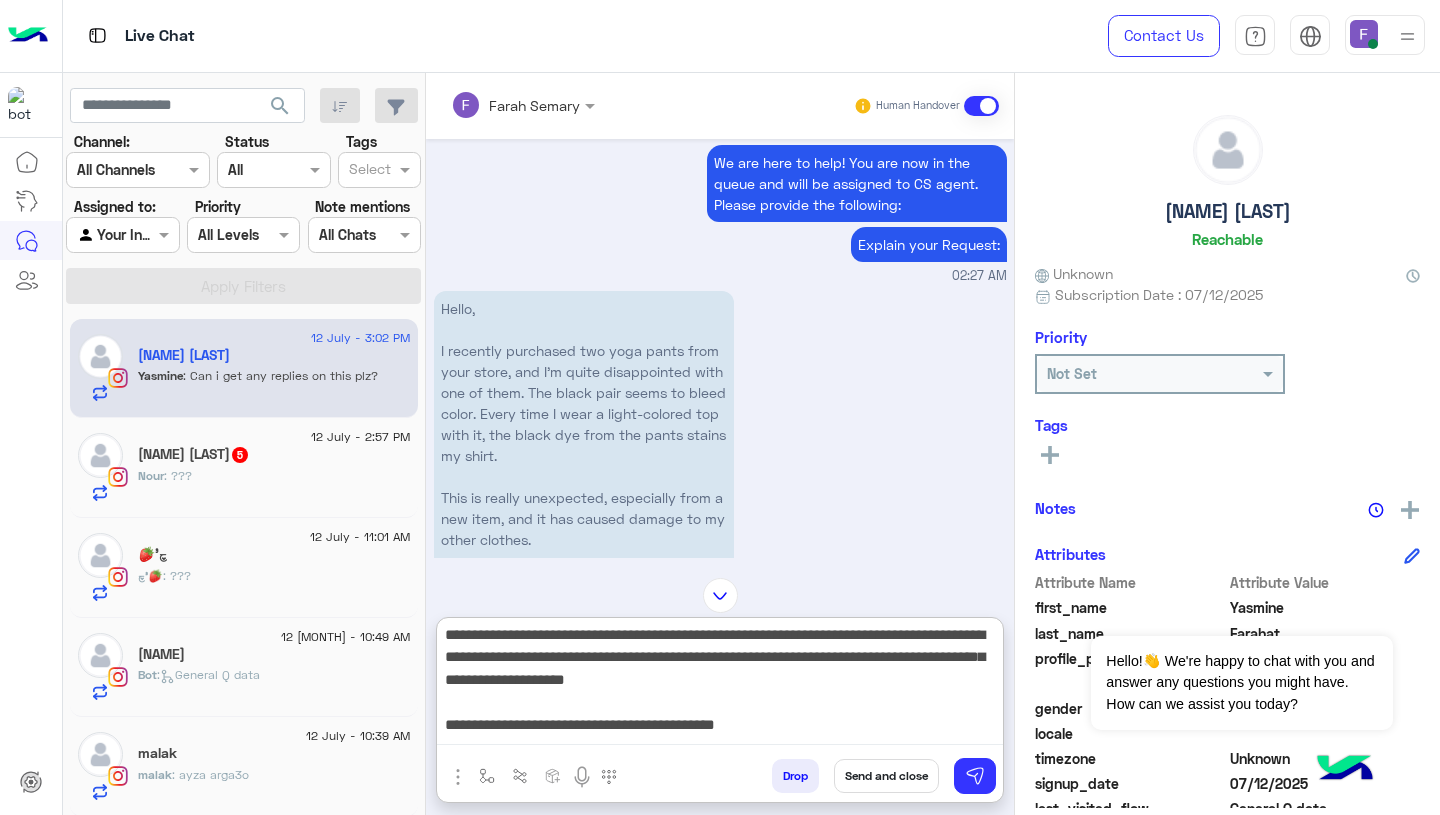 scroll, scrollTop: 0, scrollLeft: 0, axis: both 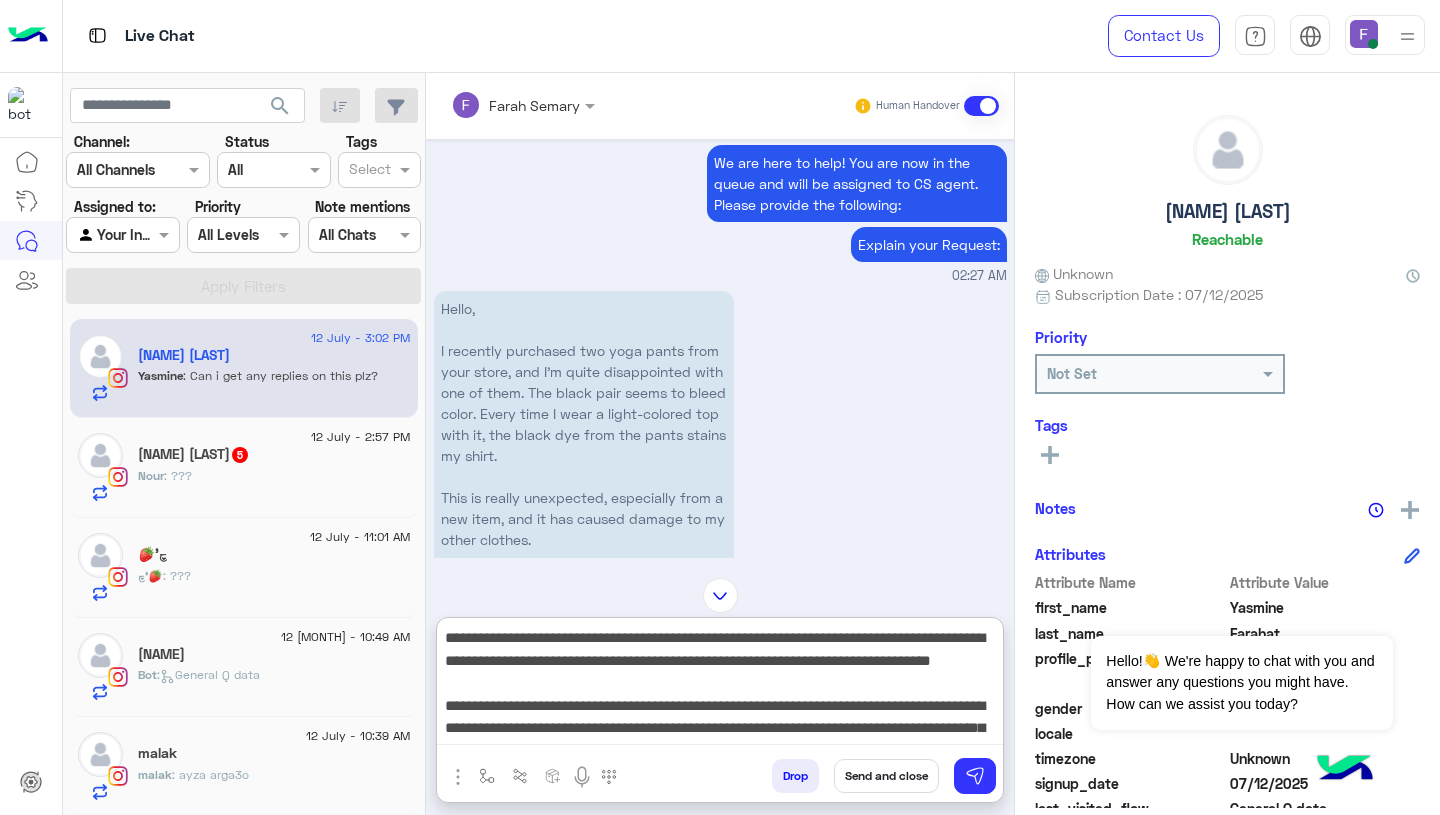 drag, startPoint x: 782, startPoint y: 664, endPoint x: 785, endPoint y: 694, distance: 30.149628 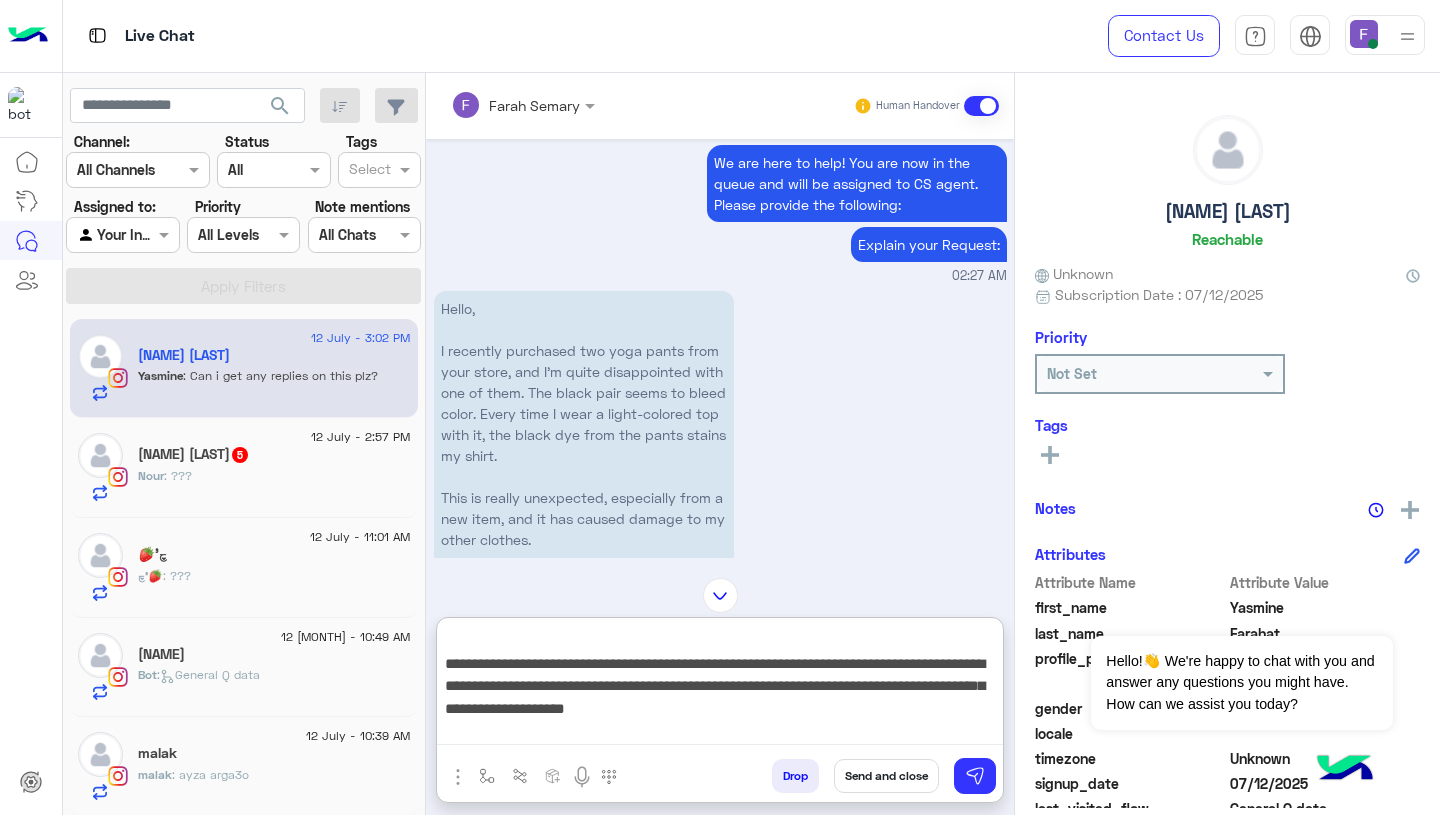 scroll, scrollTop: 41, scrollLeft: 0, axis: vertical 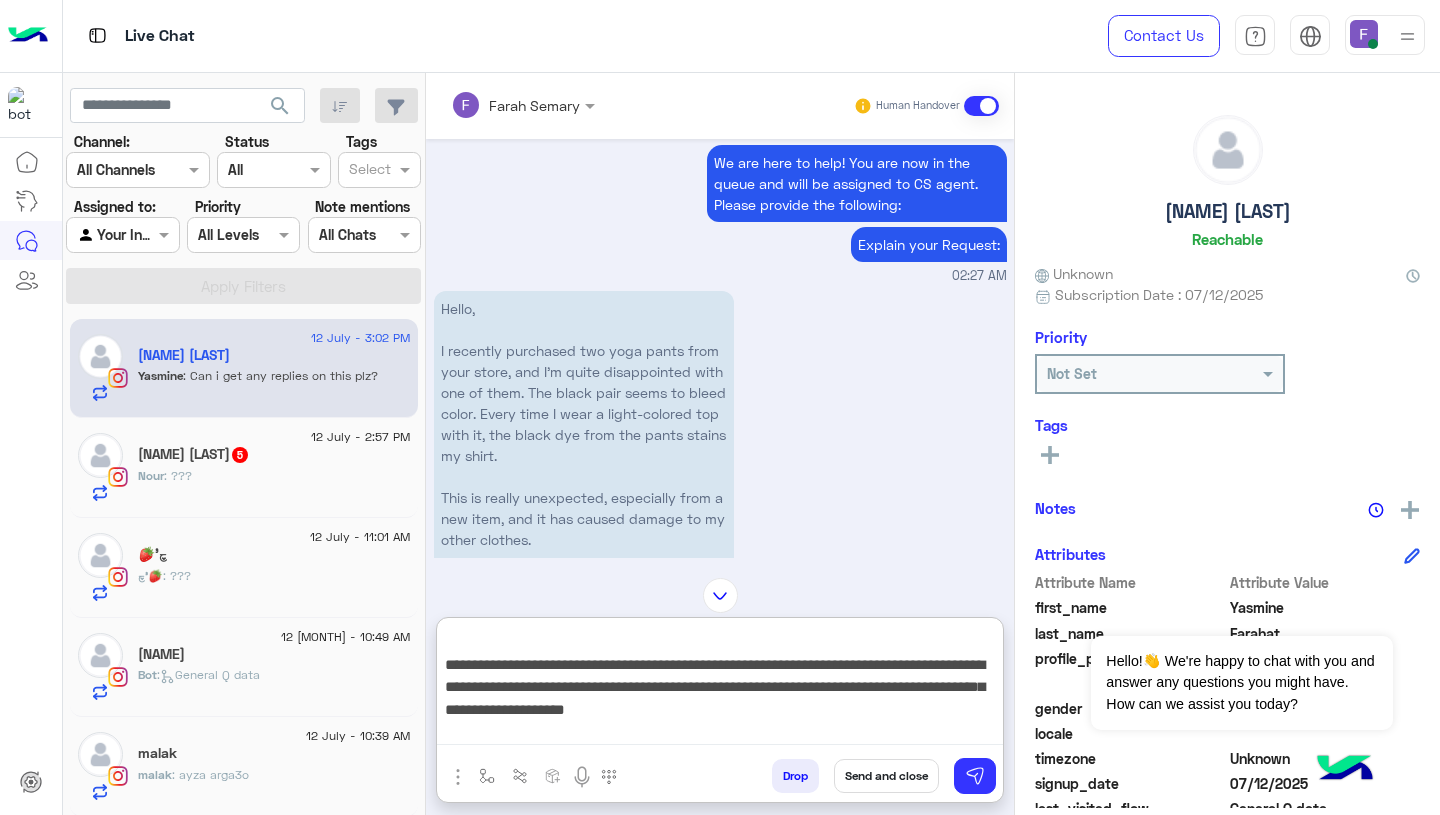 click on "**********" at bounding box center [720, 685] 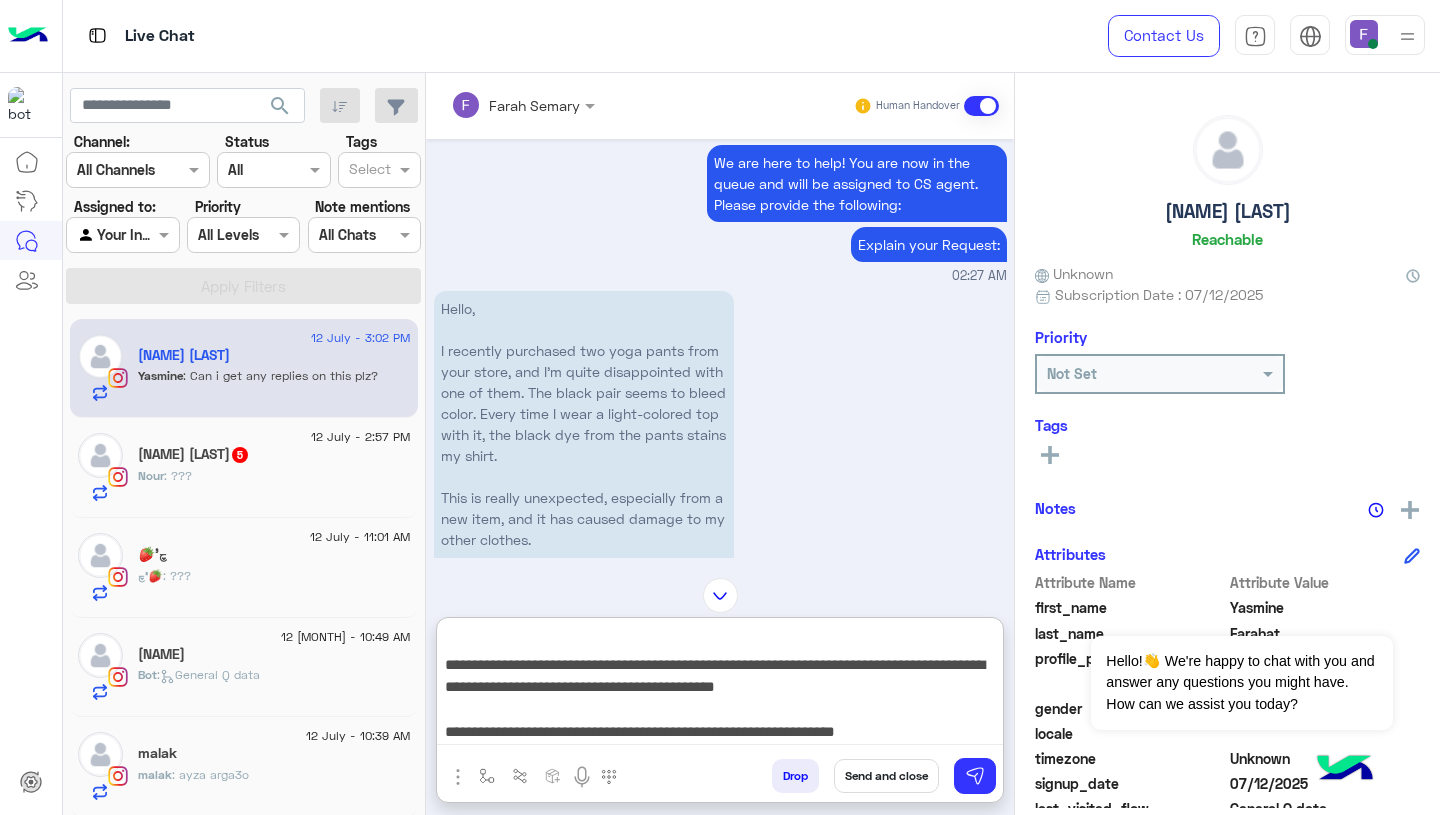 click on "**********" at bounding box center [720, 685] 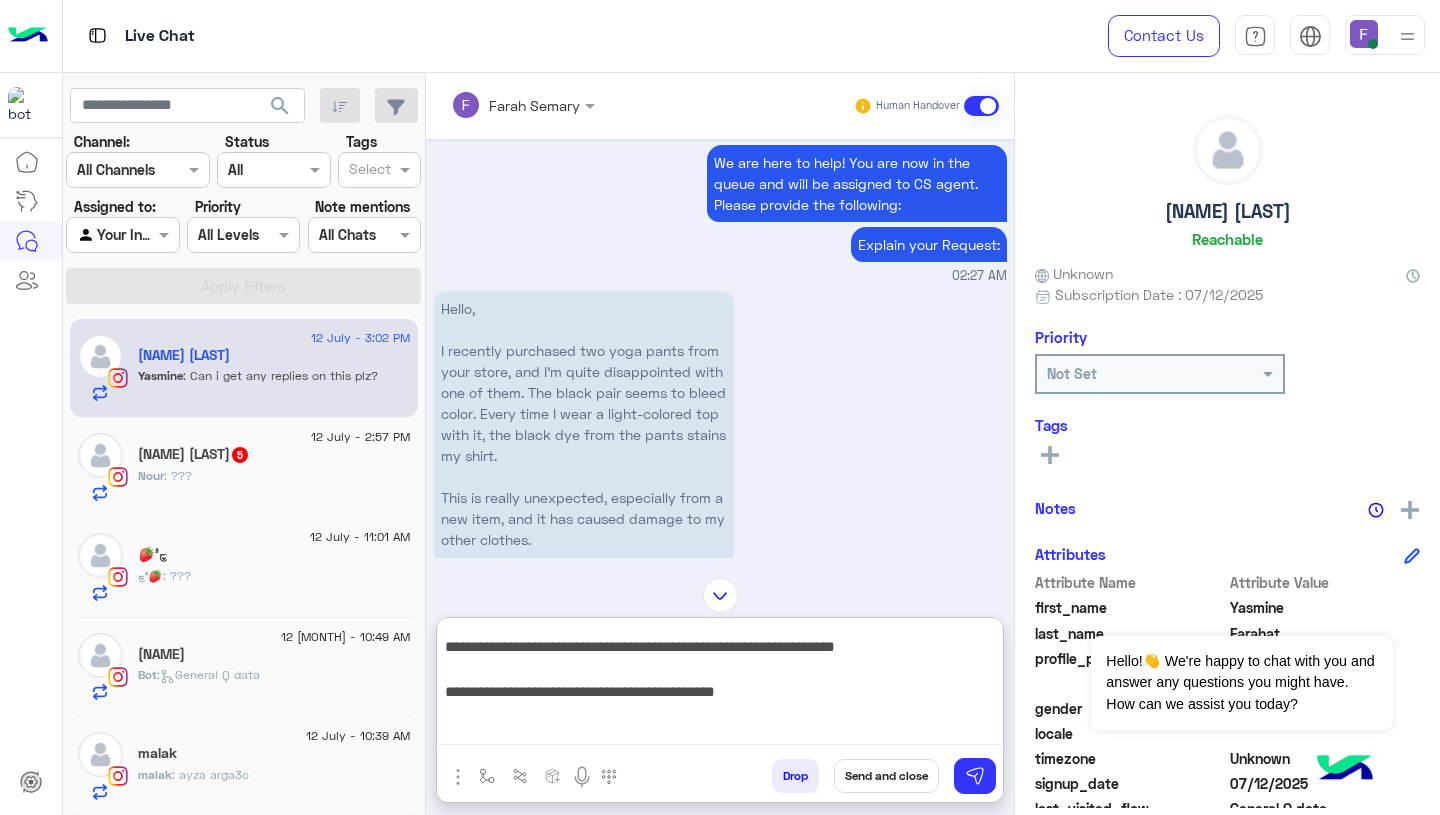 scroll, scrollTop: 119, scrollLeft: 0, axis: vertical 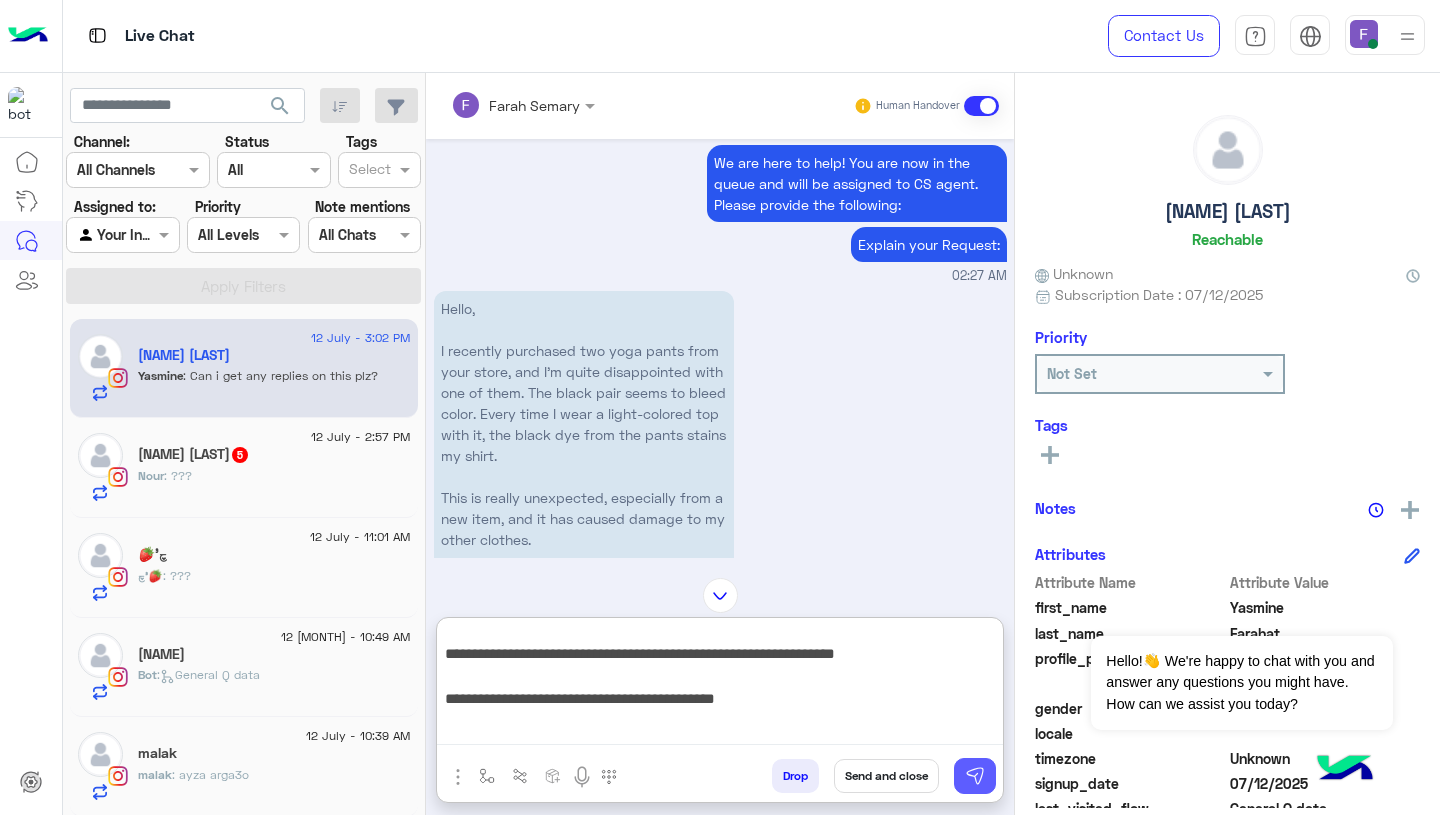 type on "**********" 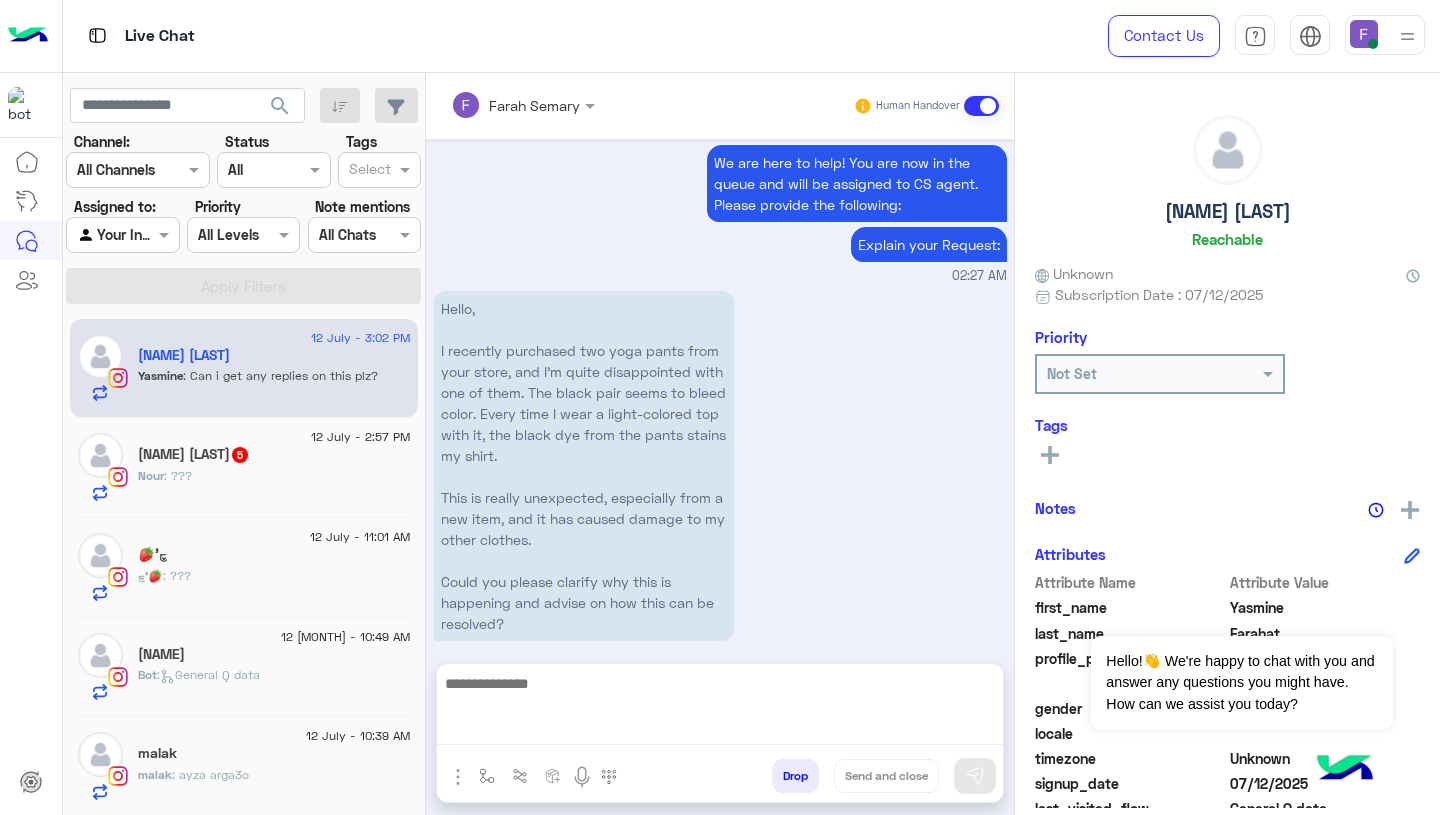 scroll, scrollTop: 0, scrollLeft: 0, axis: both 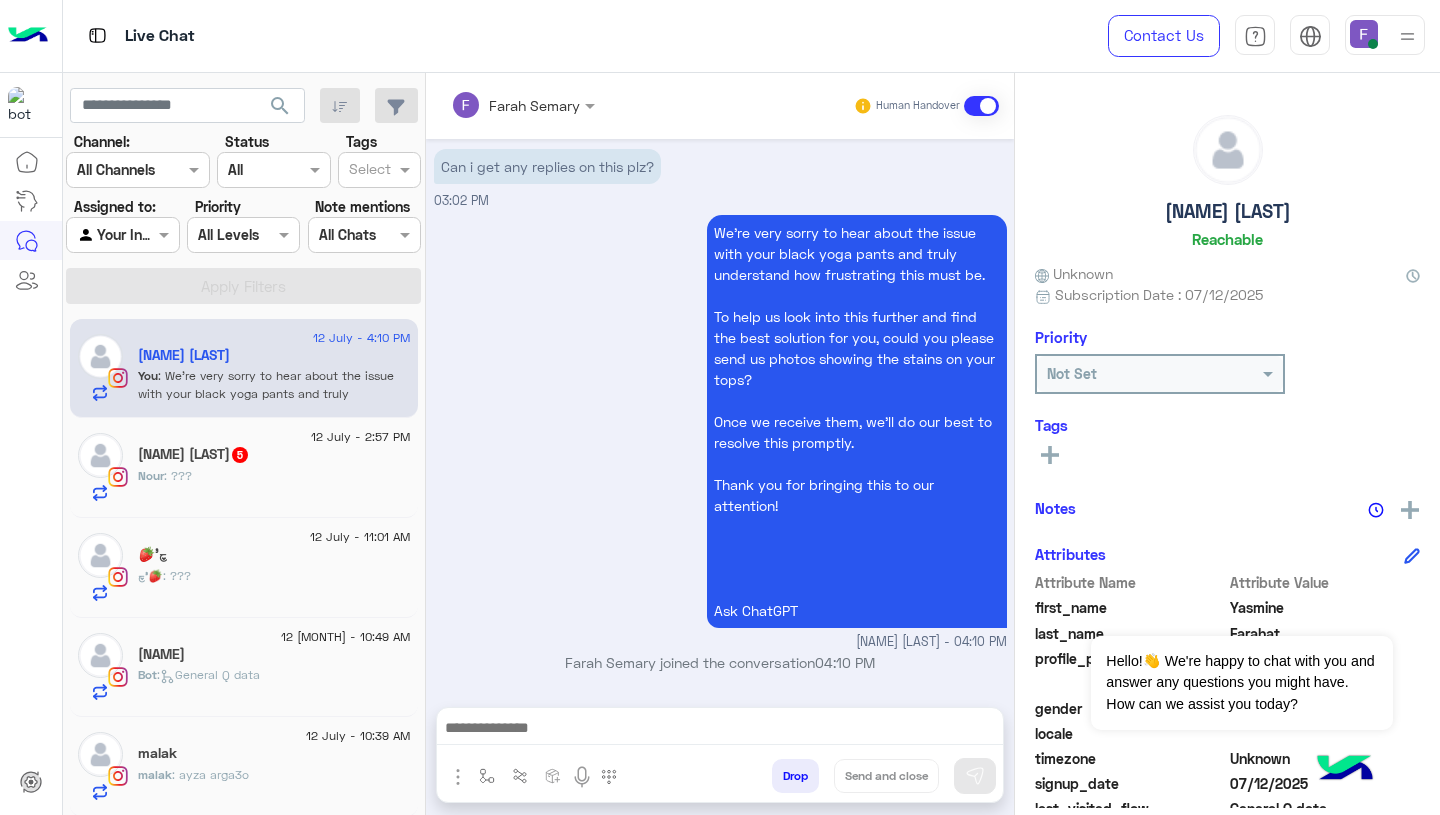 click at bounding box center [720, 730] 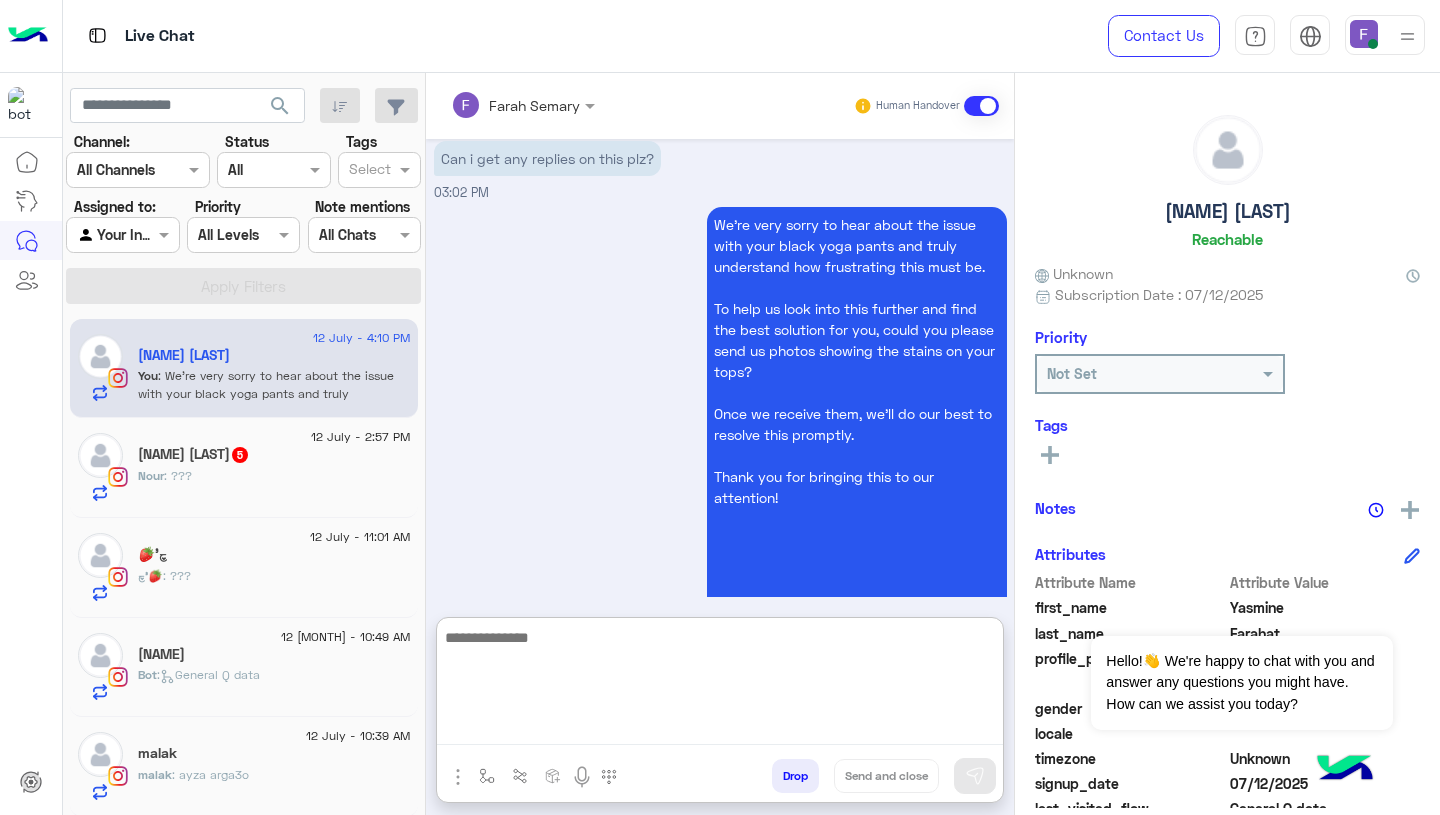 paste on "**********" 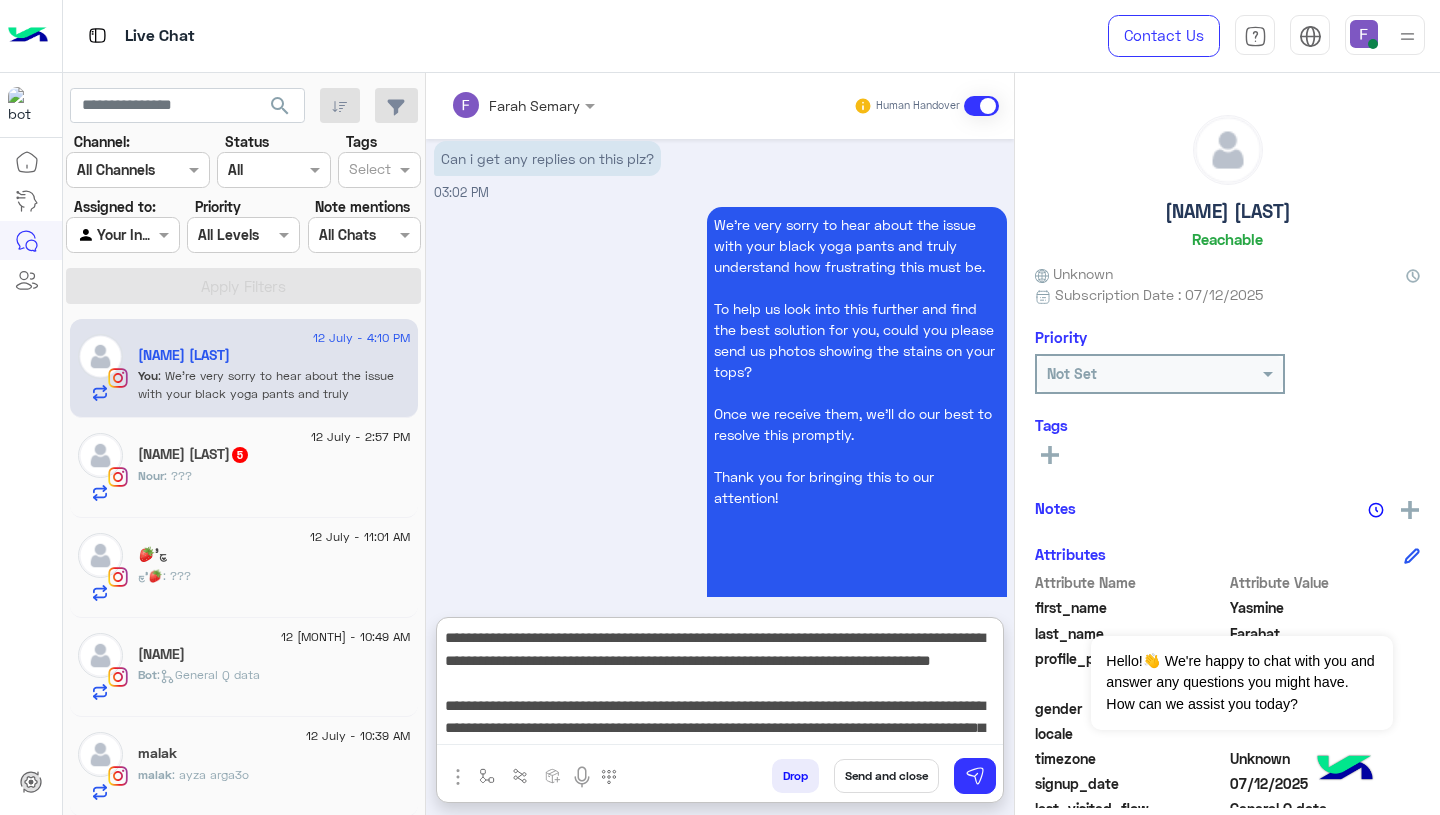 scroll, scrollTop: 218, scrollLeft: 0, axis: vertical 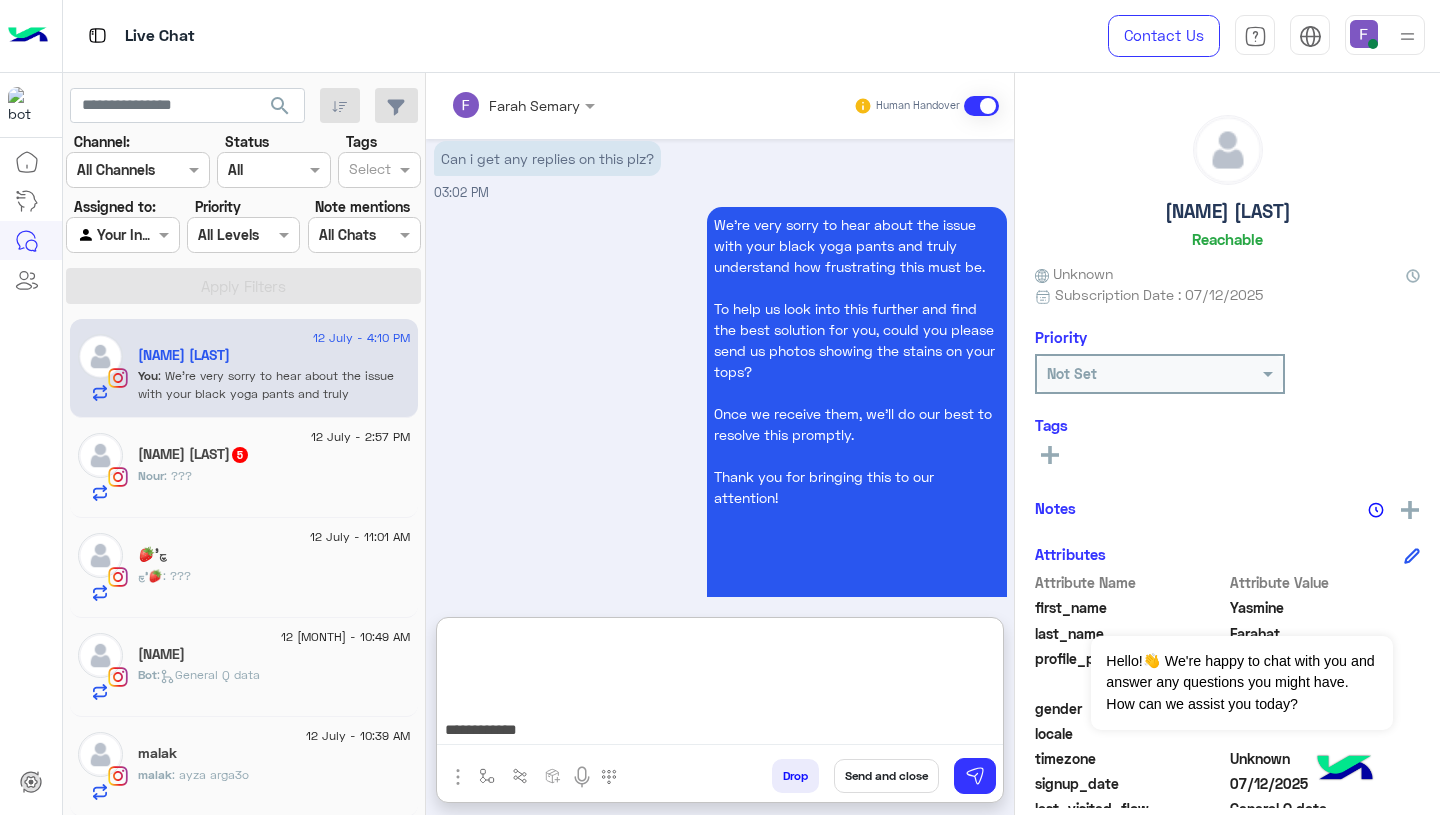 click on "**********" at bounding box center [720, 685] 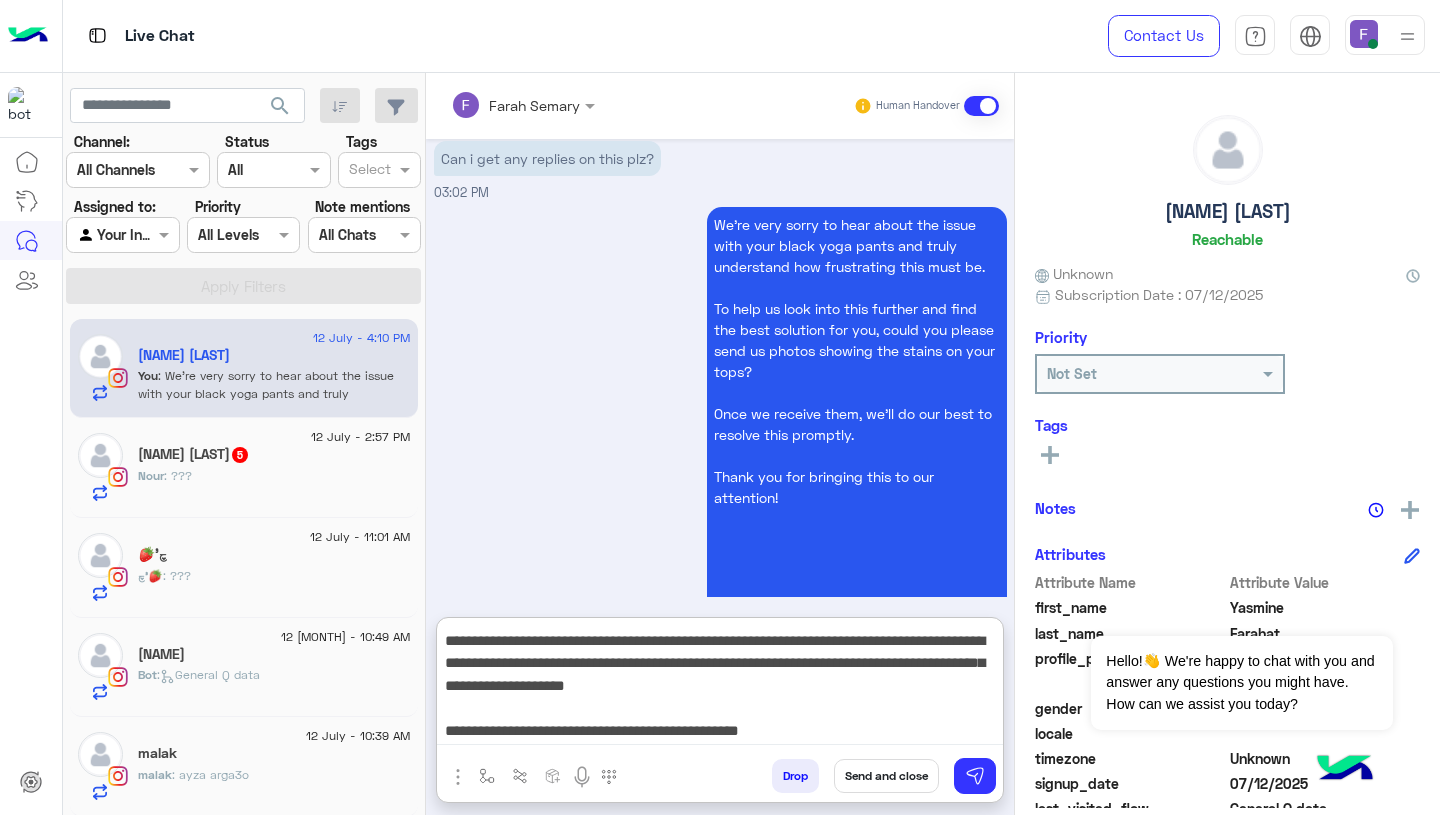 type on "**********" 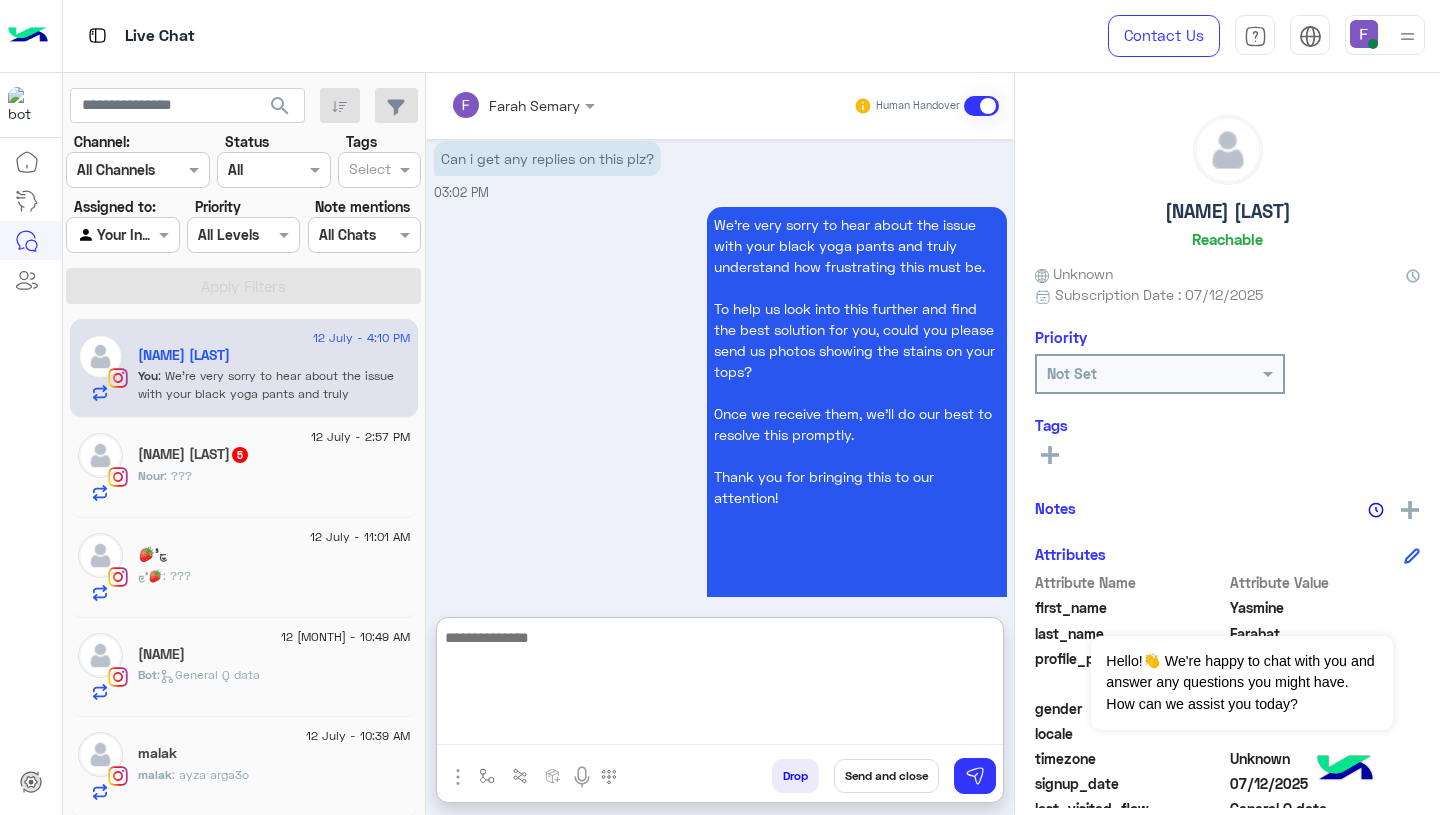 scroll, scrollTop: 0, scrollLeft: 0, axis: both 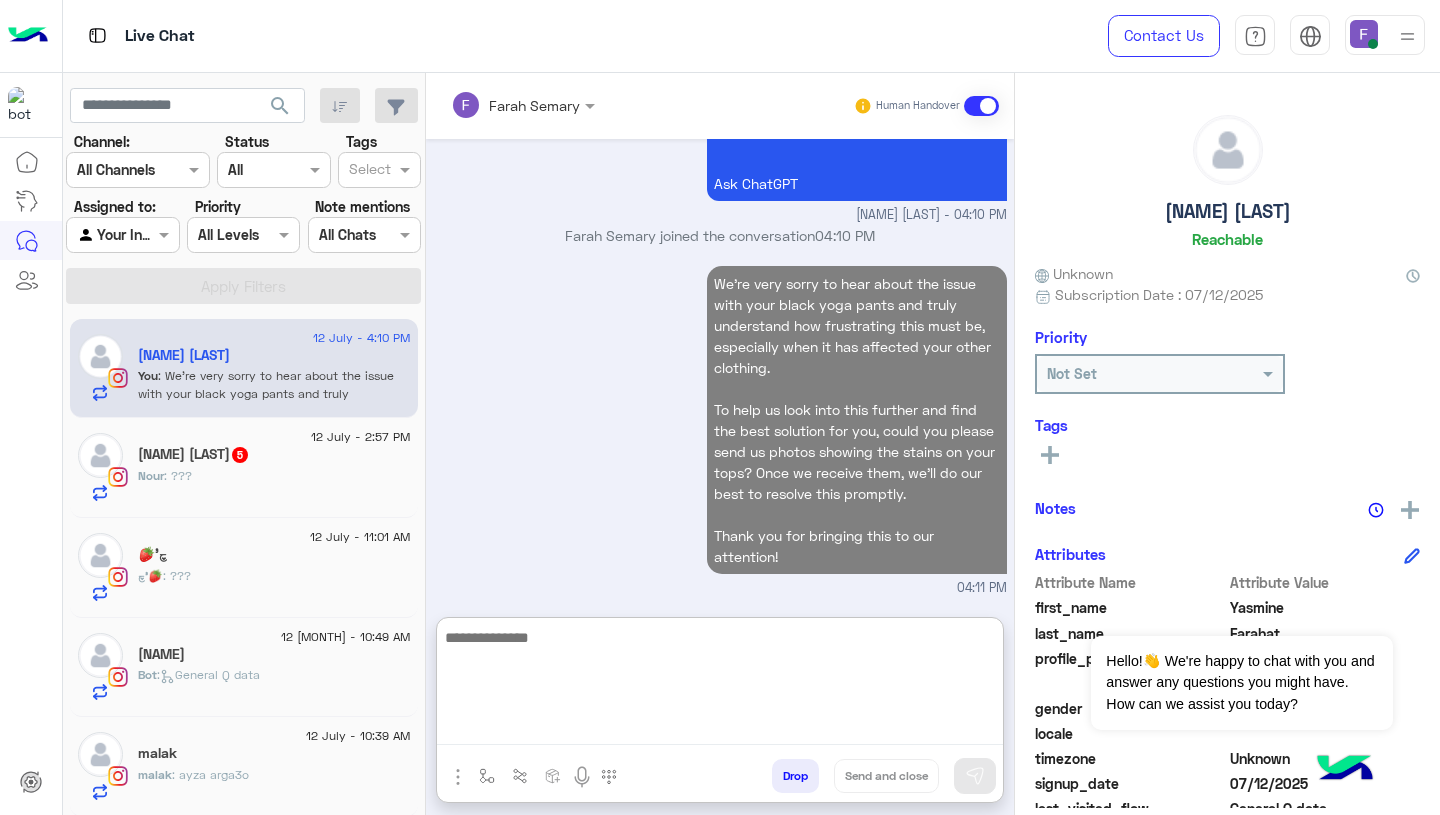 click on "We're very sorry to hear about the issue with your black yoga pants and truly understand how frustrating this must be, especially when it has affected your other clothing. To help us look into this further and find the best solution for you, could you please send us photos showing the stains on your tops? Once we receive them, we'll do our best to resolve this promptly. Thank you for bringing this to our attention!   04:11 PM" at bounding box center [720, 429] 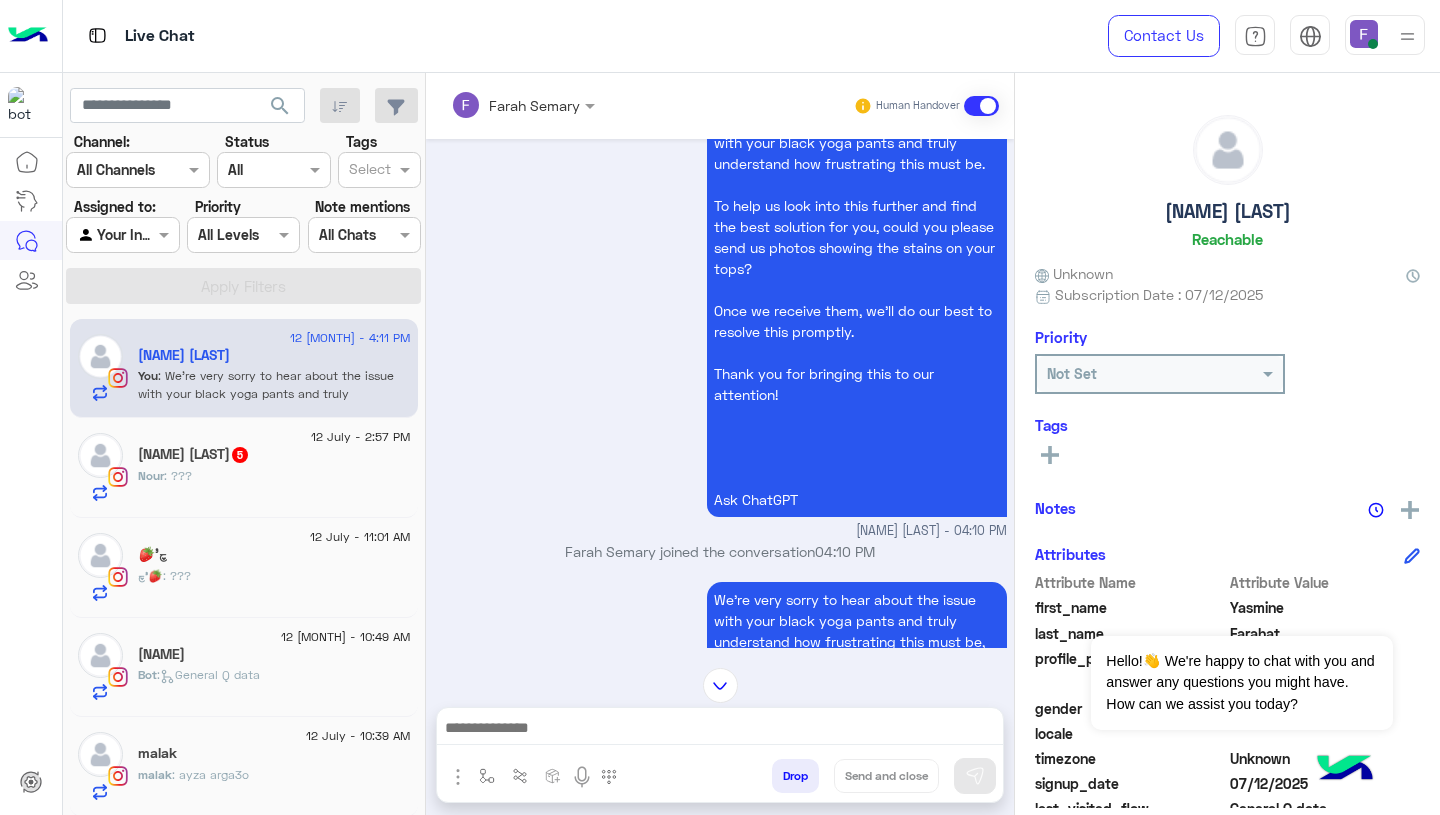 scroll, scrollTop: 2238, scrollLeft: 0, axis: vertical 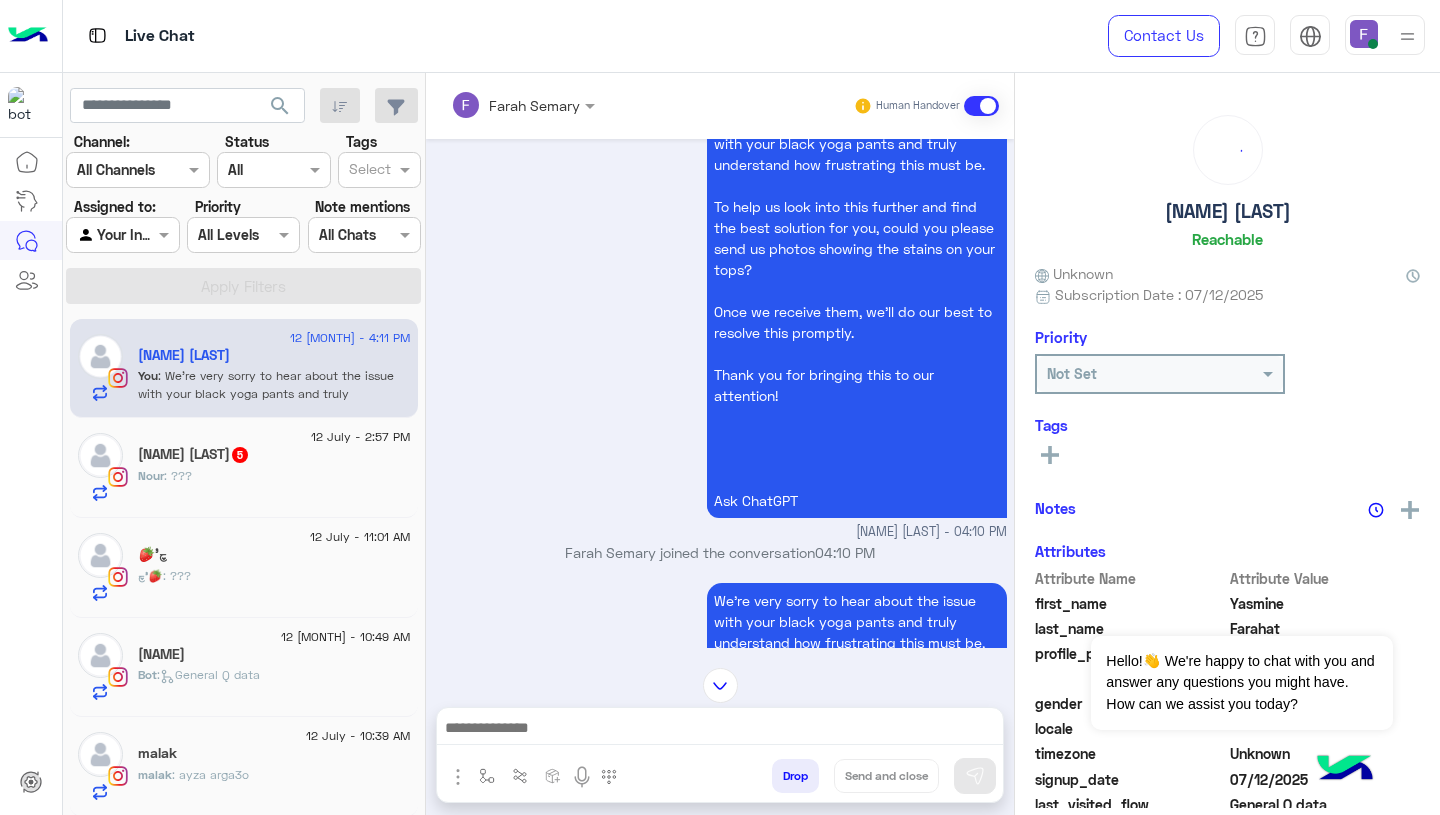 click on "Nour : ???" 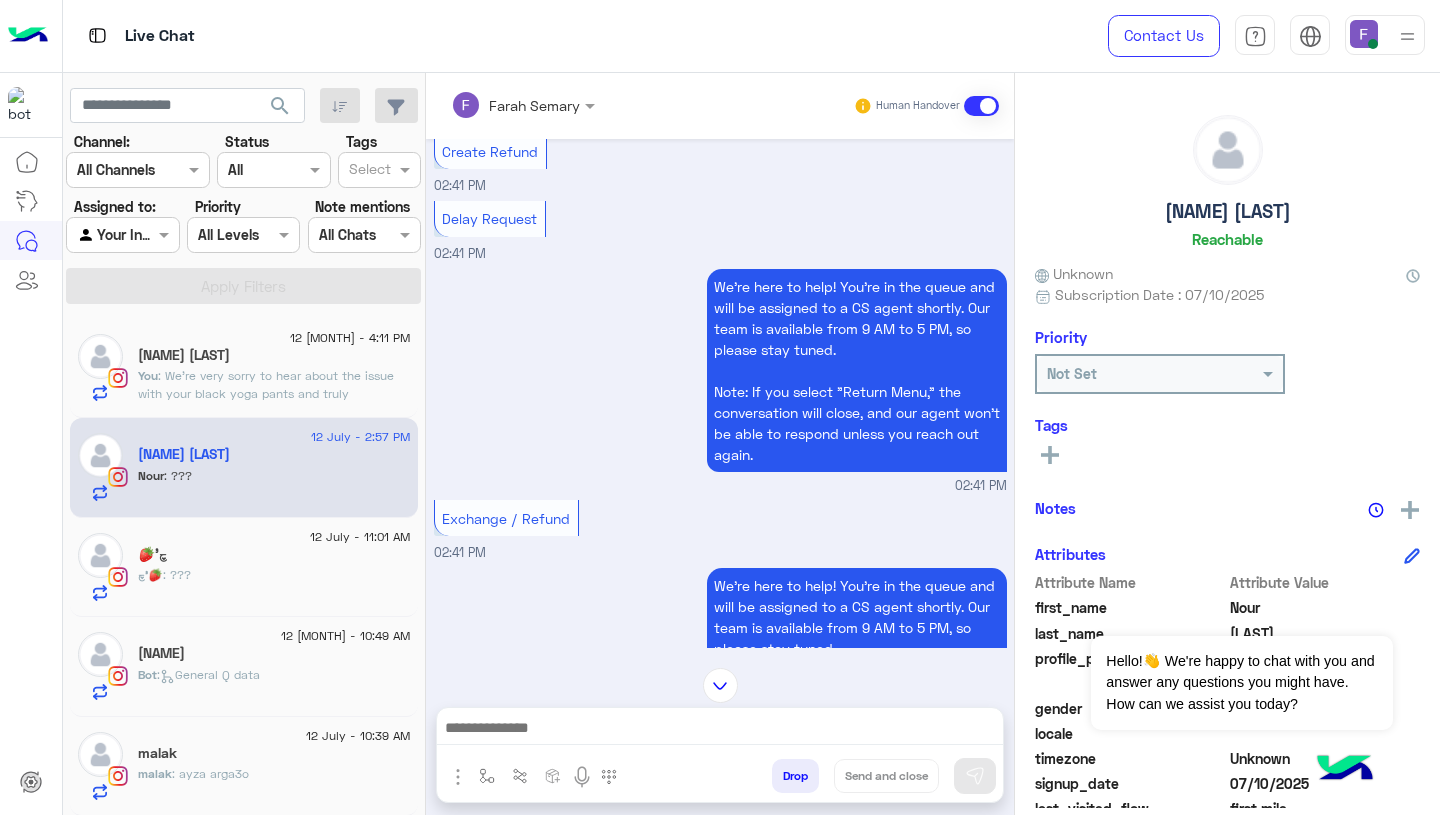 scroll, scrollTop: 1460, scrollLeft: 0, axis: vertical 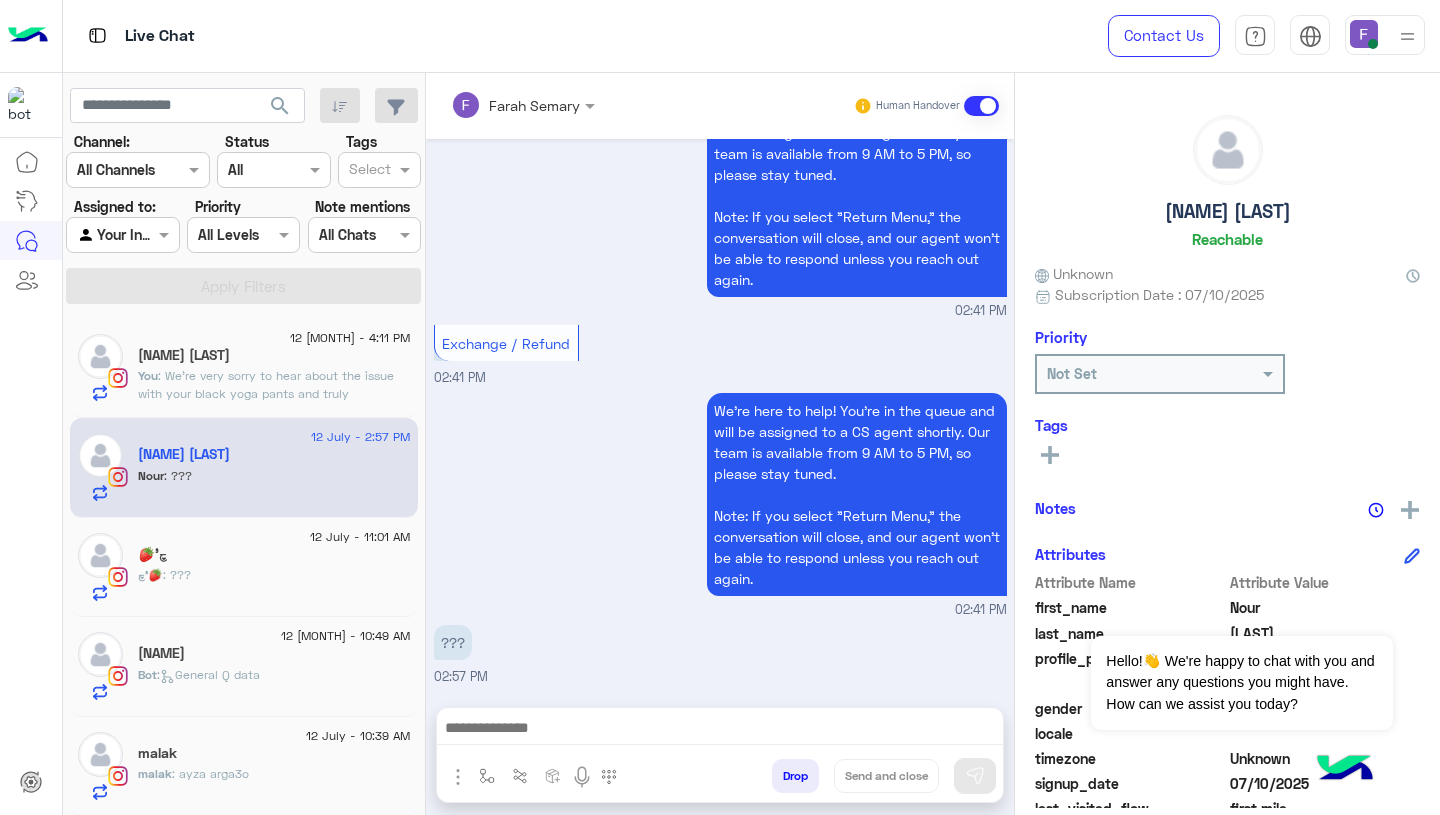click at bounding box center (720, 730) 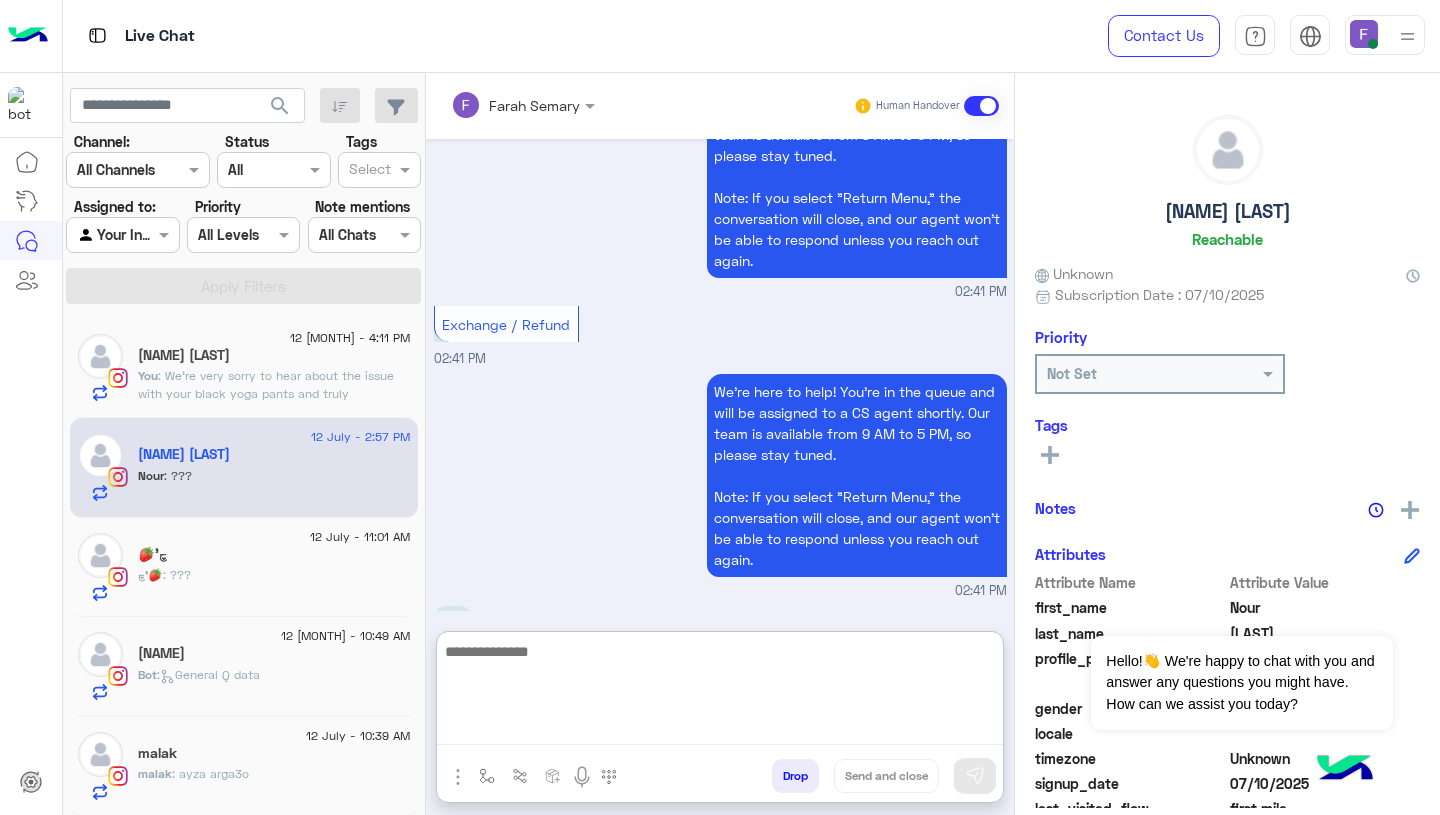 paste on "**********" 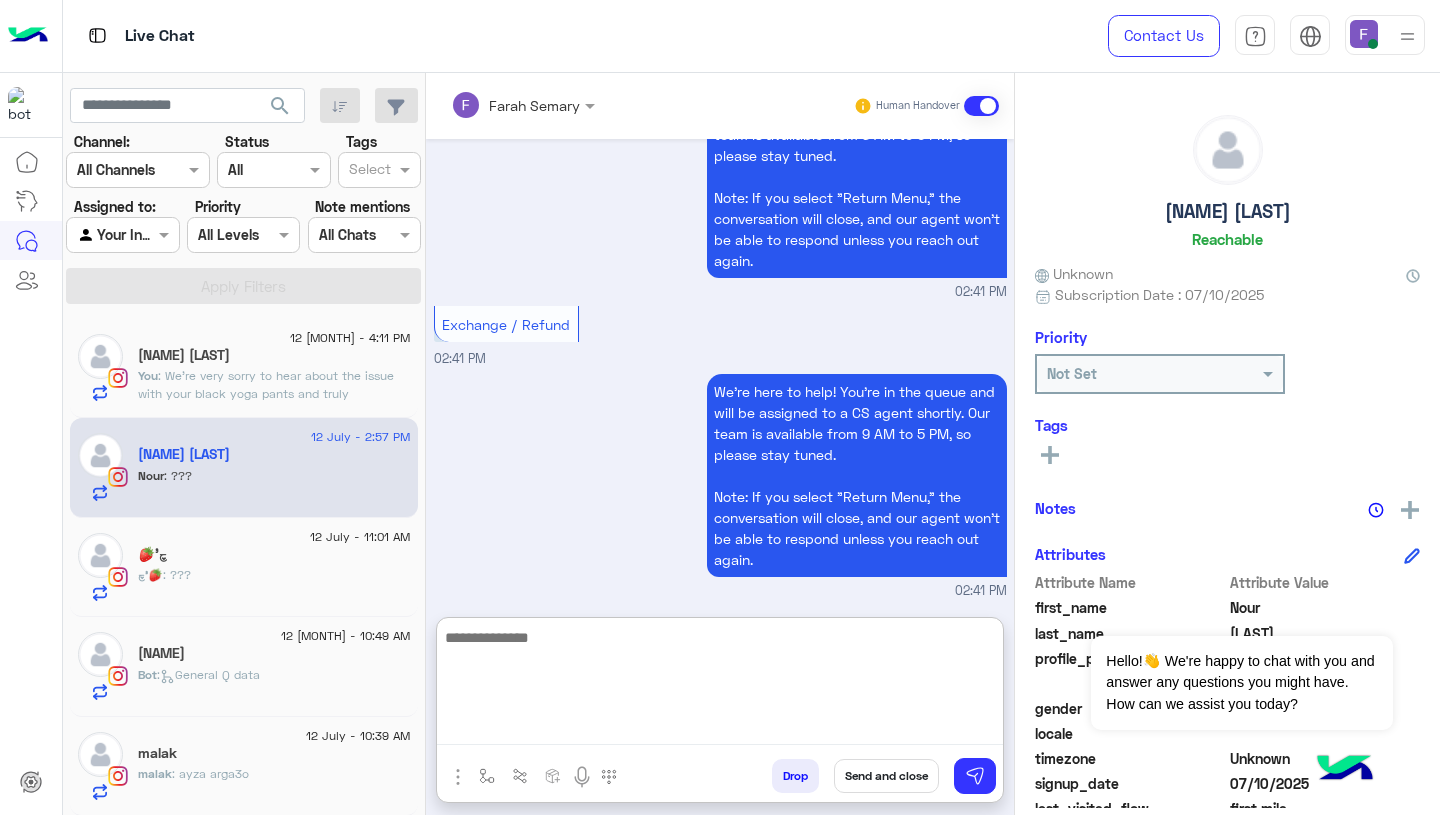 scroll, scrollTop: 0, scrollLeft: 0, axis: both 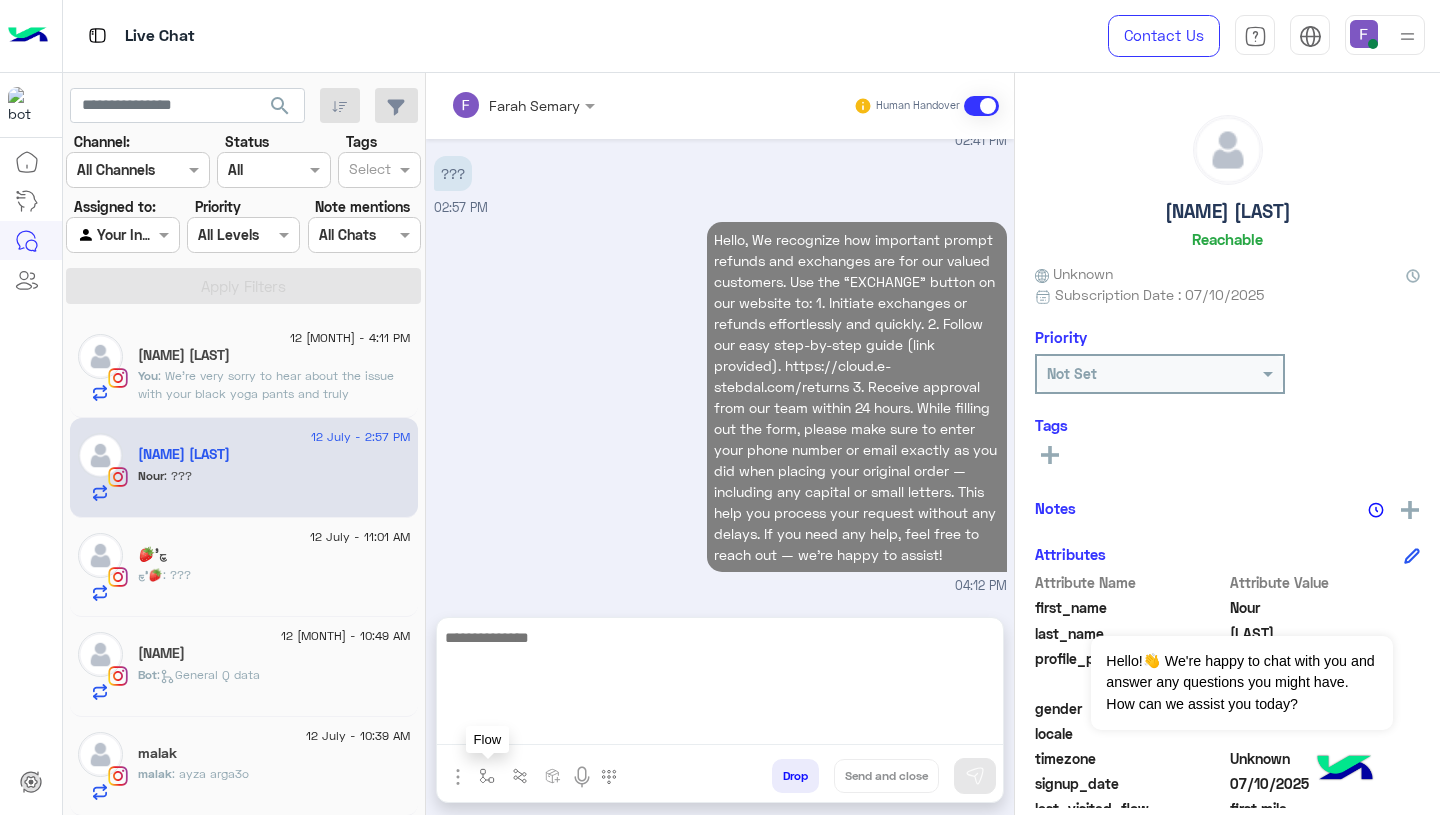 click at bounding box center [487, 776] 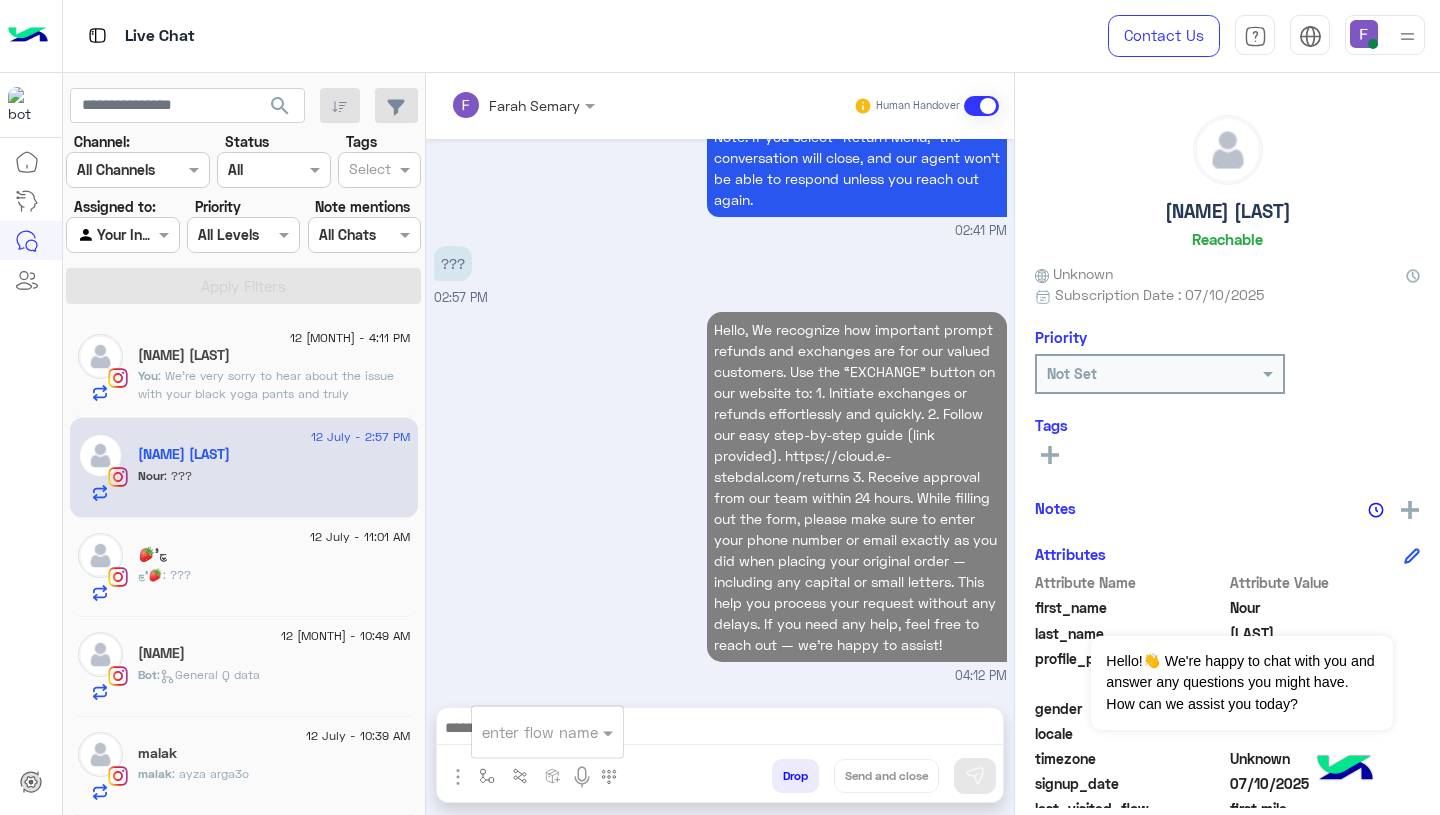 click at bounding box center [523, 732] 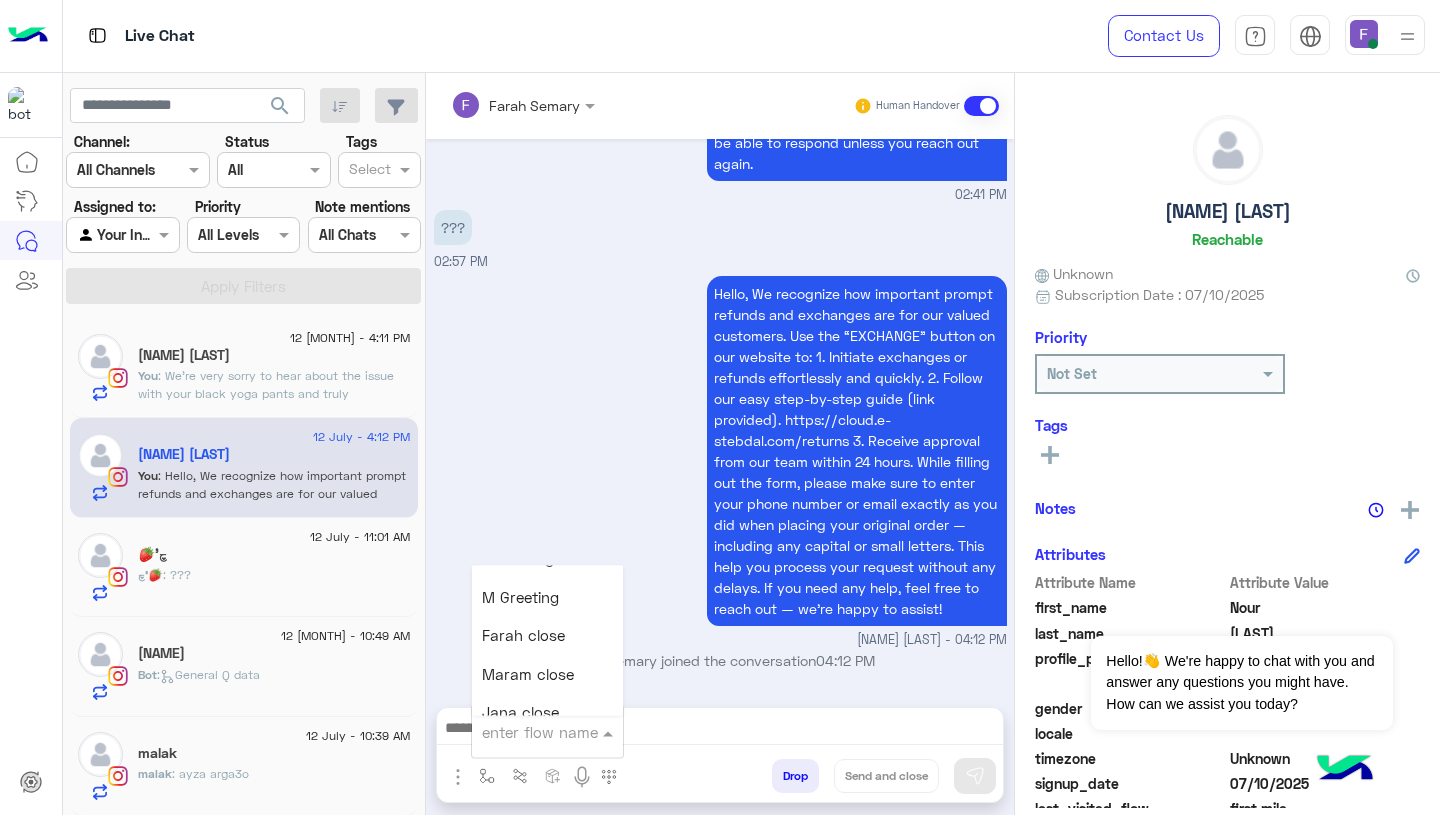 scroll, scrollTop: 2373, scrollLeft: 0, axis: vertical 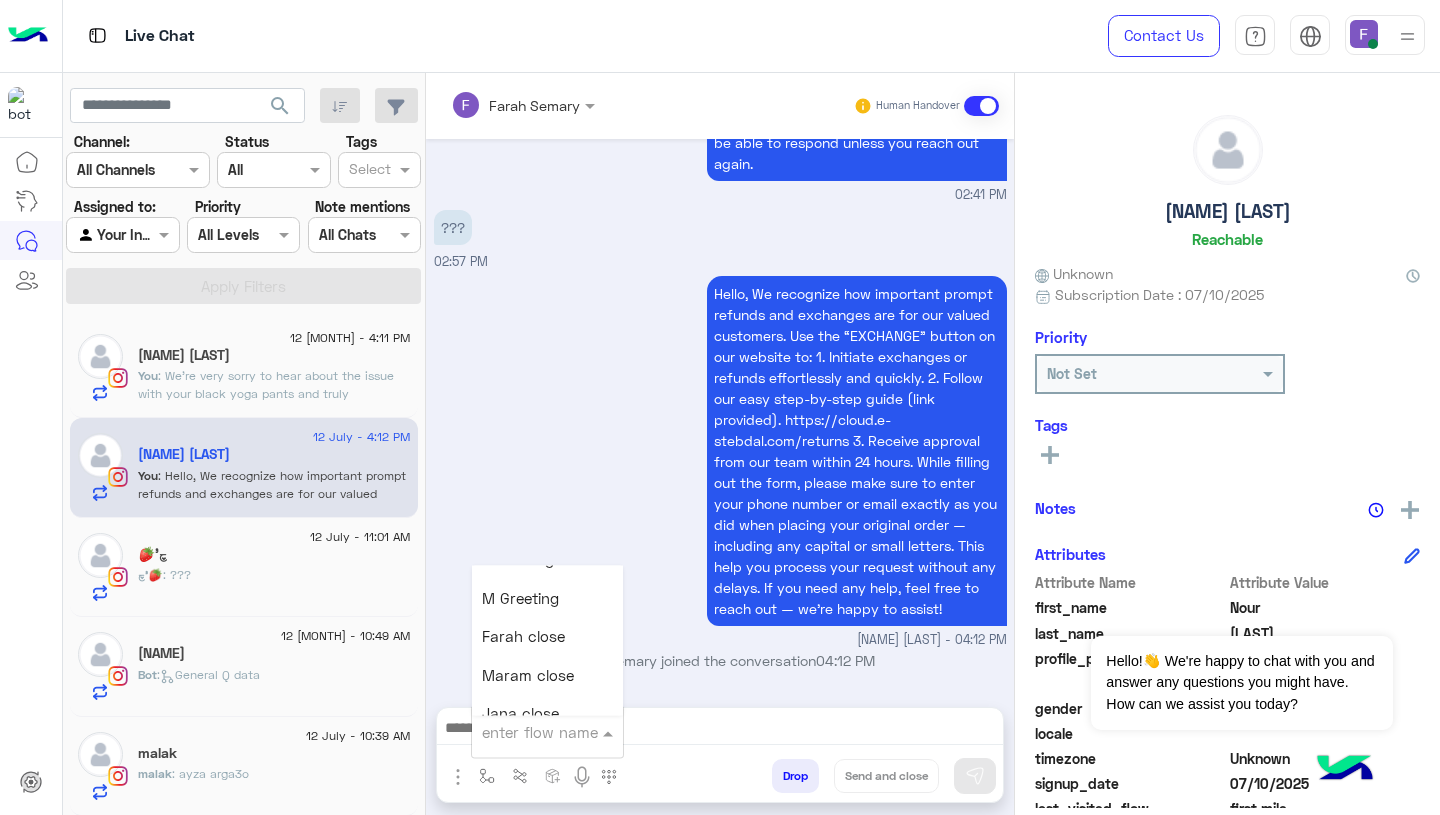 click on "Farah close" at bounding box center (523, 637) 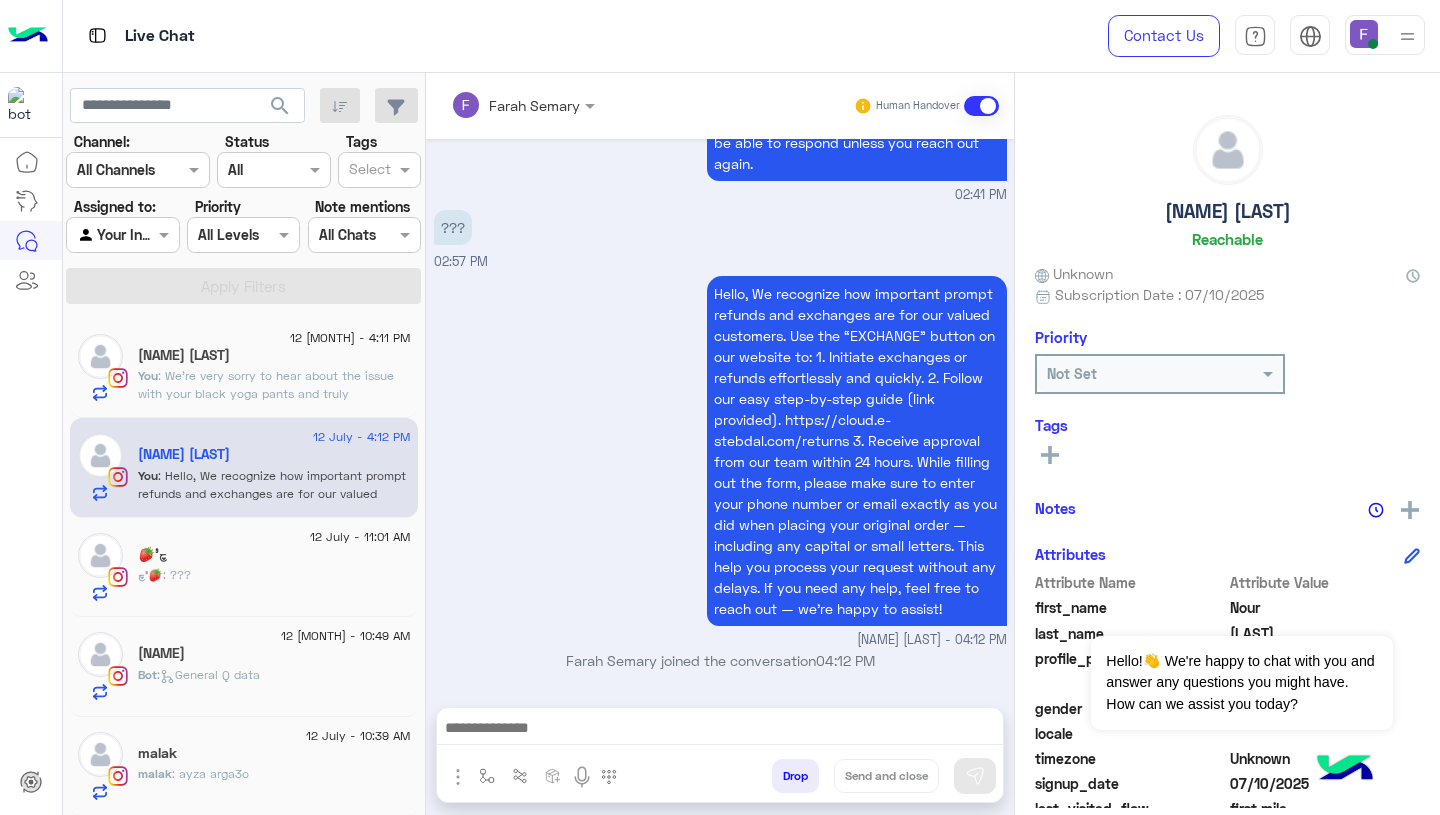 type on "**********" 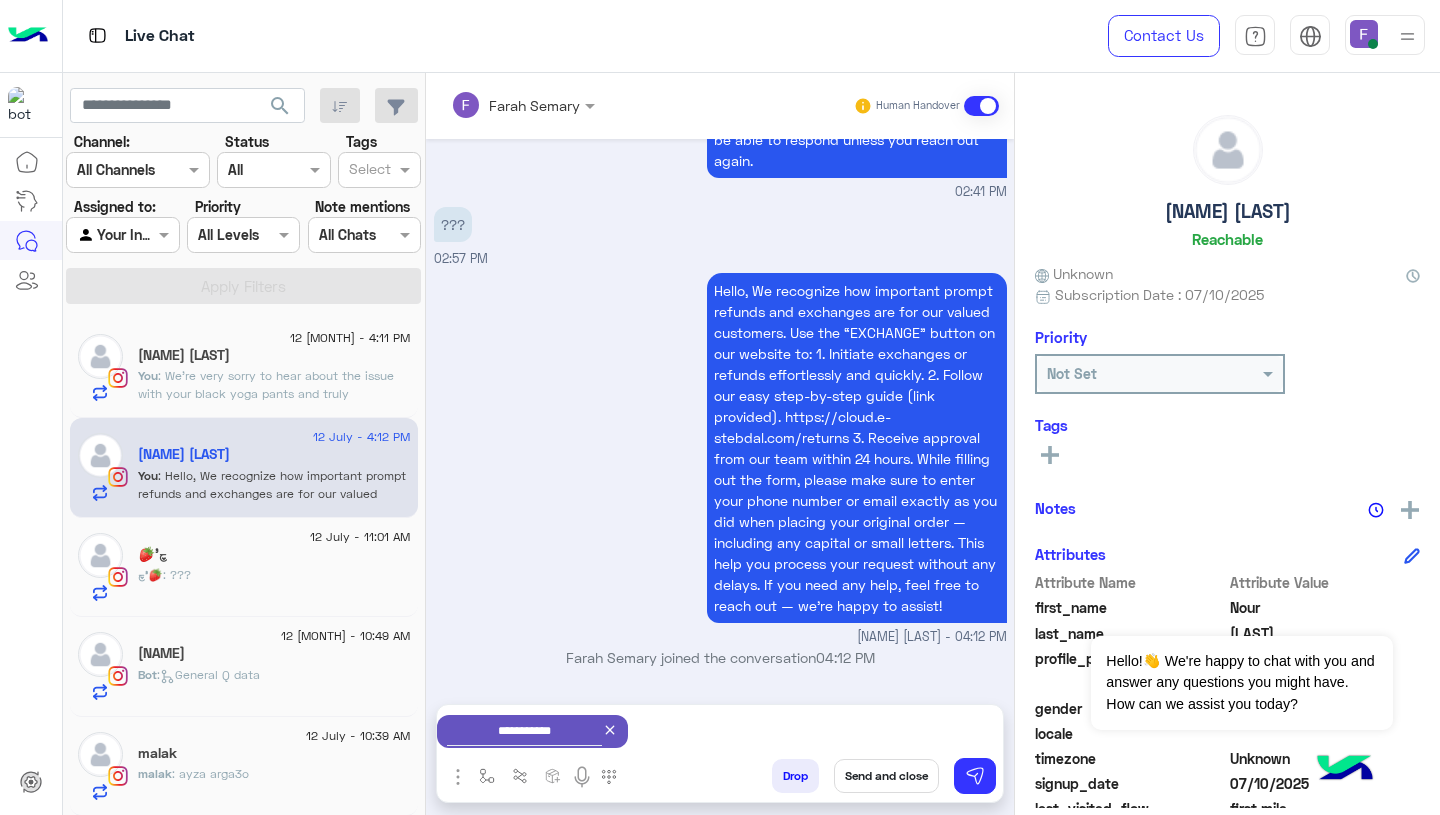click on "Send and close" at bounding box center [886, 776] 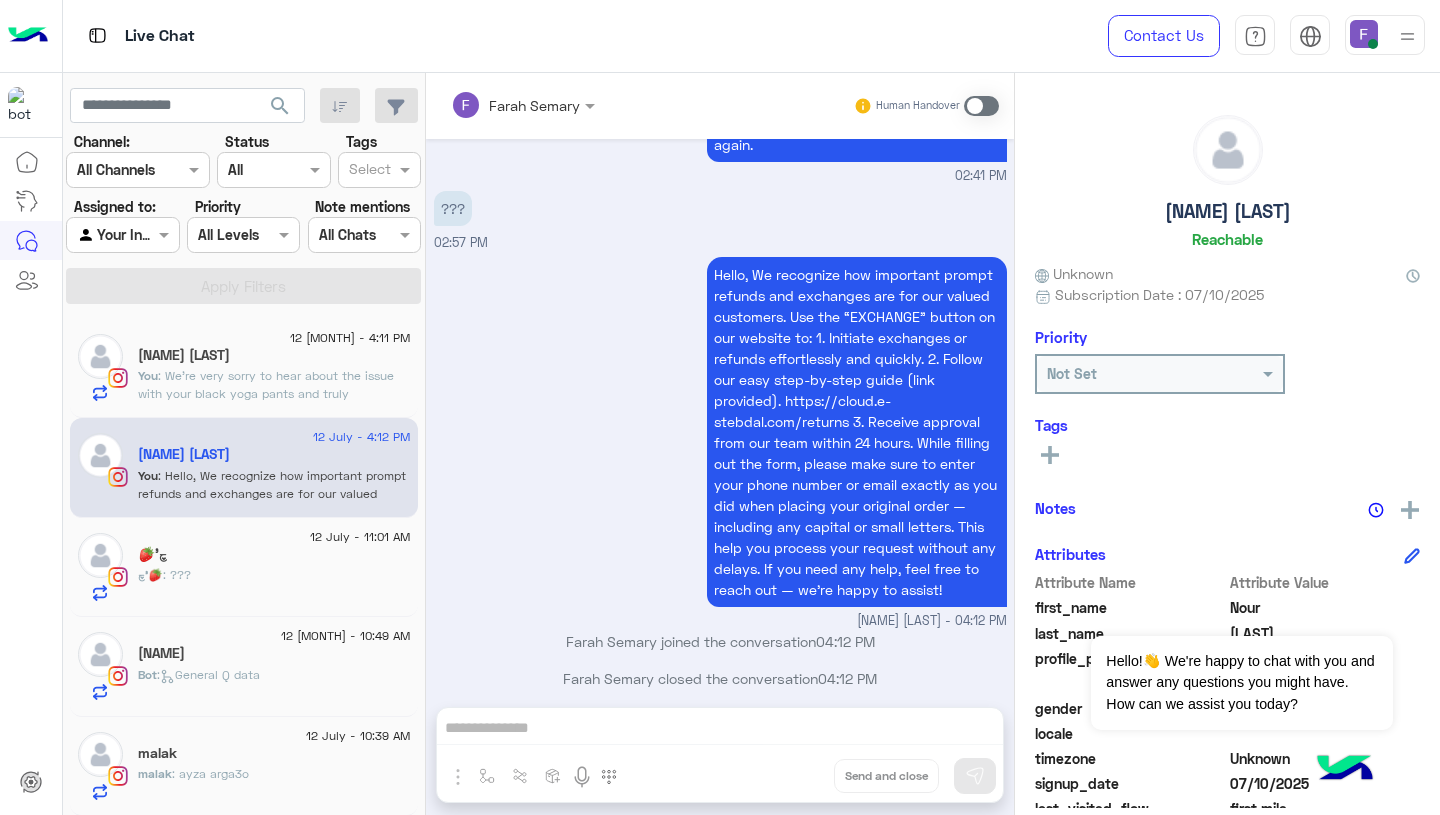 scroll, scrollTop: 1911, scrollLeft: 0, axis: vertical 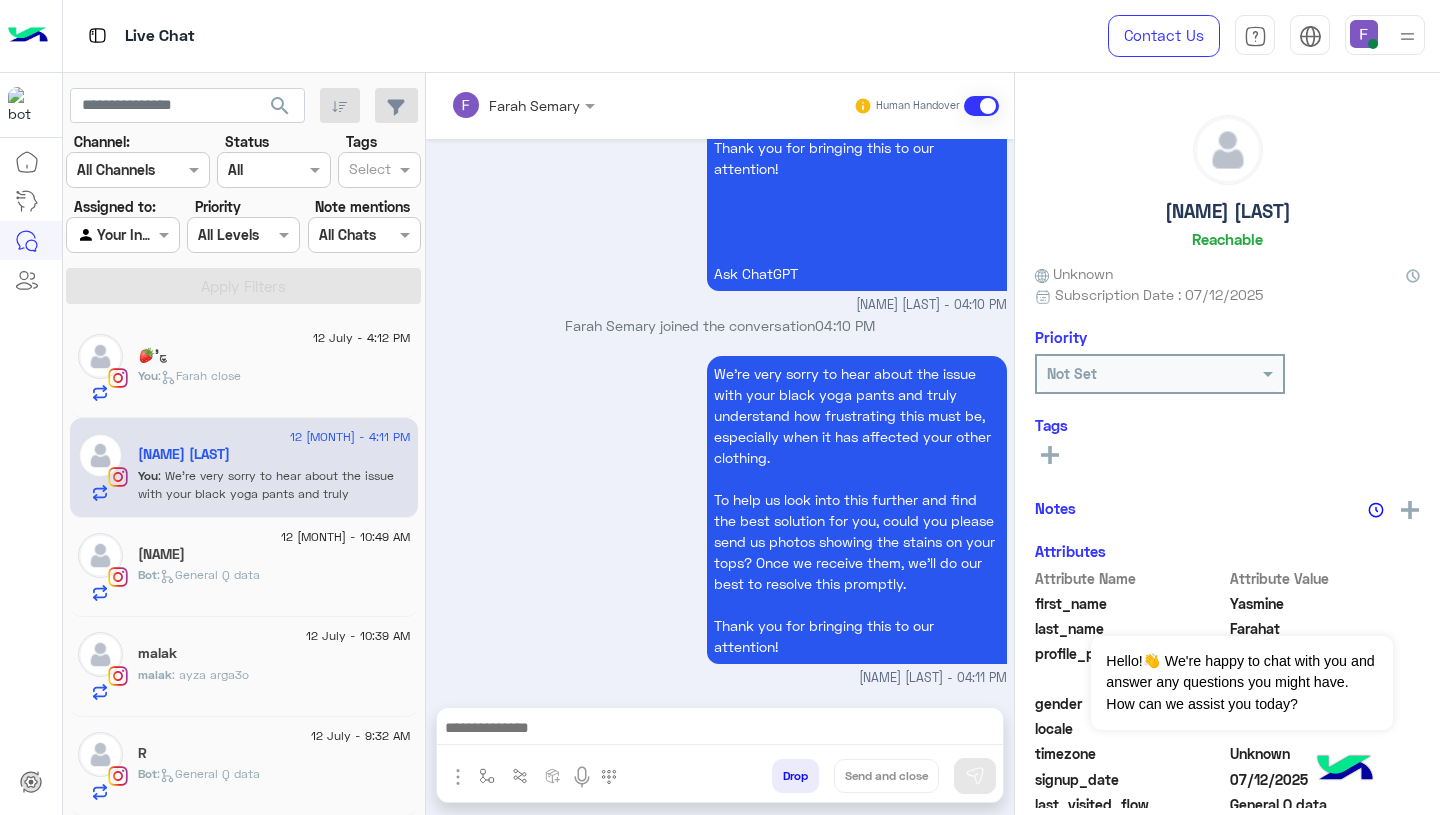 click on "چ'🍓" 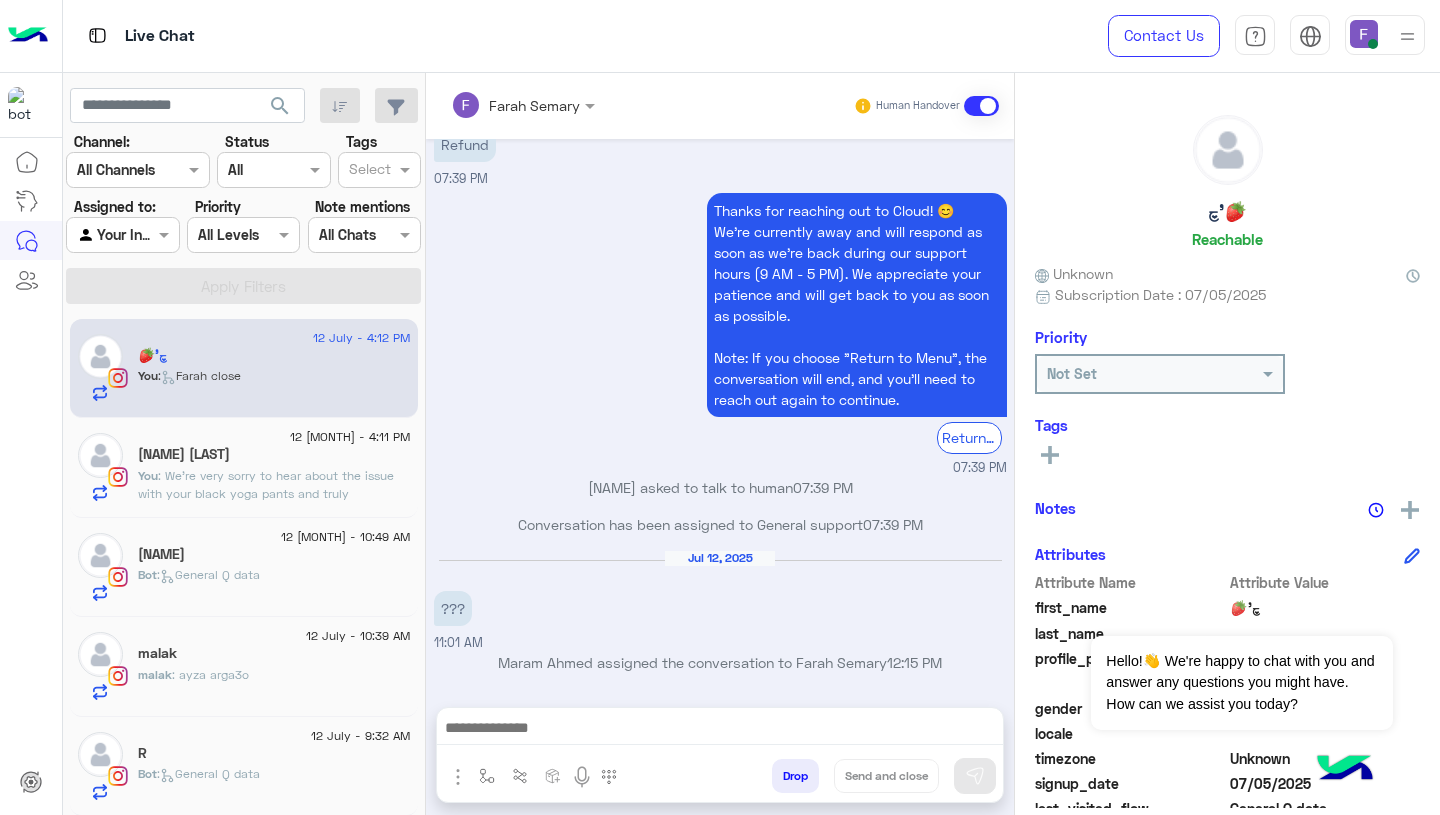 click at bounding box center [720, 730] 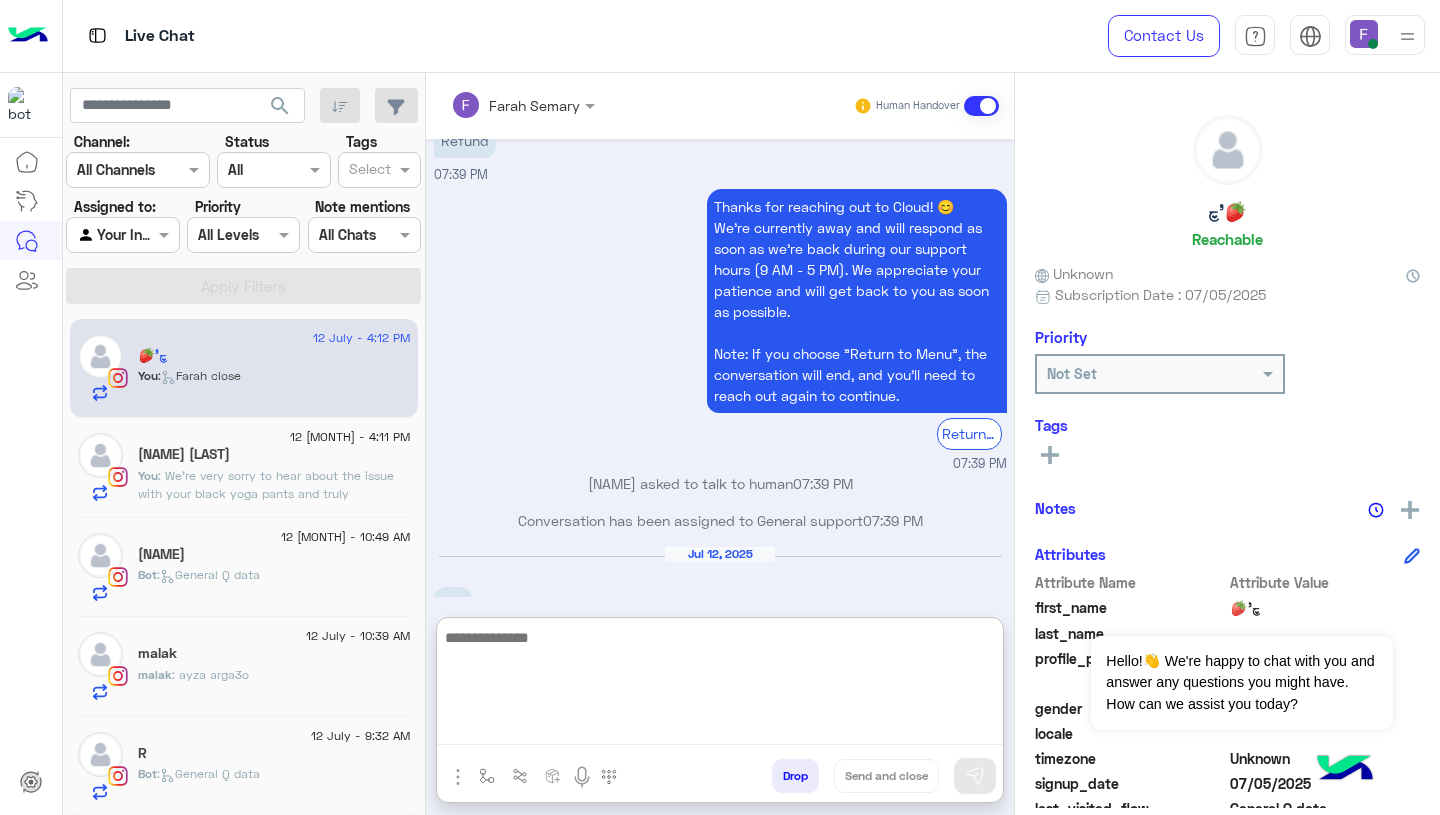 paste on "**********" 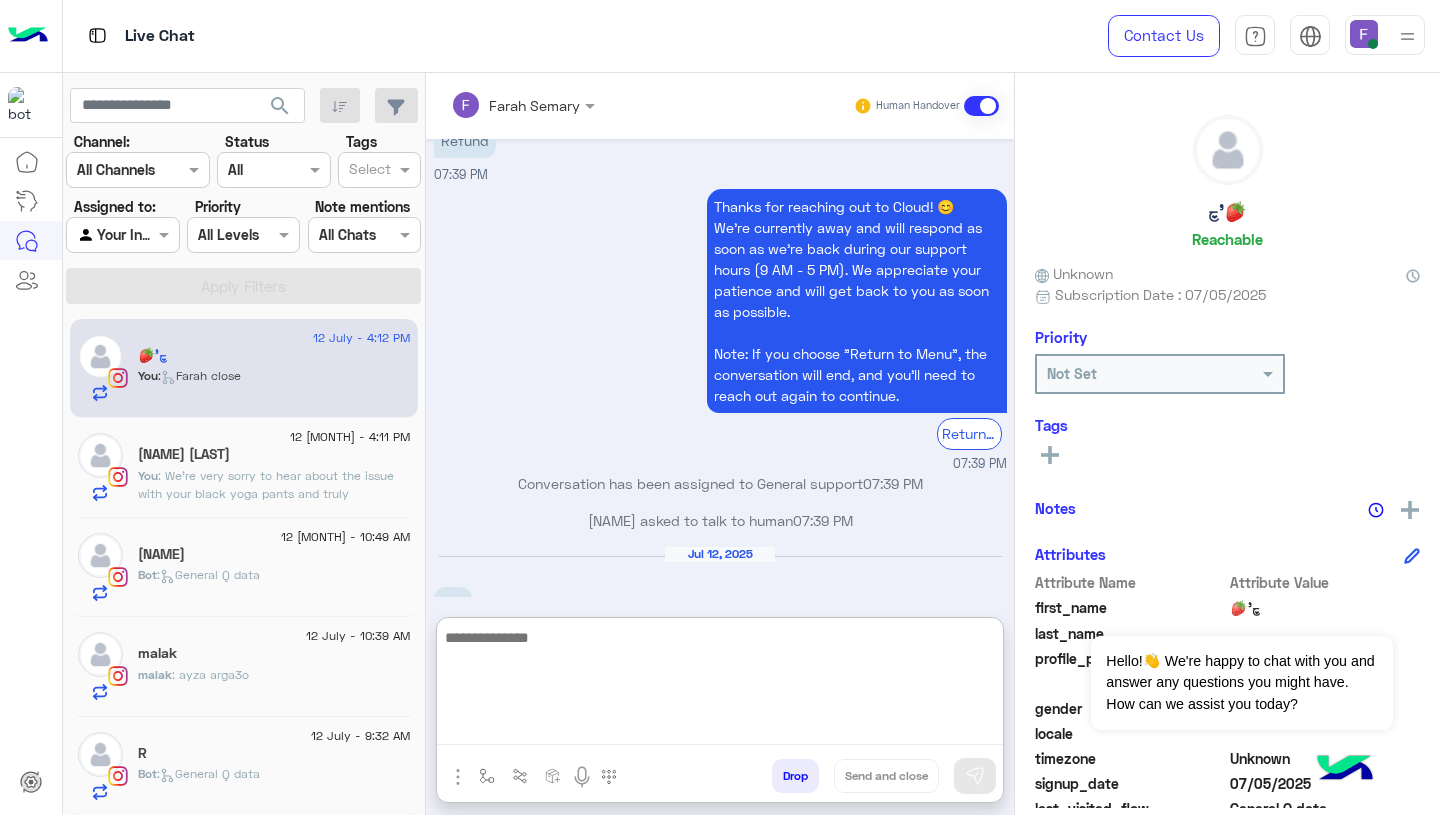 scroll, scrollTop: 0, scrollLeft: 0, axis: both 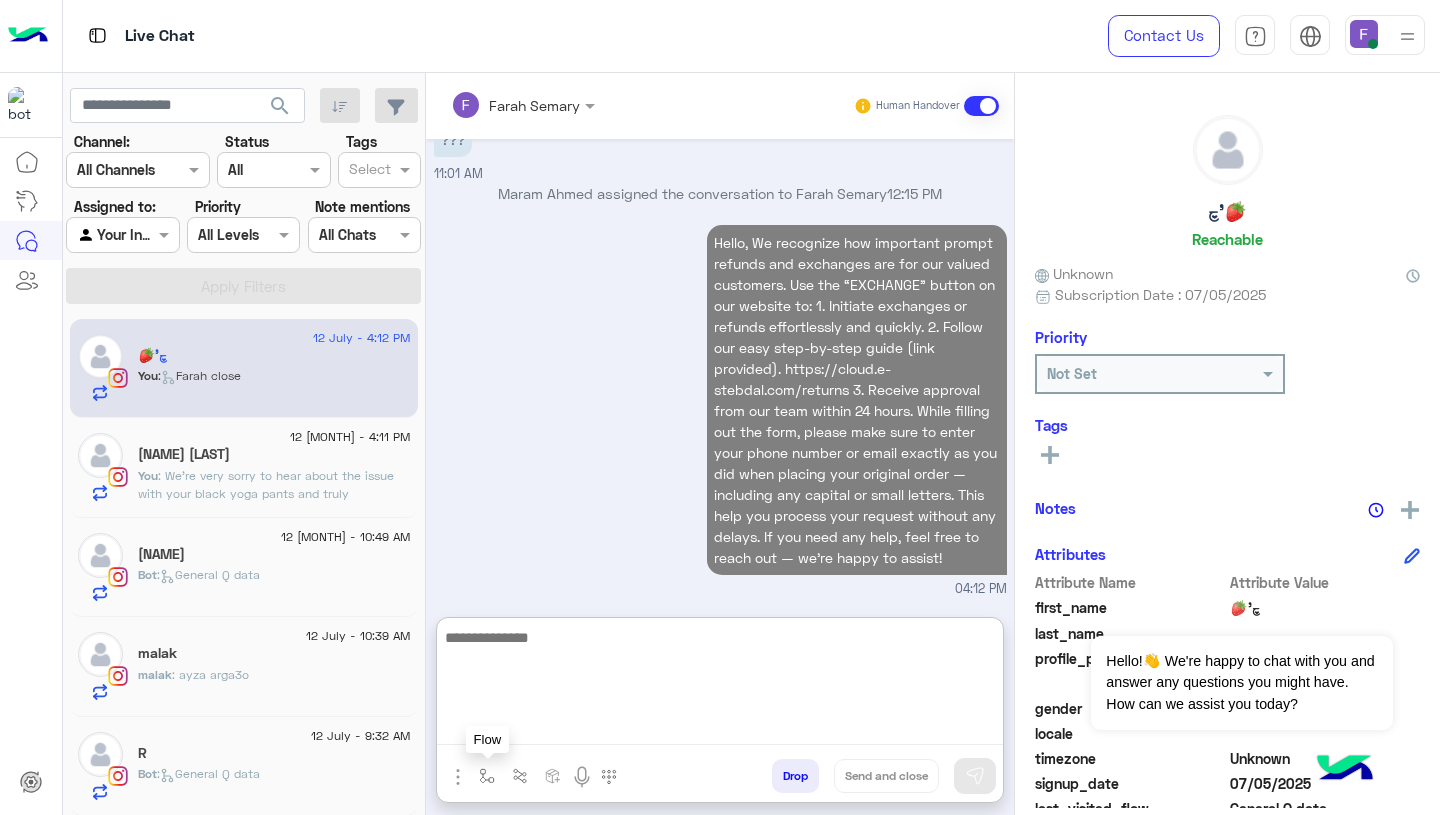 click at bounding box center (487, 776) 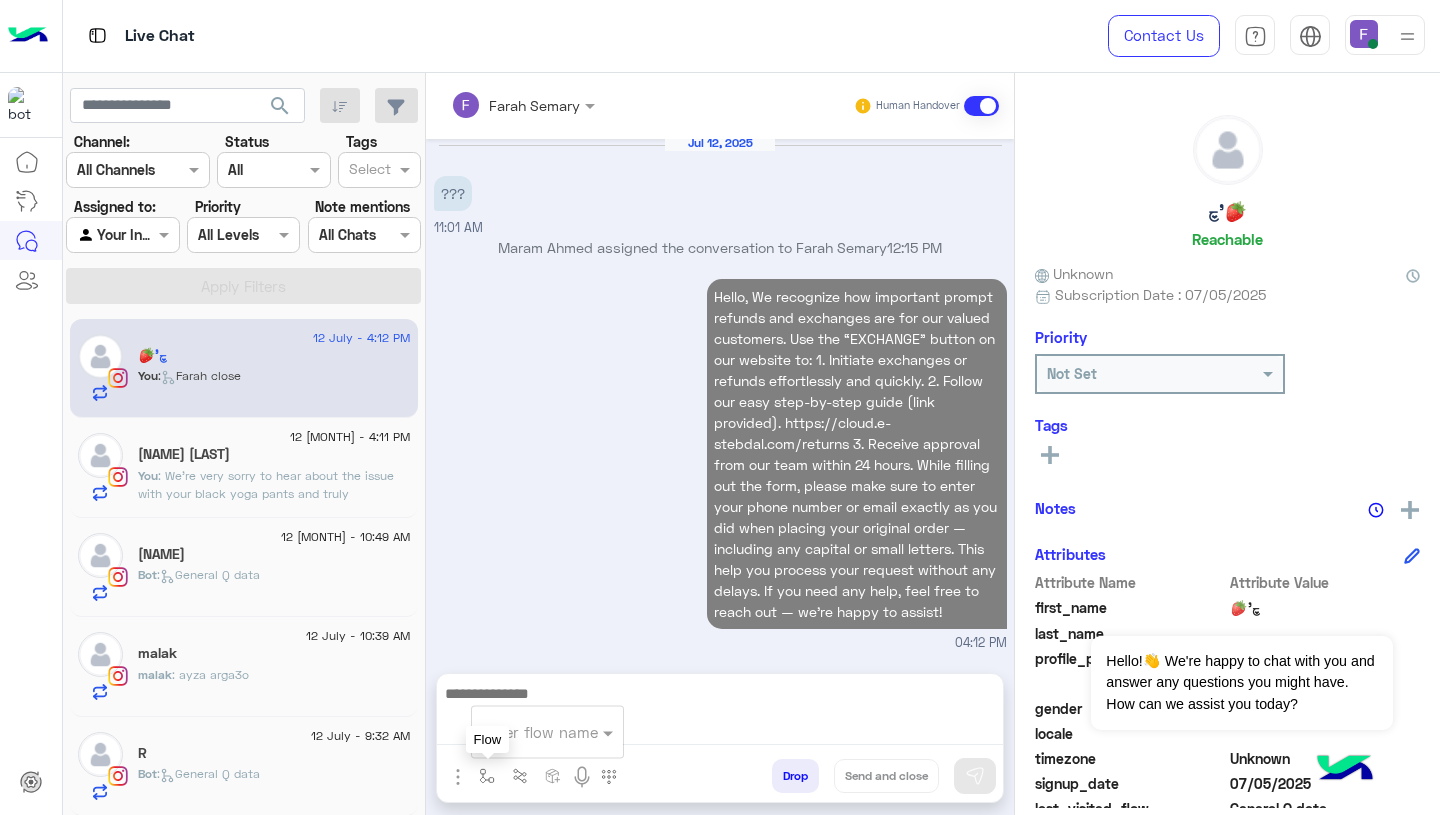 scroll, scrollTop: 1968, scrollLeft: 0, axis: vertical 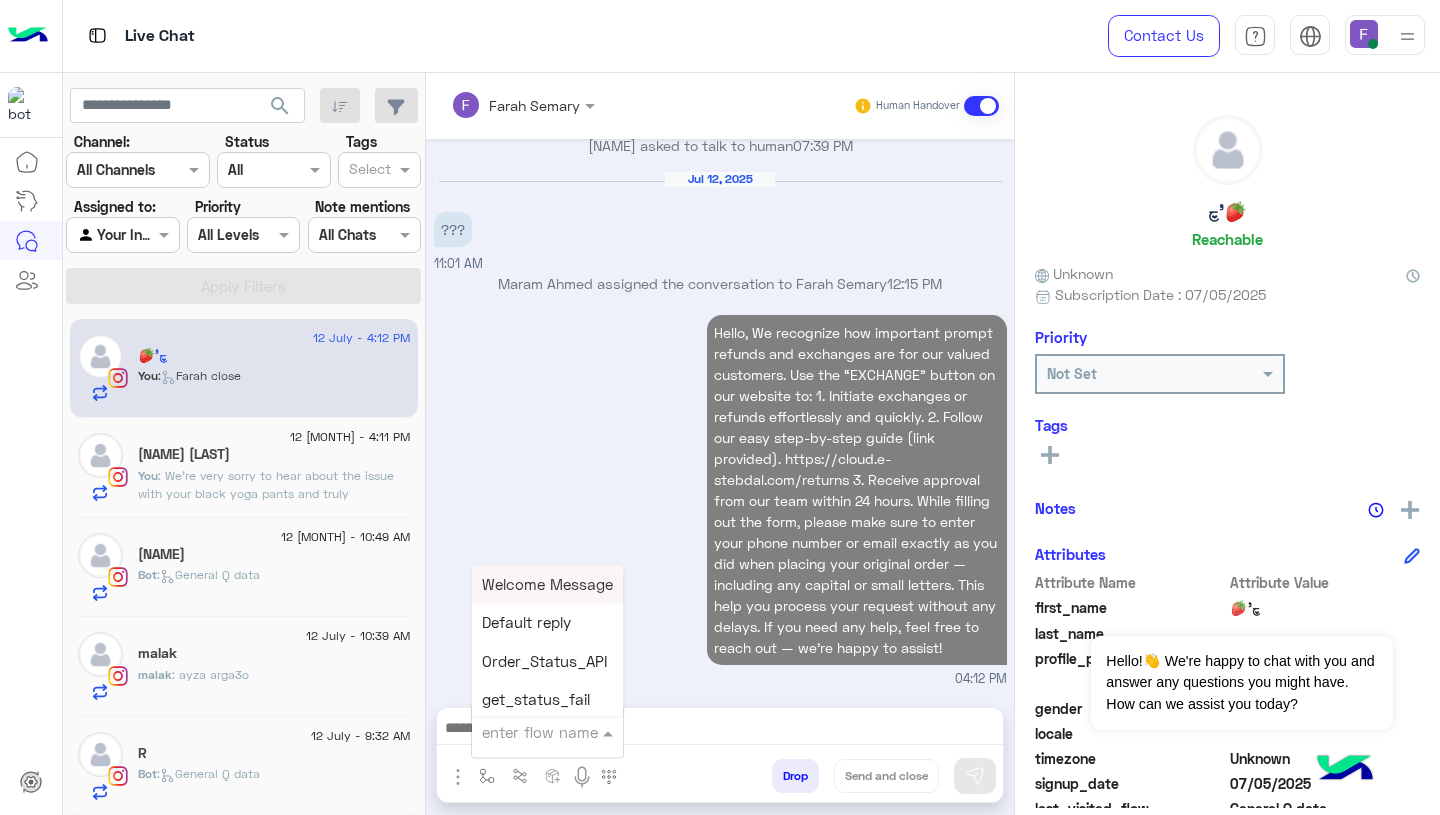 click at bounding box center (523, 732) 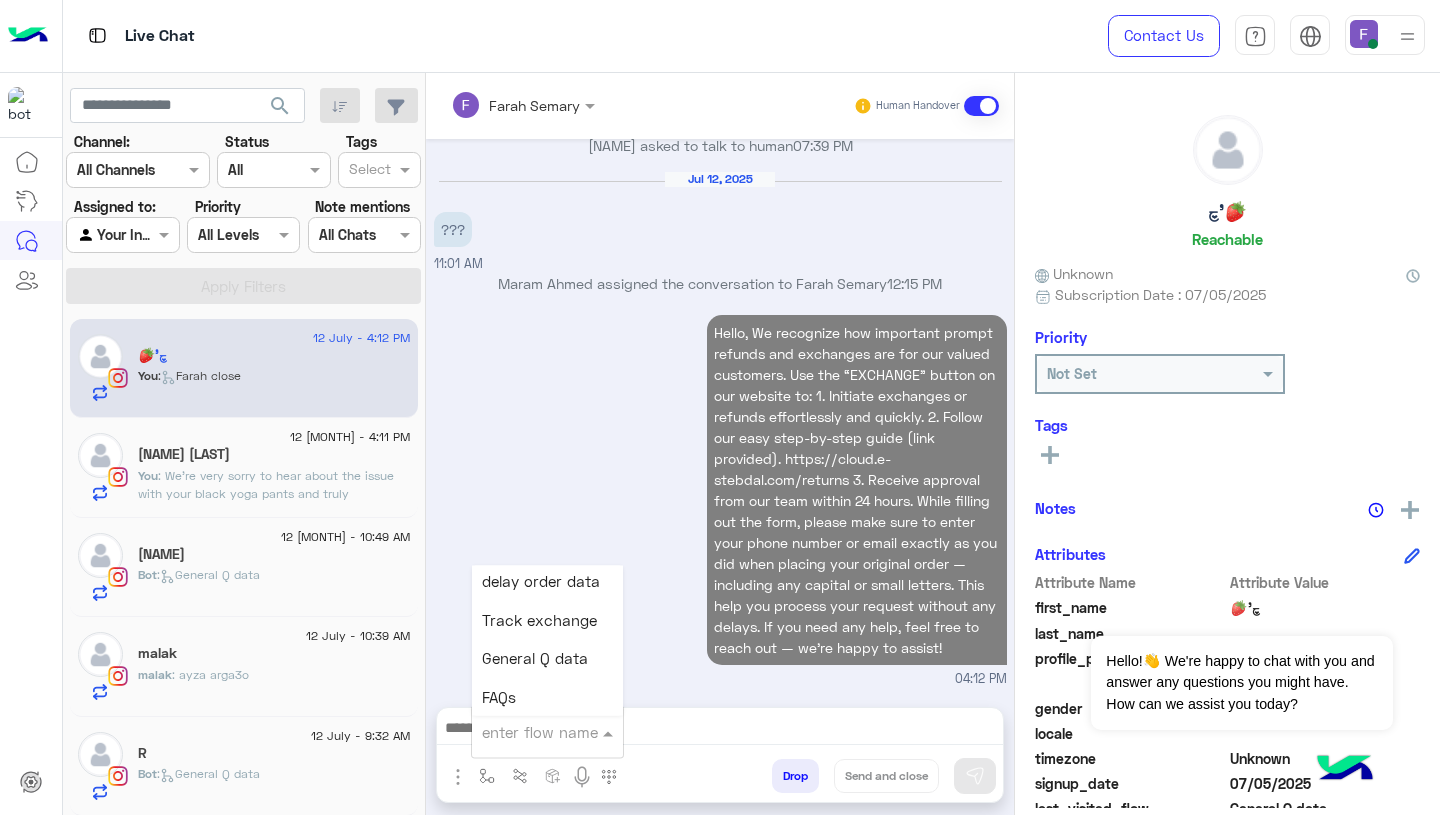 scroll, scrollTop: 2373, scrollLeft: 0, axis: vertical 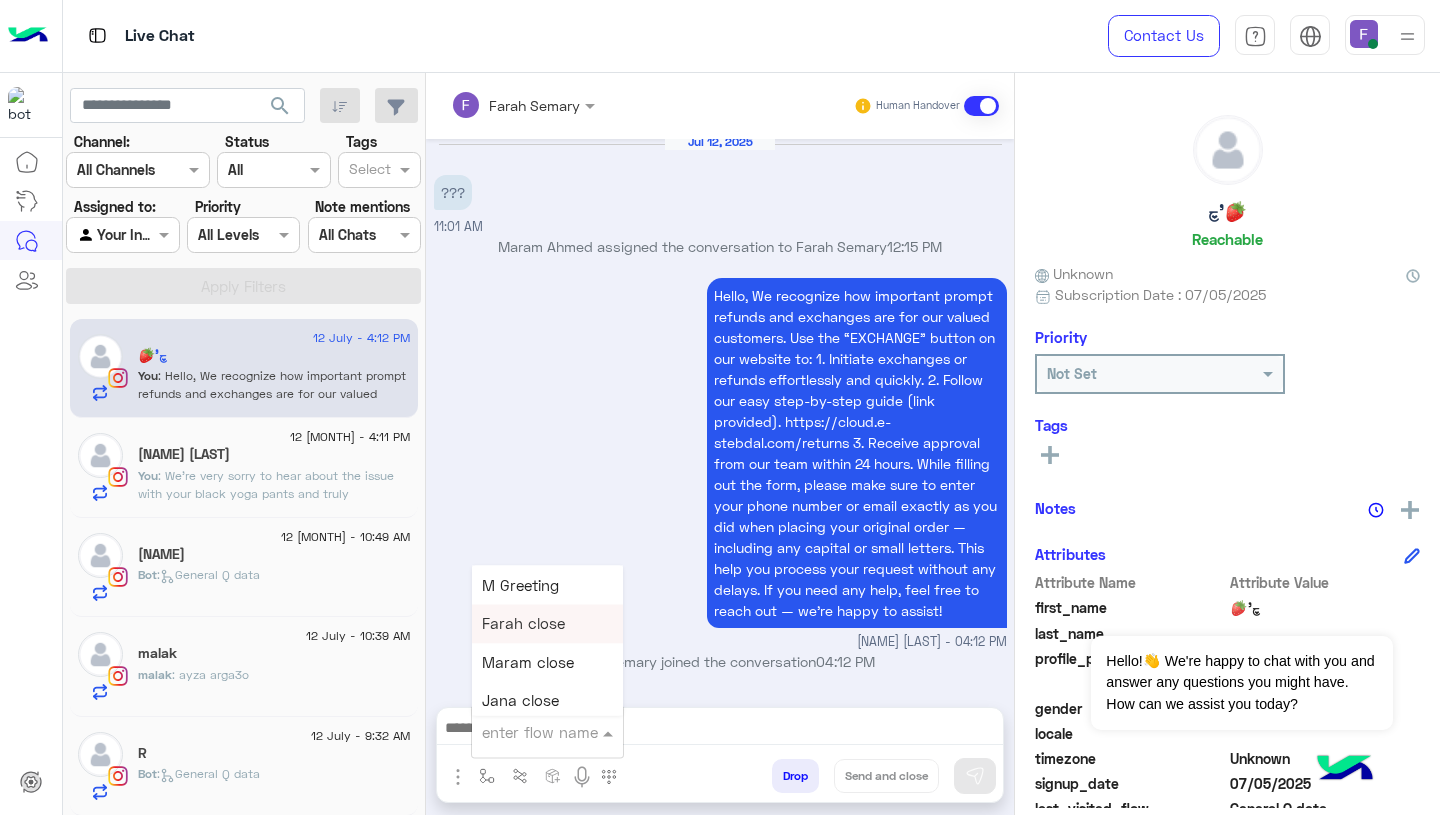 click on "Farah close" at bounding box center (523, 624) 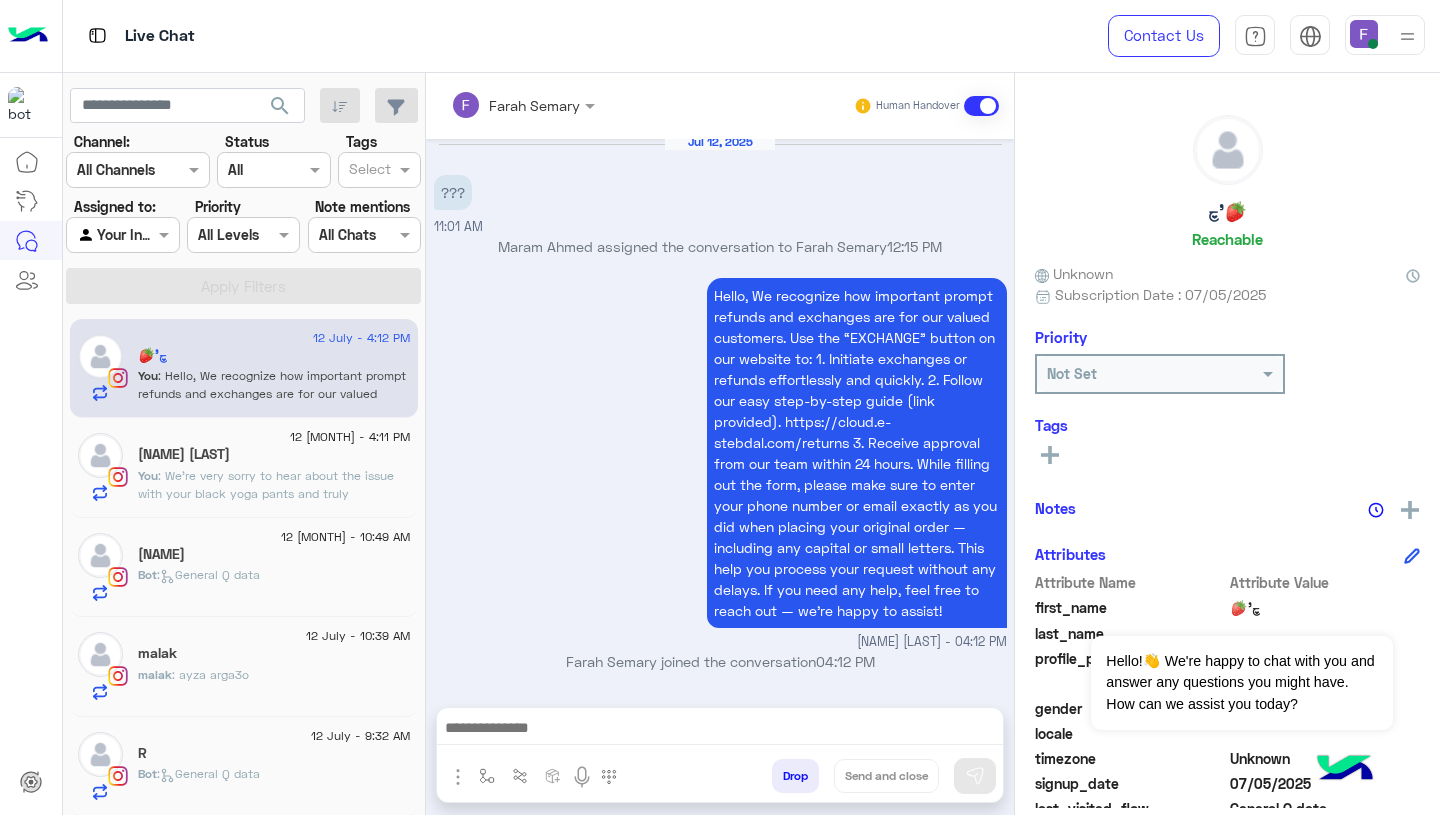 type on "**********" 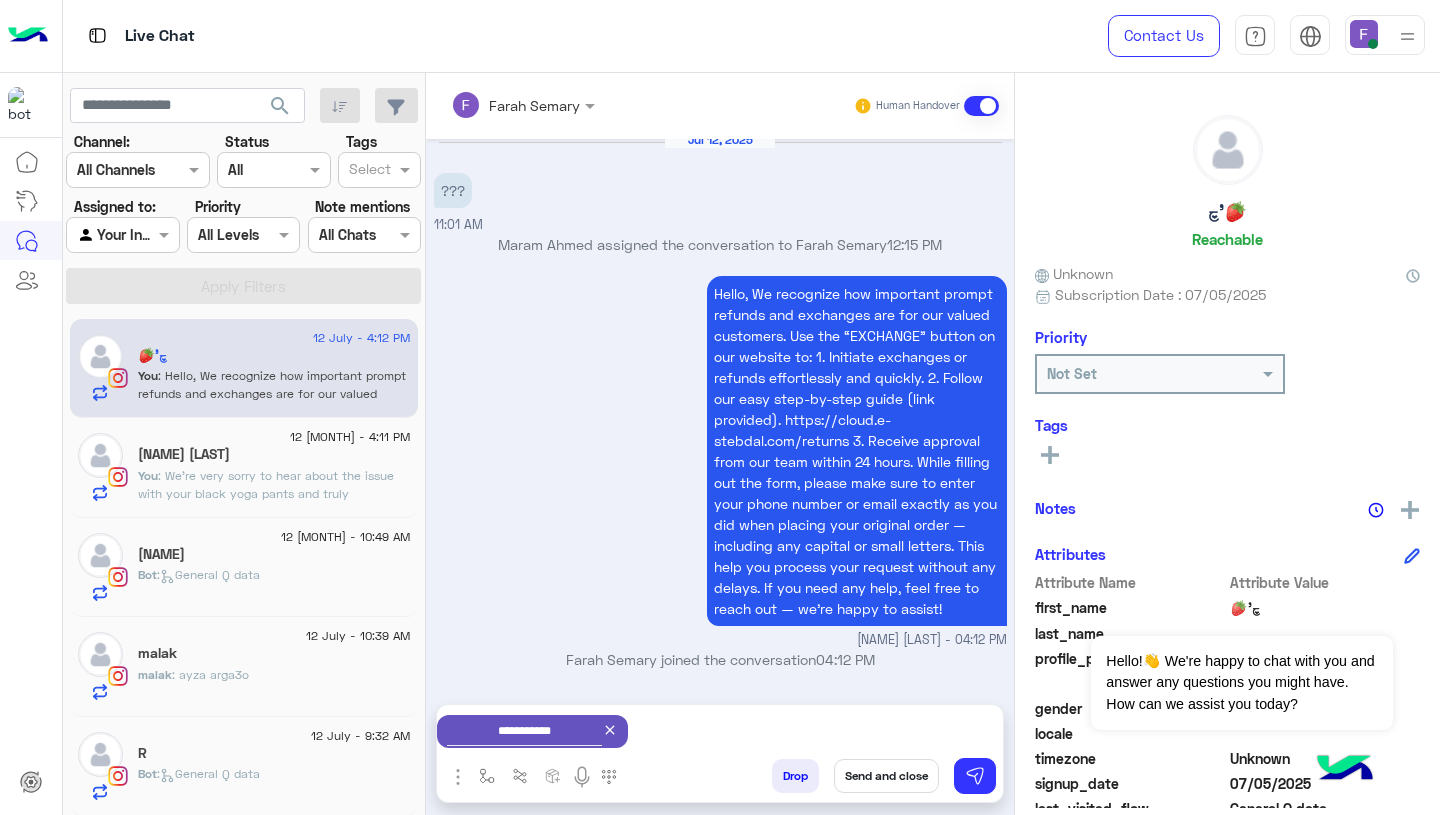 click on "Send and close" at bounding box center (886, 776) 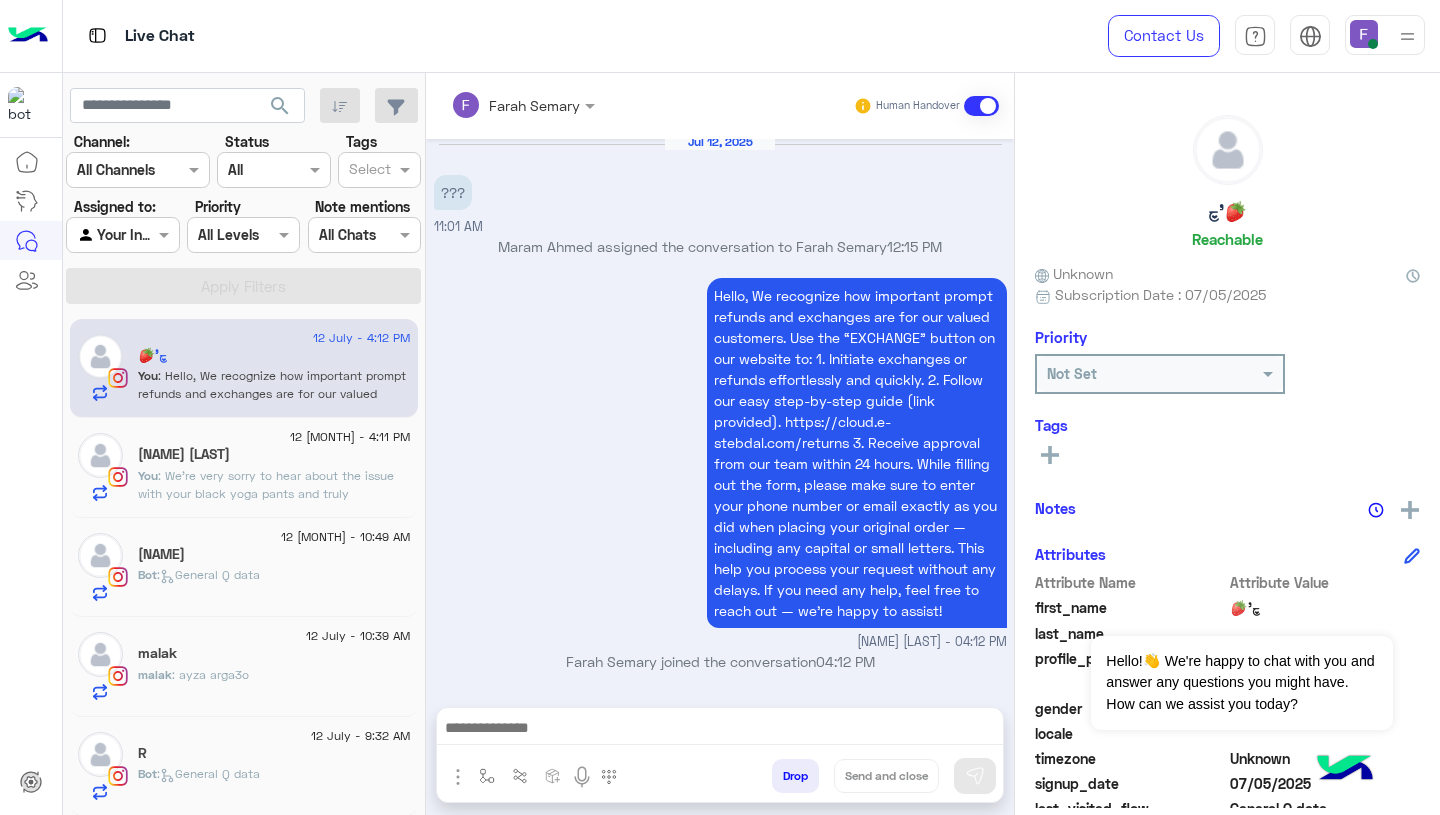 scroll 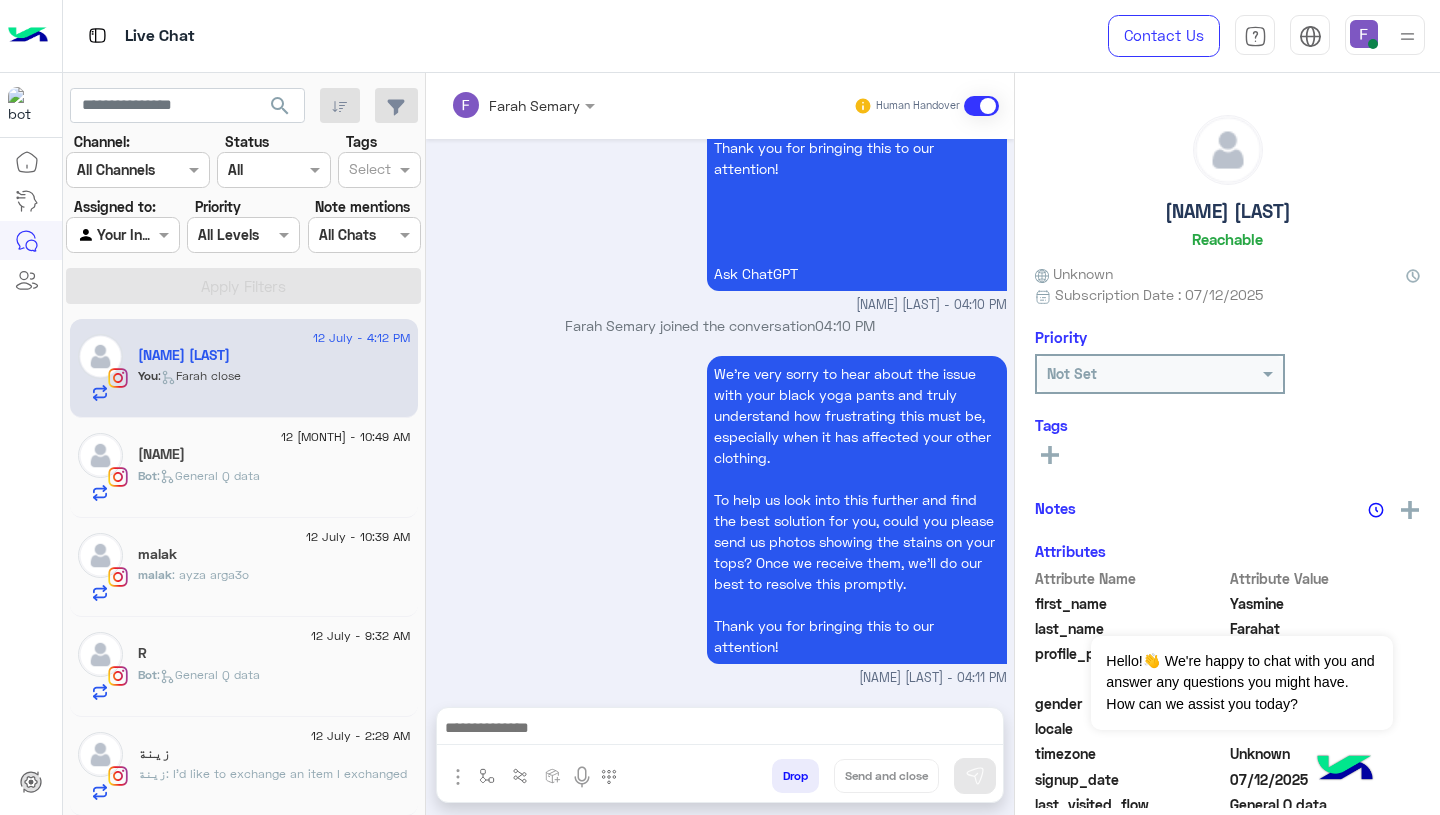 click on "Bot :   General Q data" 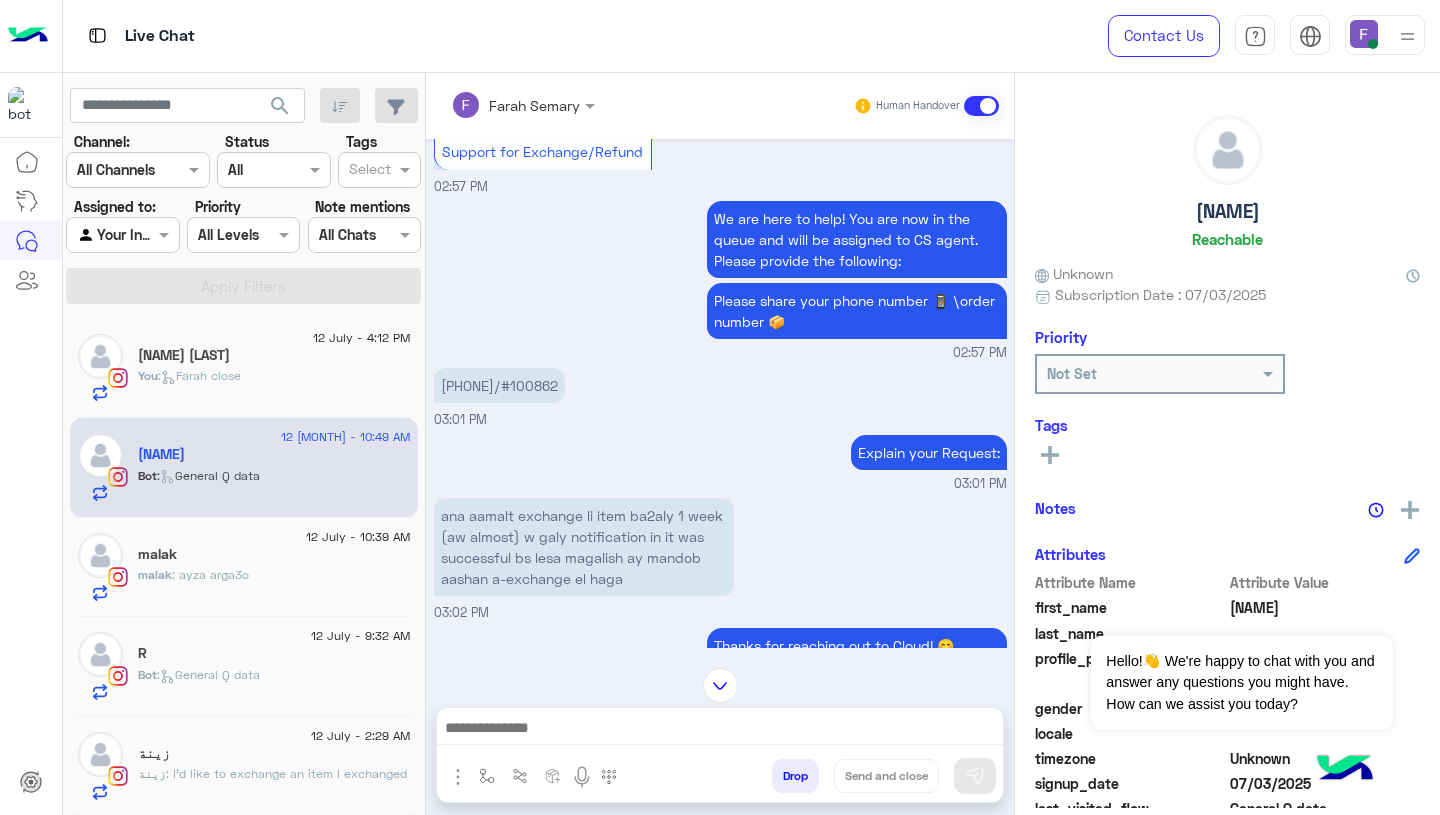 scroll, scrollTop: 2142, scrollLeft: 0, axis: vertical 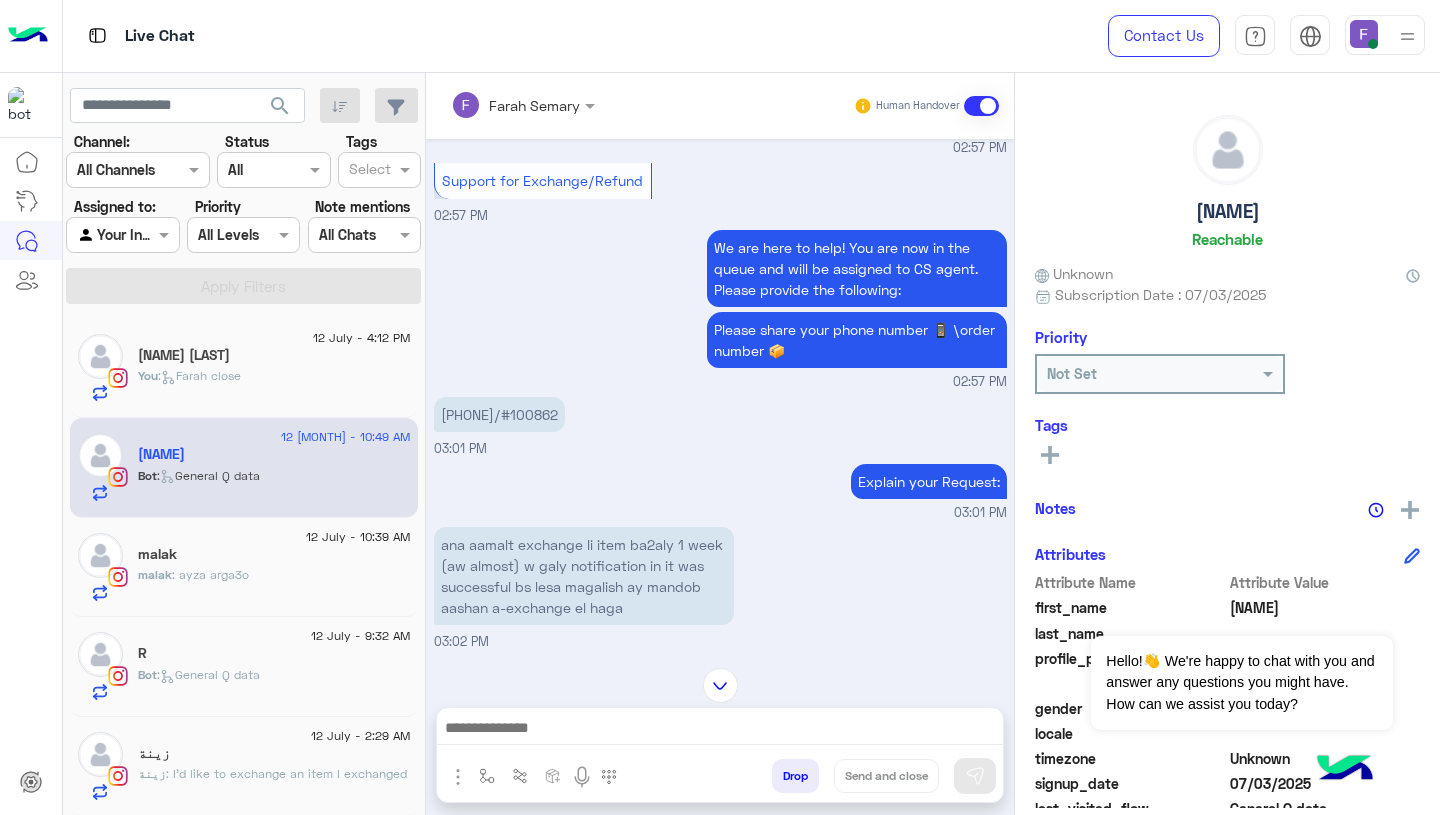 click on "01005295775/#100862" at bounding box center [499, 414] 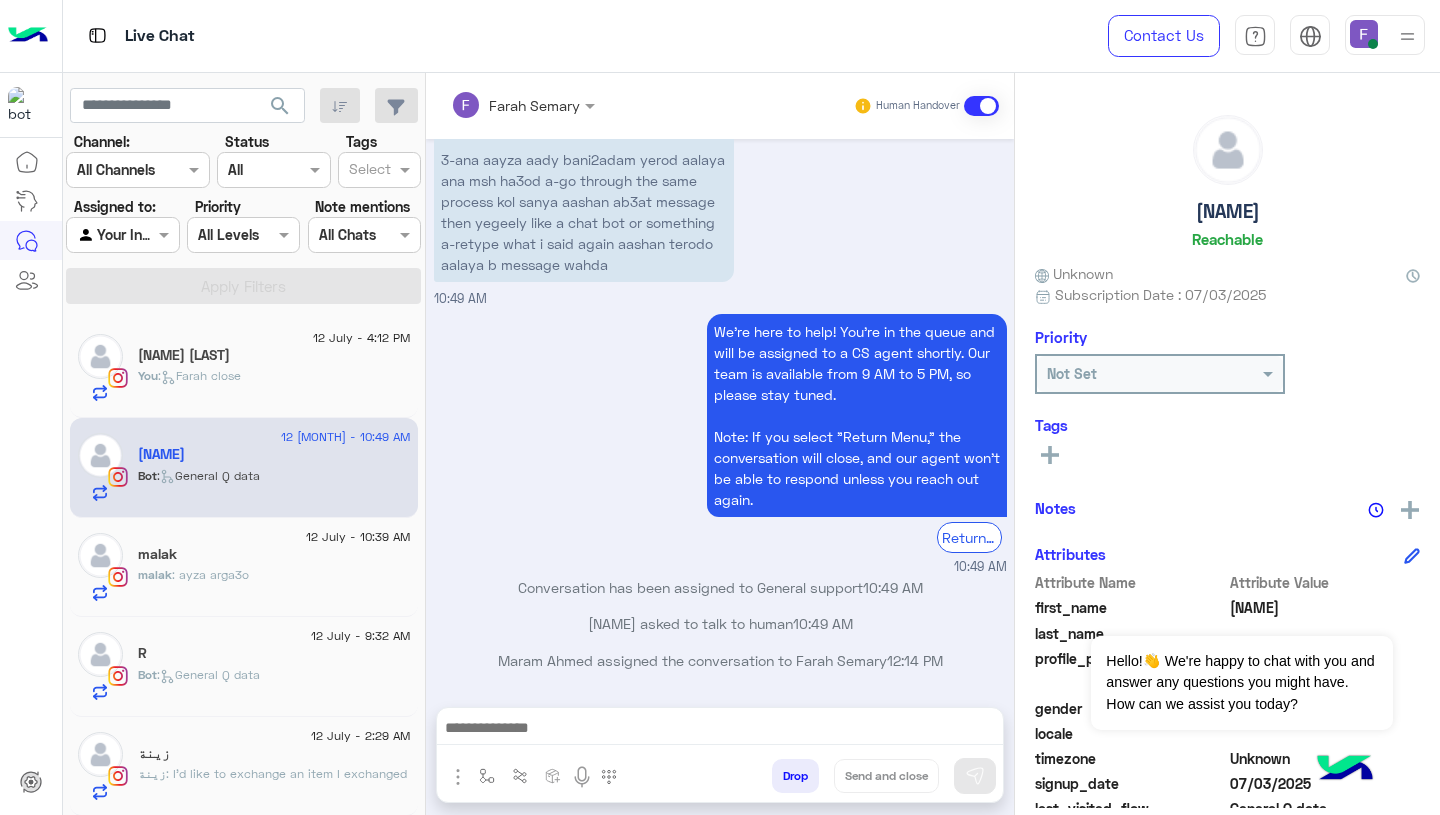 scroll, scrollTop: 4466, scrollLeft: 0, axis: vertical 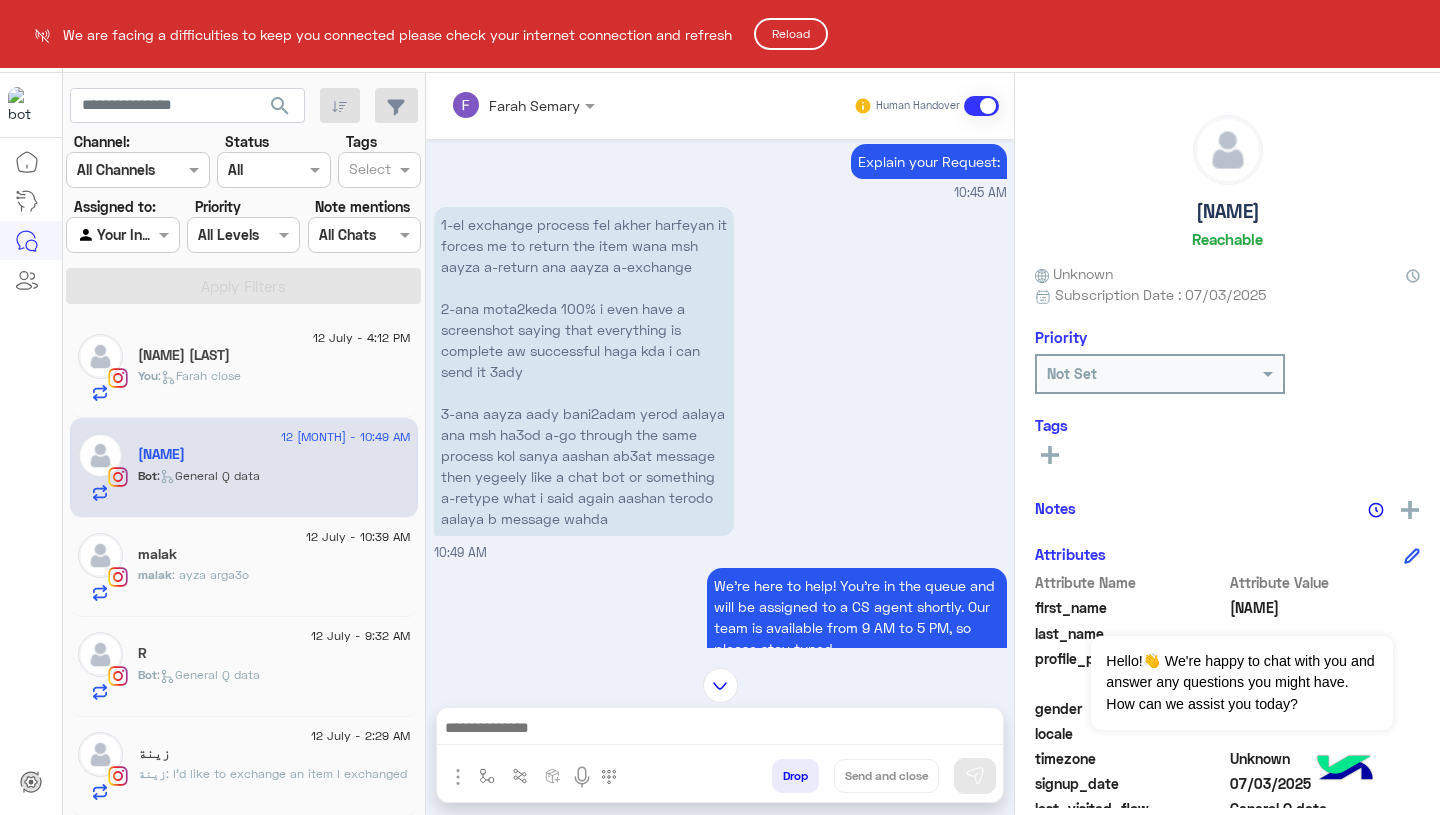 click on "Reload" 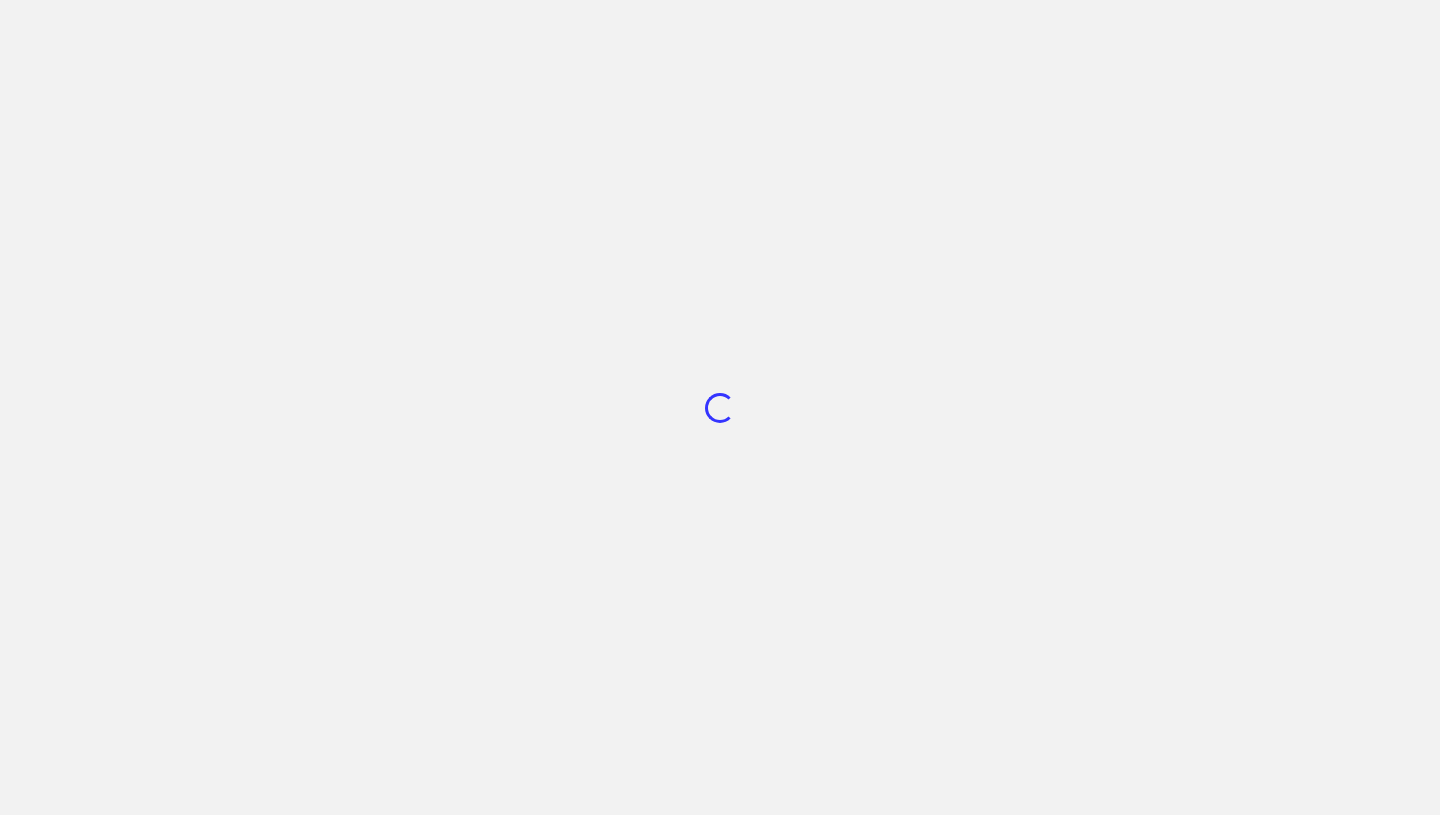 scroll, scrollTop: 0, scrollLeft: 0, axis: both 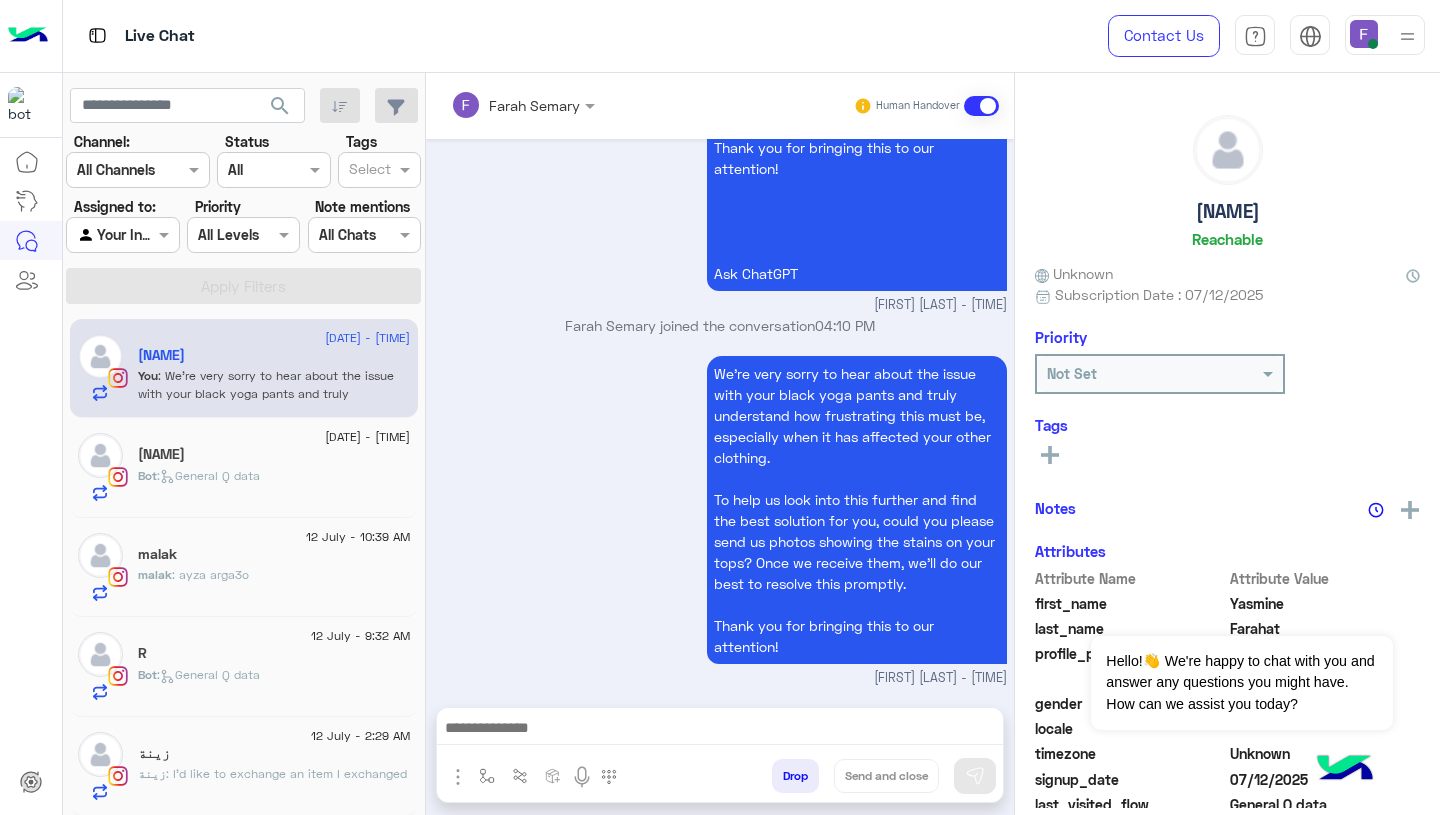 click on "Bot :   General Q data" 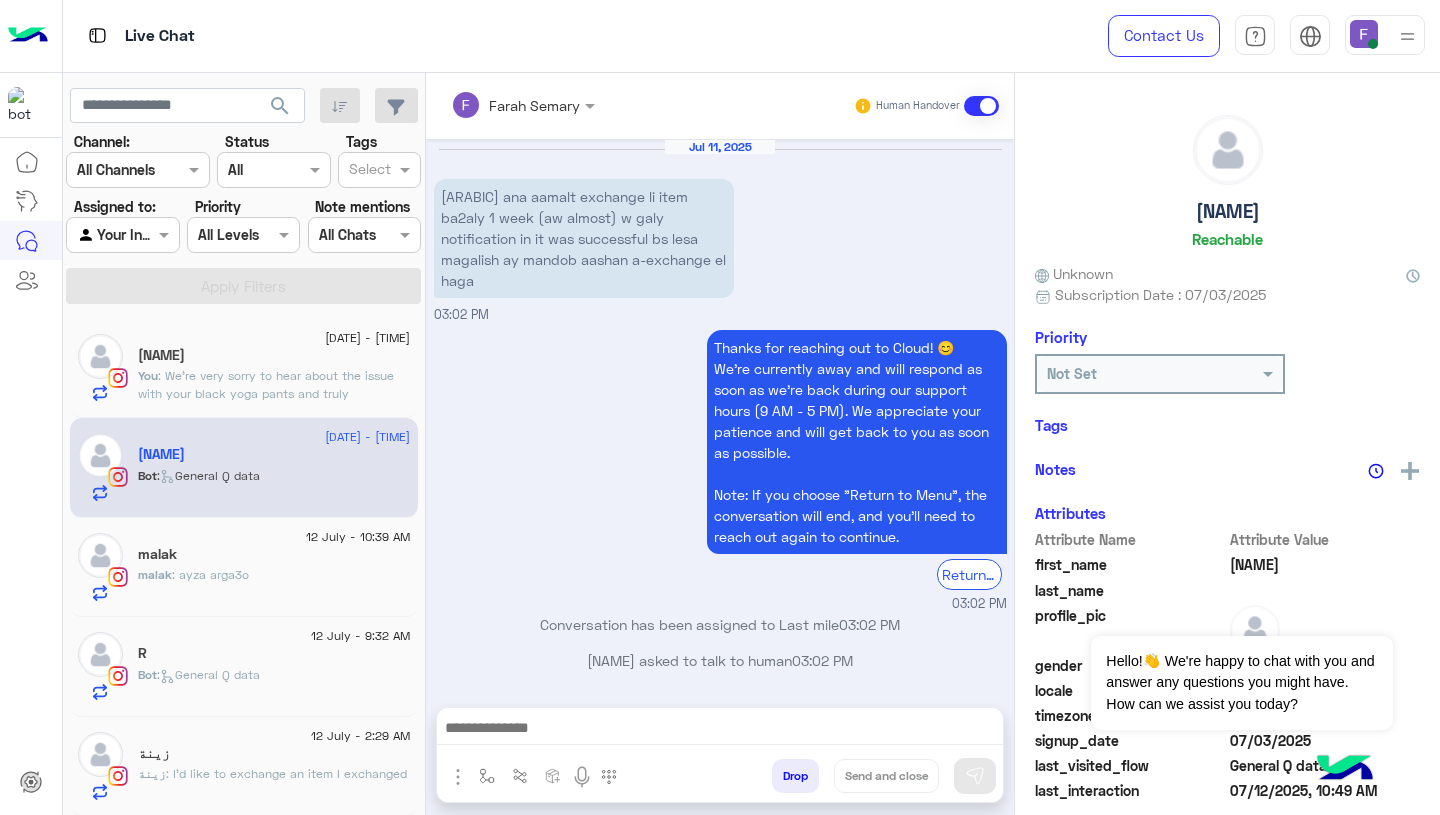scroll, scrollTop: 2084, scrollLeft: 0, axis: vertical 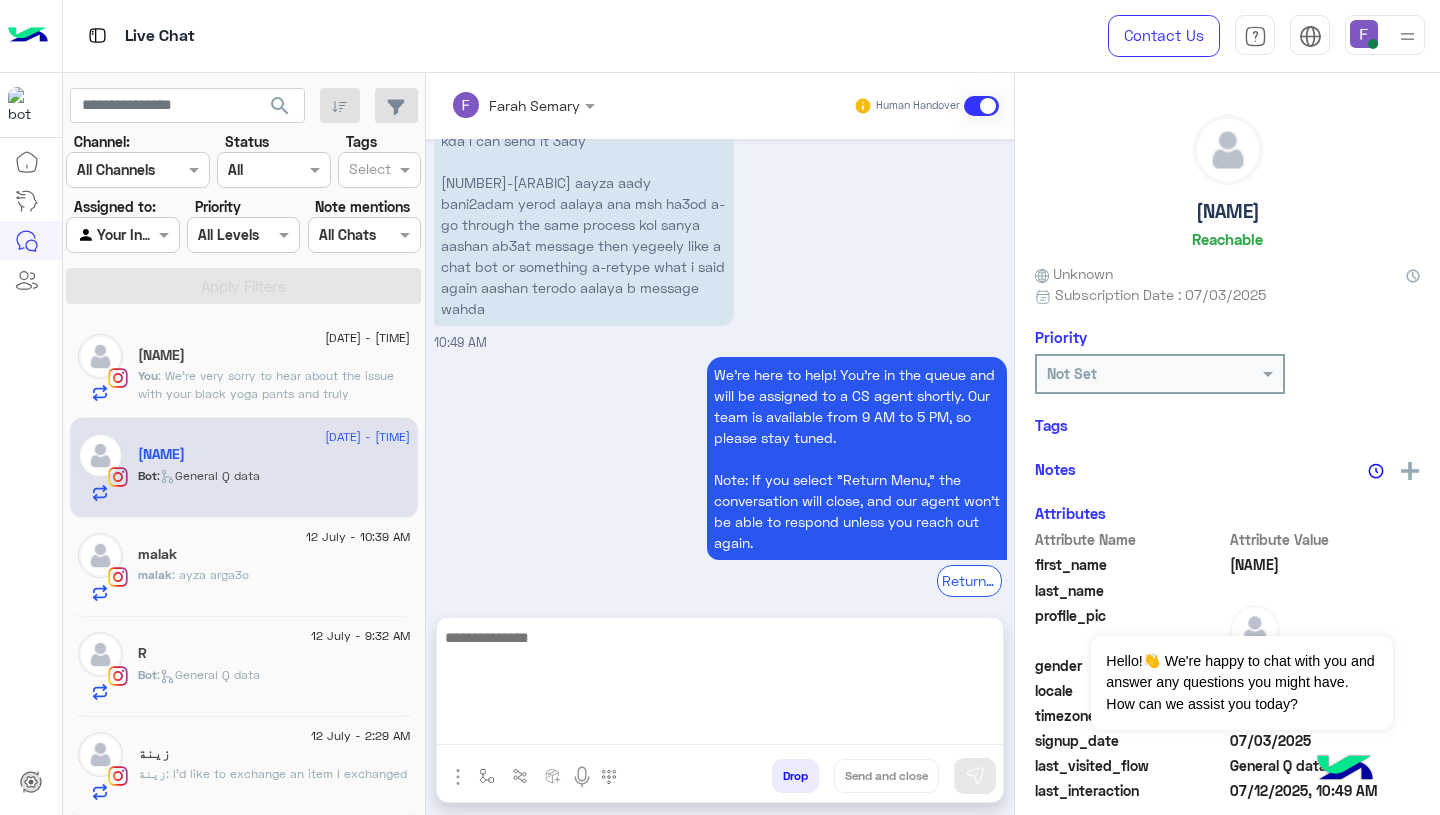 click at bounding box center (720, 685) 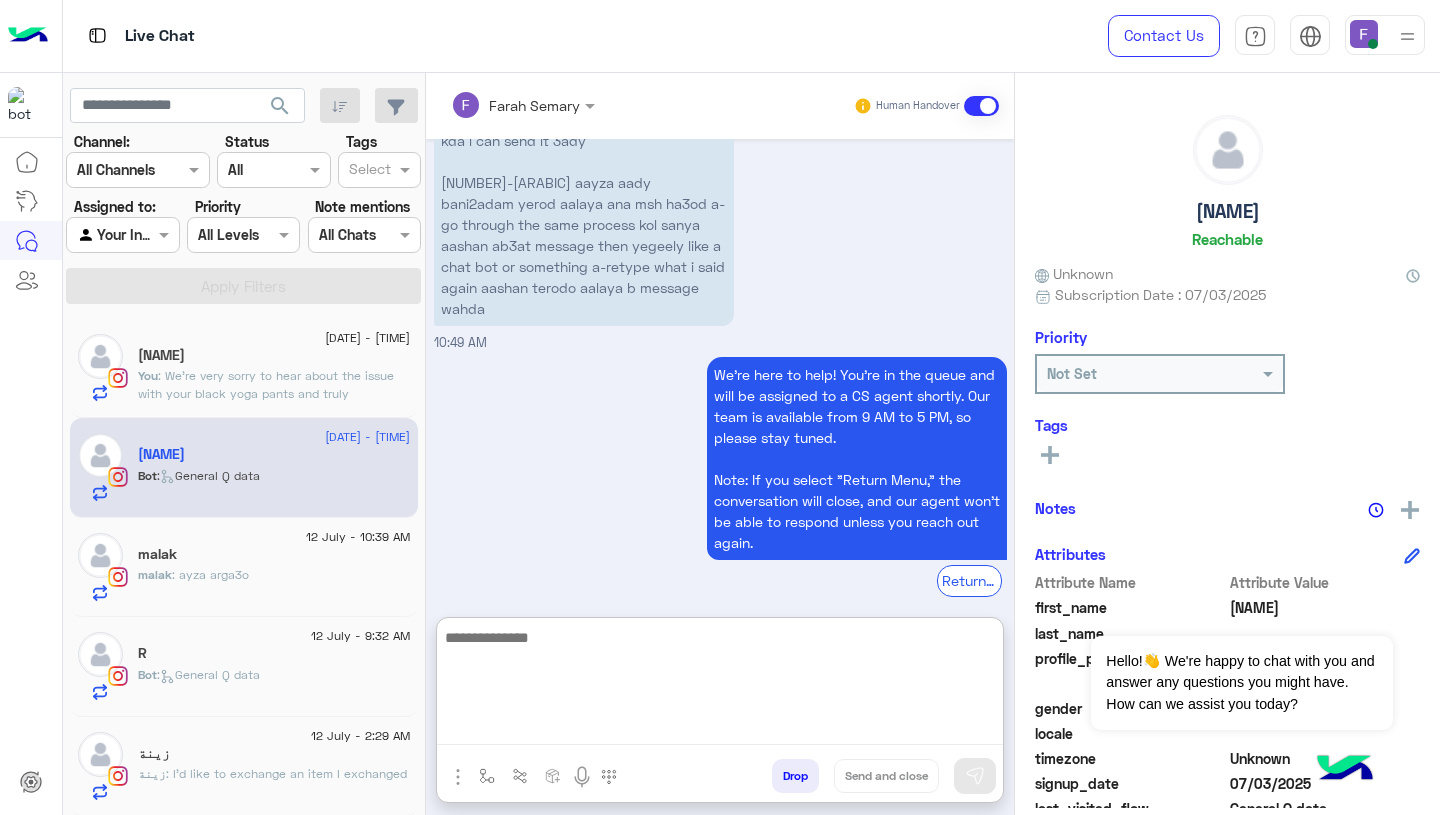 paste on "**********" 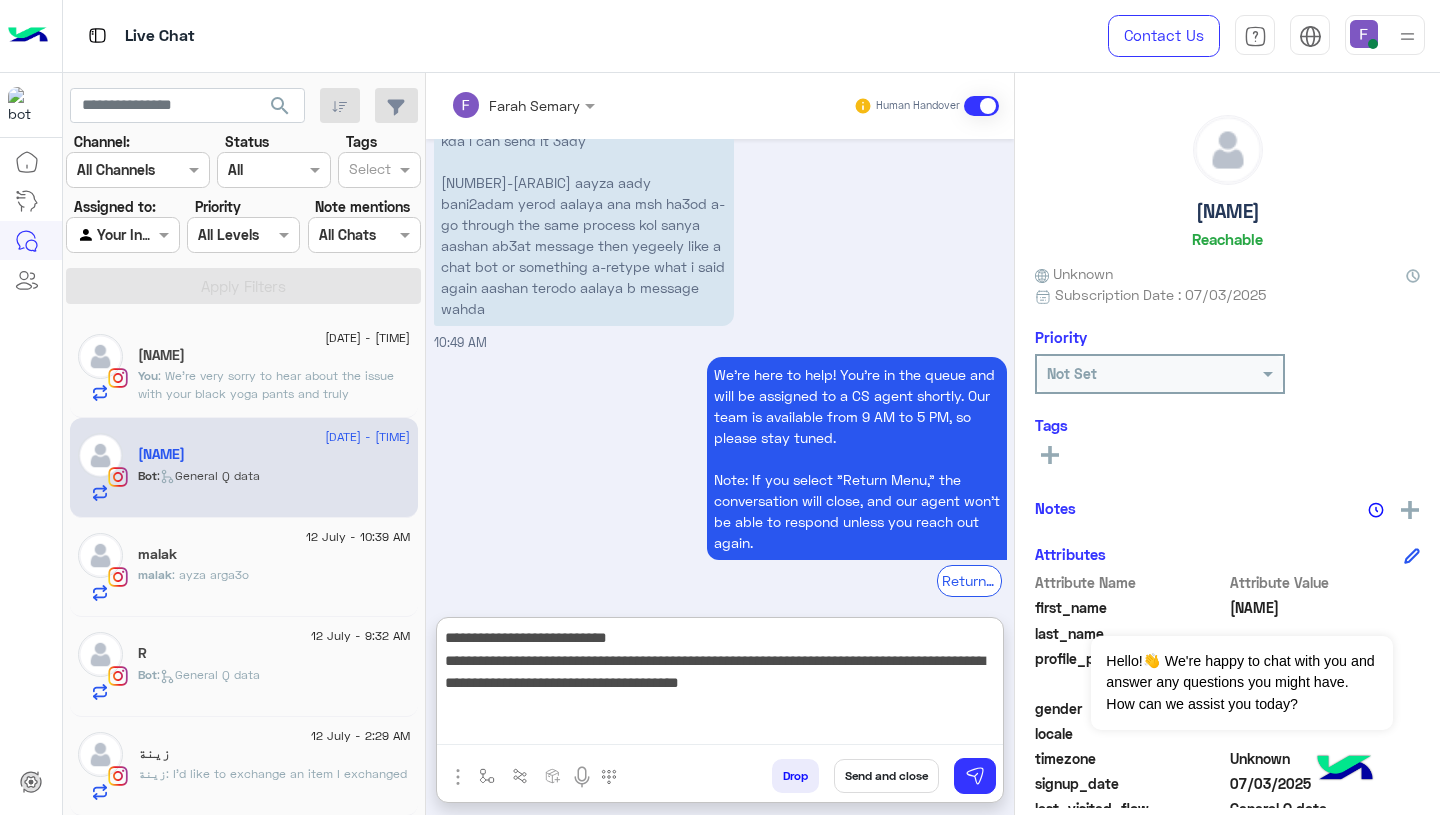 click on "**********" at bounding box center [720, 685] 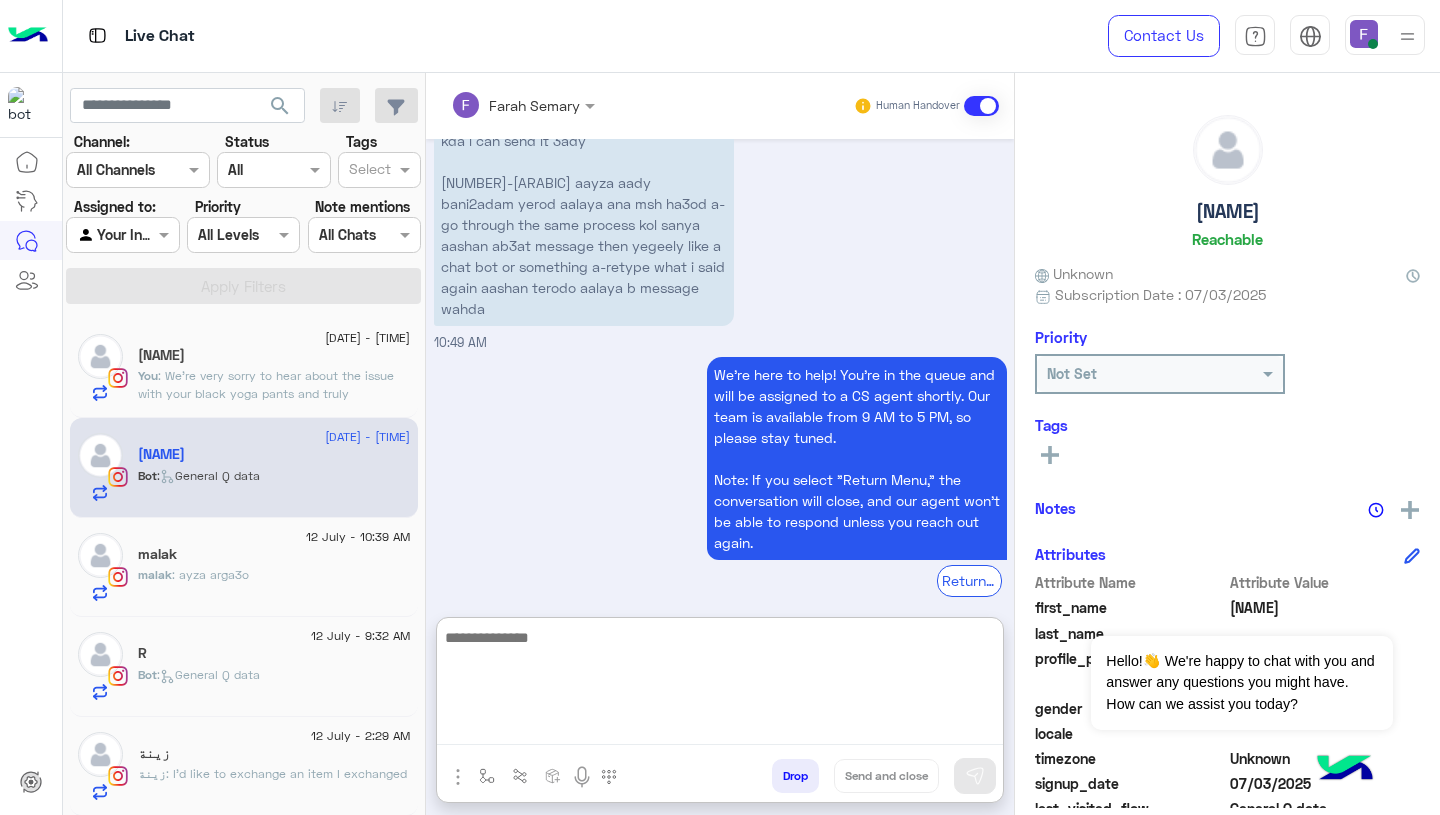 scroll, scrollTop: 2300, scrollLeft: 0, axis: vertical 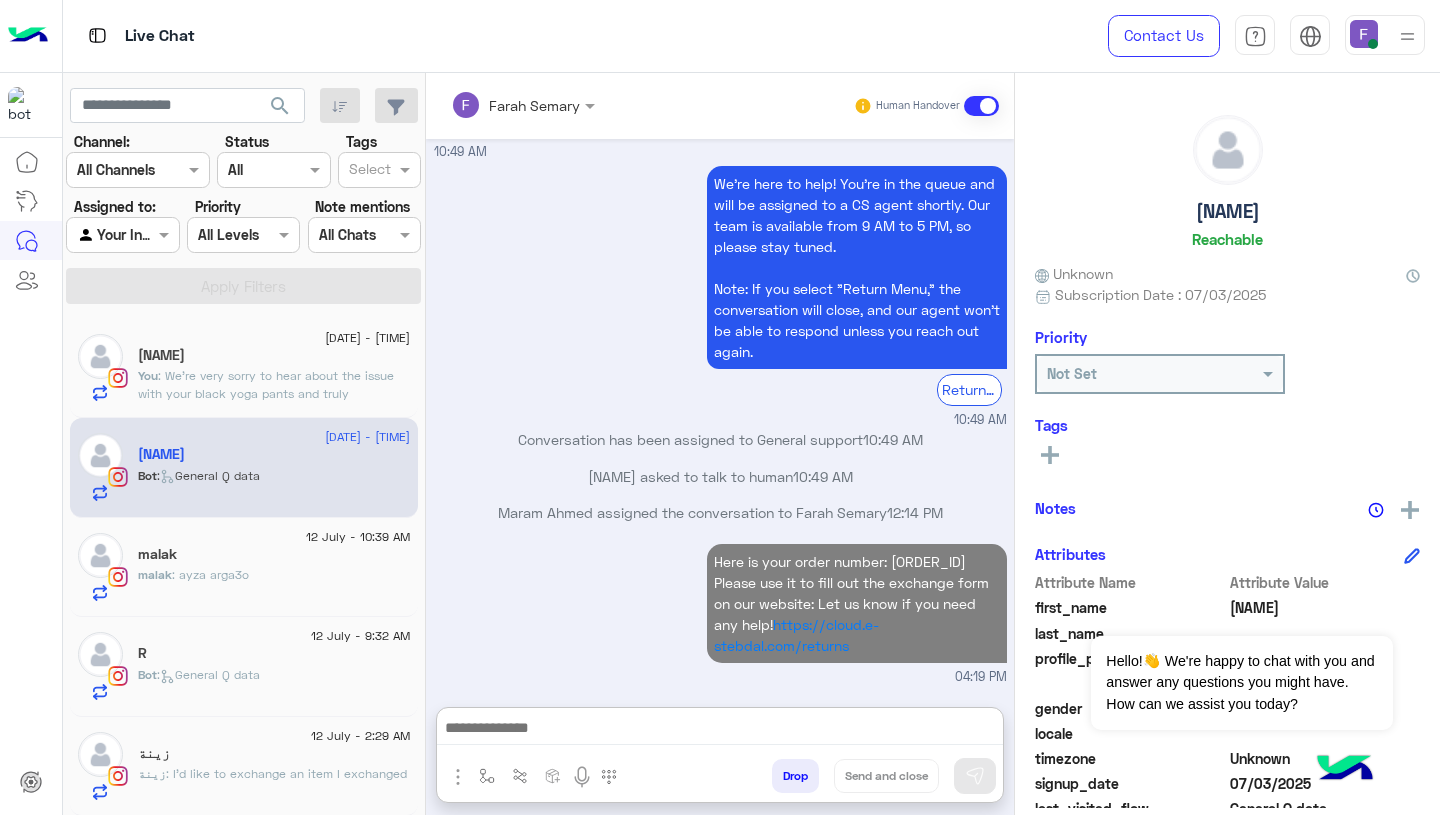 click on "Here is your order number: 100862
Please use it to fill out the exchange form on our website: Let us know if you need any help!   https://cloud.e-stebdal.com/returns   04:19 PM" at bounding box center (720, 613) 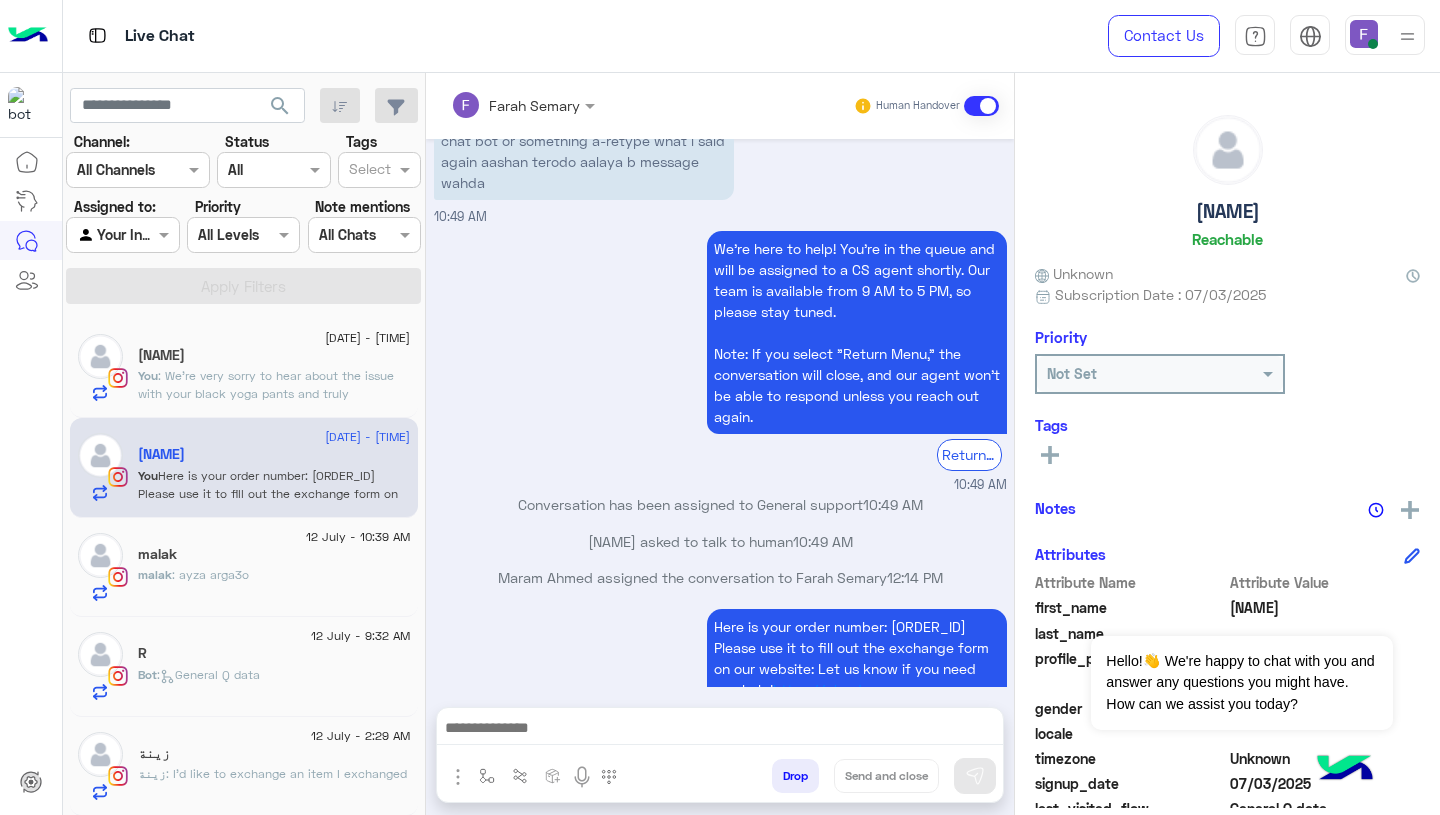 scroll, scrollTop: 2247, scrollLeft: 0, axis: vertical 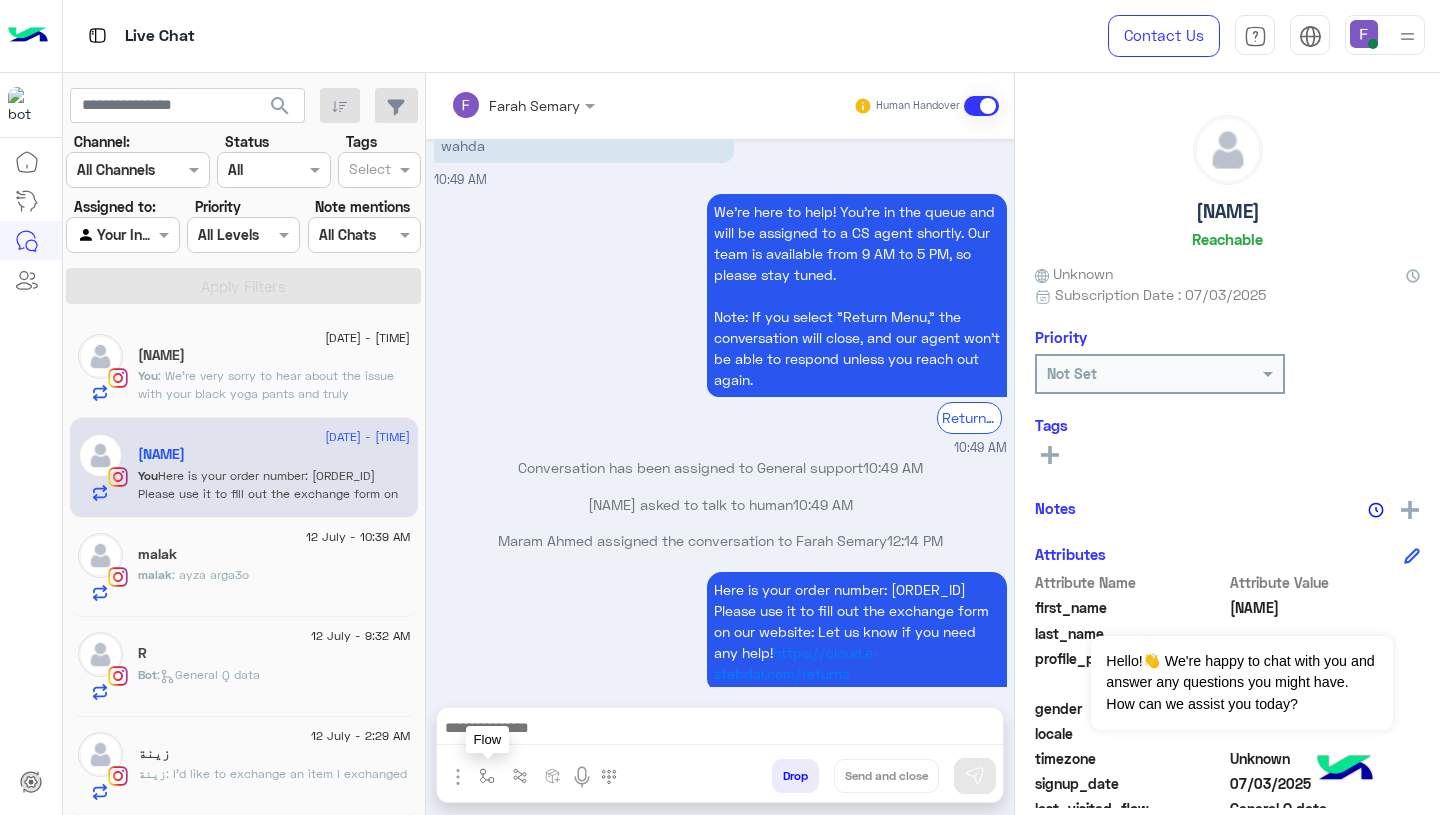 click at bounding box center [487, 776] 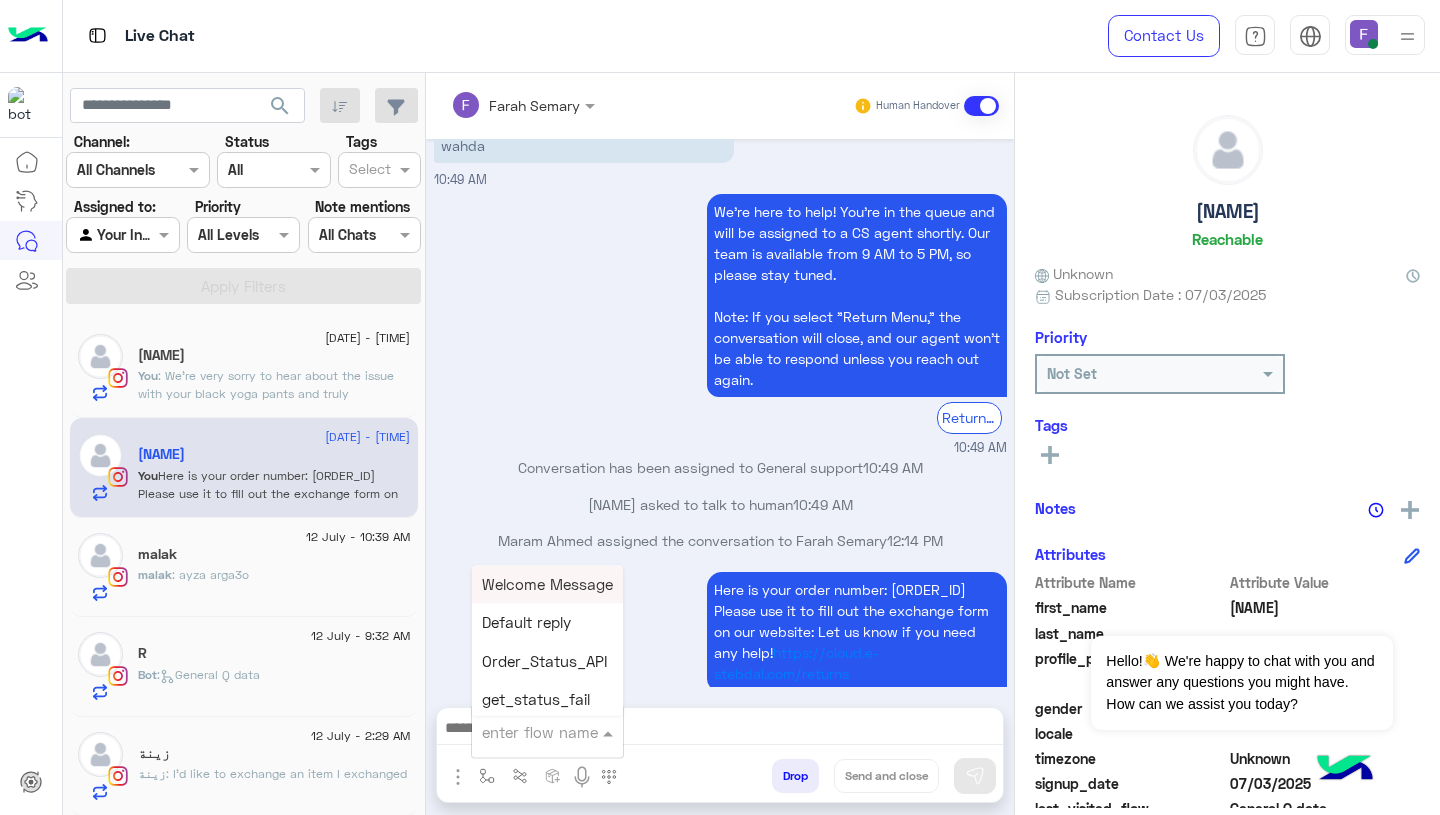 click at bounding box center (523, 732) 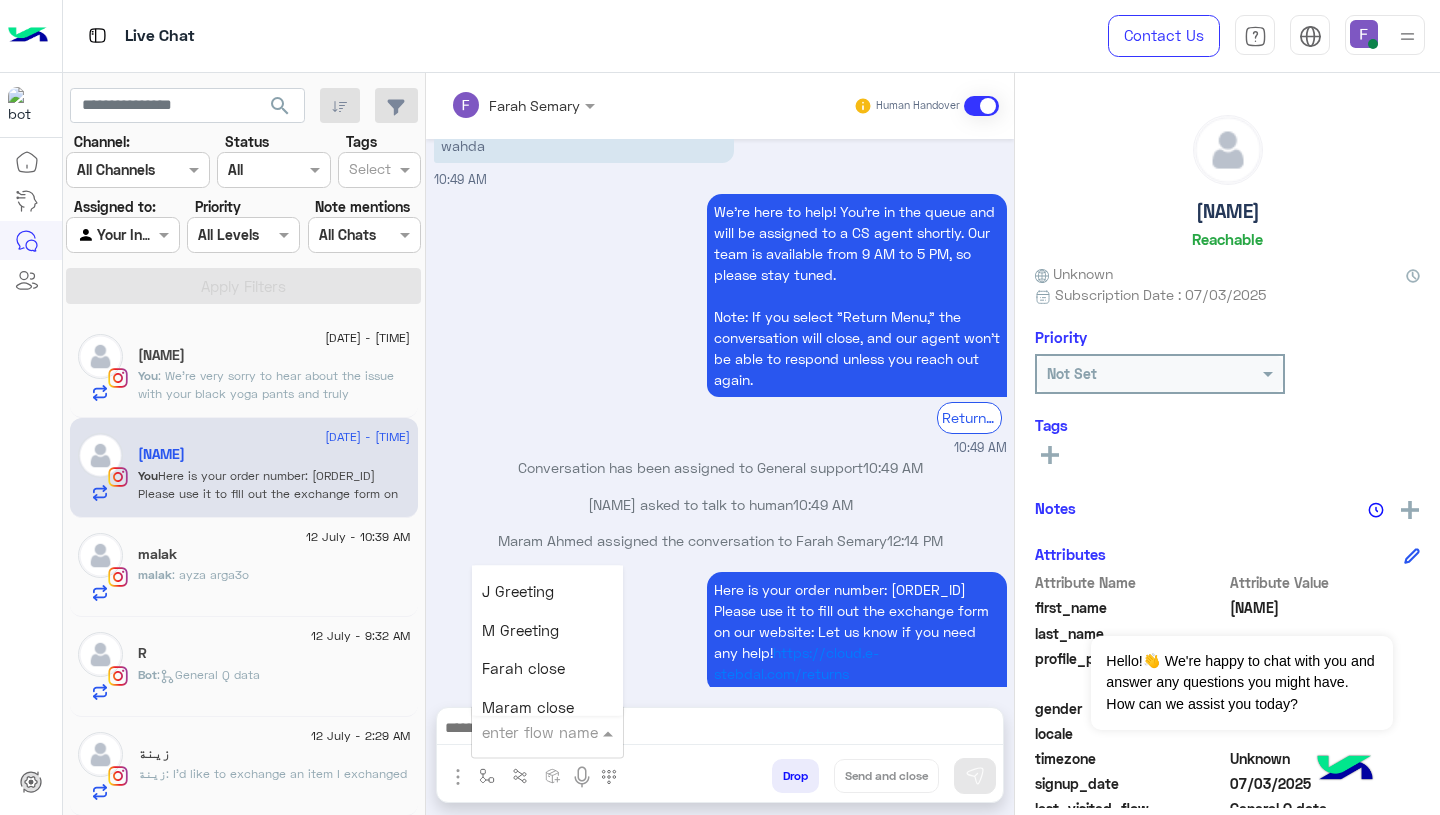 scroll, scrollTop: 2338, scrollLeft: 0, axis: vertical 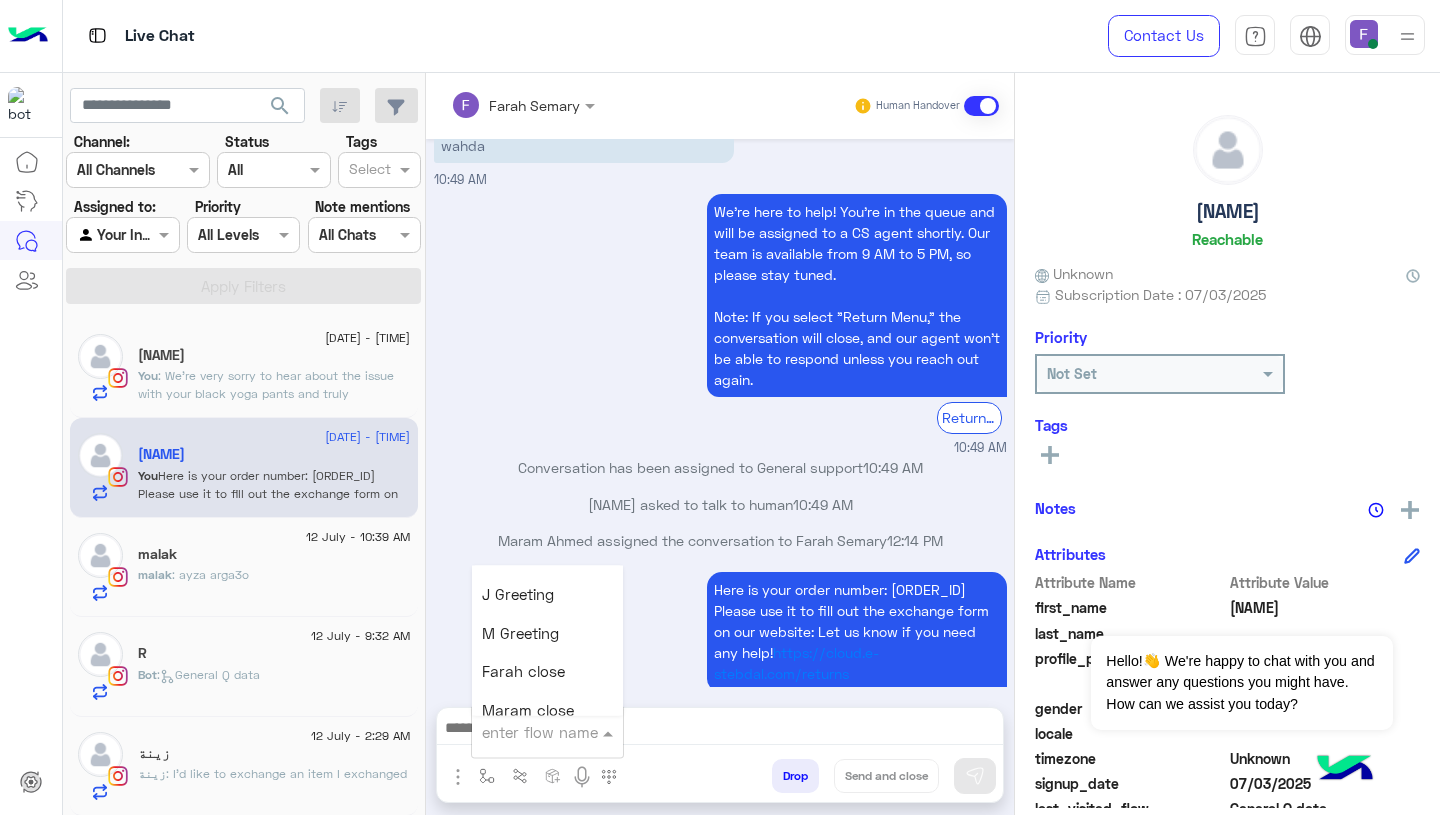 click on "Farah close" at bounding box center [523, 672] 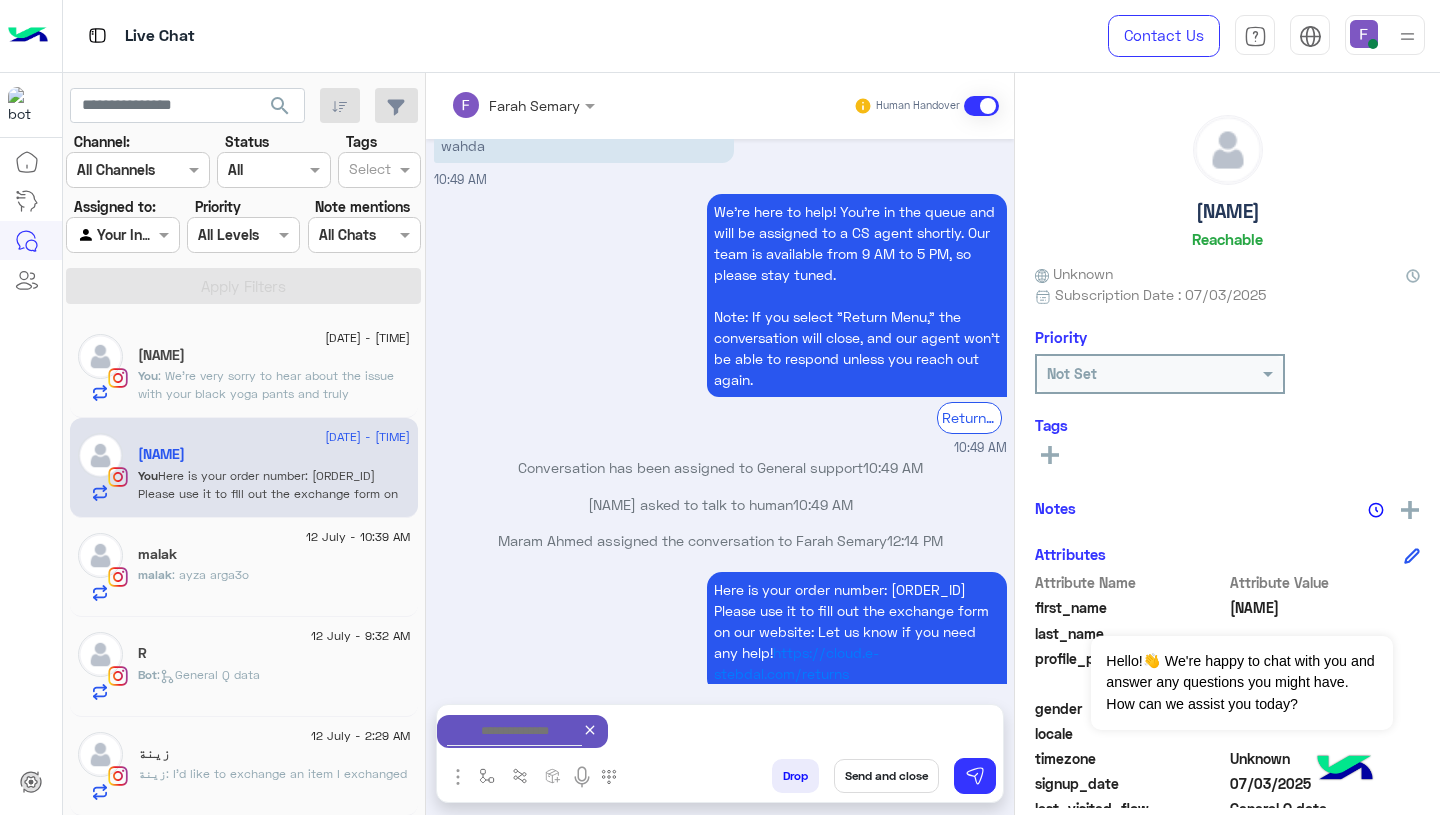 type on "**********" 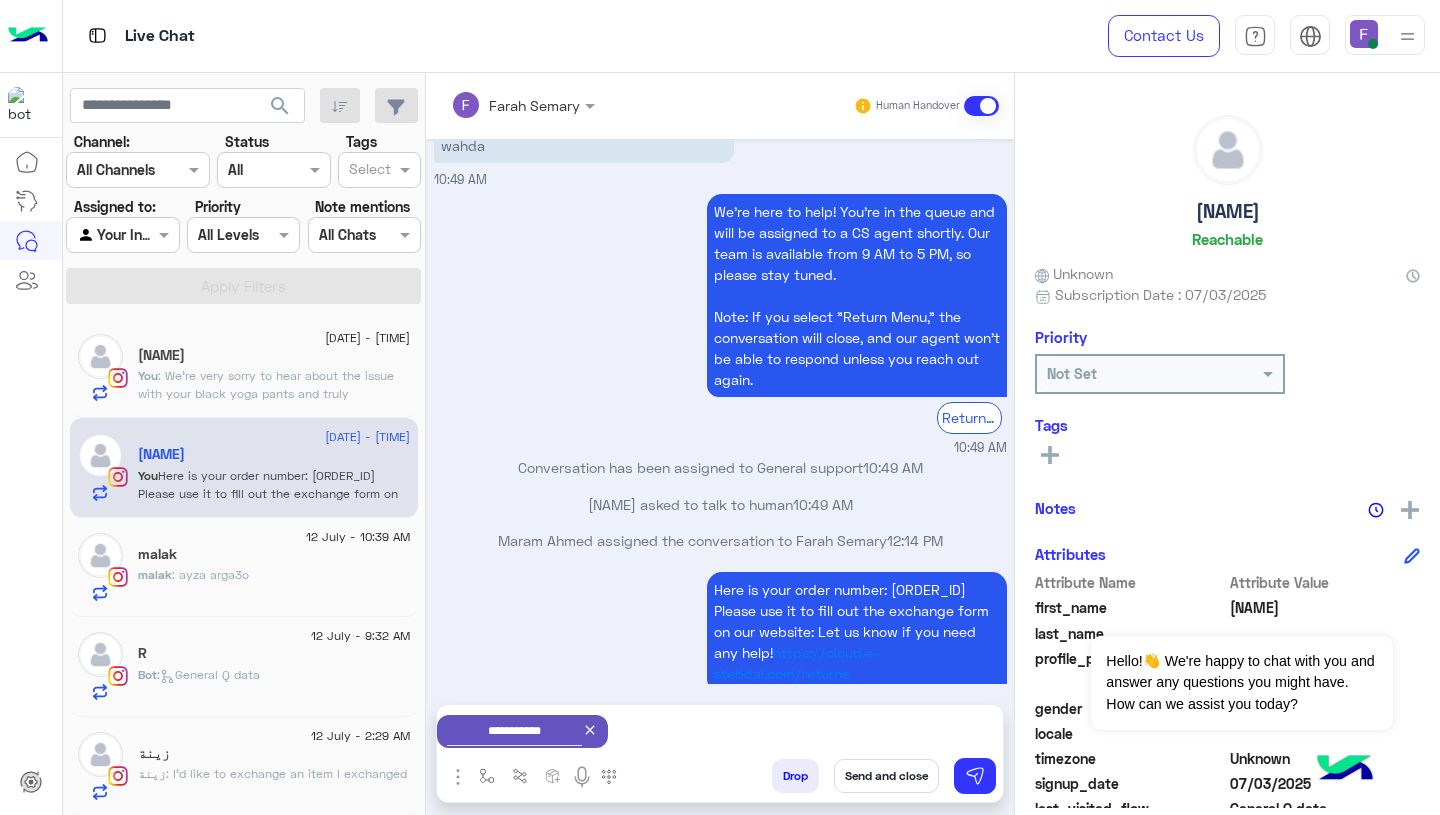 scroll, scrollTop: 2249, scrollLeft: 0, axis: vertical 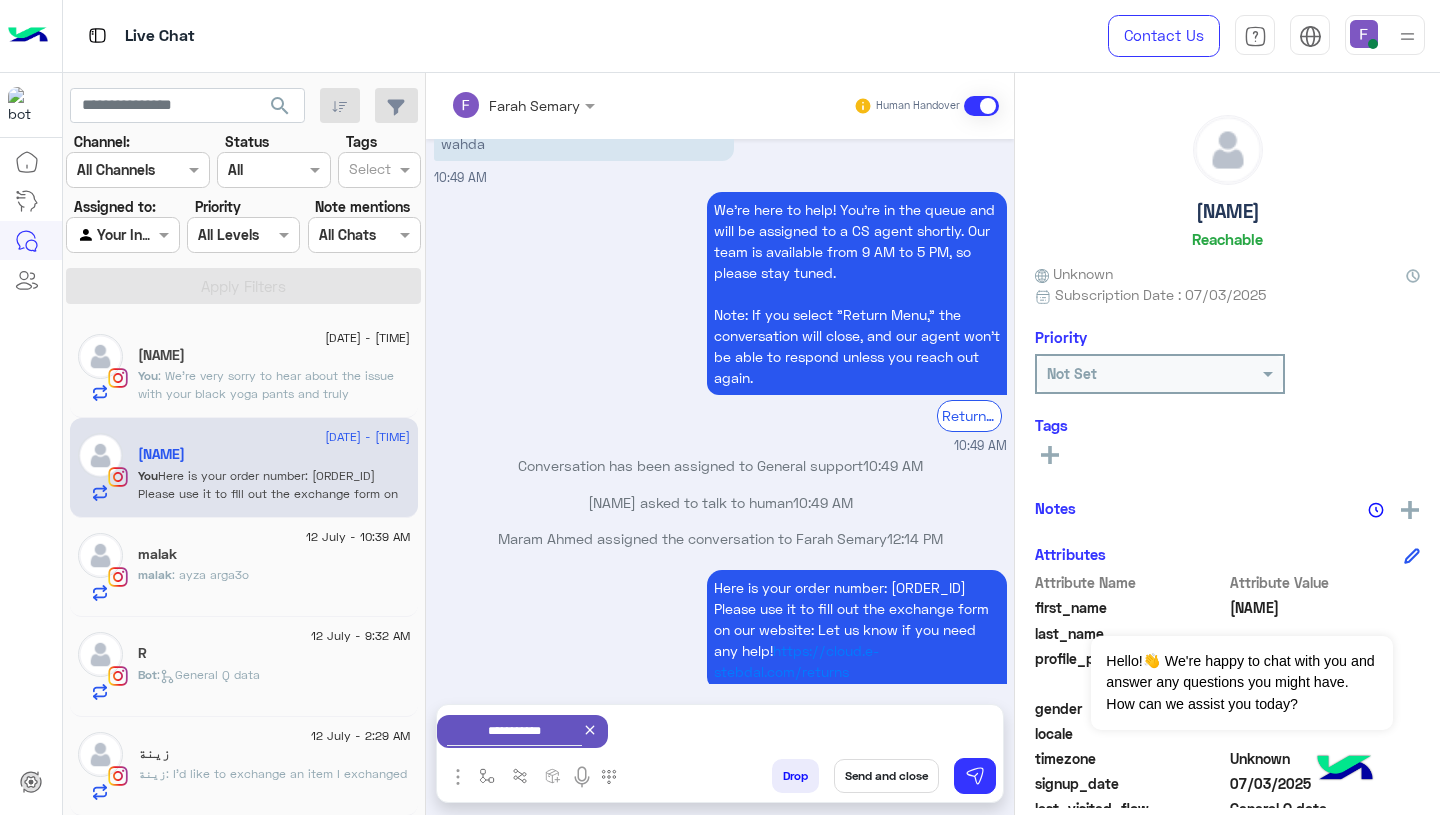 click on "Send and close" at bounding box center (886, 776) 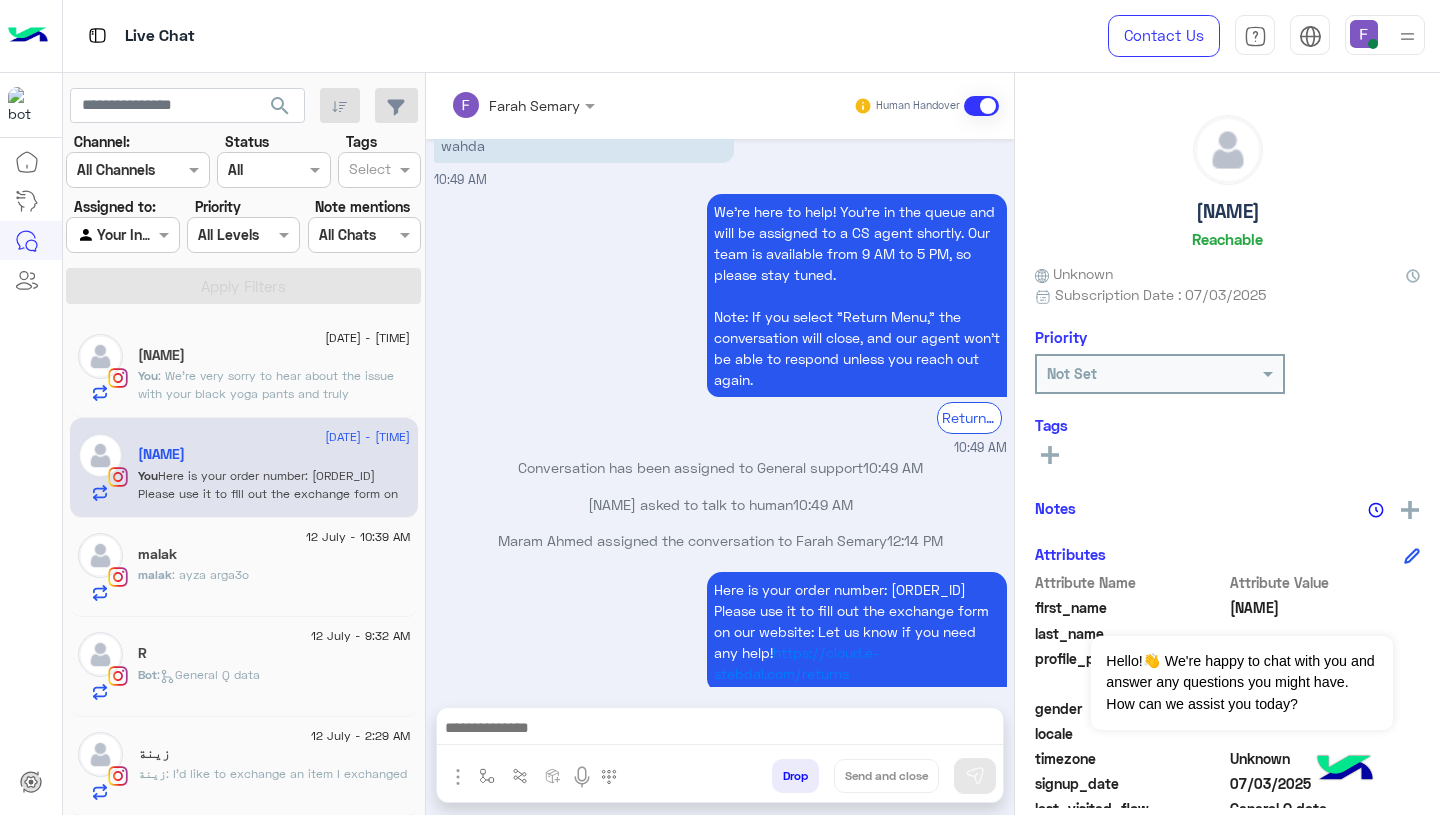 scroll, scrollTop: 2283, scrollLeft: 0, axis: vertical 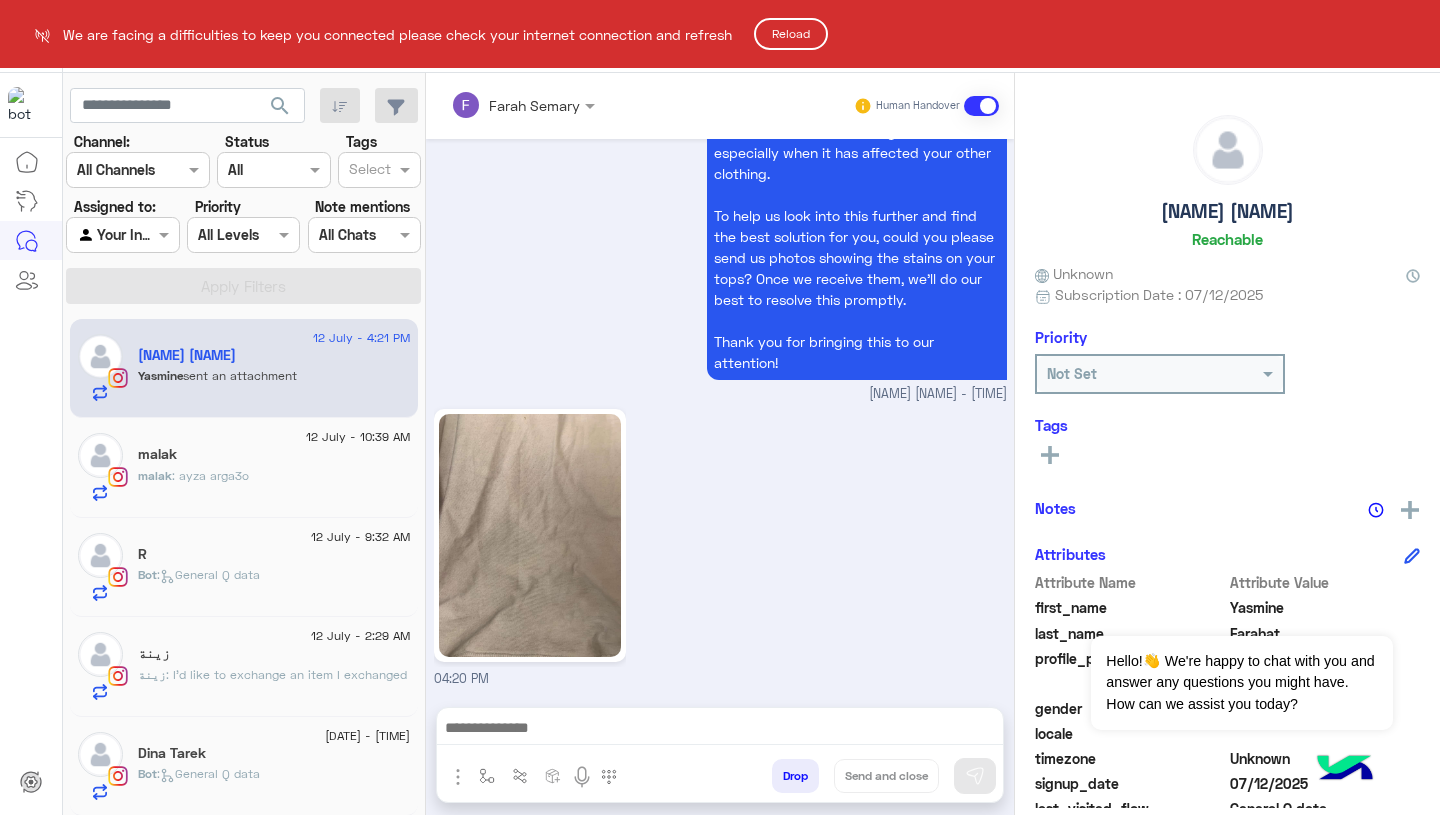 click on "Reload" 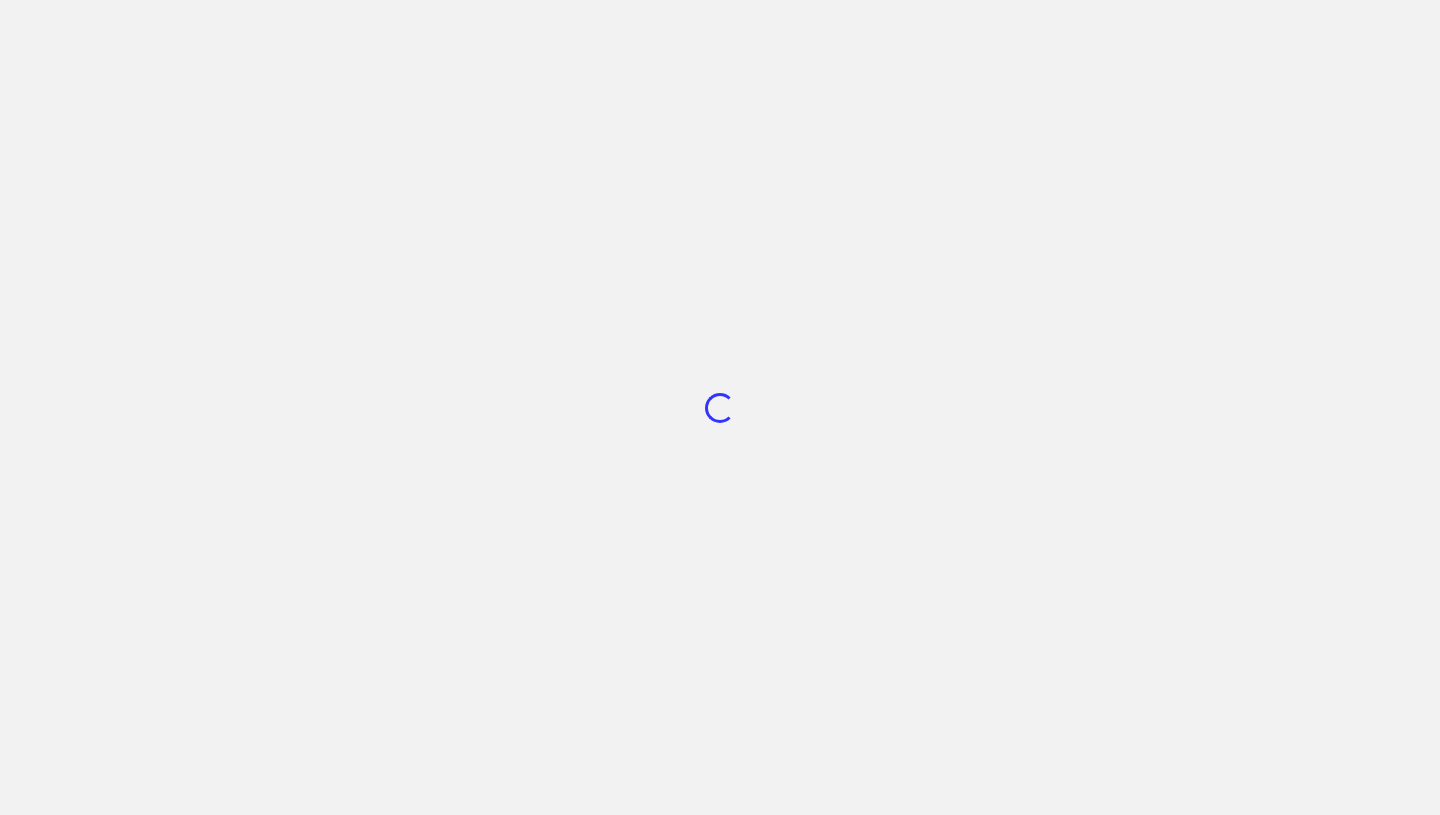 scroll, scrollTop: 0, scrollLeft: 0, axis: both 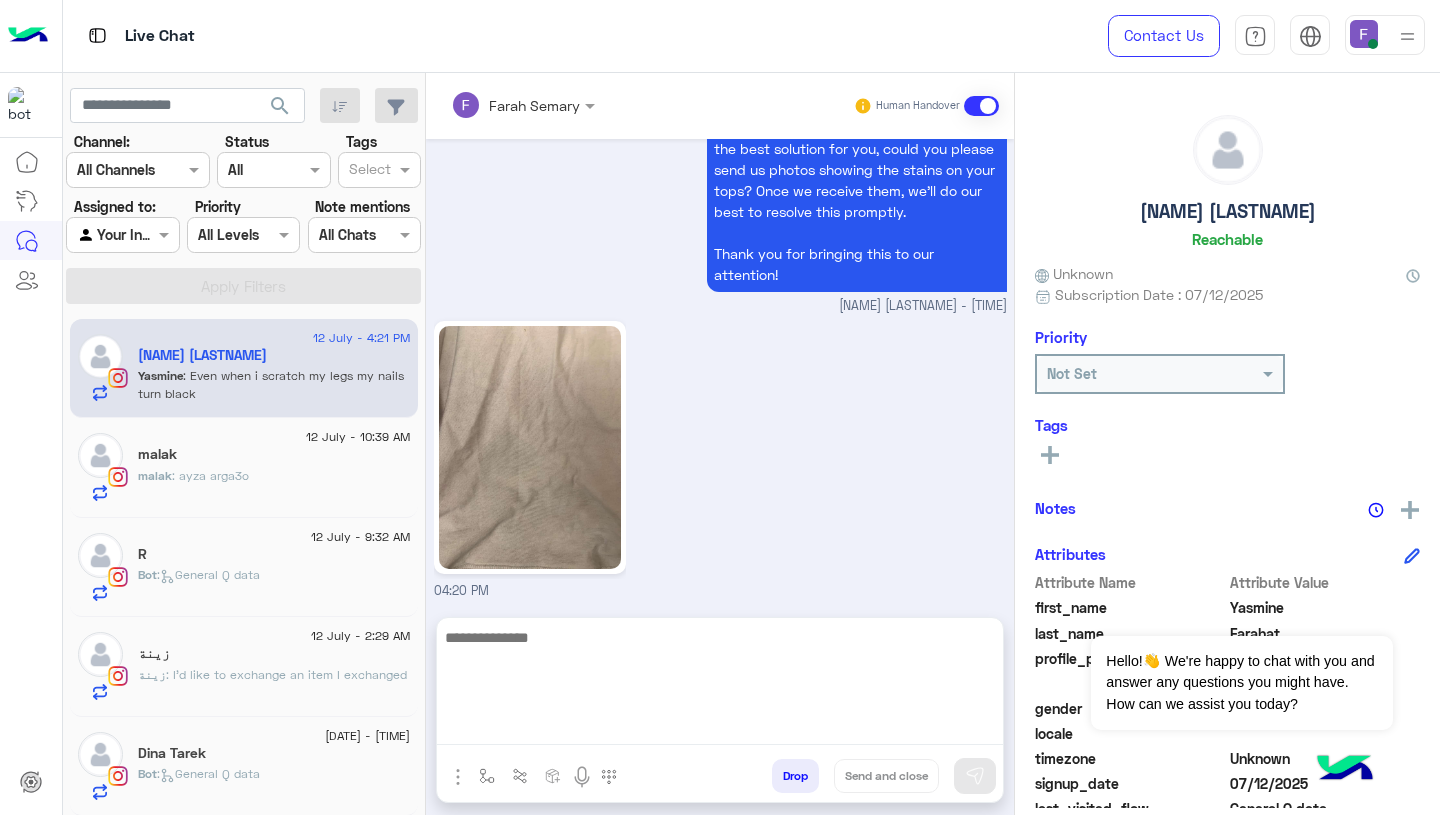 click at bounding box center (720, 685) 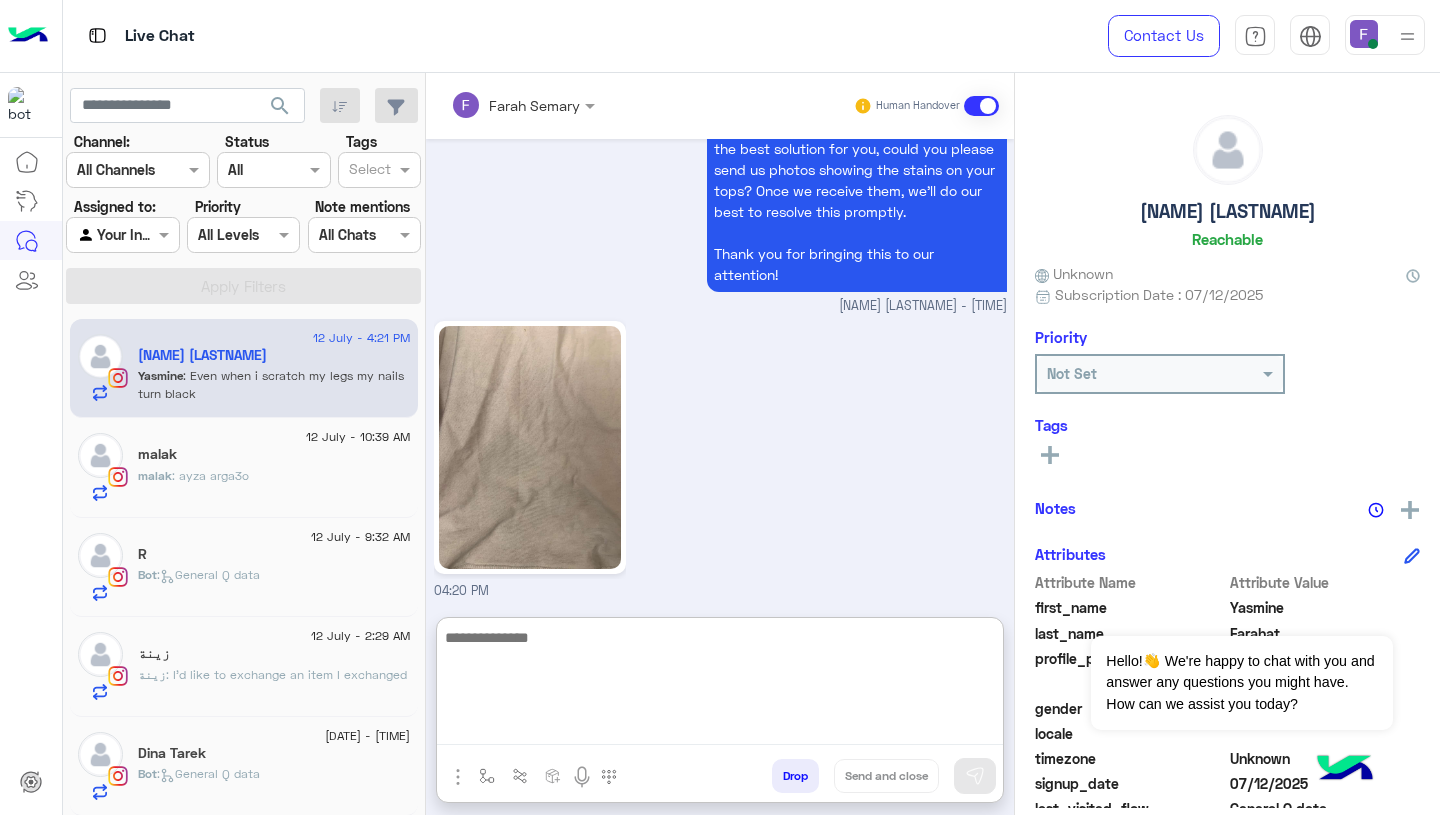 paste on "**********" 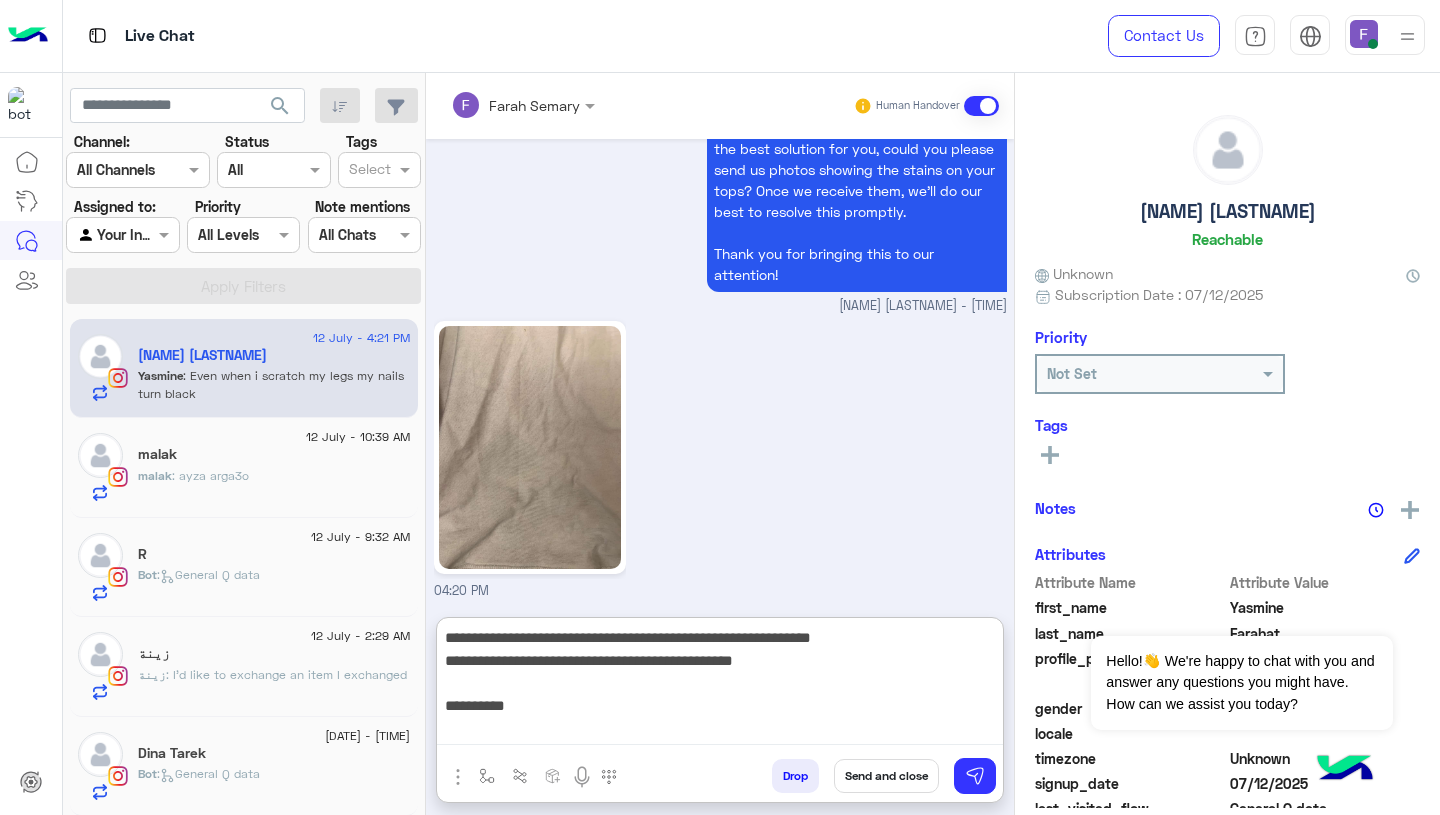 click on "**********" at bounding box center (720, 685) 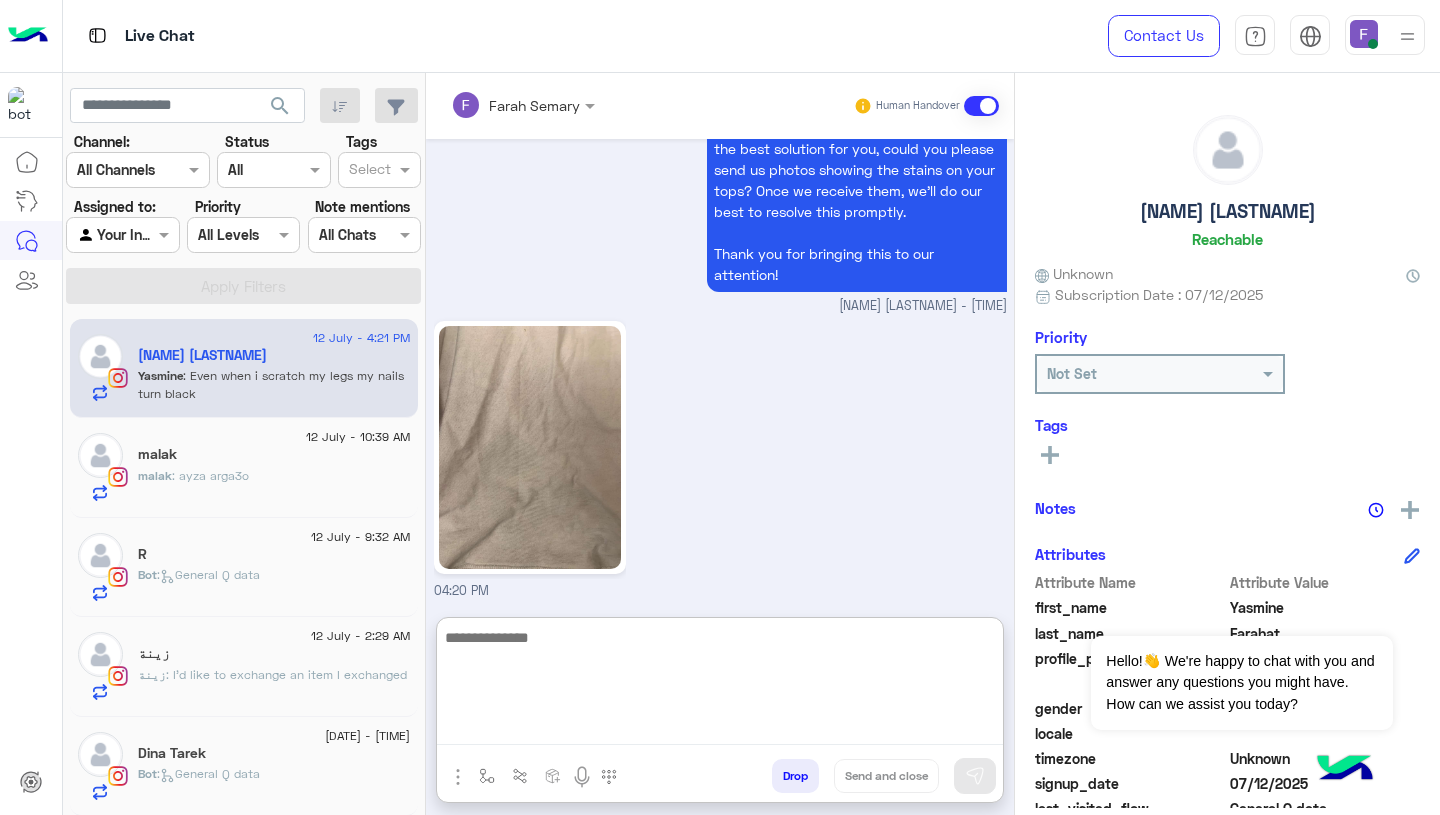 scroll, scrollTop: 3074, scrollLeft: 0, axis: vertical 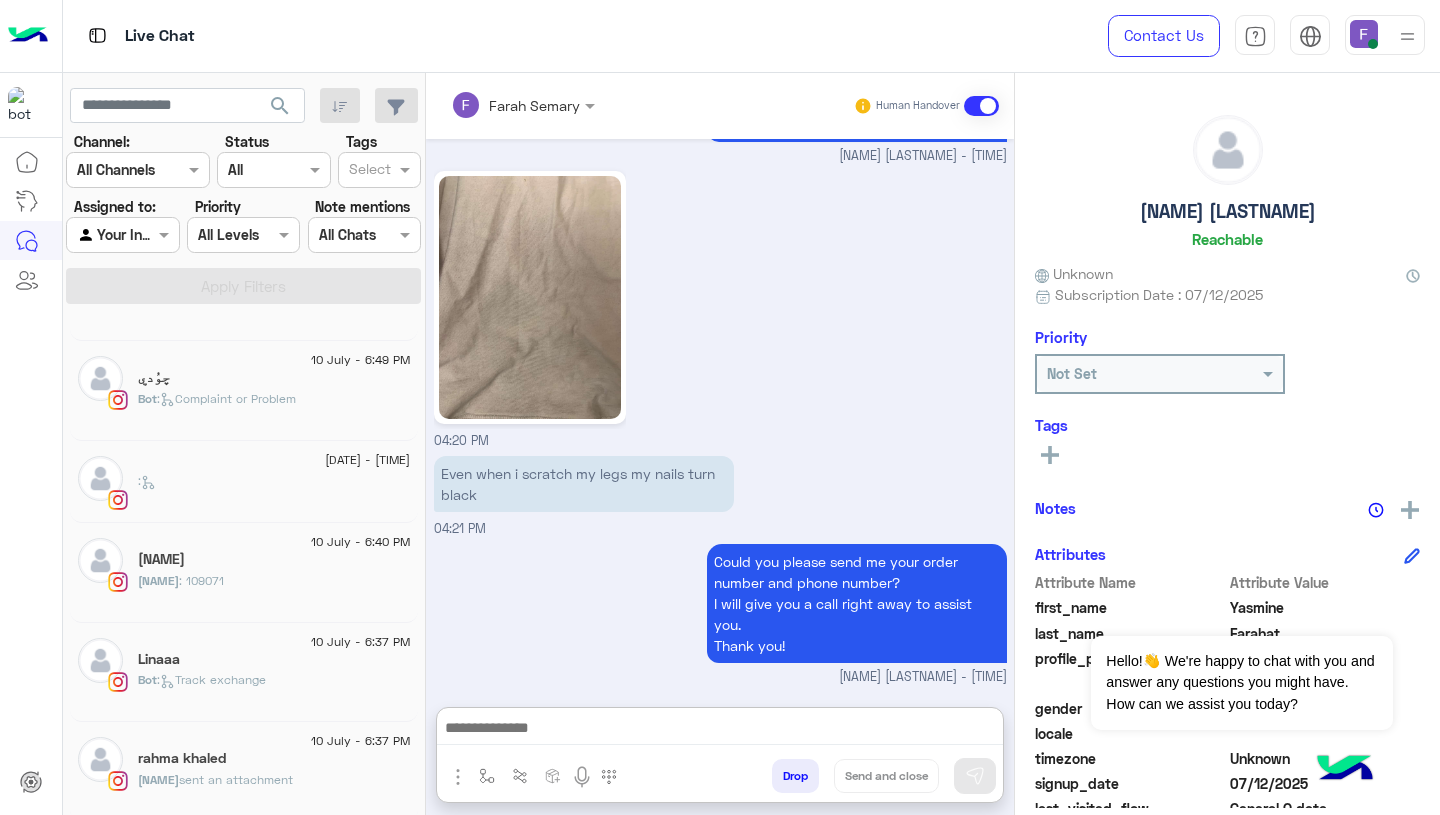click on "[NAME] : [NUMBER]" 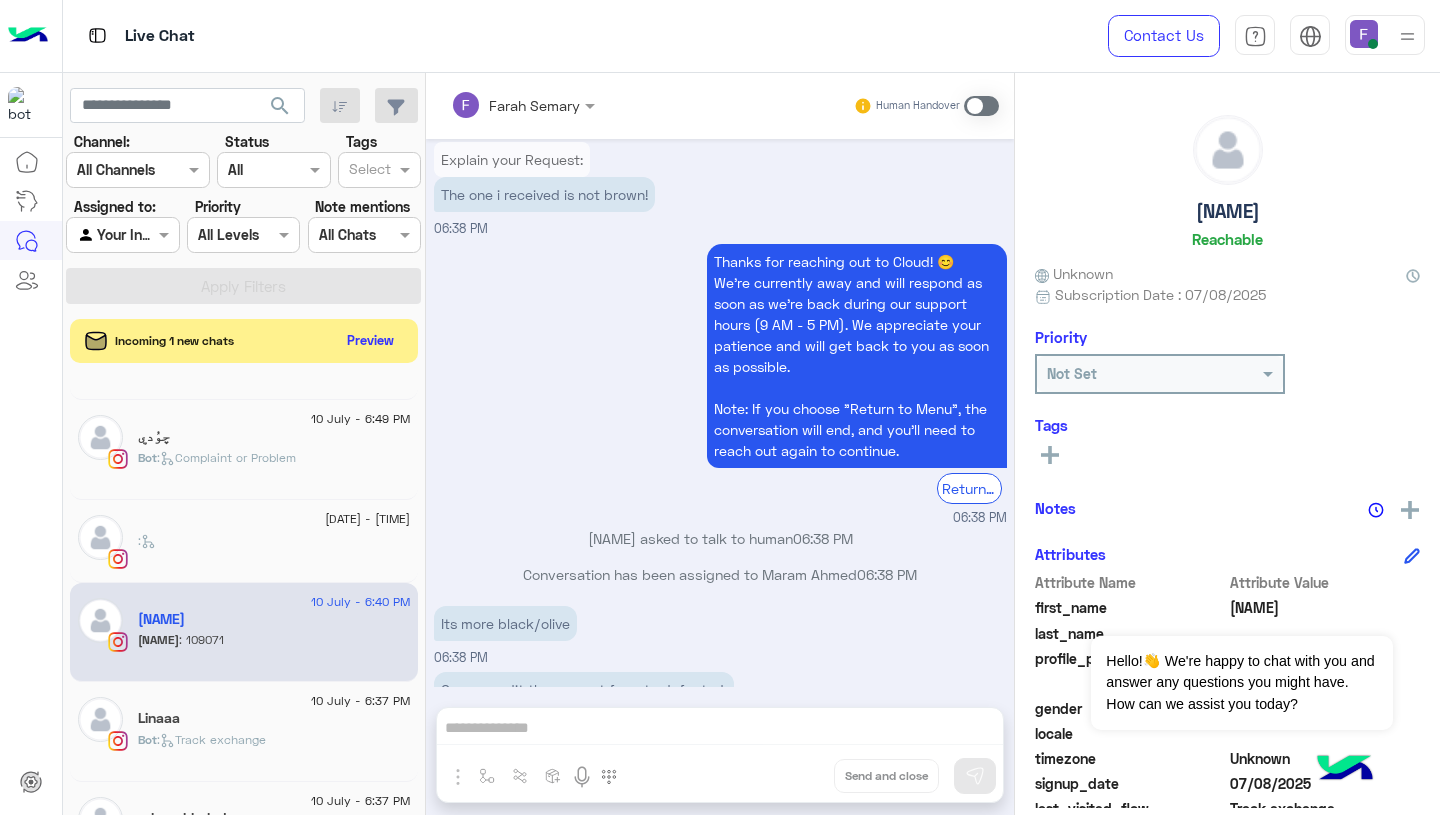 scroll, scrollTop: 1758, scrollLeft: 0, axis: vertical 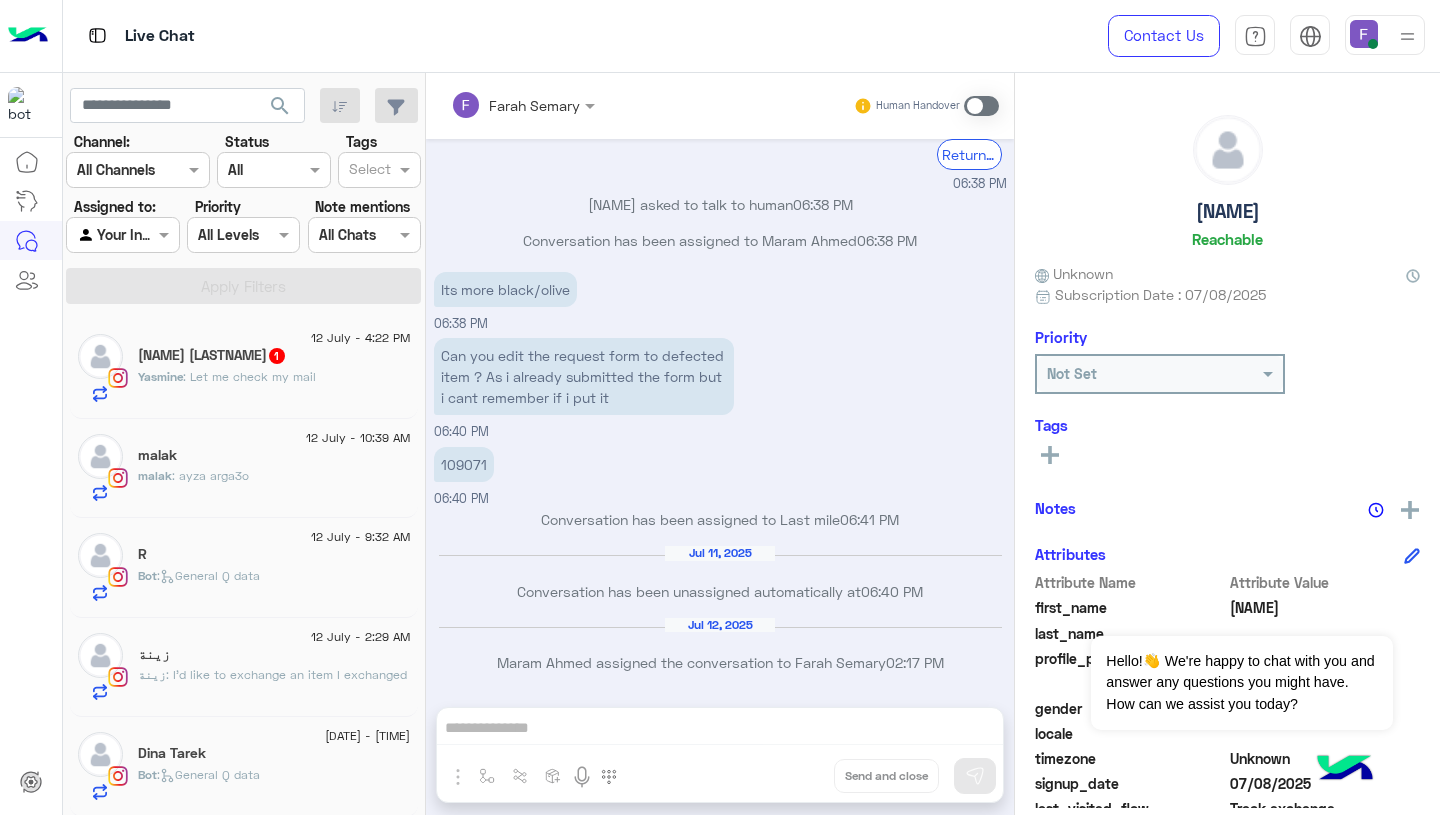 click on "[NAME] : Let me check my mail" 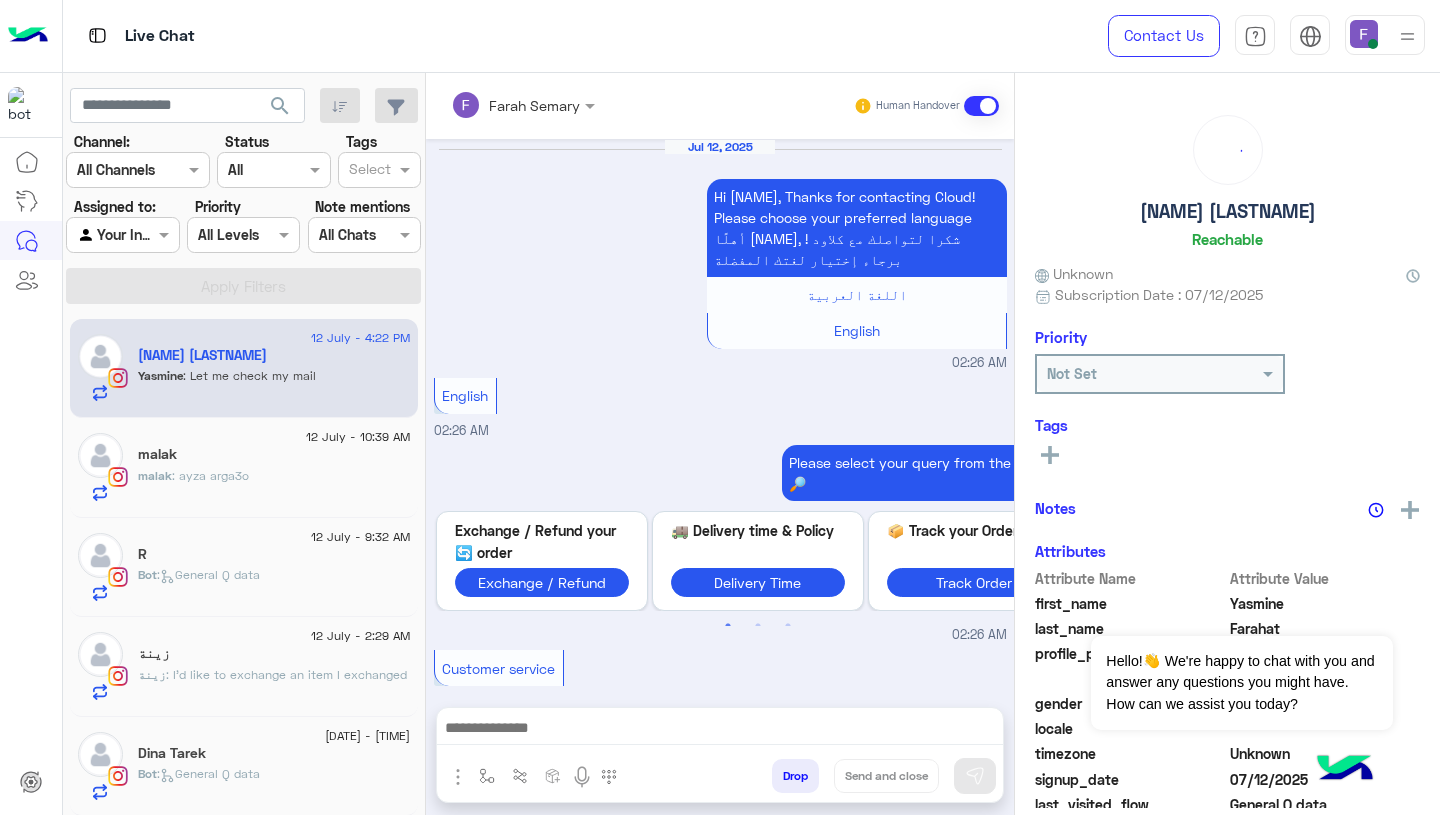 scroll, scrollTop: 2669, scrollLeft: 0, axis: vertical 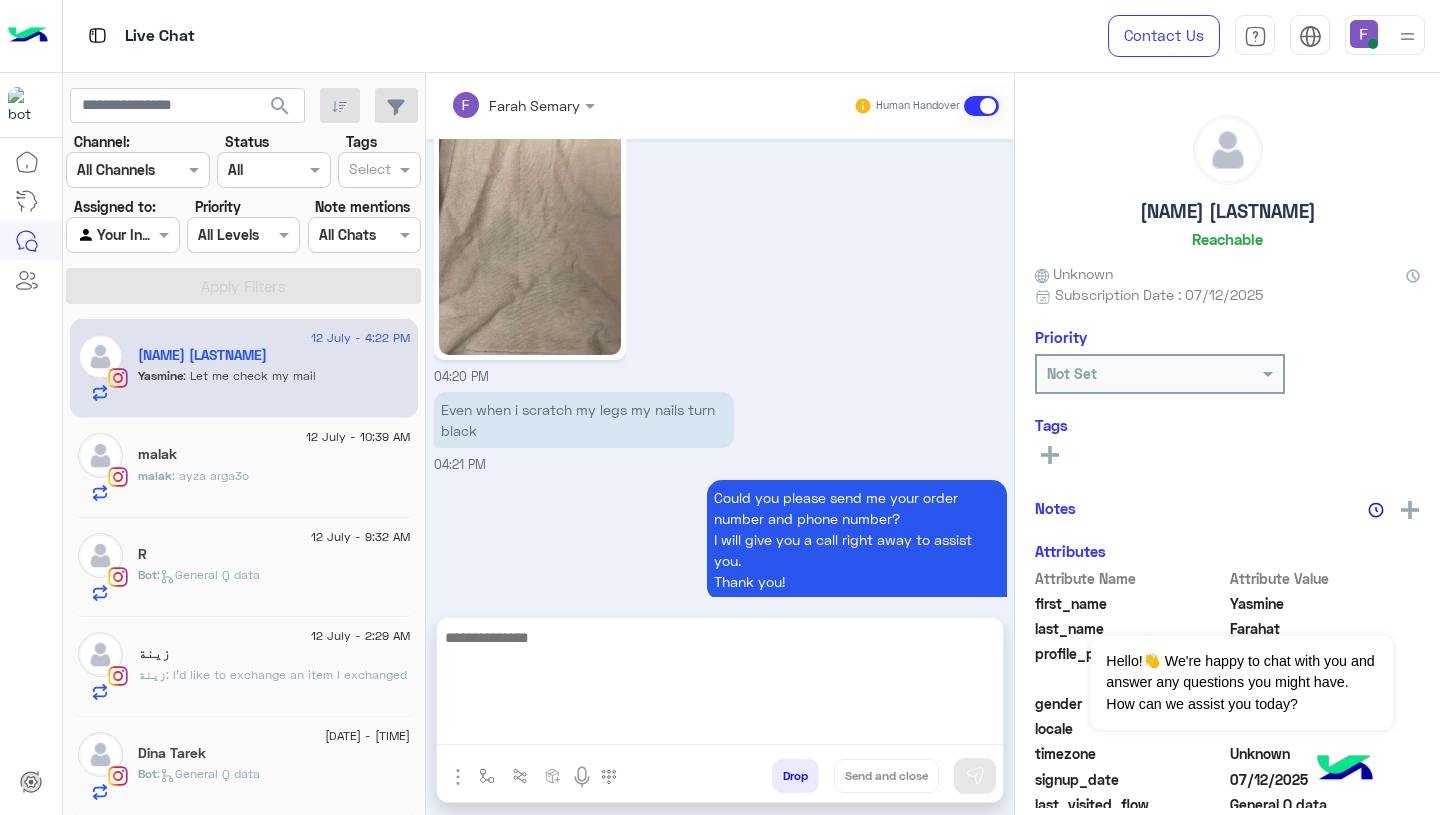 click at bounding box center (720, 685) 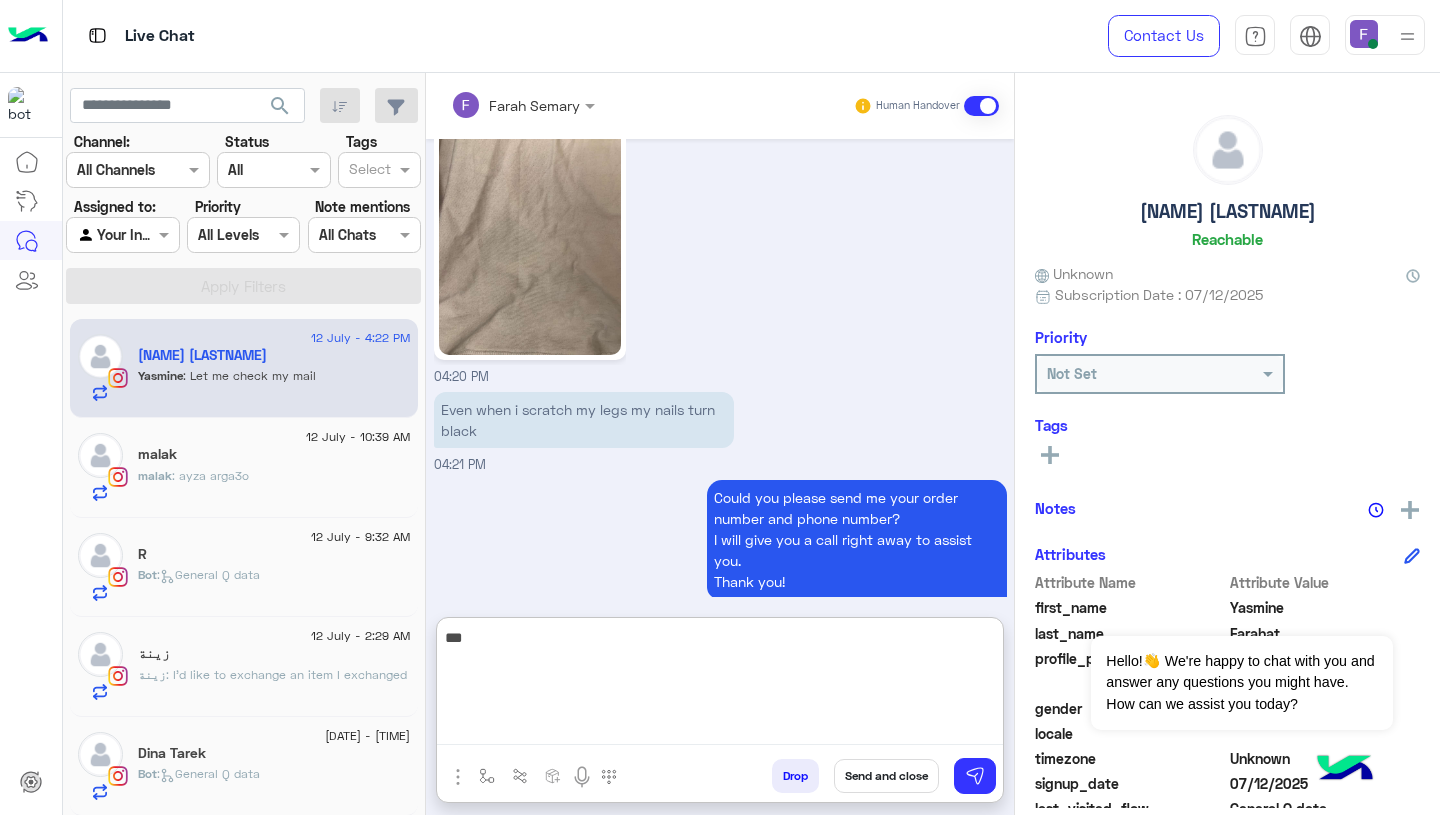 type on "****" 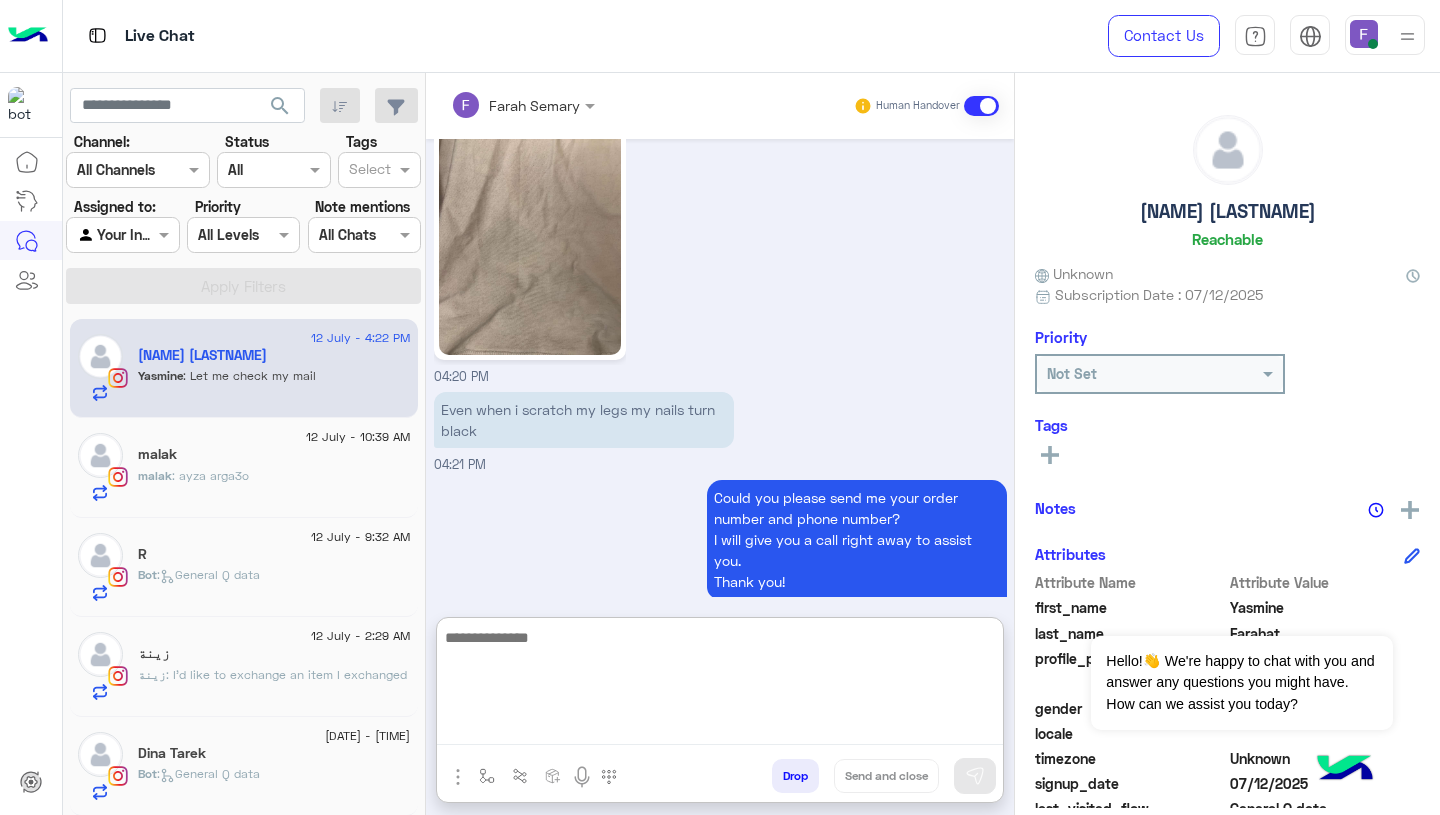 scroll, scrollTop: 2823, scrollLeft: 0, axis: vertical 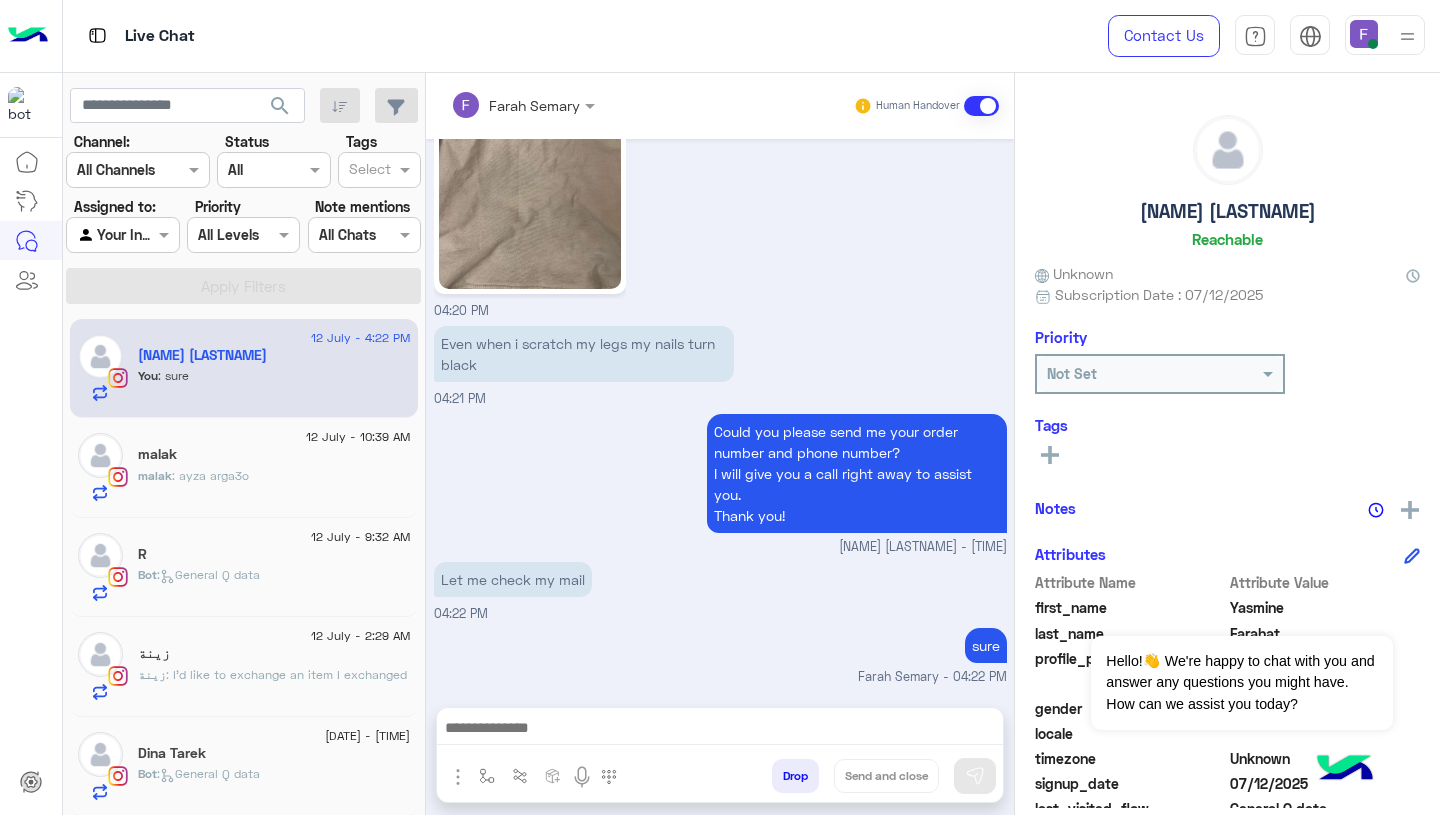 click on "sure  Farah Semary -  04:22 PM" at bounding box center (720, 655) 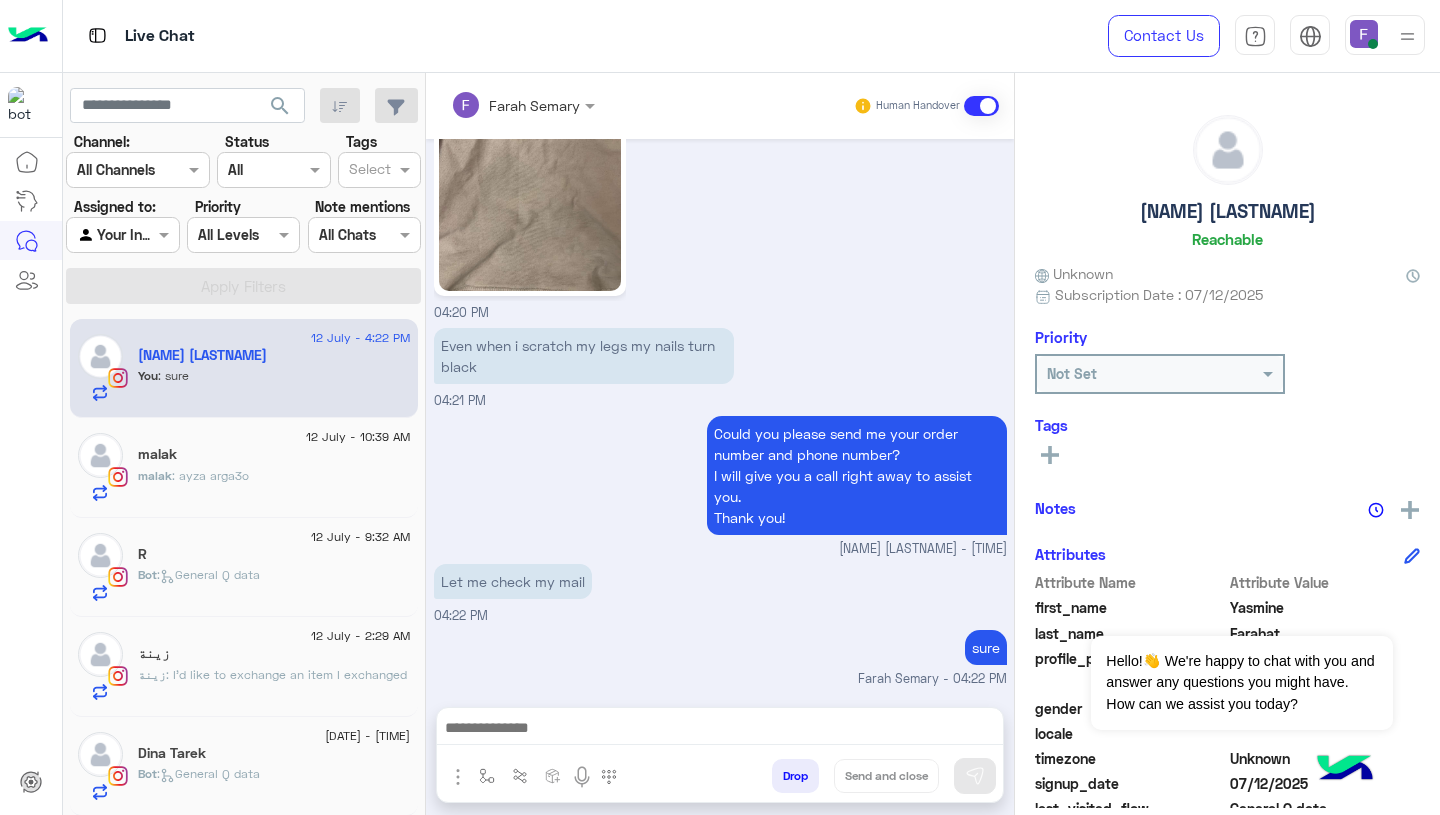 click on "زينة : I’d like to exchange an item I exchanged" 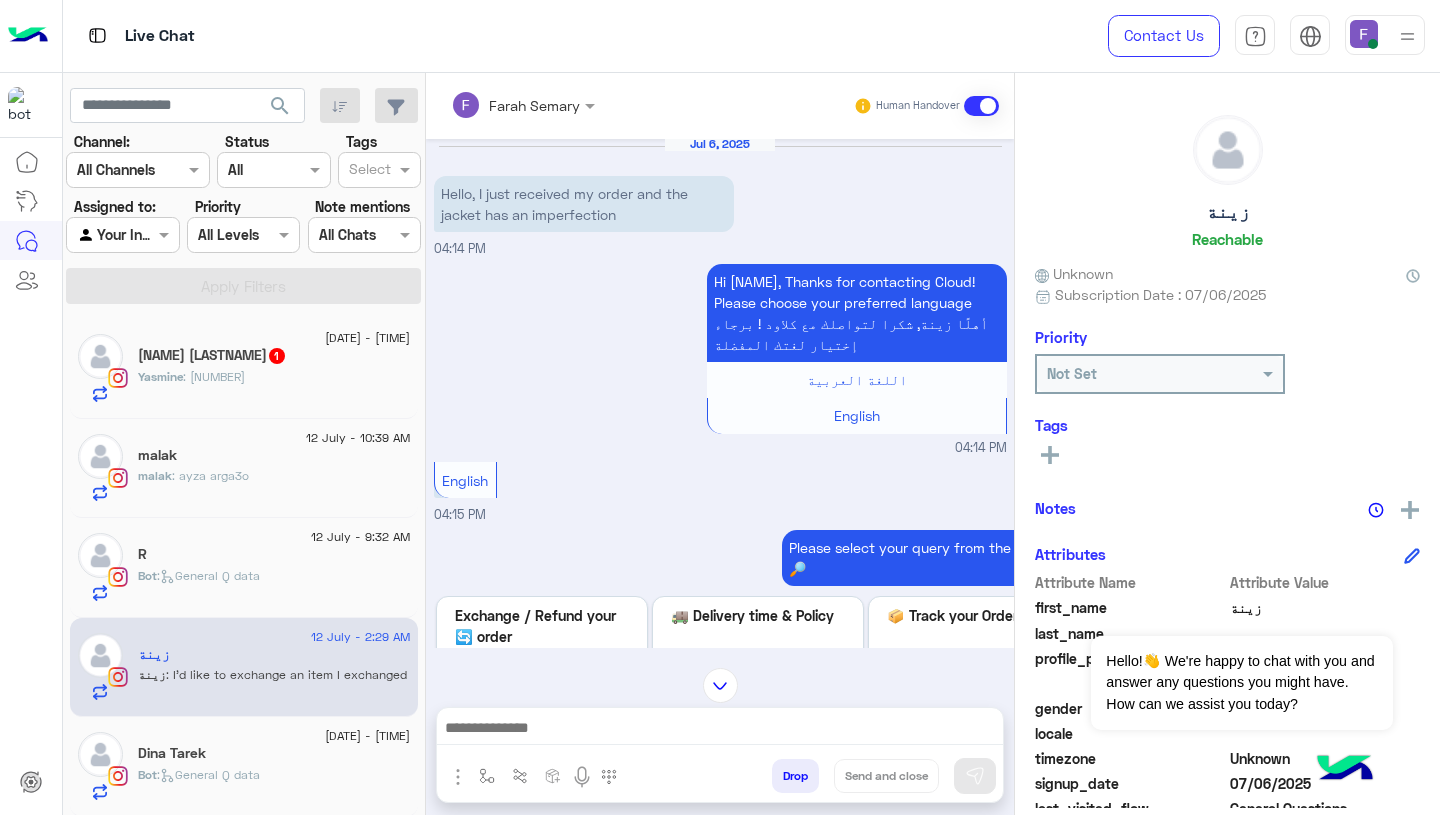 scroll, scrollTop: 0, scrollLeft: 0, axis: both 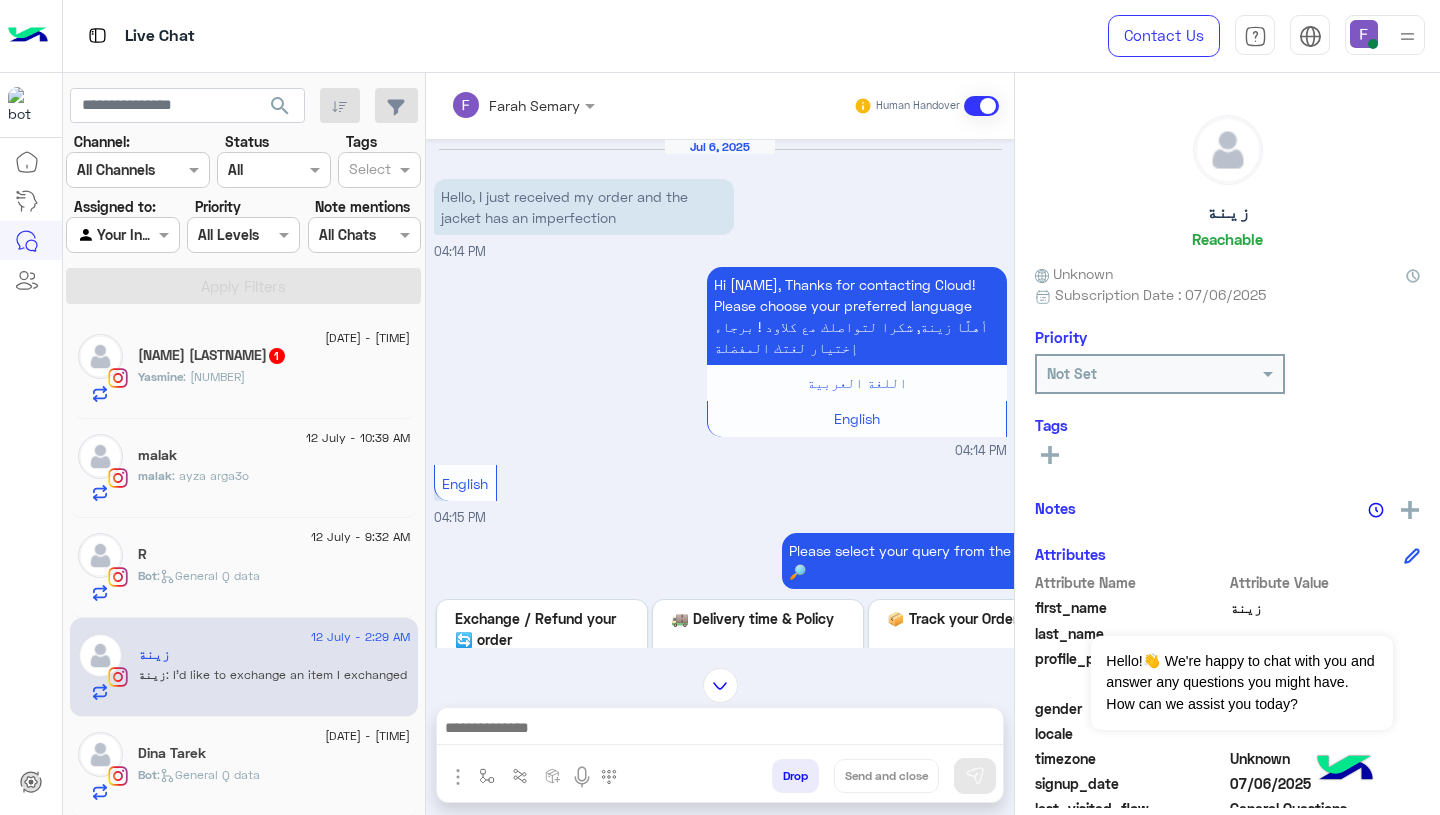 click on "Yasmine : 106154" 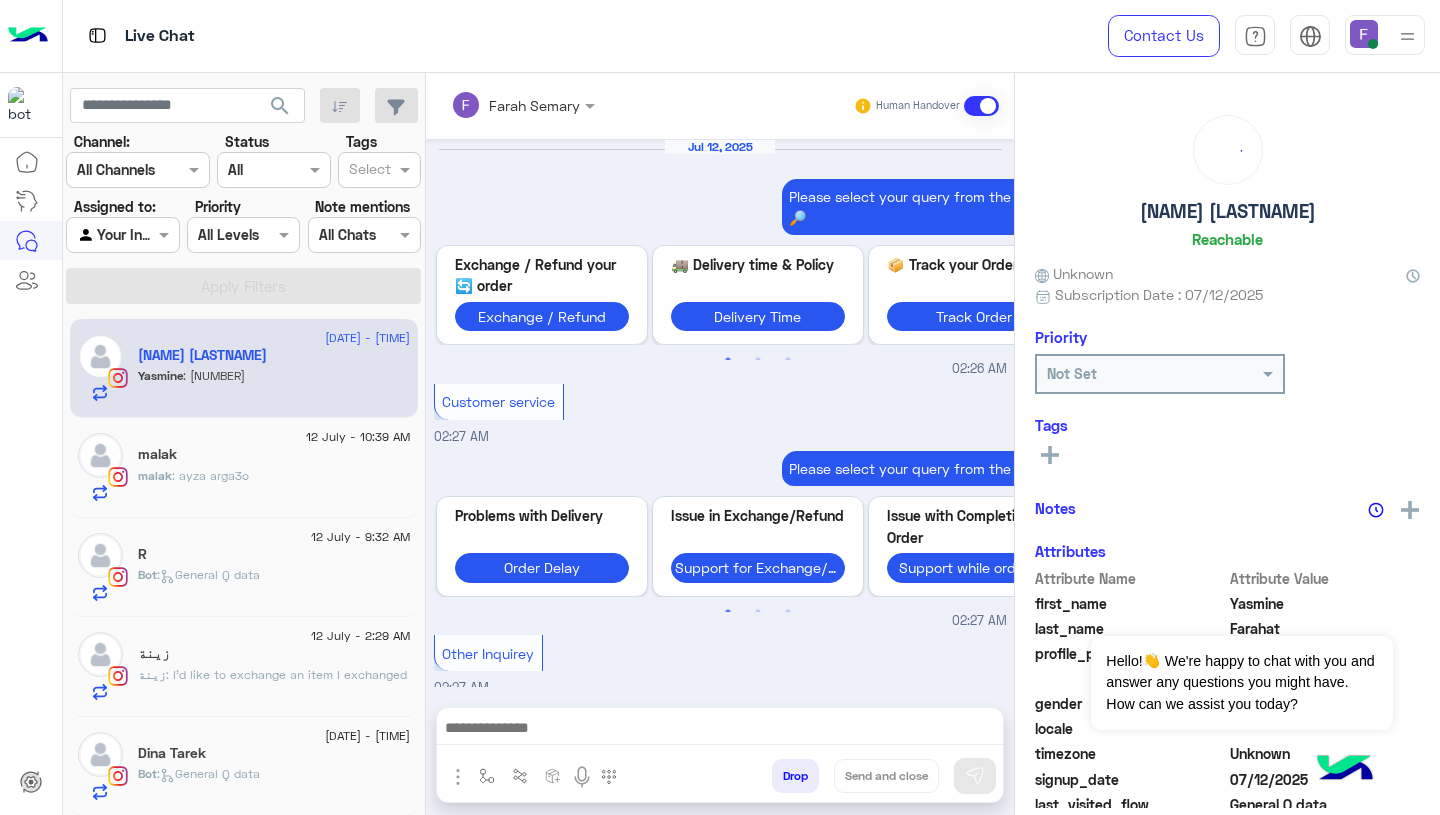 scroll, scrollTop: 2533, scrollLeft: 0, axis: vertical 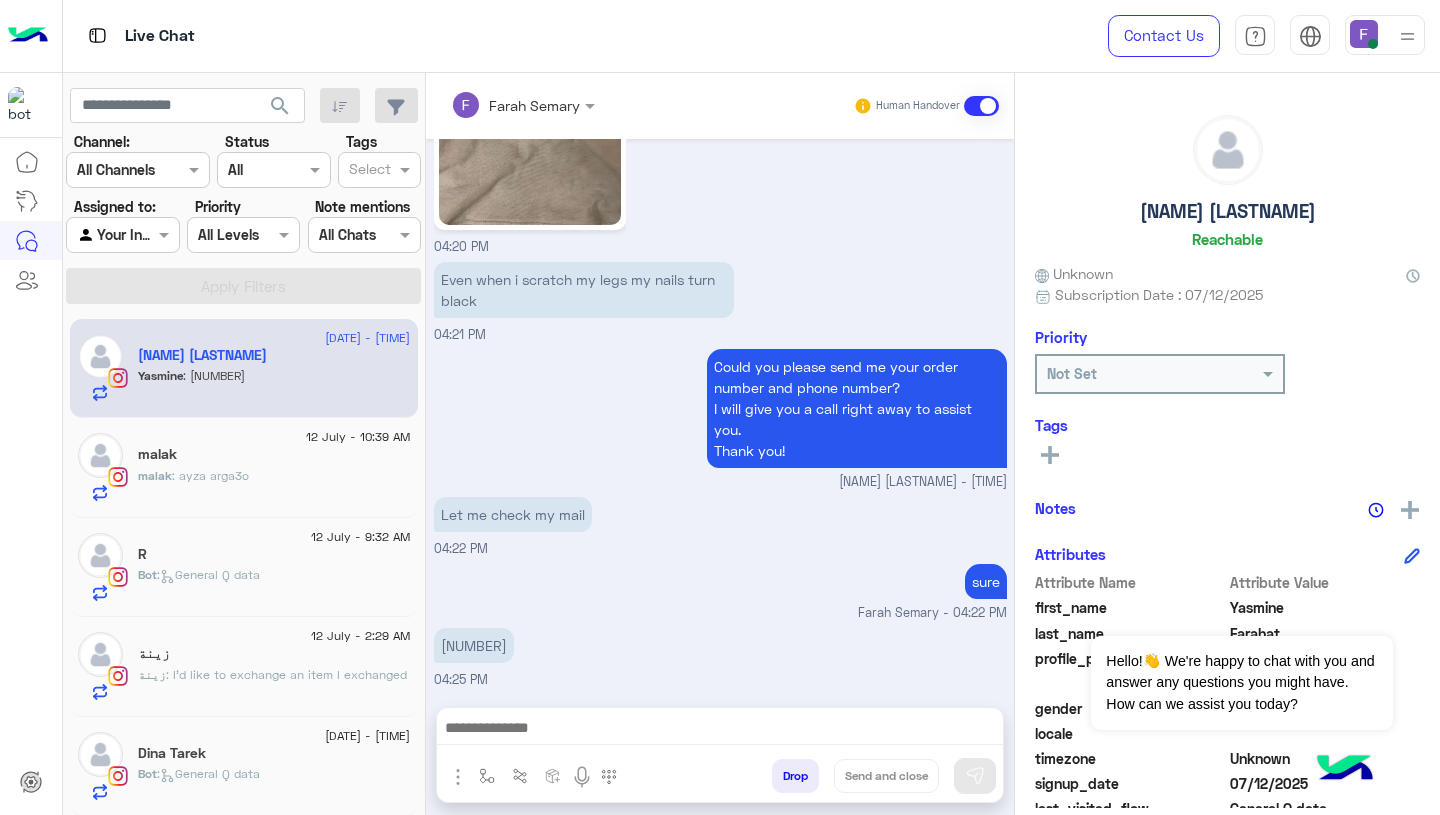 click on "106154" at bounding box center (474, 645) 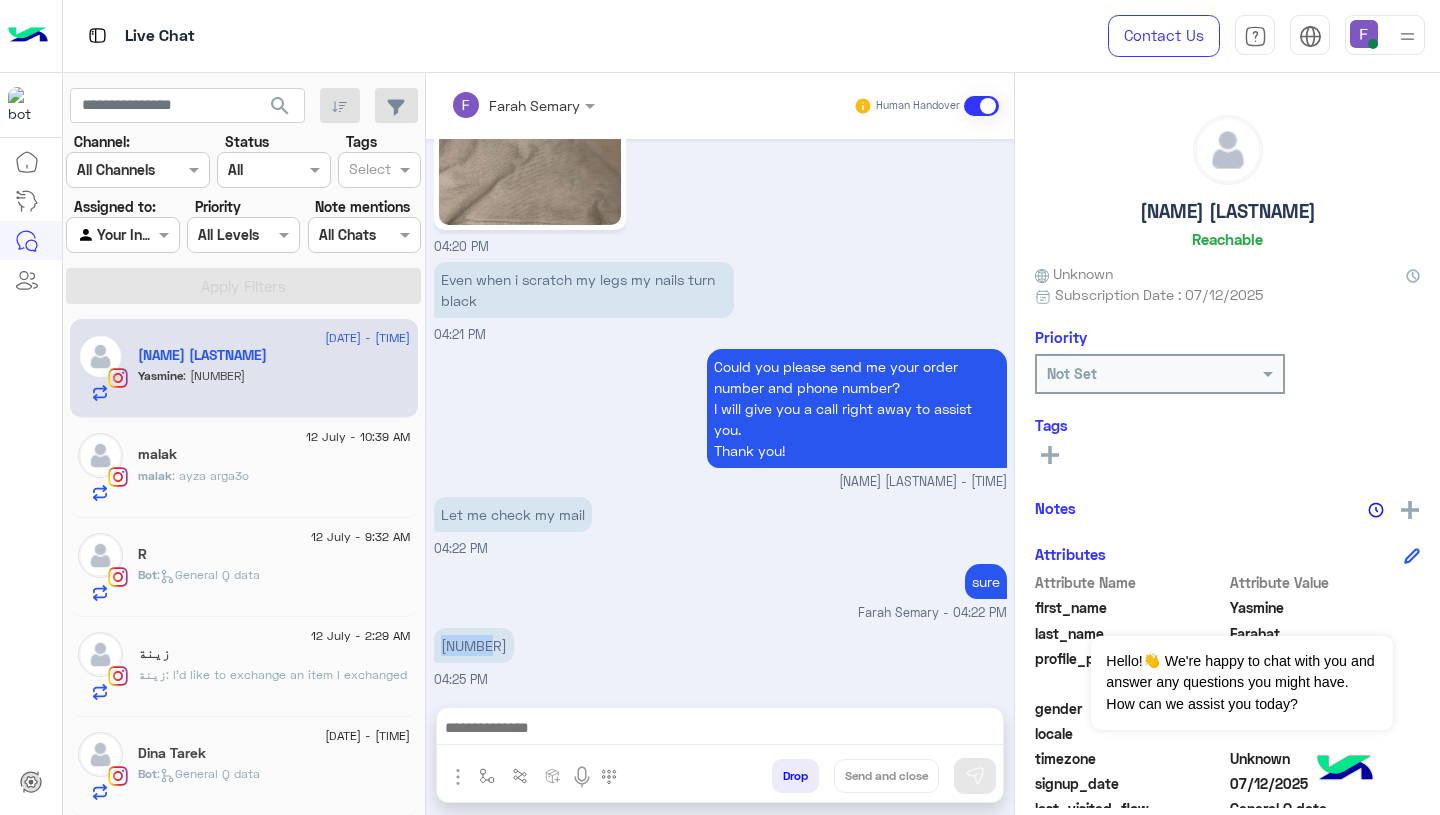 click on "106154" at bounding box center [474, 645] 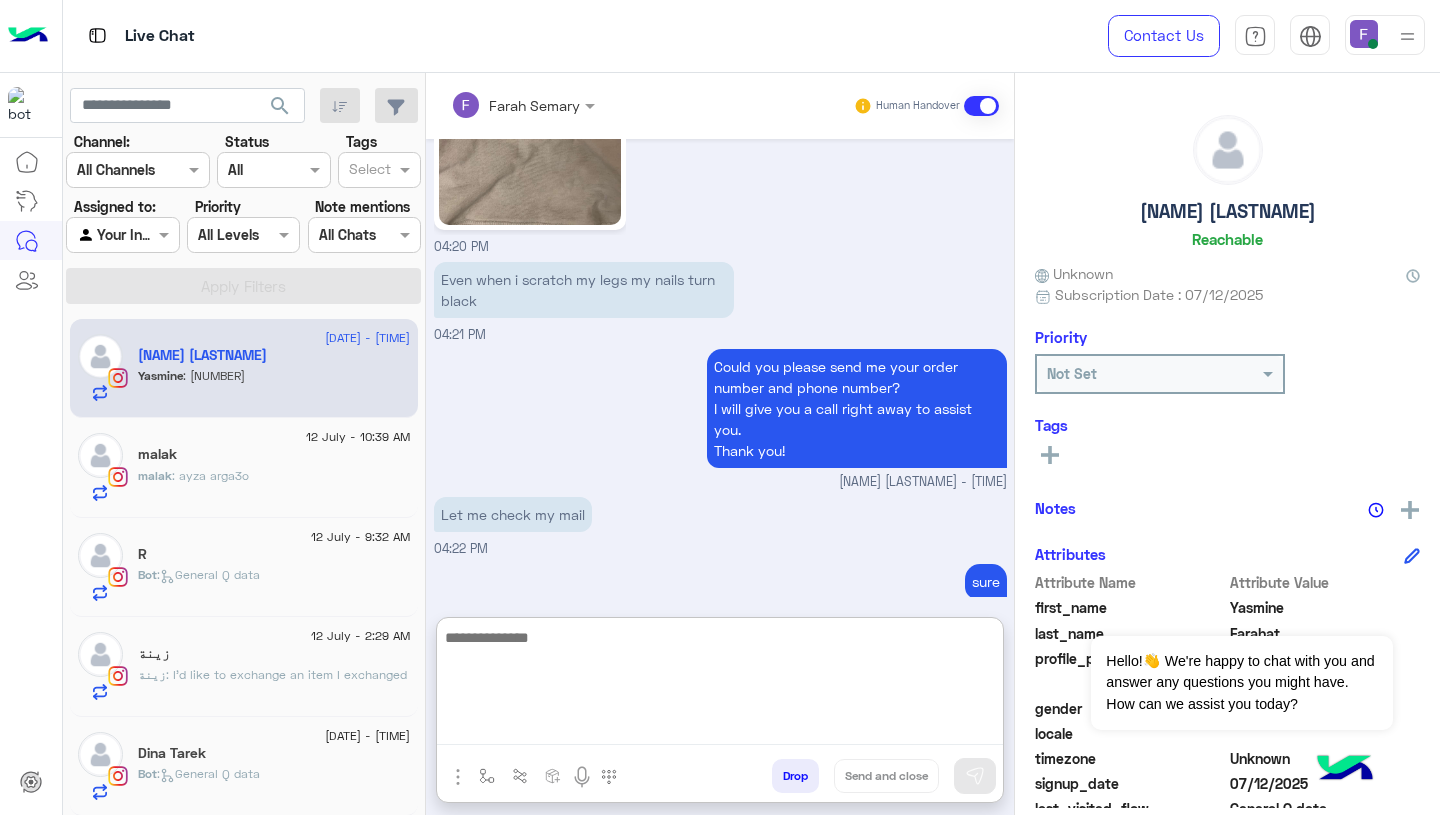 click at bounding box center [720, 685] 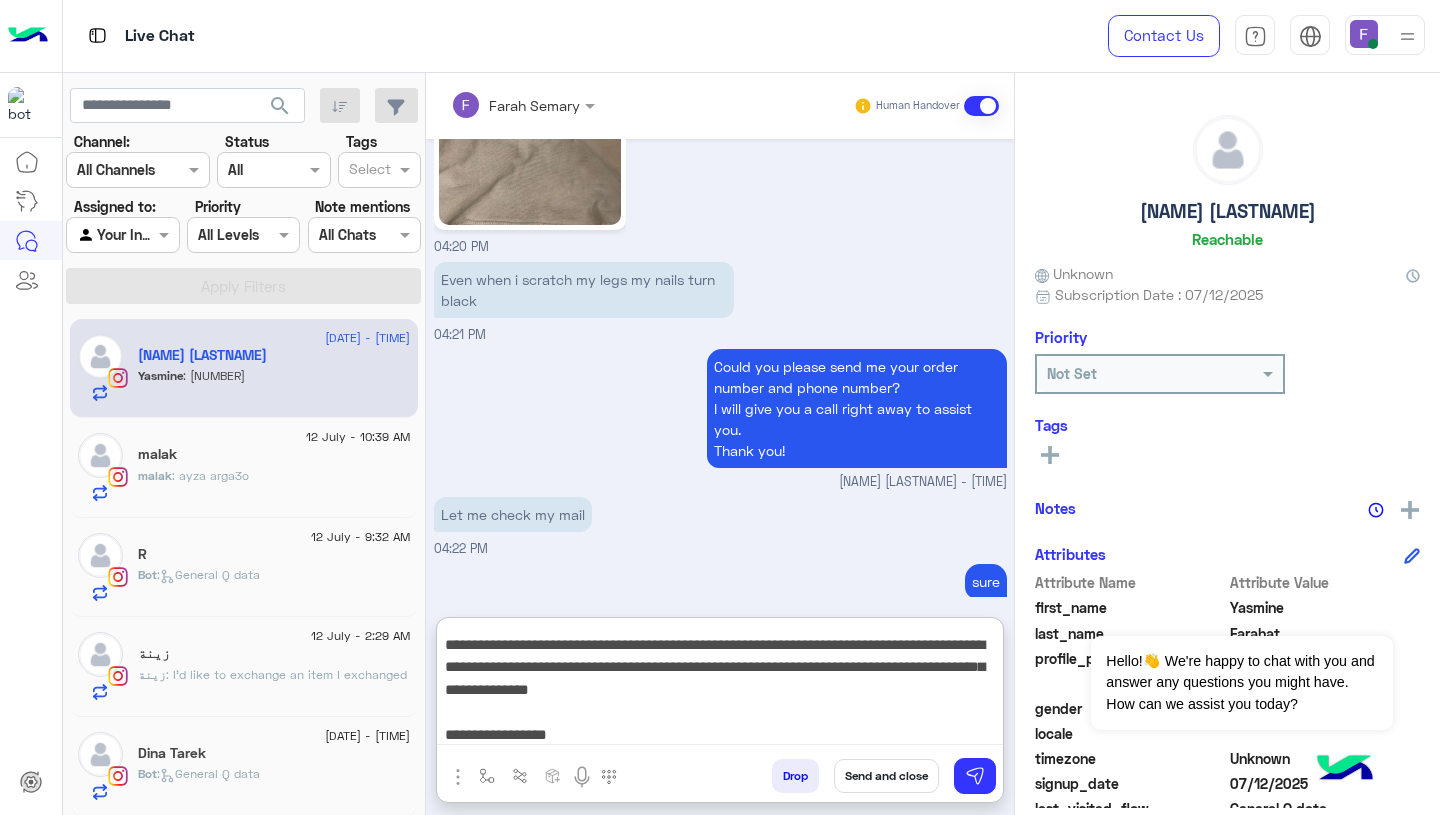 scroll, scrollTop: 0, scrollLeft: 0, axis: both 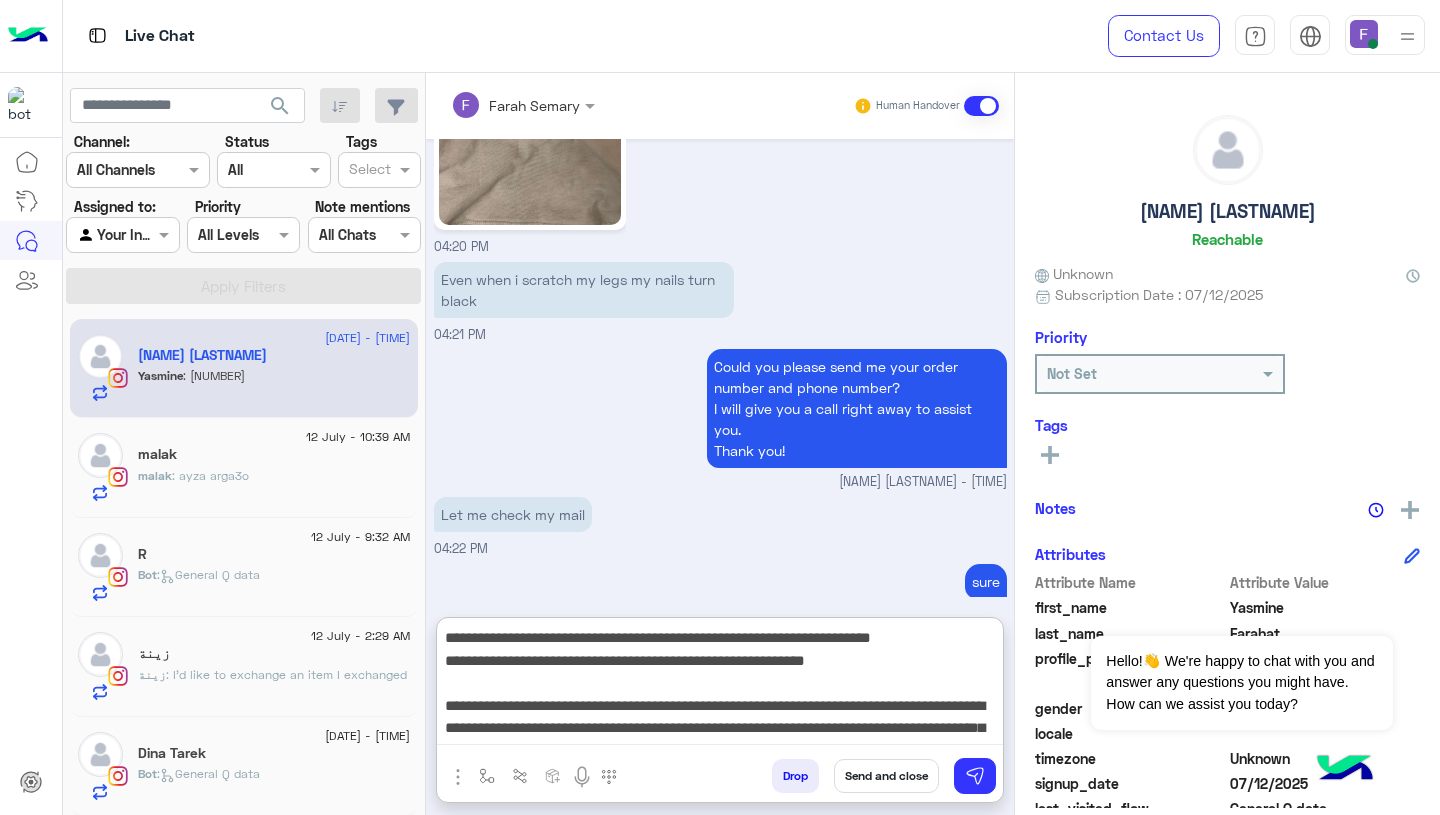 click on "**********" at bounding box center (720, 685) 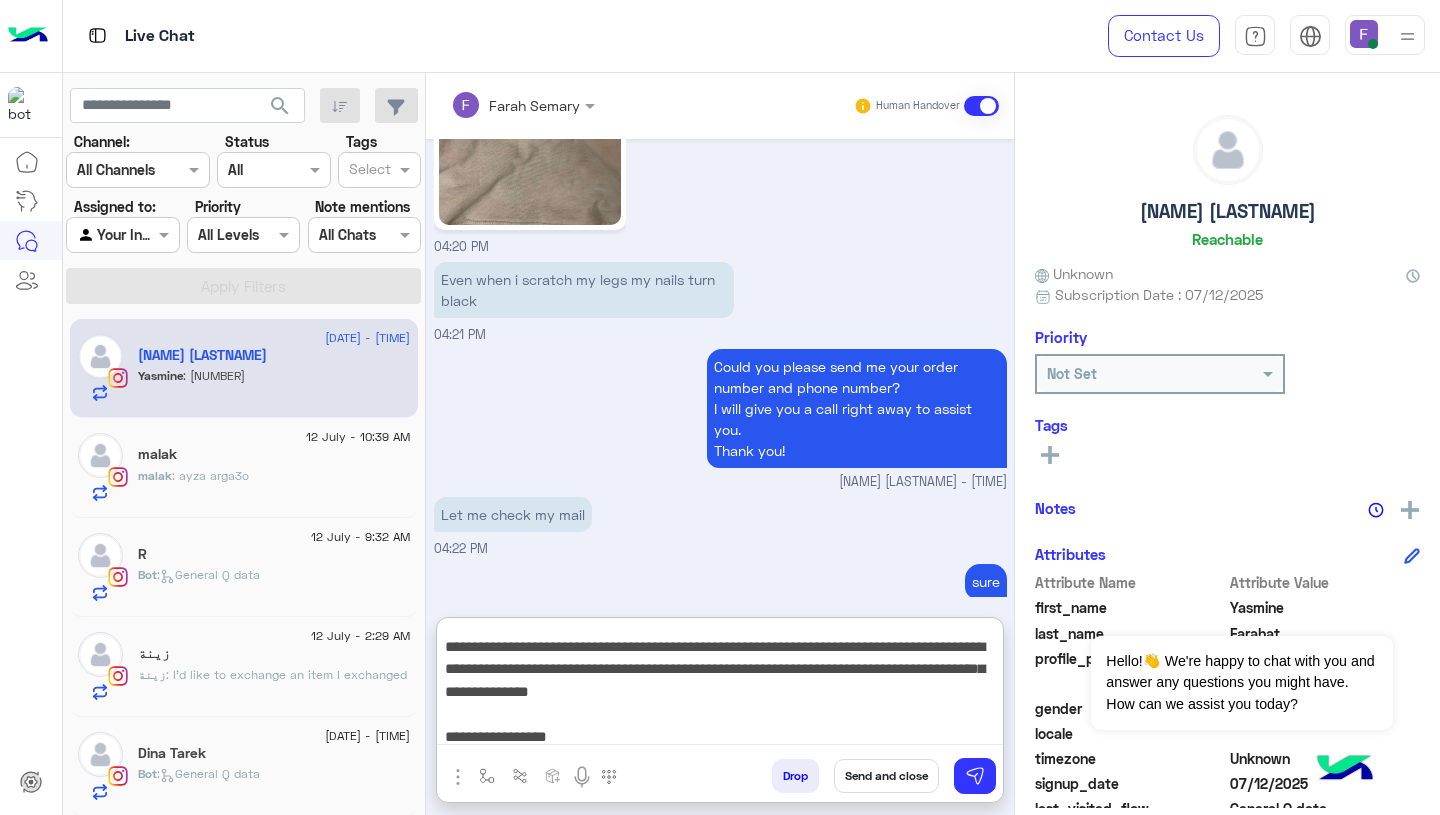 scroll, scrollTop: 65, scrollLeft: 0, axis: vertical 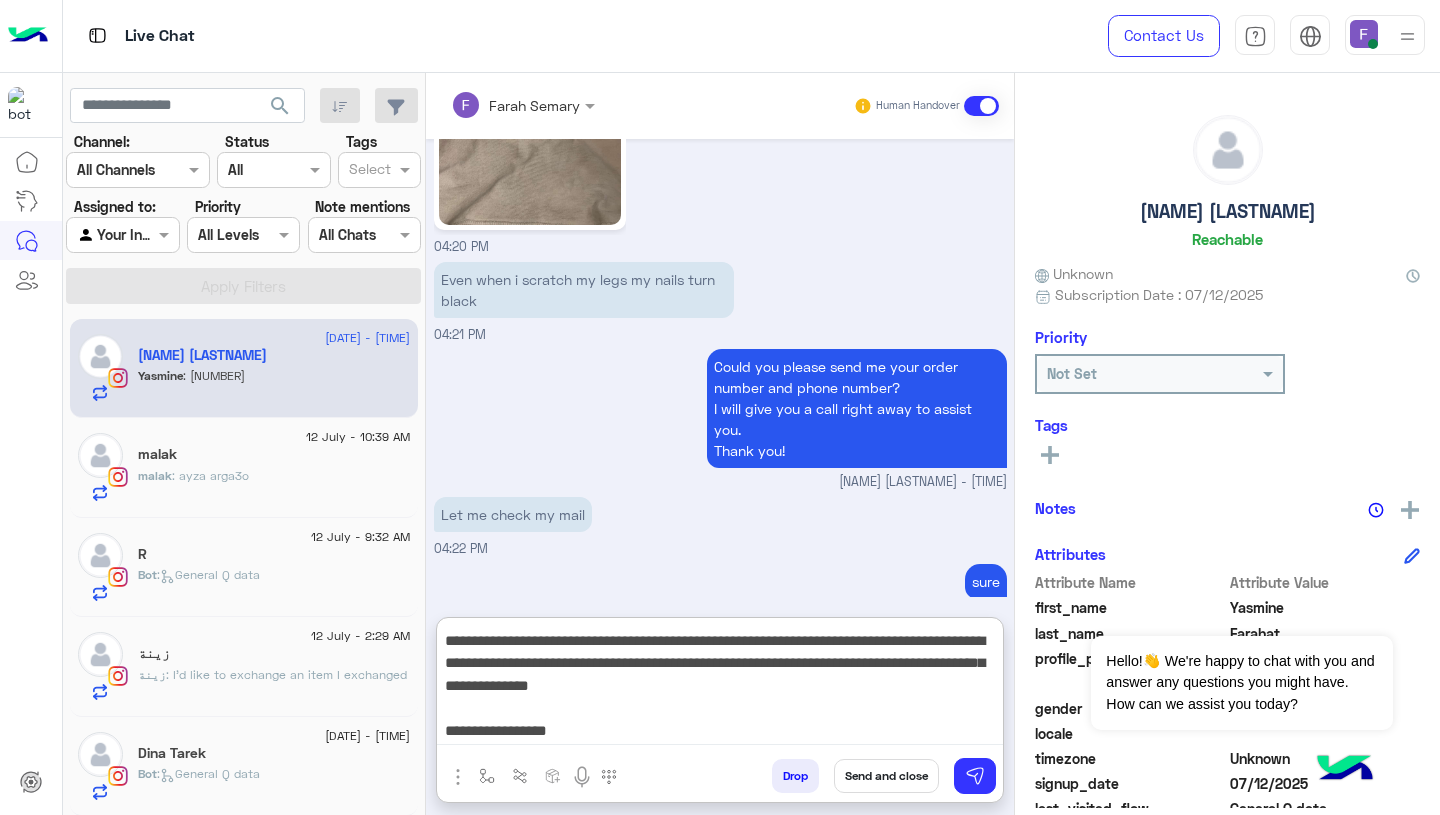 click on "**********" at bounding box center (720, 685) 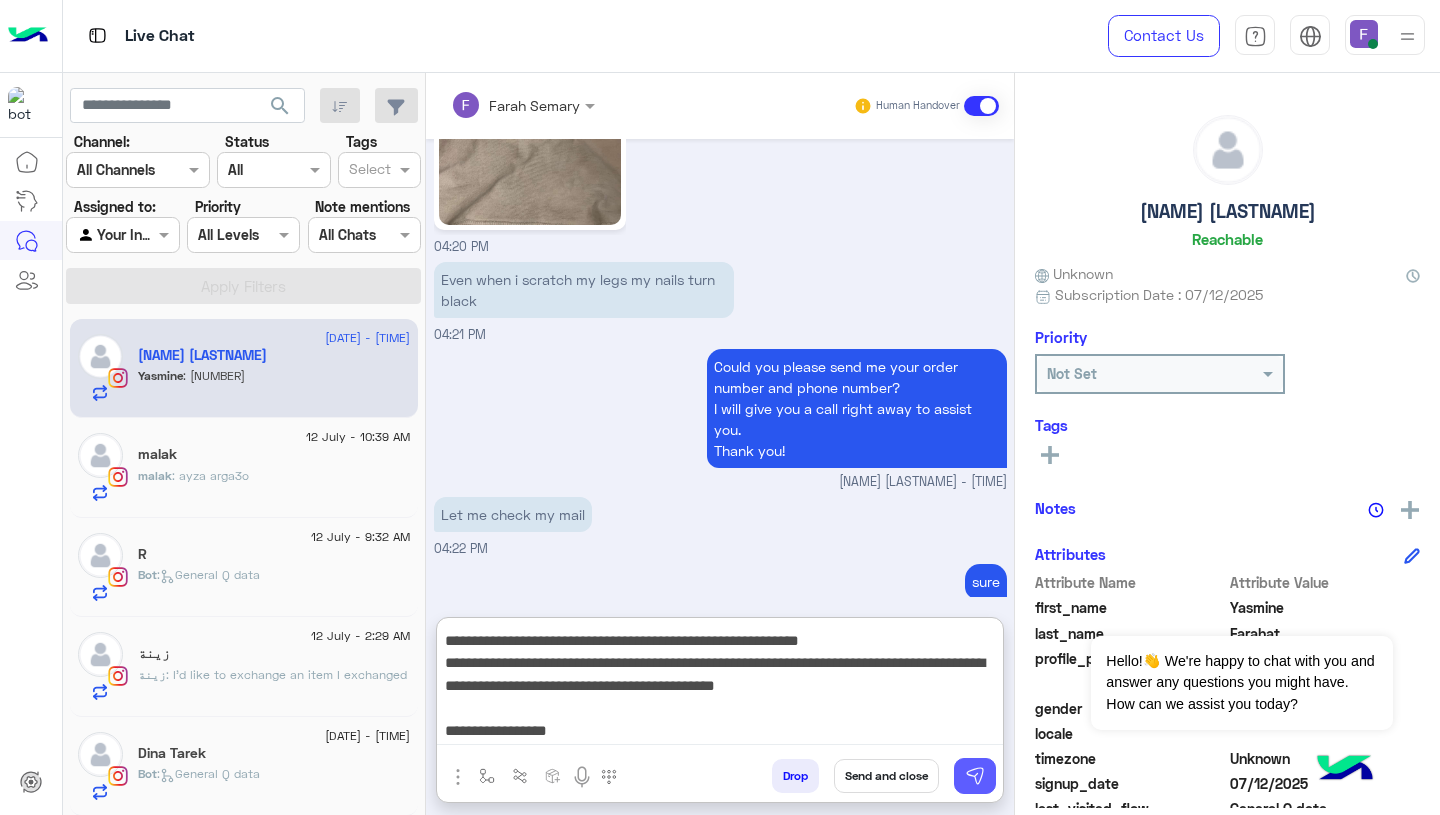 type on "**********" 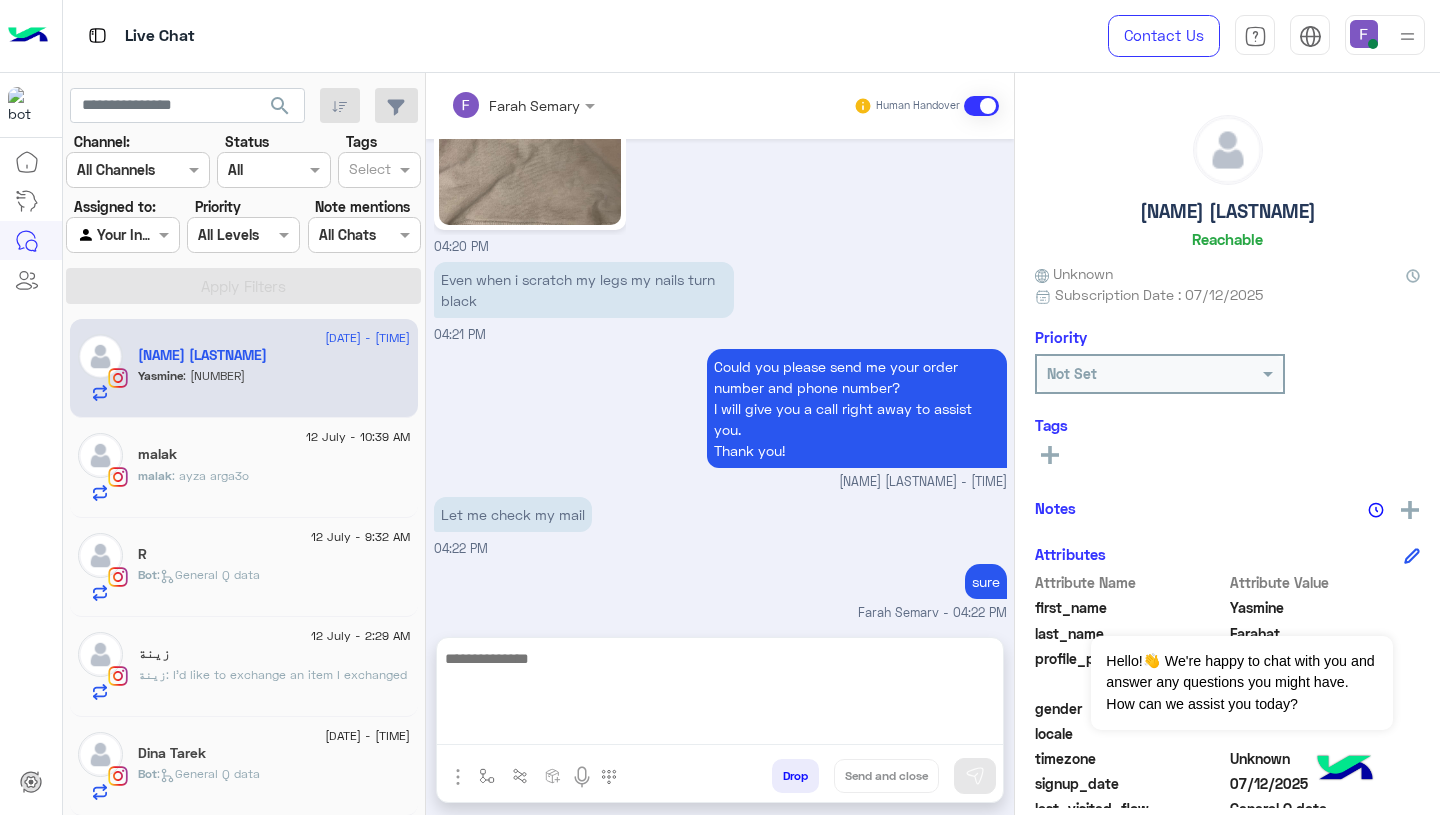 scroll, scrollTop: 0, scrollLeft: 0, axis: both 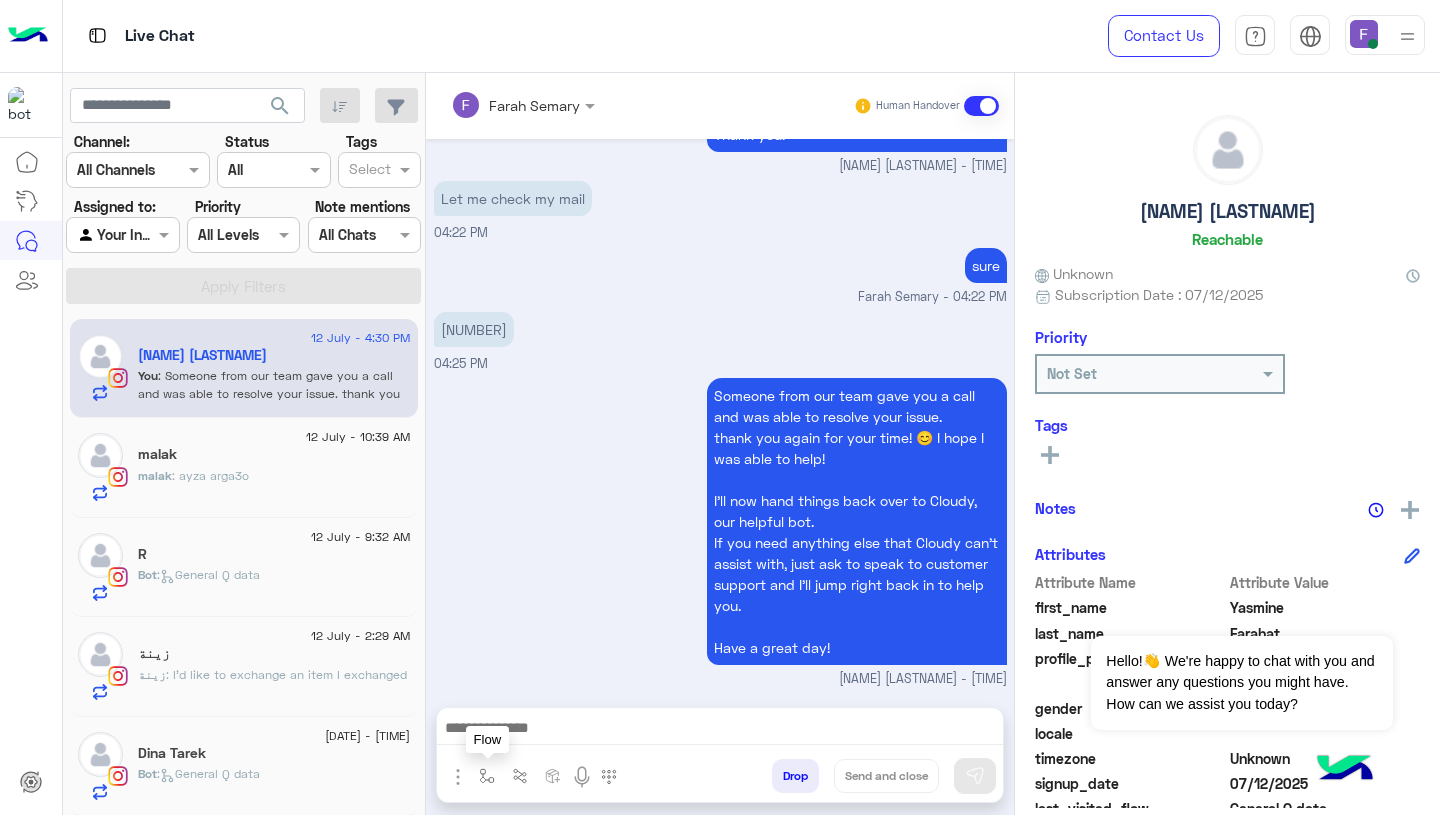 click at bounding box center (487, 776) 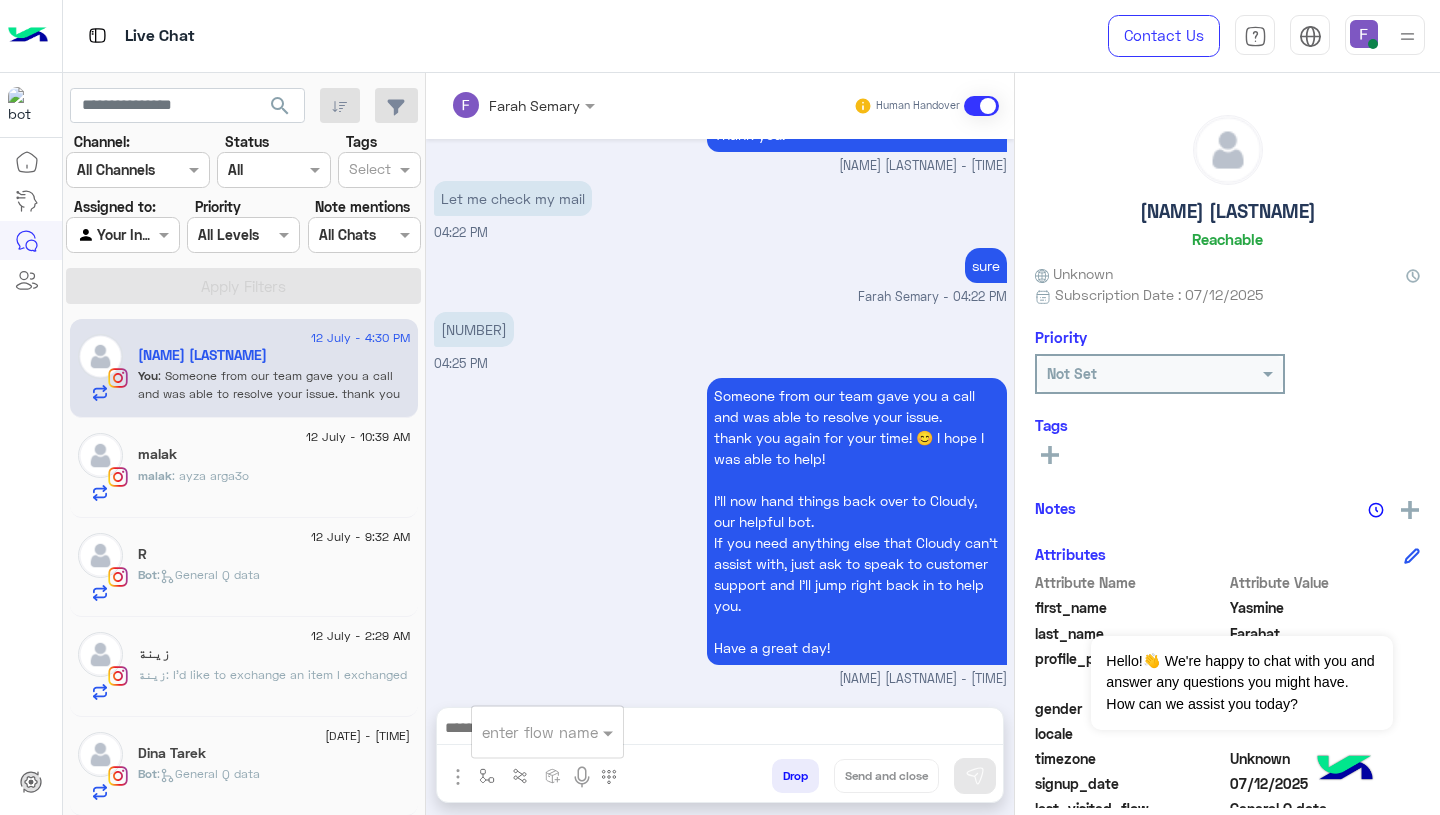 click at bounding box center [523, 732] 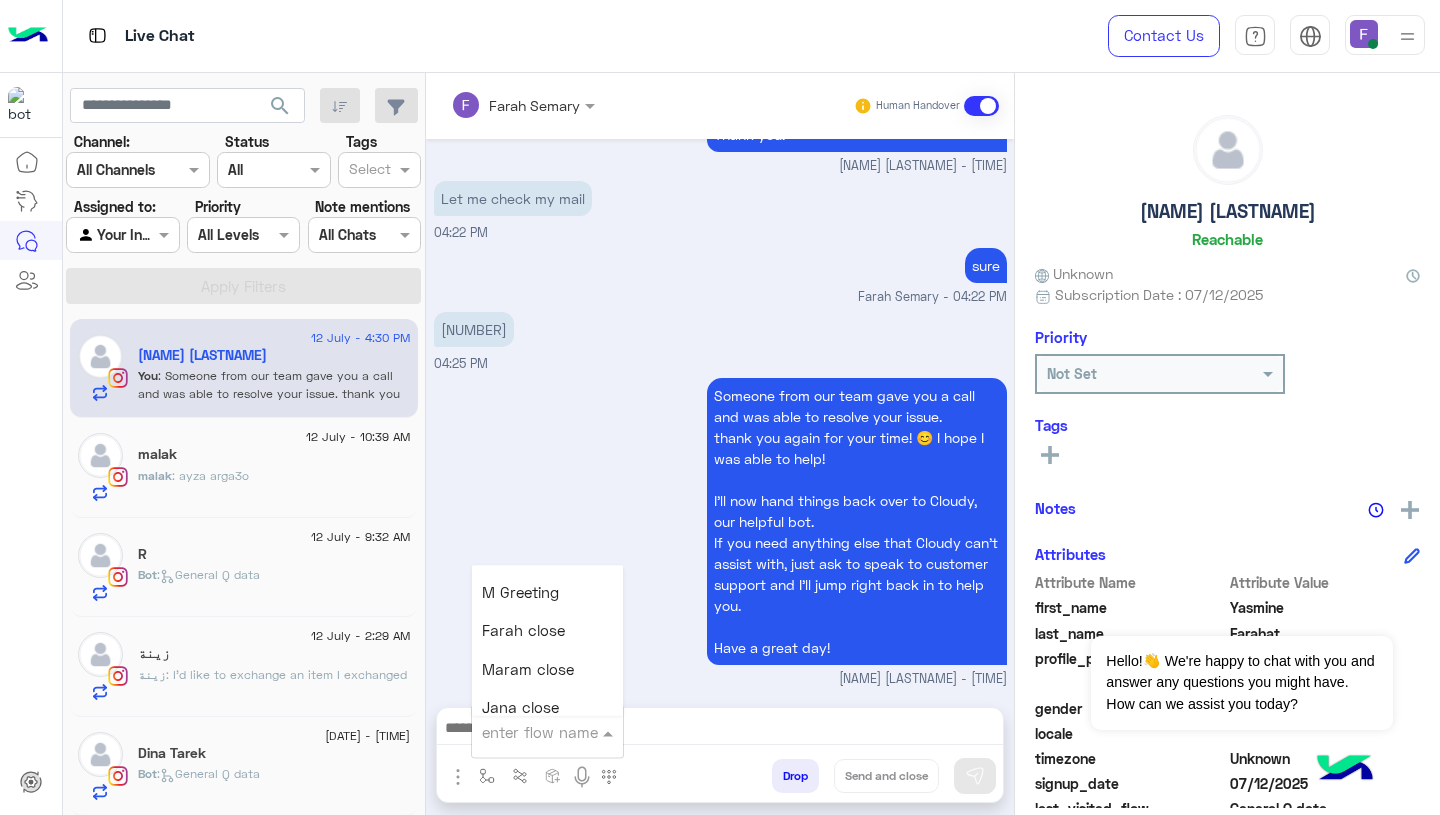 scroll, scrollTop: 2373, scrollLeft: 0, axis: vertical 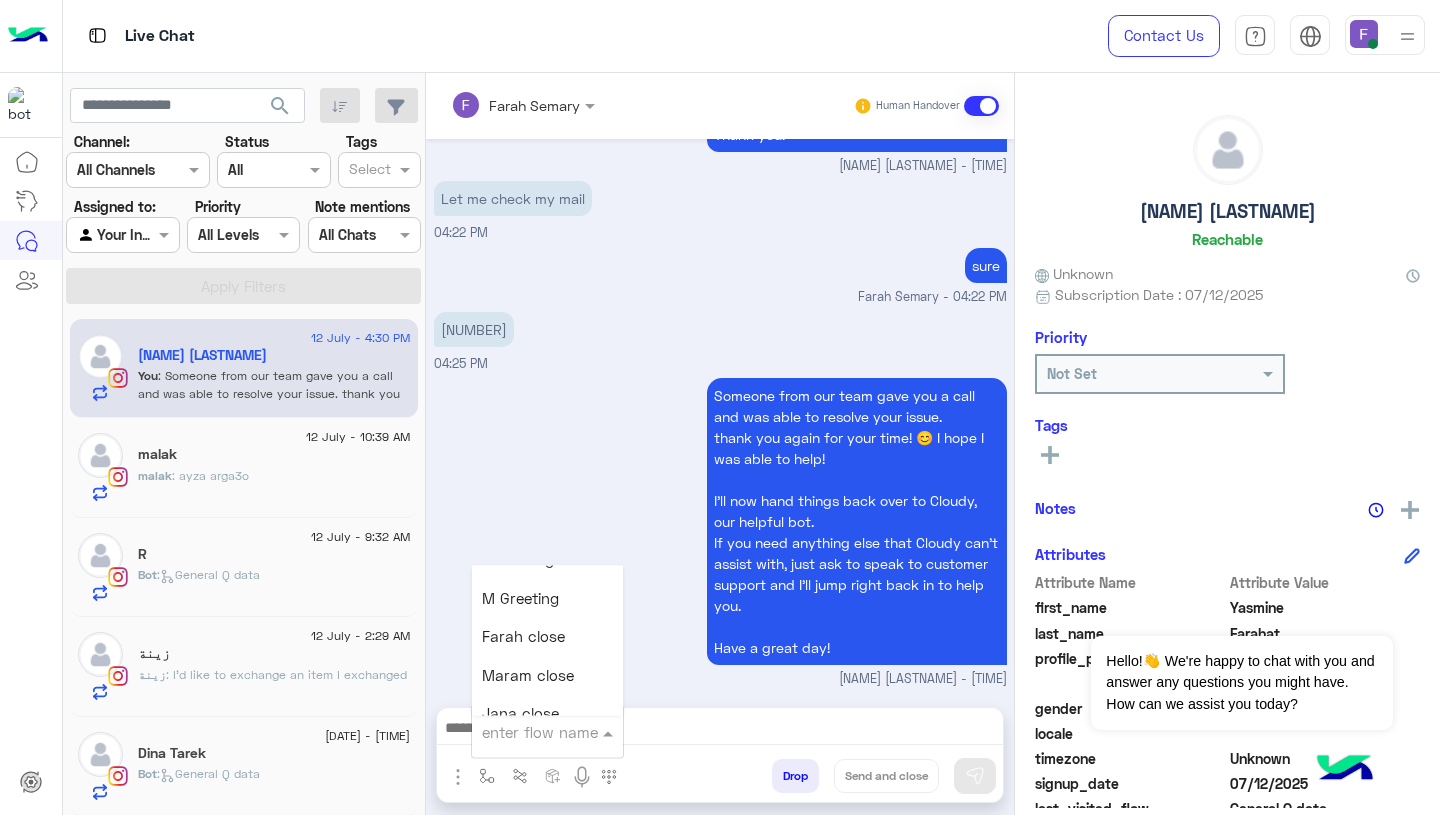 click on "Farah close" at bounding box center (523, 637) 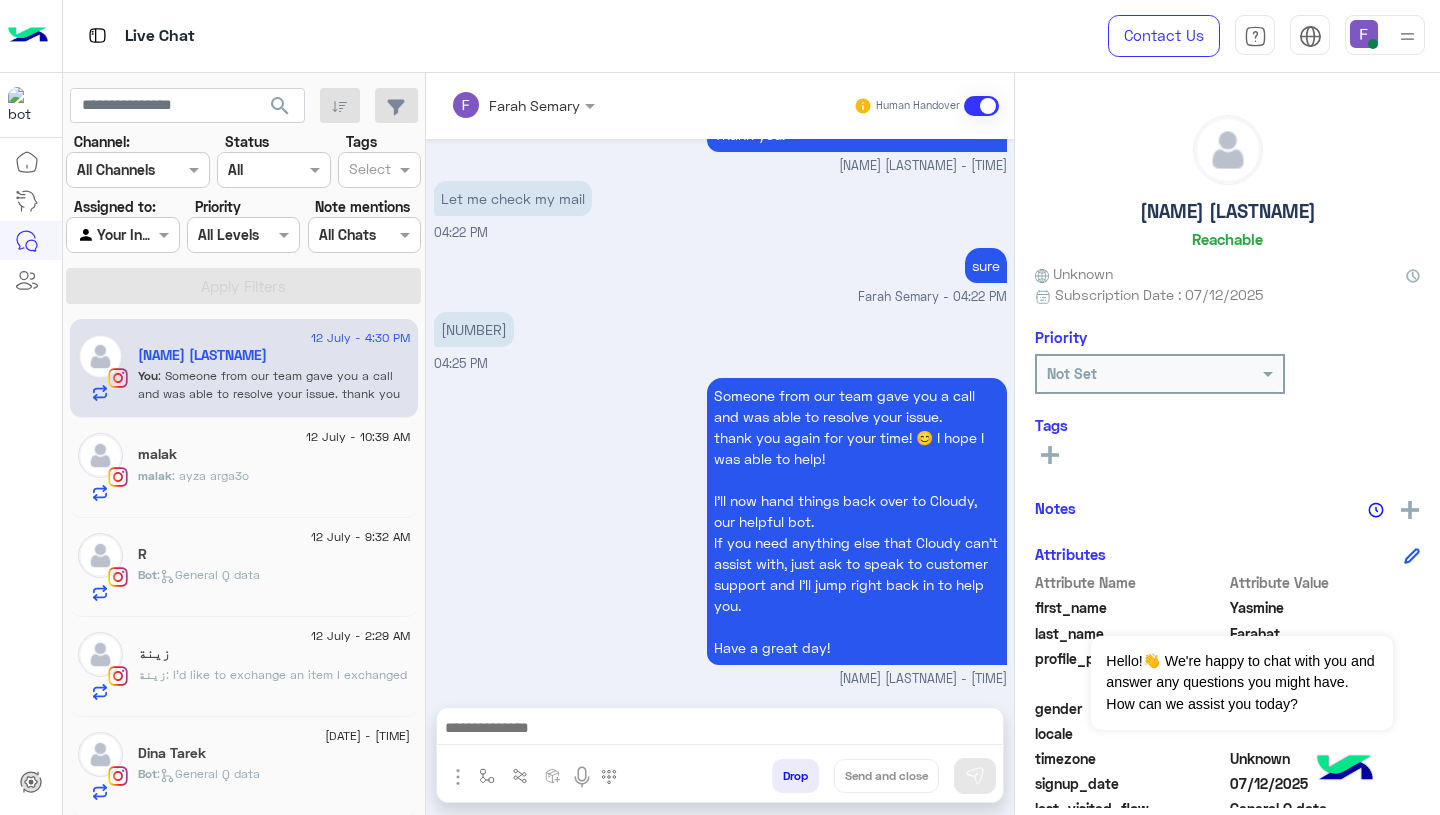 type on "**********" 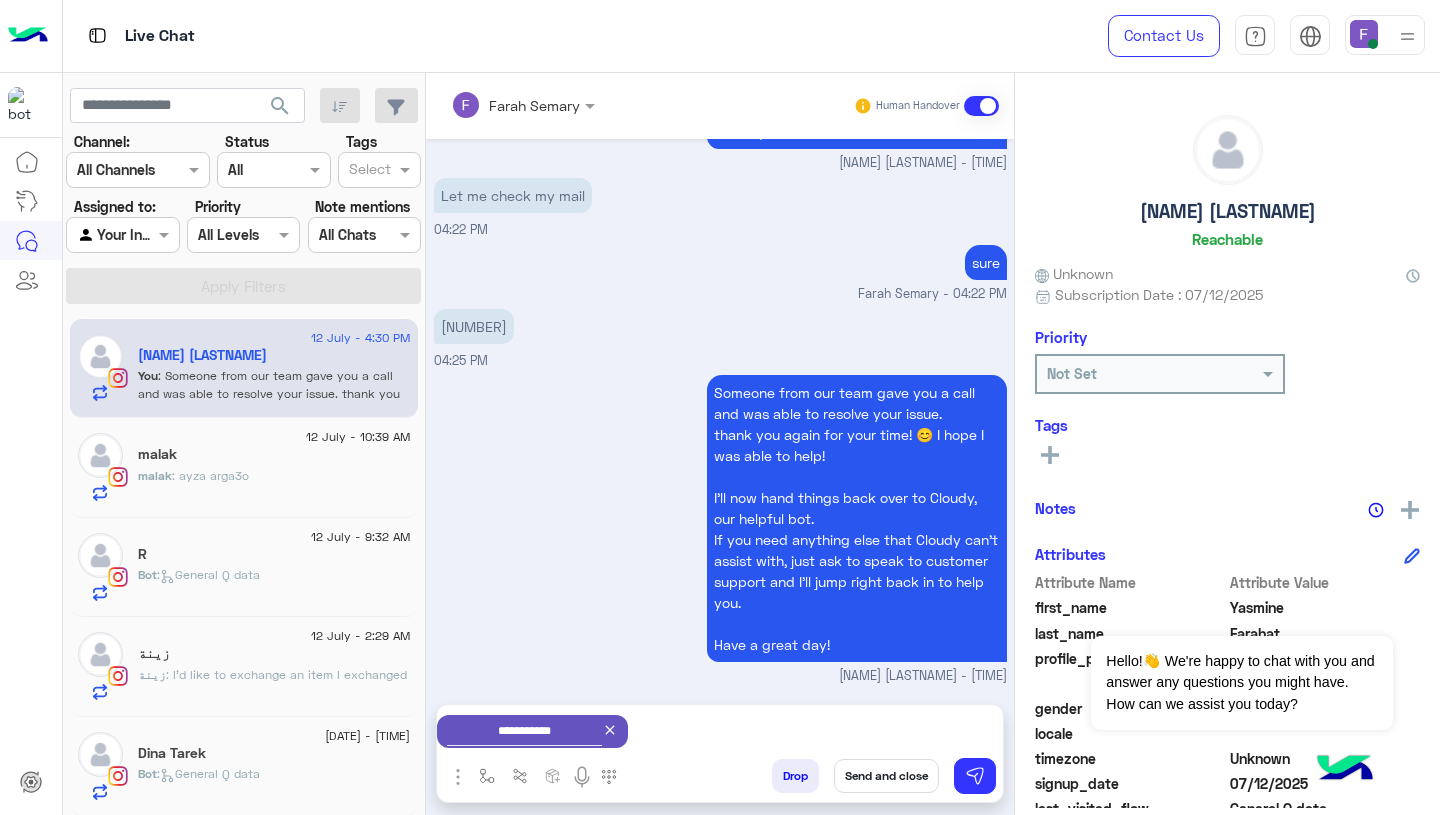 click on "Send and close" at bounding box center (886, 776) 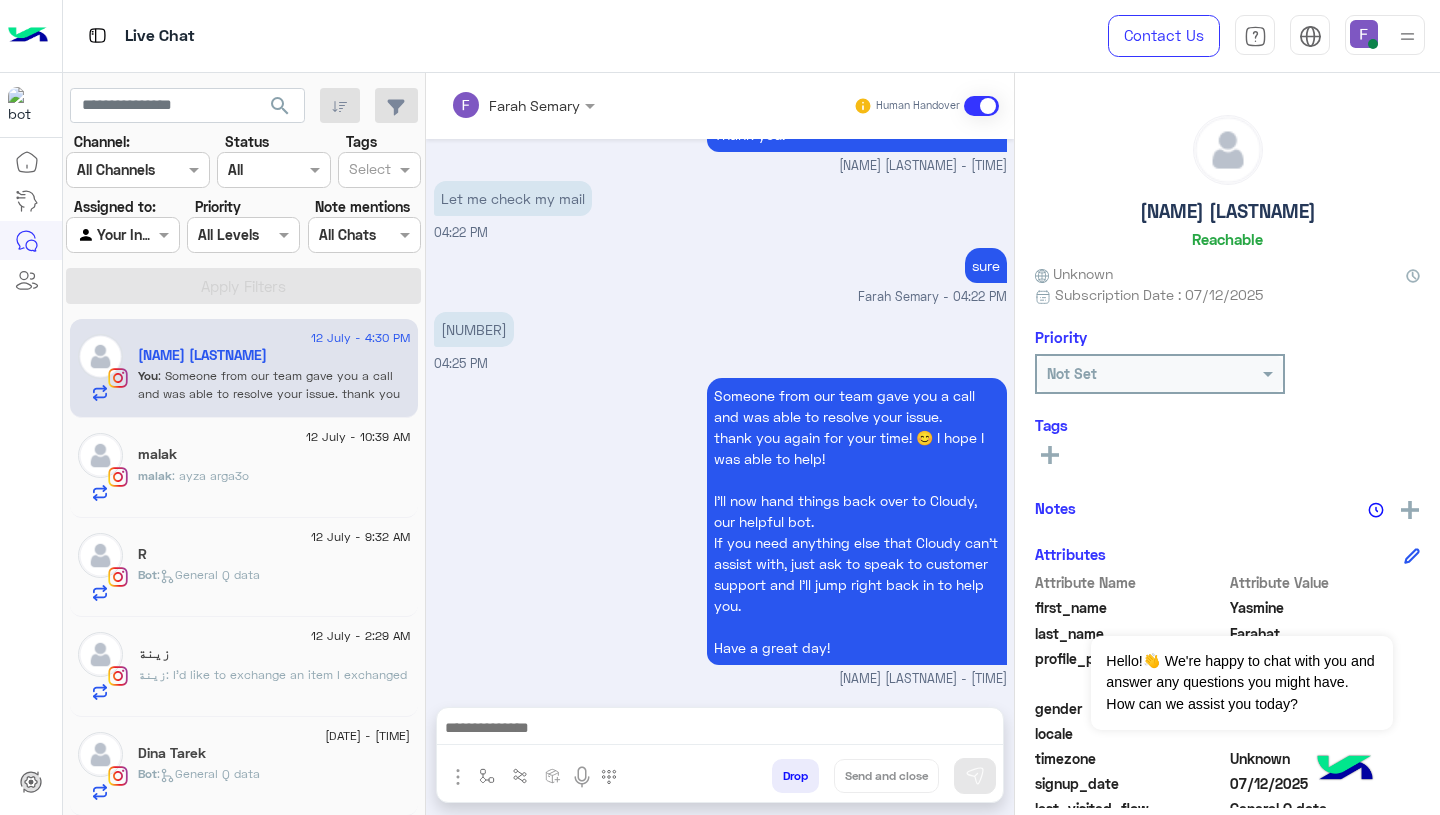 scroll, scrollTop: 2885, scrollLeft: 0, axis: vertical 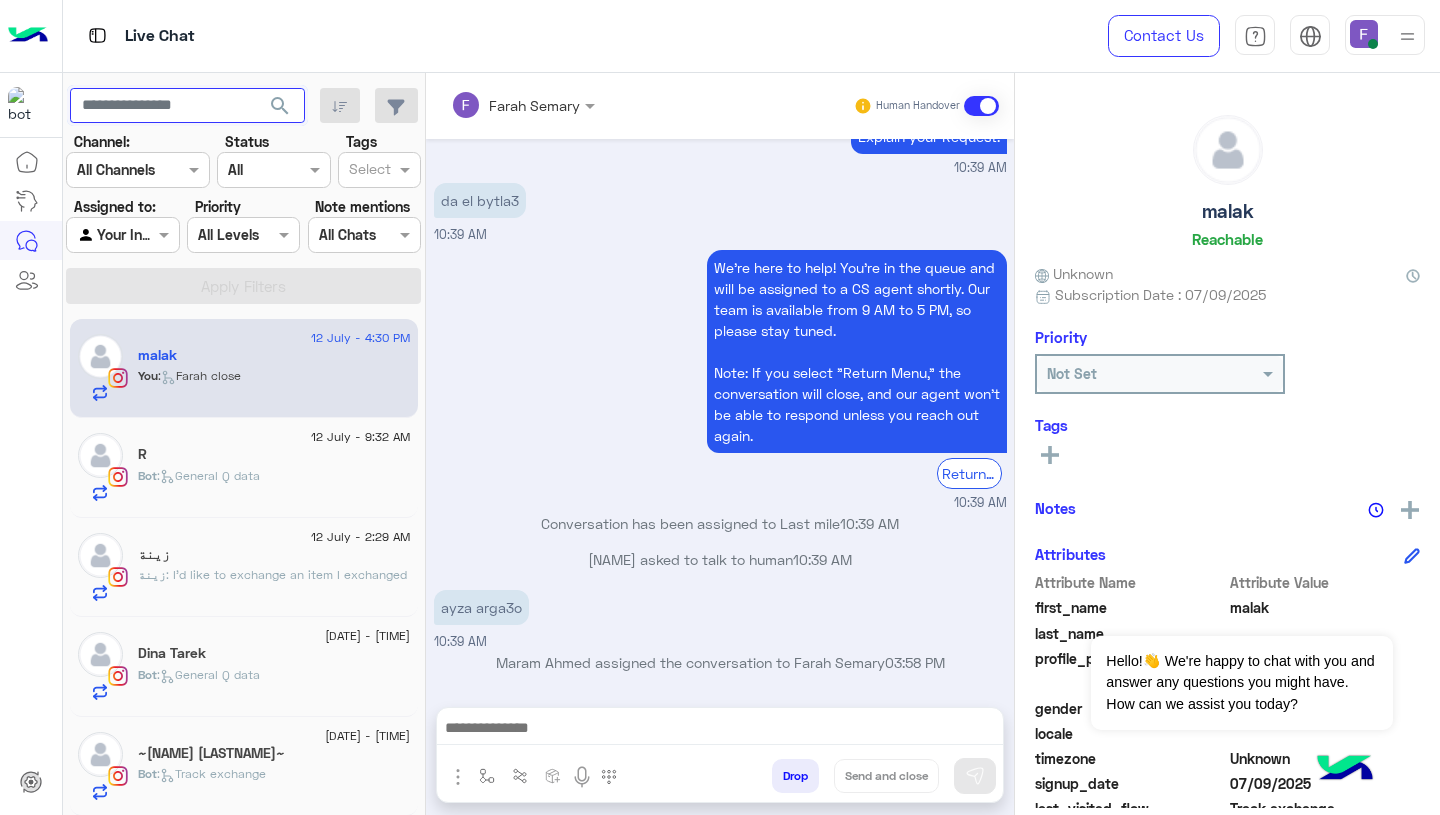 click at bounding box center [187, 106] 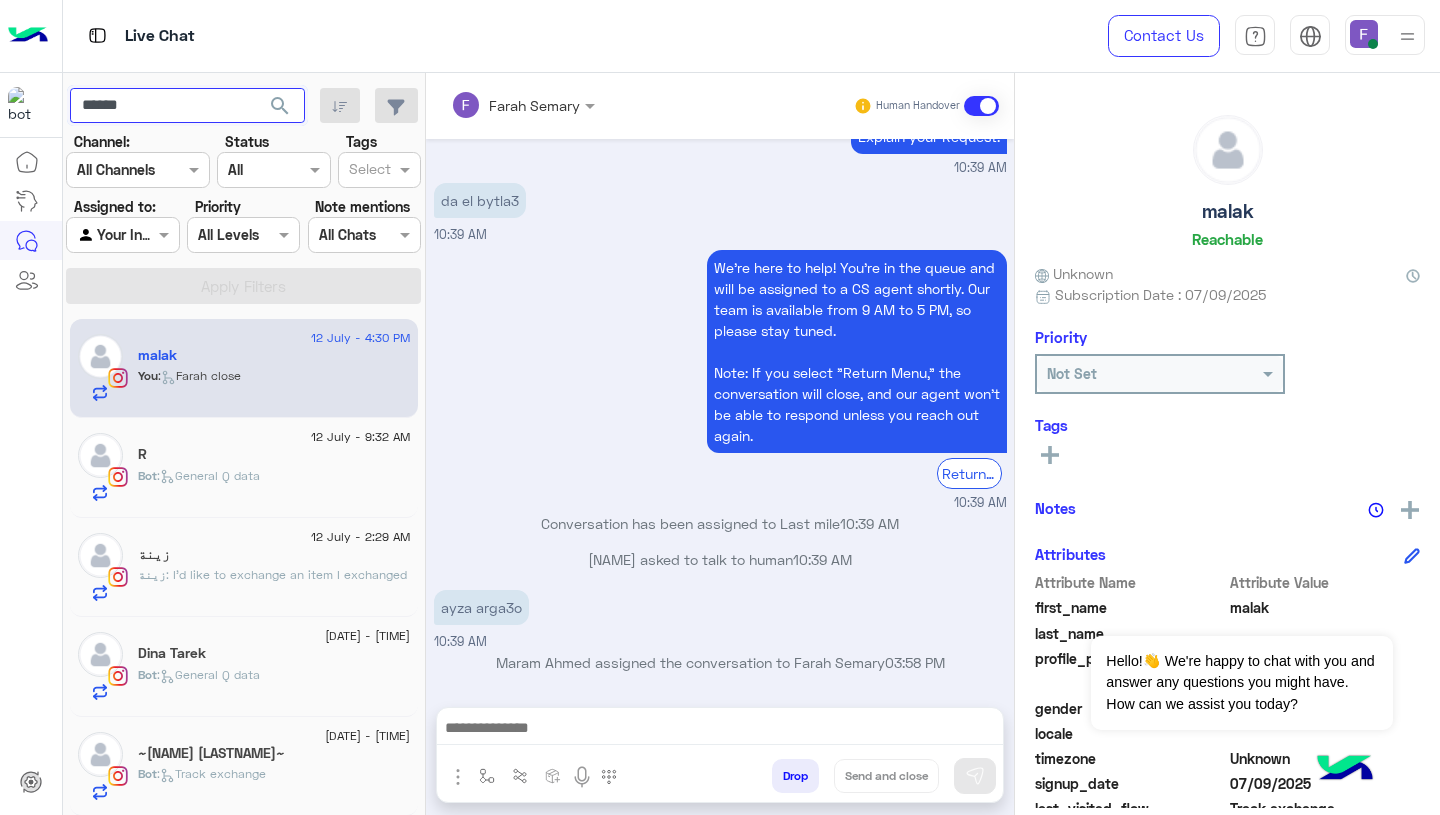 type on "******" 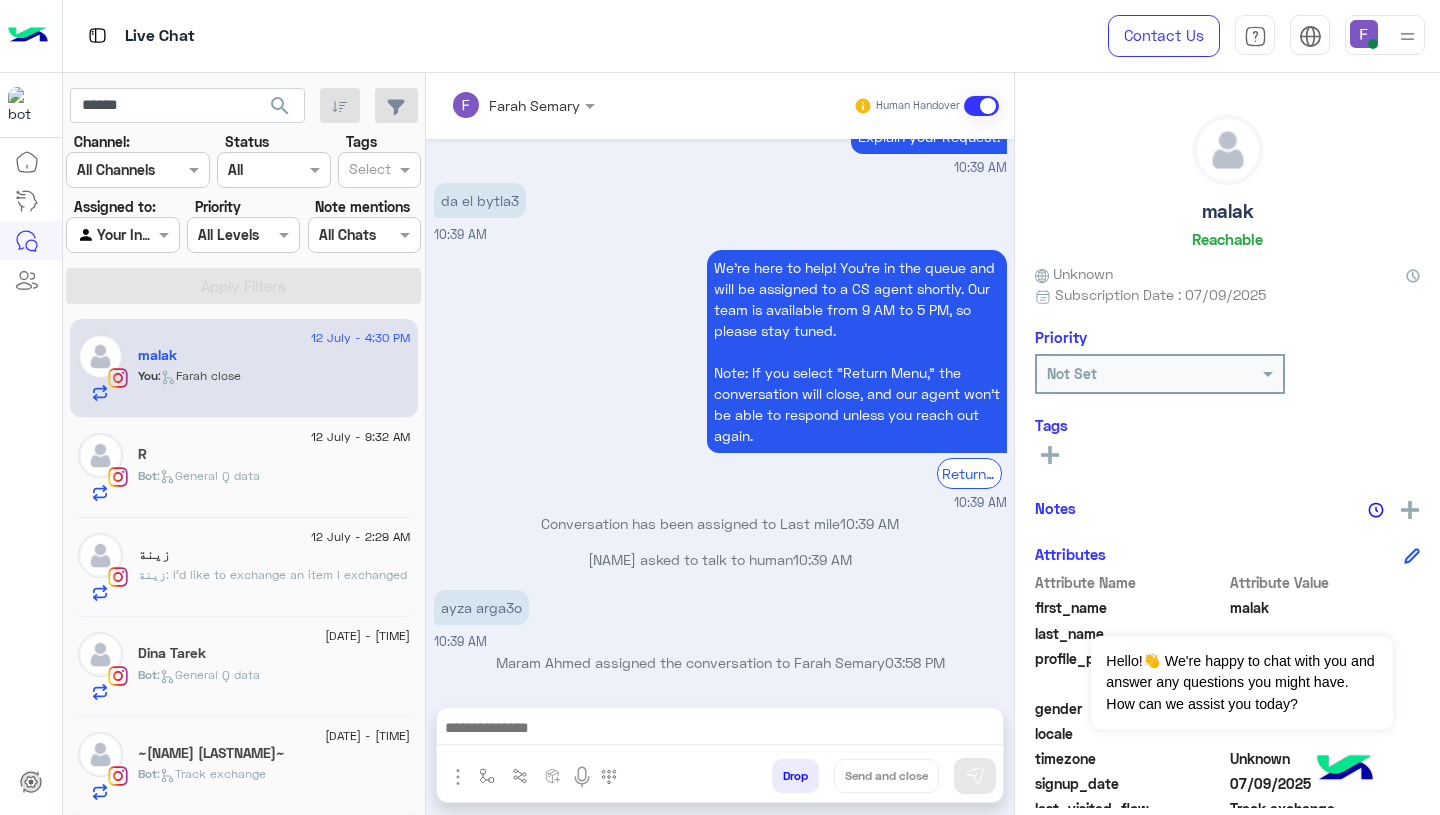 click on "search" 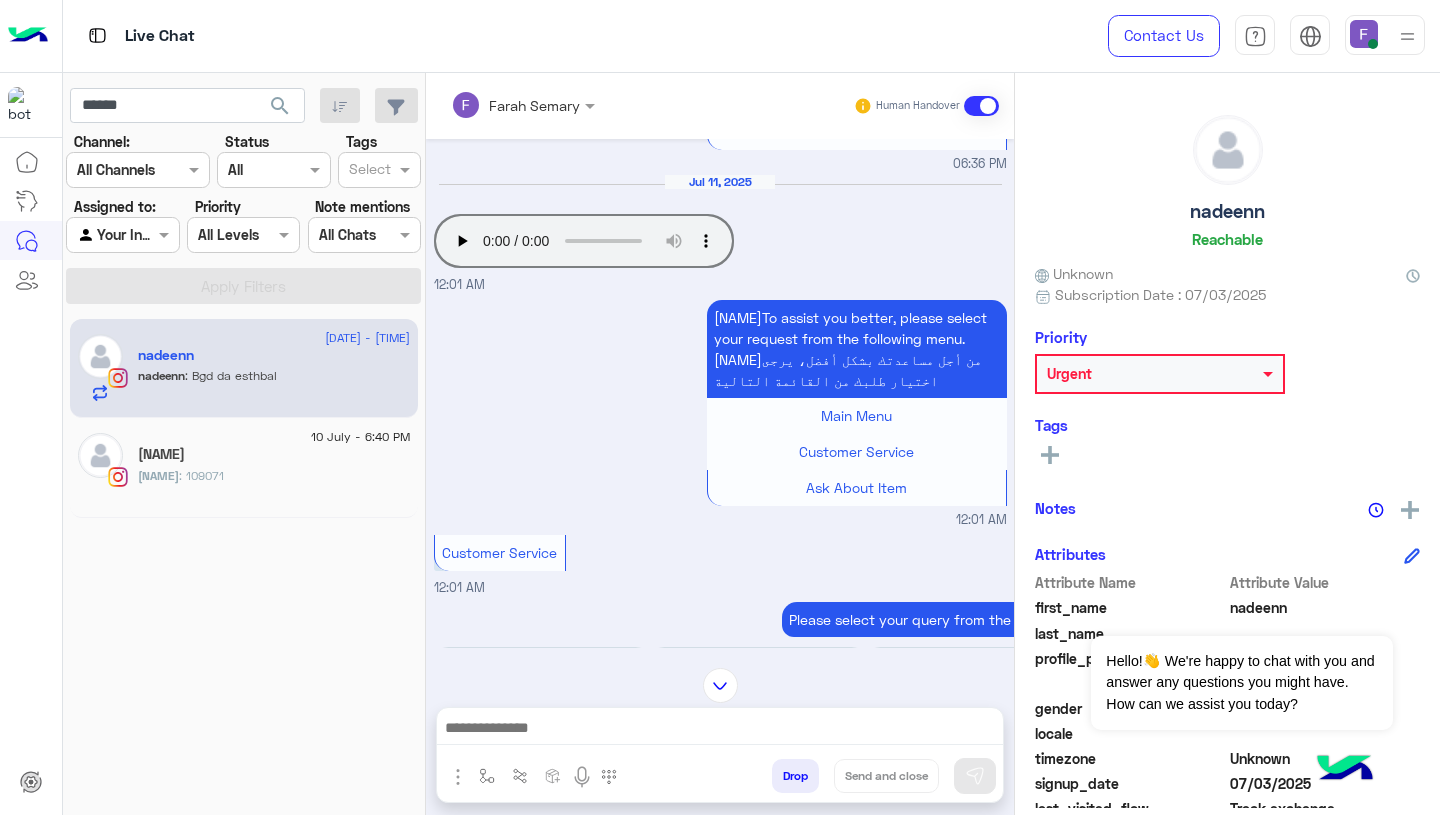 scroll, scrollTop: 455, scrollLeft: 0, axis: vertical 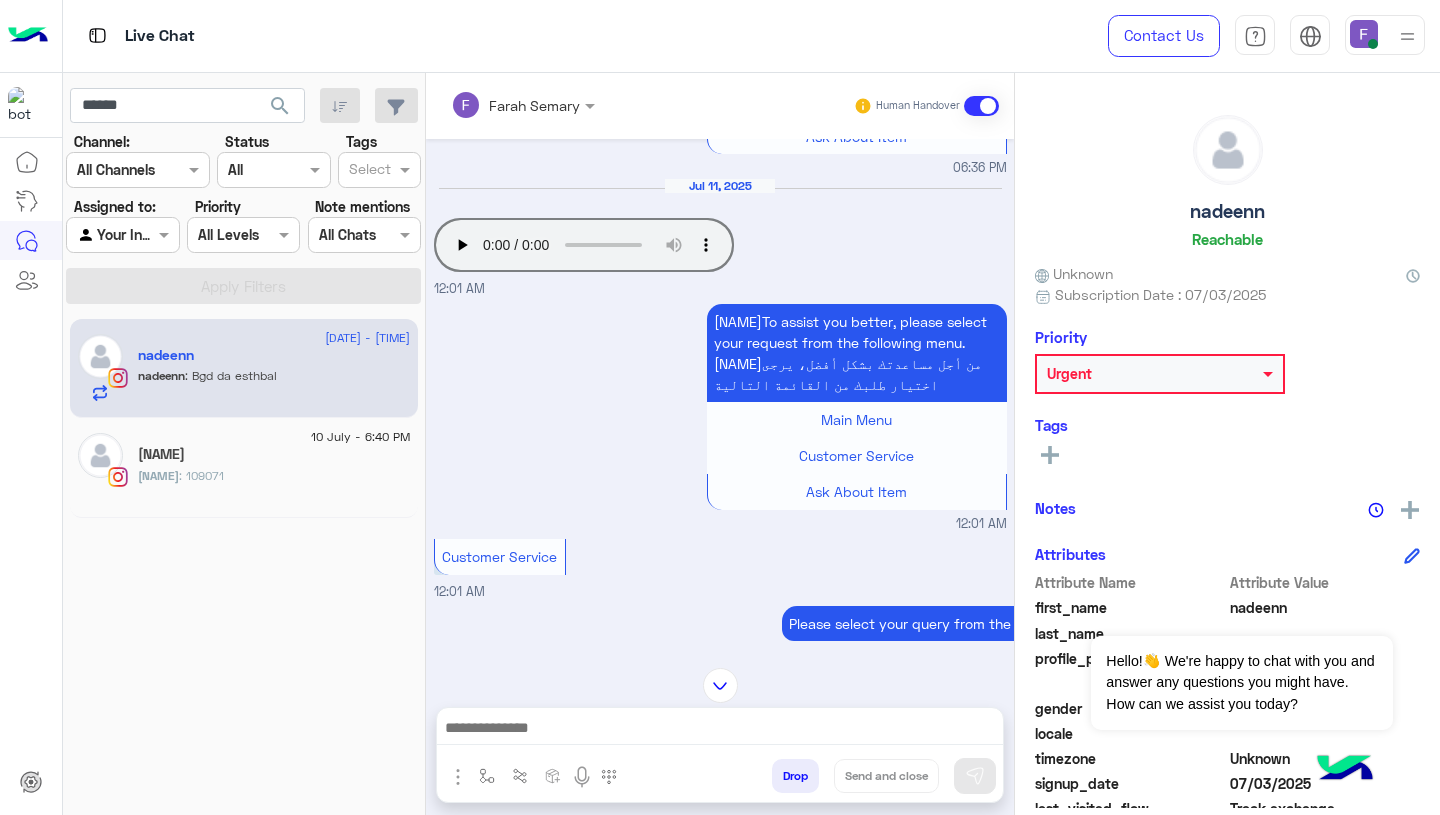click 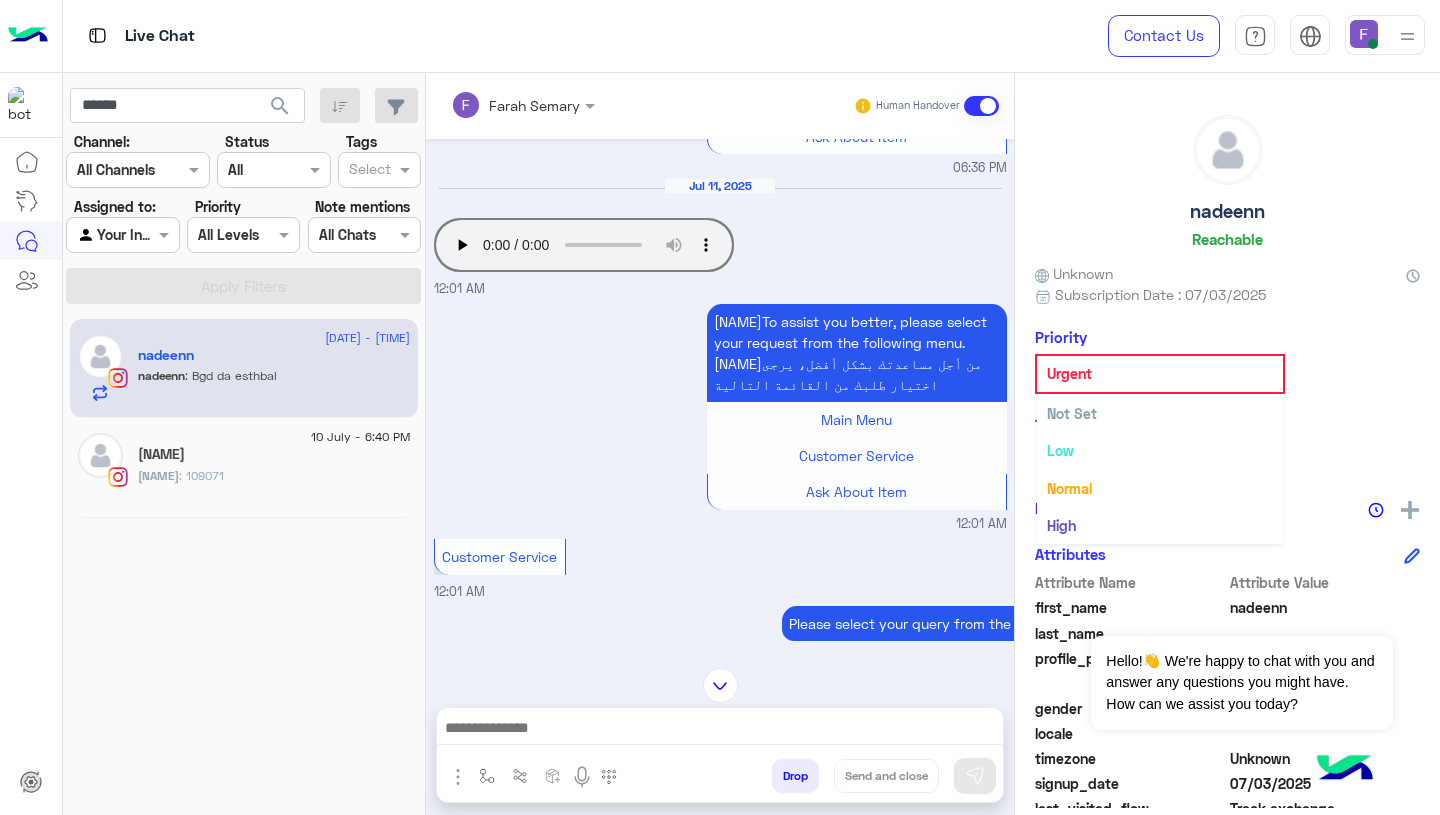 scroll, scrollTop: 37, scrollLeft: 0, axis: vertical 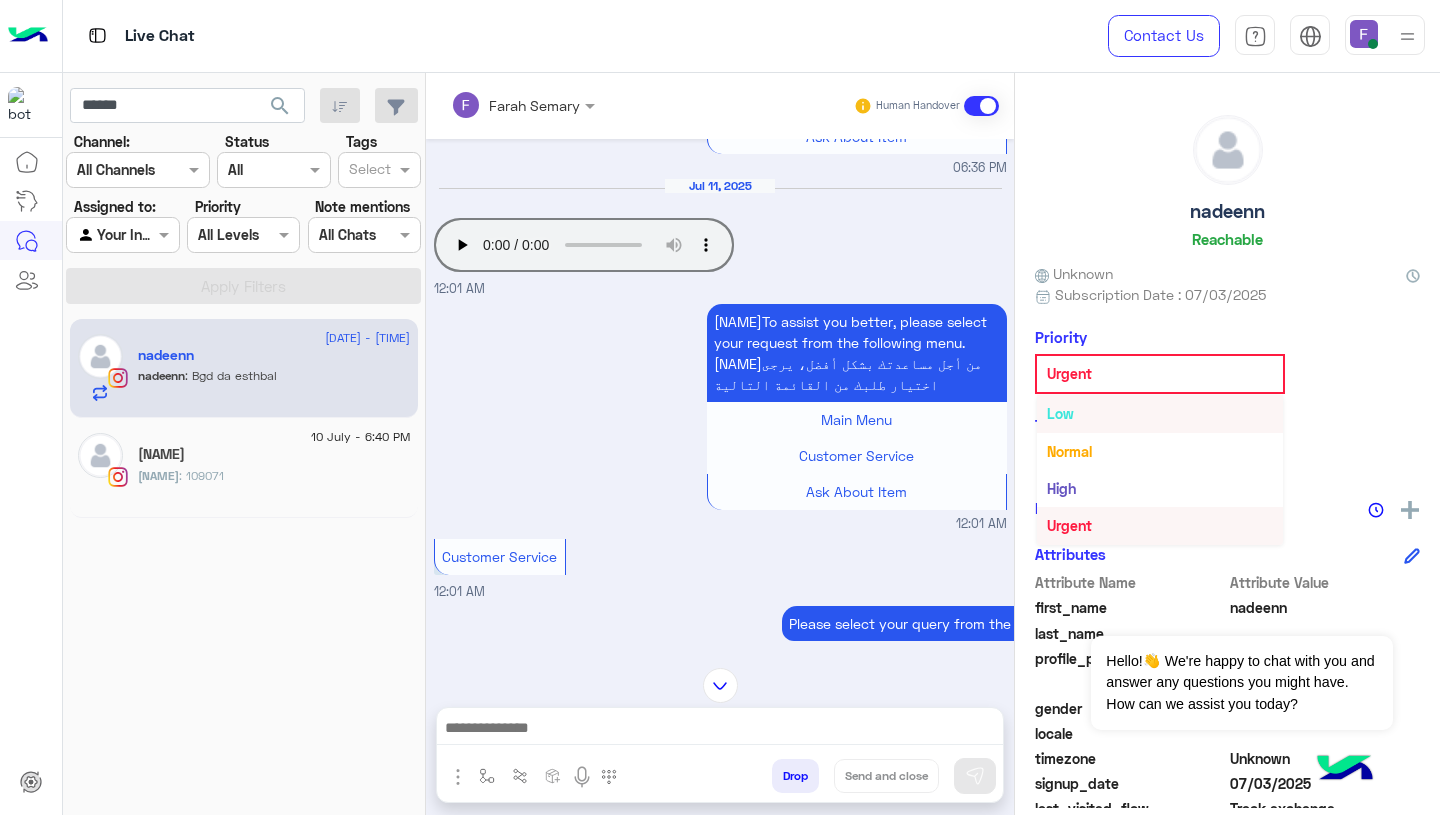 click on "Low" at bounding box center (1160, 413) 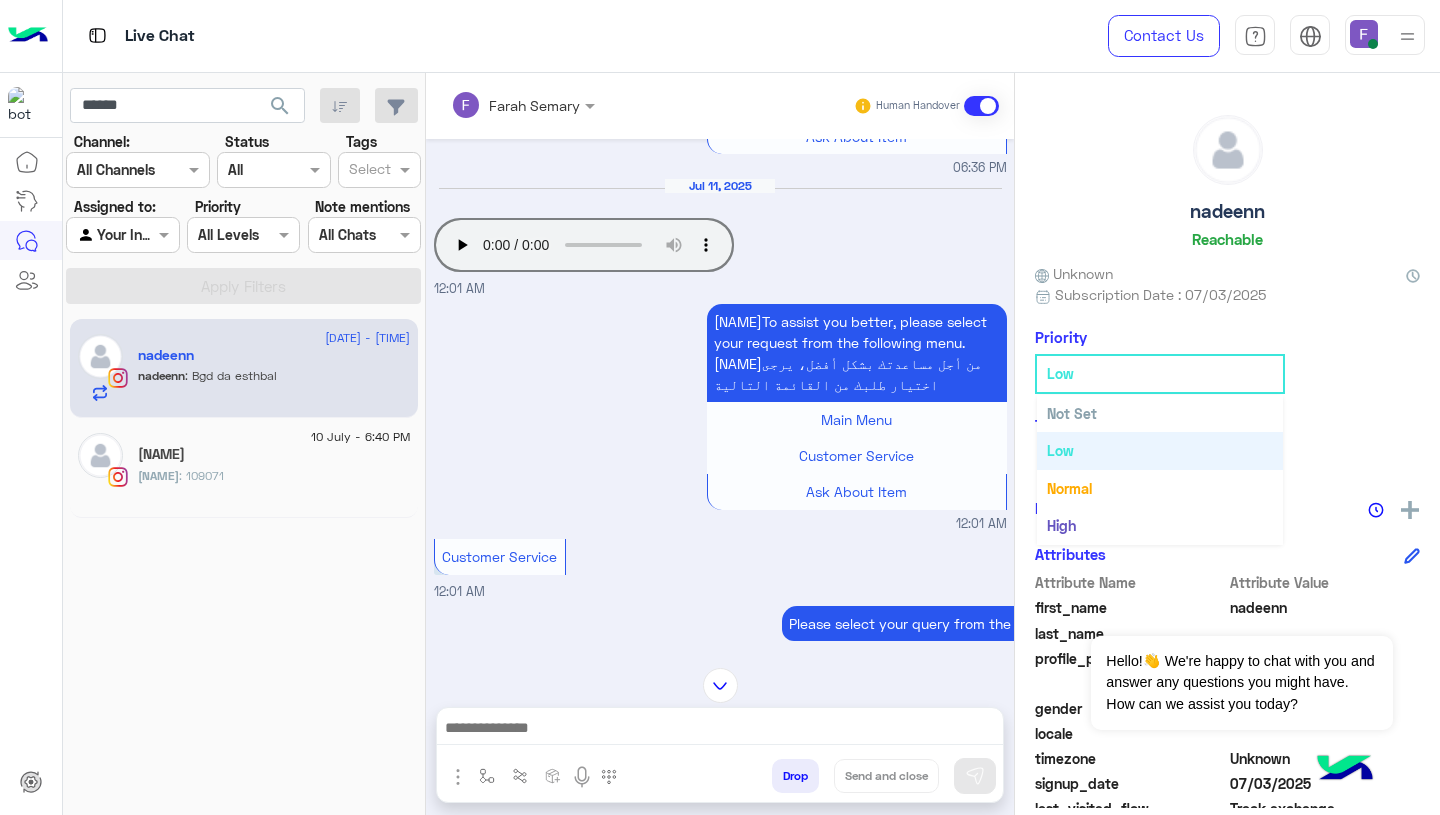 click 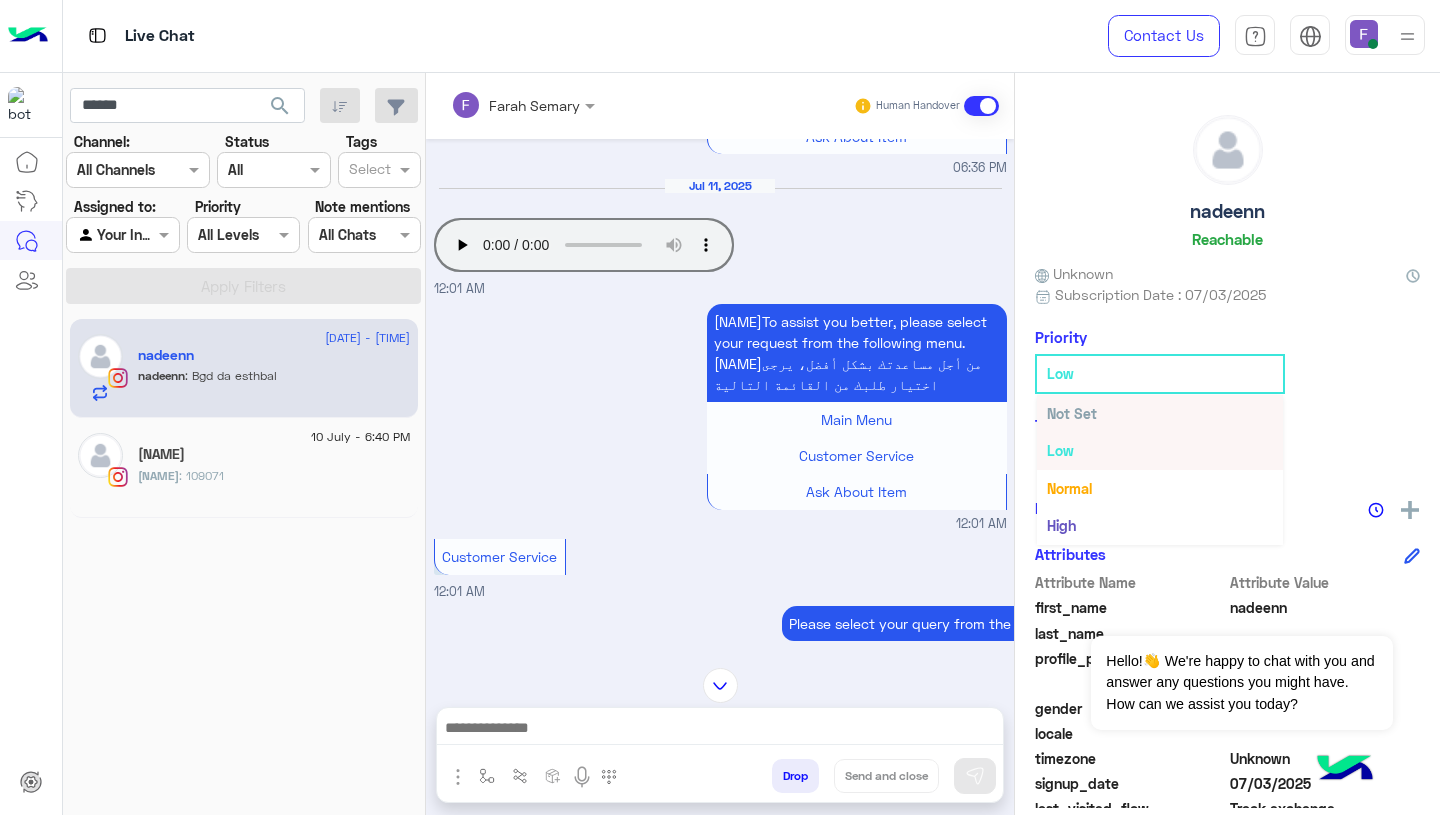 click on "Not Set" at bounding box center [1072, 413] 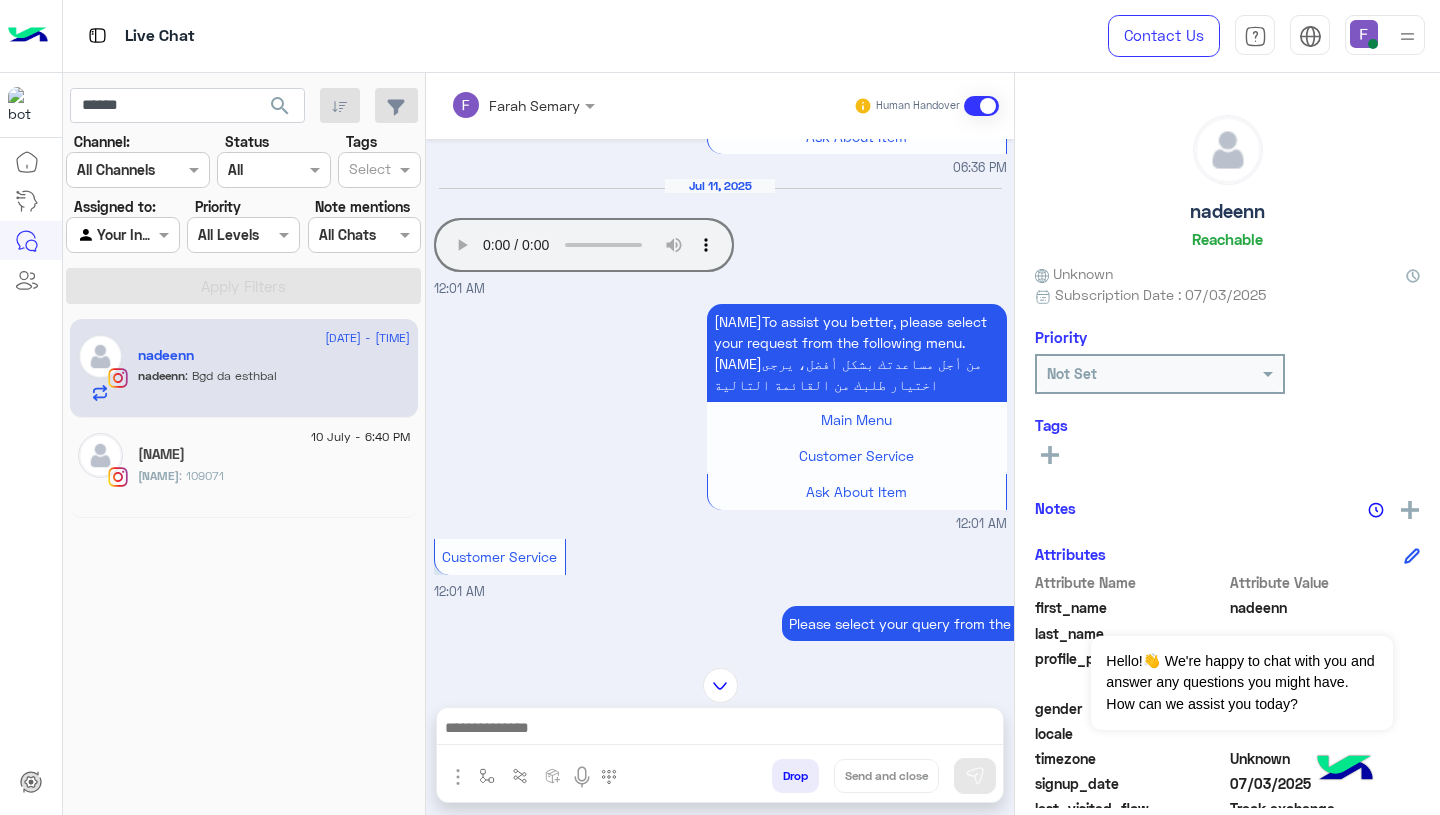 click on "nadeennTo assist you better, please select your request from the following menu. nadeennمن أجل مساعدتك بشكل أفضل، يرجى اختيار طلبك من القائمة التالية  Main Menu   Customer Service   Ask About Item     12:01 AM" at bounding box center (720, 416) 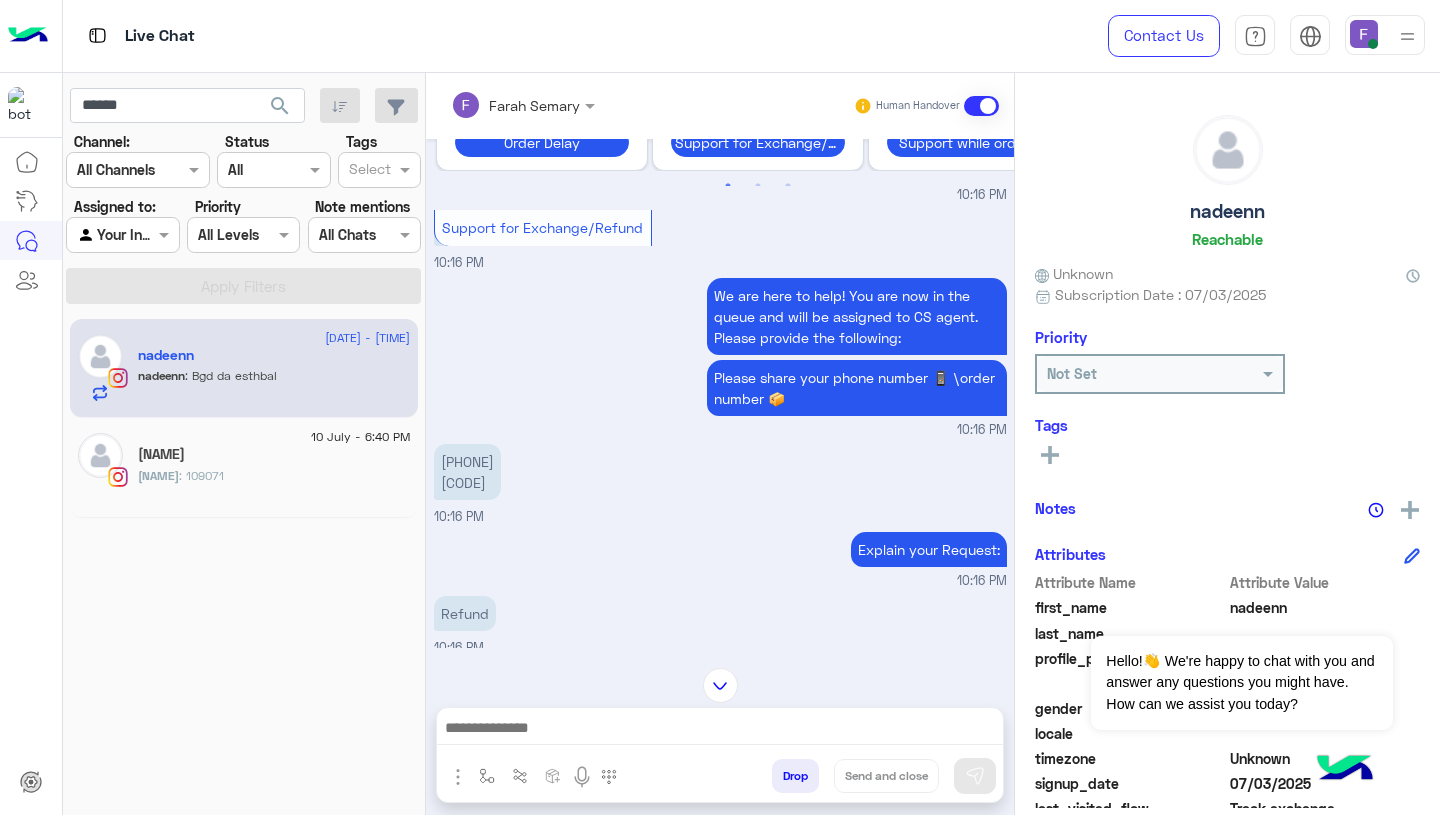 scroll, scrollTop: 632, scrollLeft: 0, axis: vertical 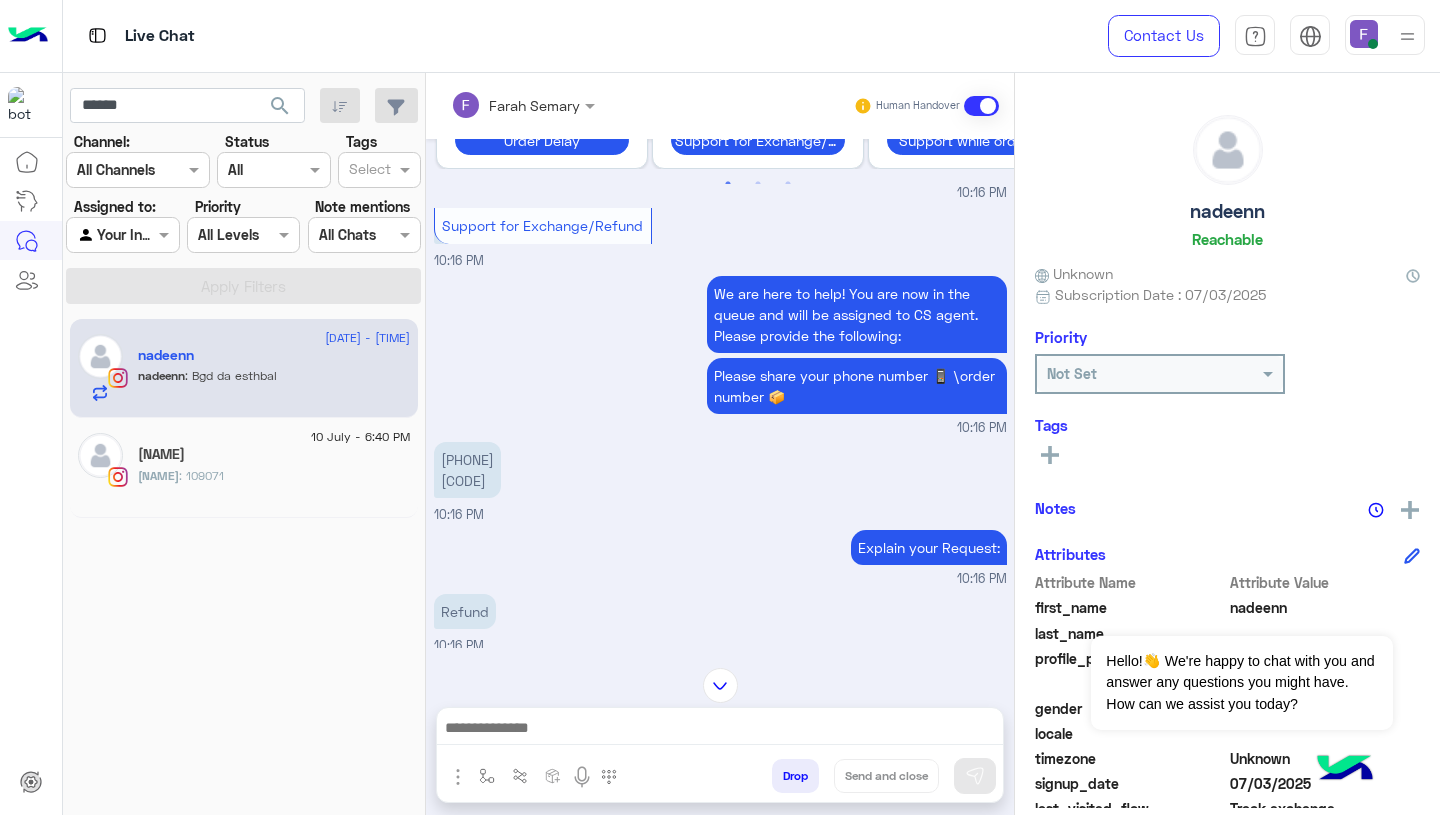 click on "01229605846 6RWAK2I68" at bounding box center (467, 470) 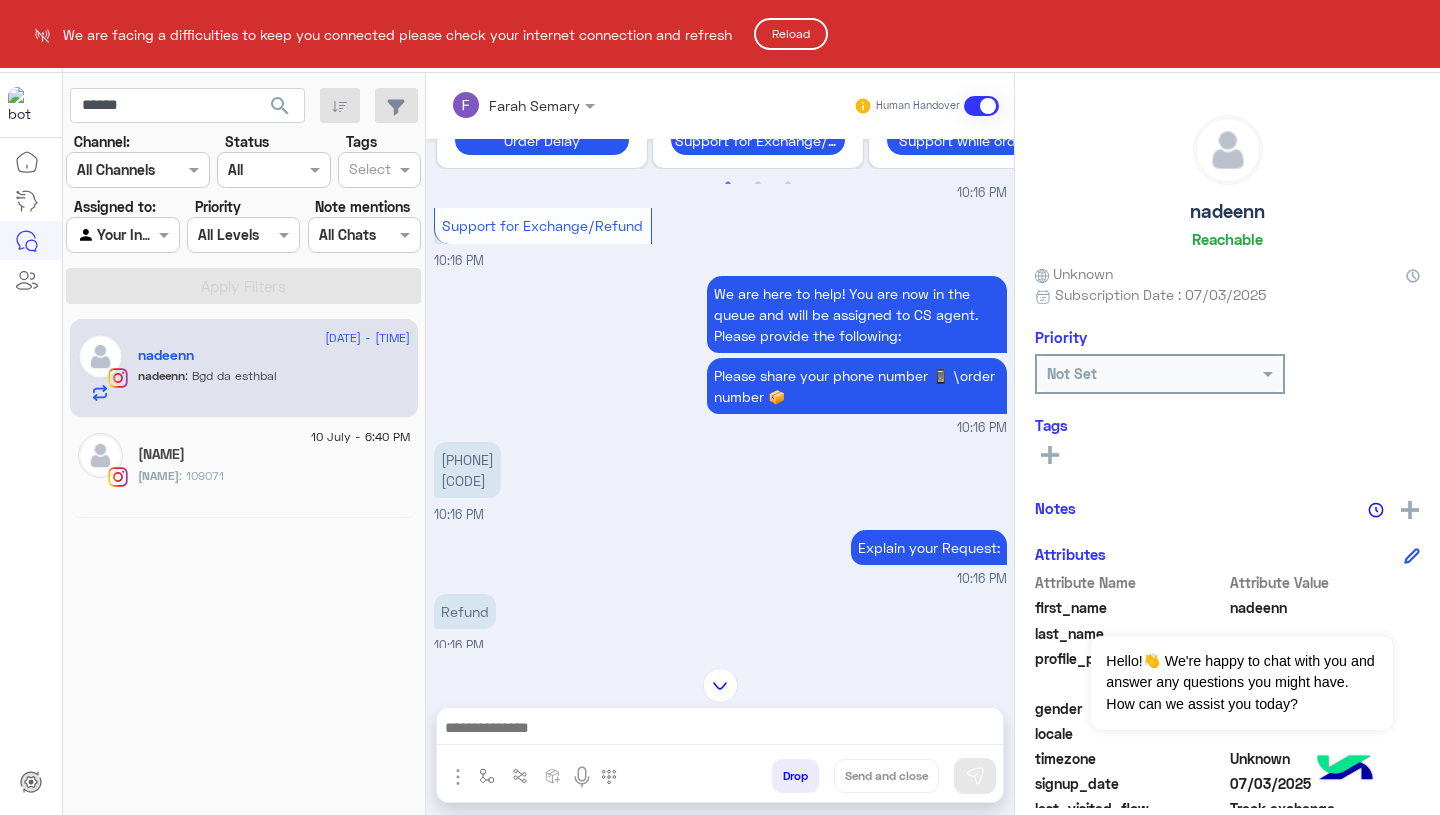 click on "We are facing a difficulties to keep you connected please check your internet connection and refresh Reload  Live Chat   Contact Us  Help Center عربي English ****** search Channel: Channel All Channels Status Channel All Tags Select Assigned to: Agent Filter Your Inbox Priority All Levels All Levels Note mentions Select All Chats Apply Filters 11 July - 11:42 PM  nadeenn   nadeenn : Bgd da esthbal 10 July - 6:40 PM  Nadeen   Nadeen : 109071 Farah Semary Human Handover     Jul 7, 2025   nadeenn  asked to talk to human   06:04 PM       Jul 8, 2025   Conversation has been unassigned automatically at   06:05 PM      ???   10:15 PM  nadeennTo assist you better, please select your request from the following menu. nadeennمن أجل مساعدتك بشكل أفضل، يرجى اختيار طلبك من القائمة التالية  Main Menu   Customer Service   Ask About Item     10:15 PM   Customer Service    10:16 PM  Please select your query from the below 👇 Previous Problems with Delivery 1 2" at bounding box center [720, 407] 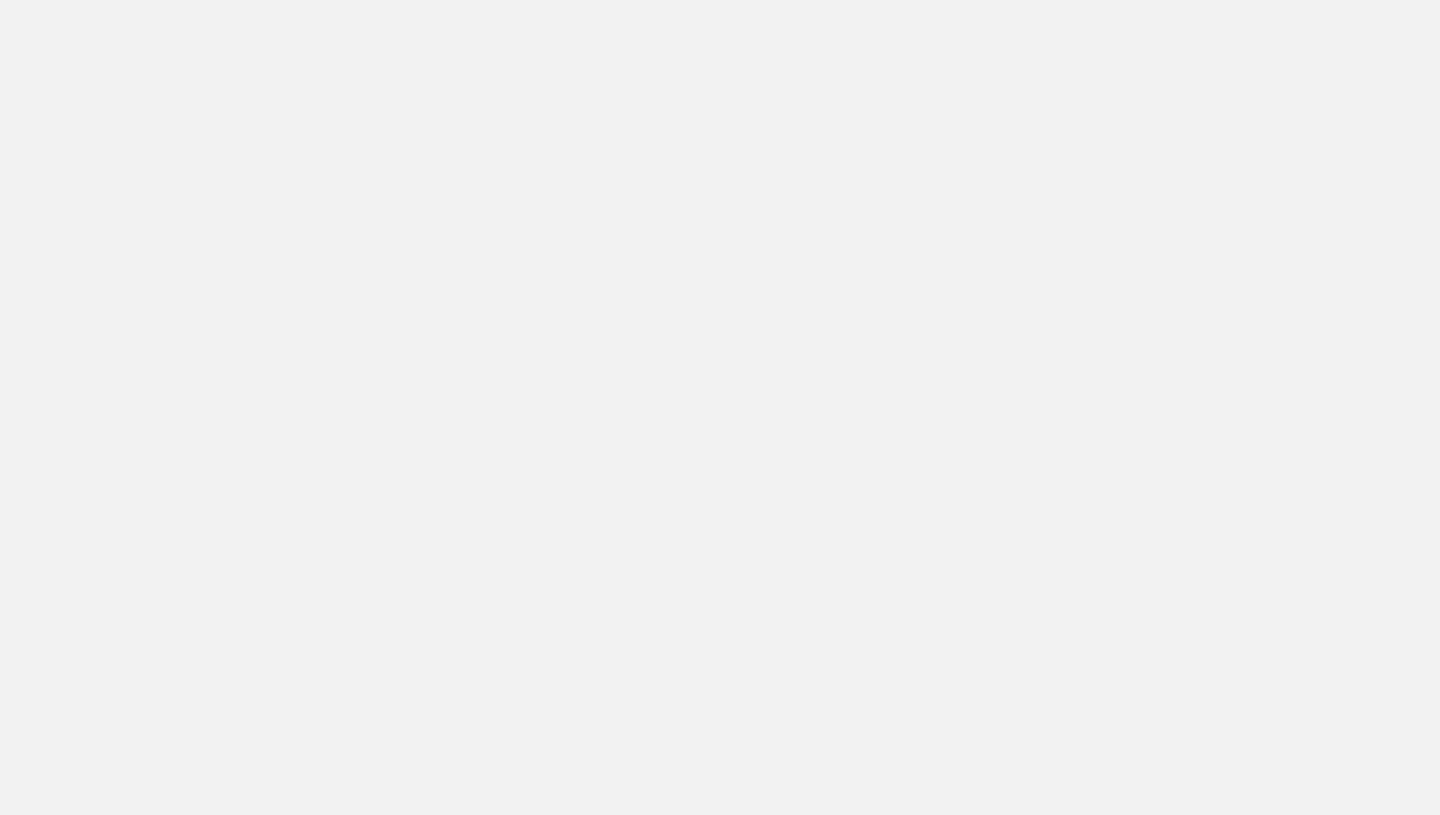 scroll, scrollTop: 0, scrollLeft: 0, axis: both 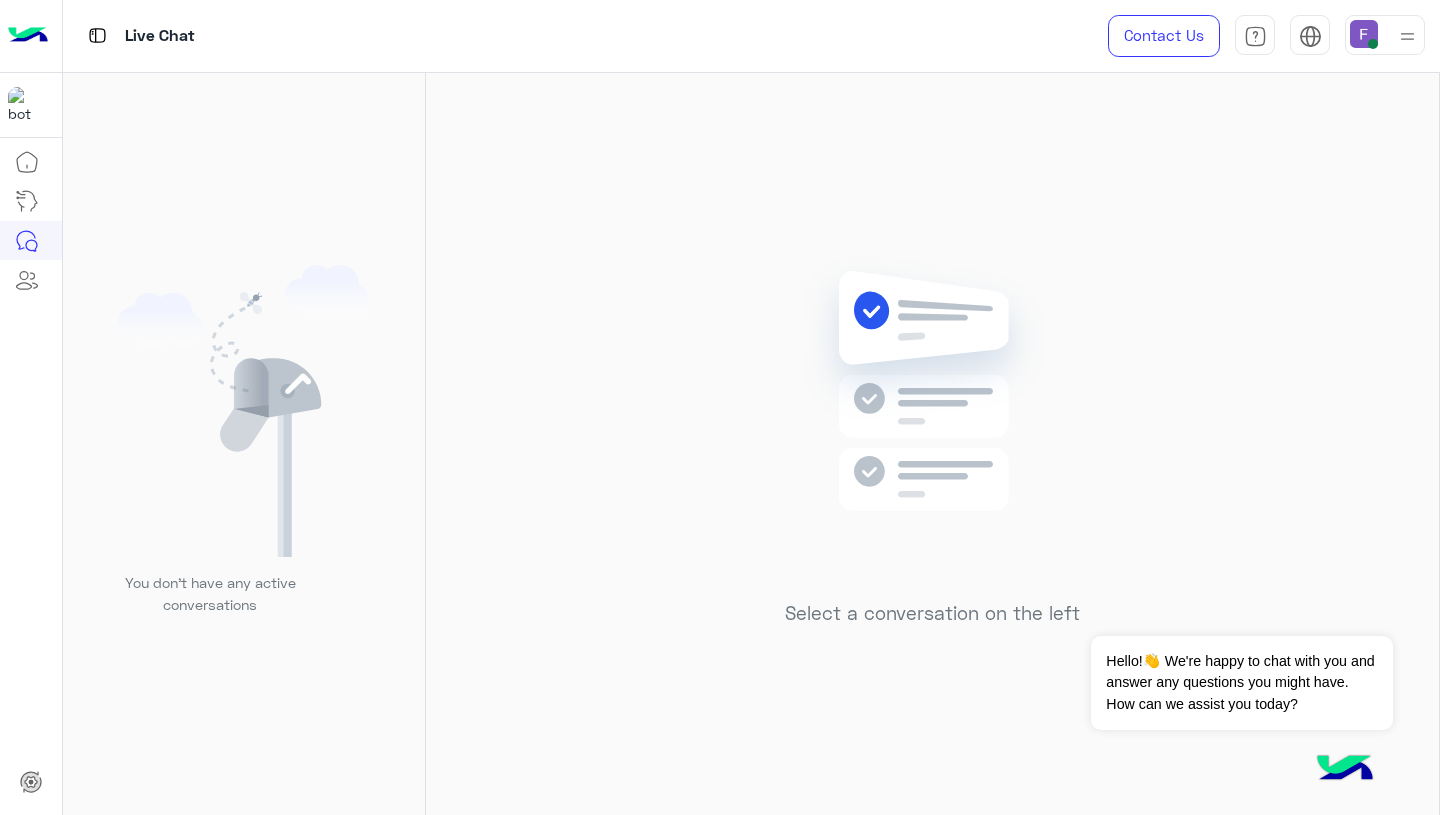 click on "You don’t have any active conversations" 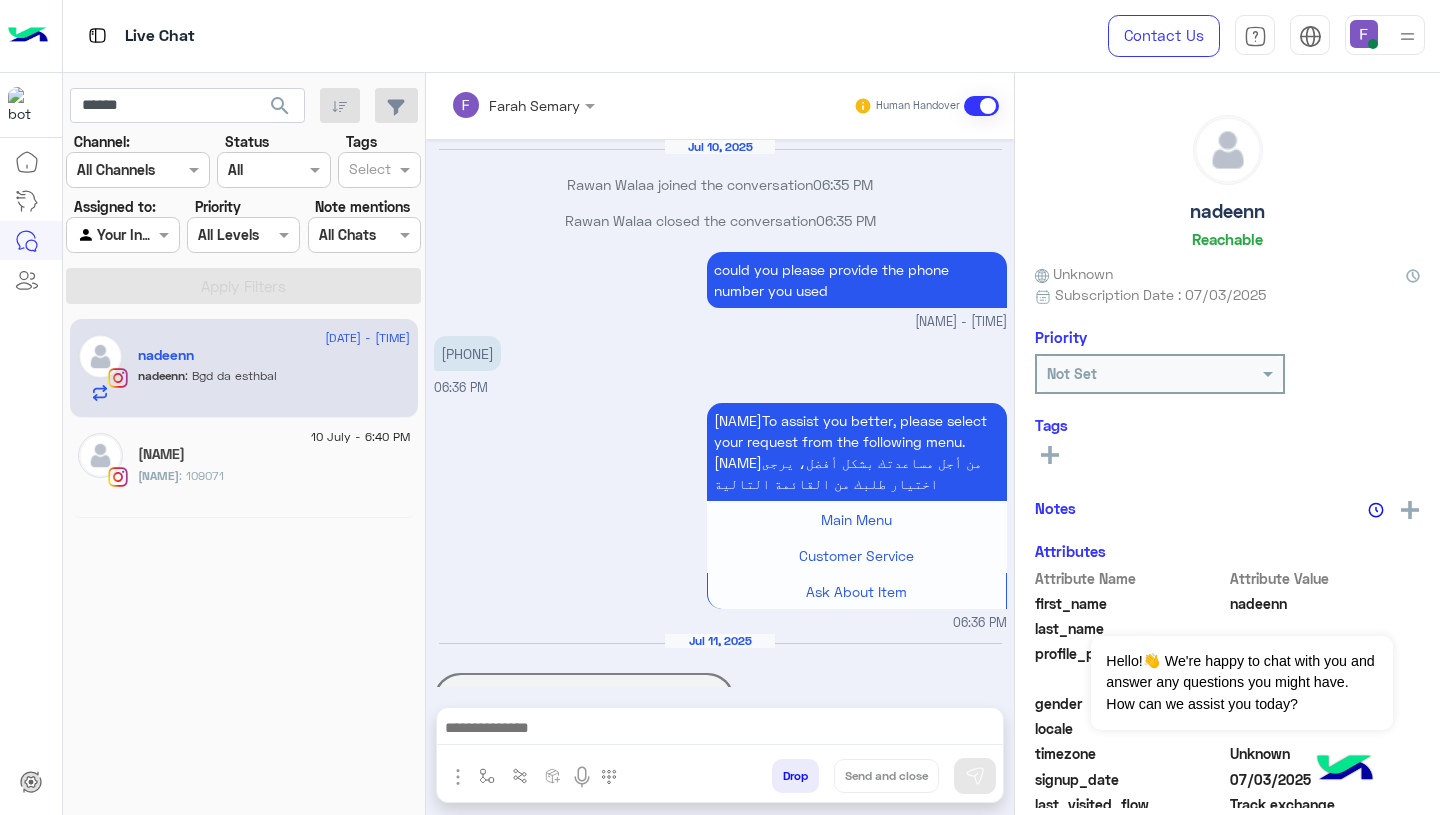 scroll, scrollTop: 1550, scrollLeft: 0, axis: vertical 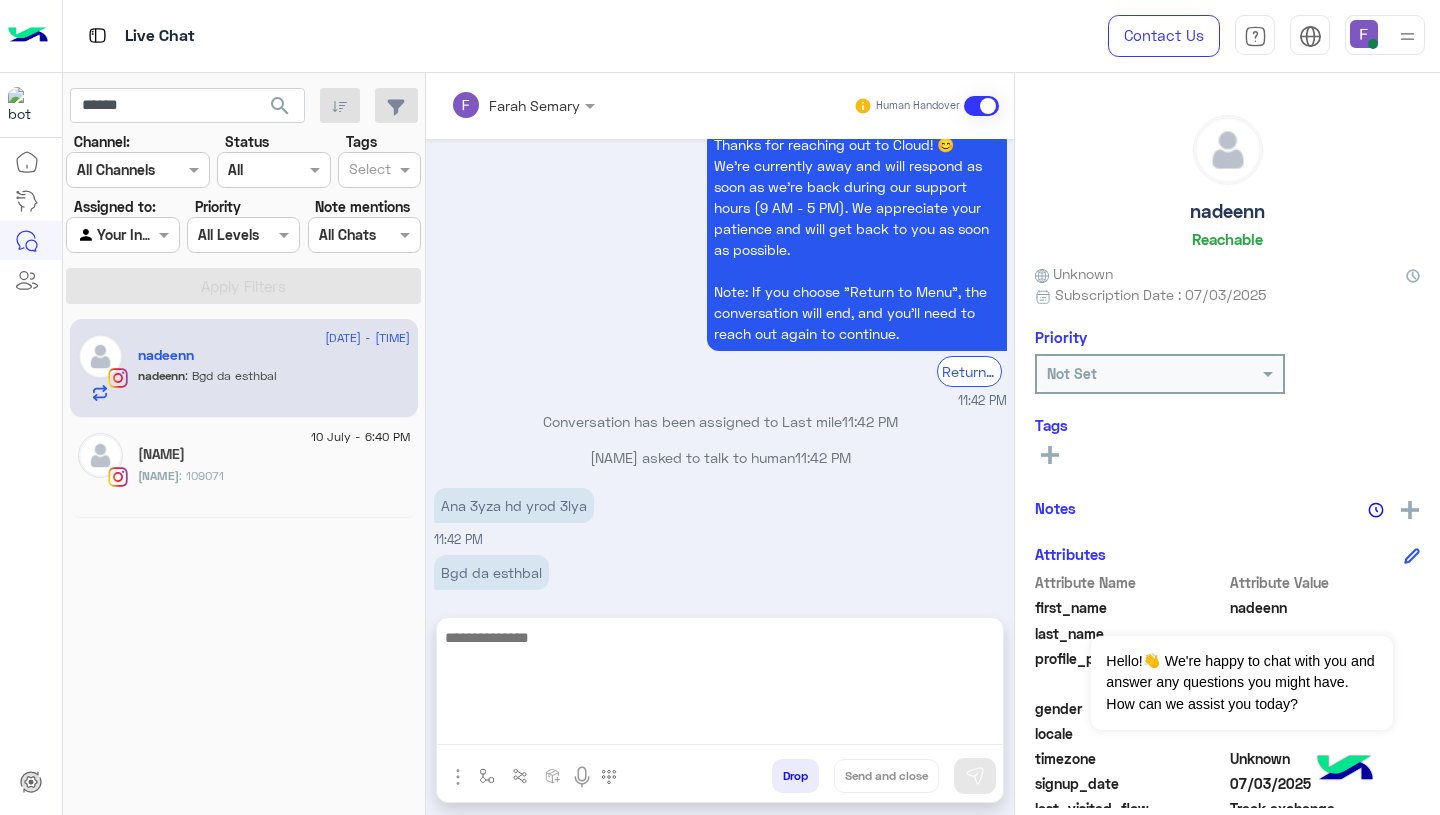 click at bounding box center [720, 685] 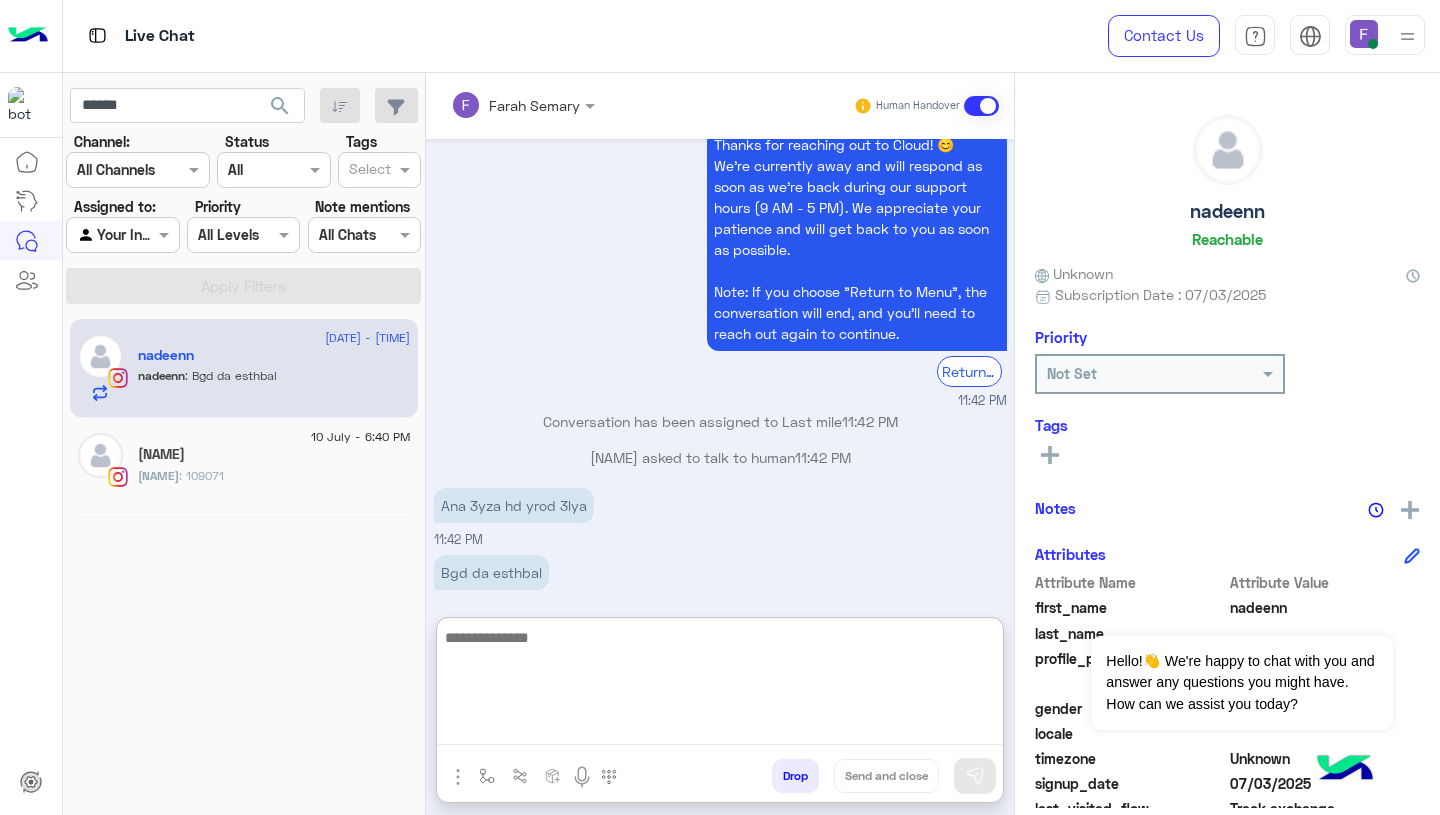 paste on "**********" 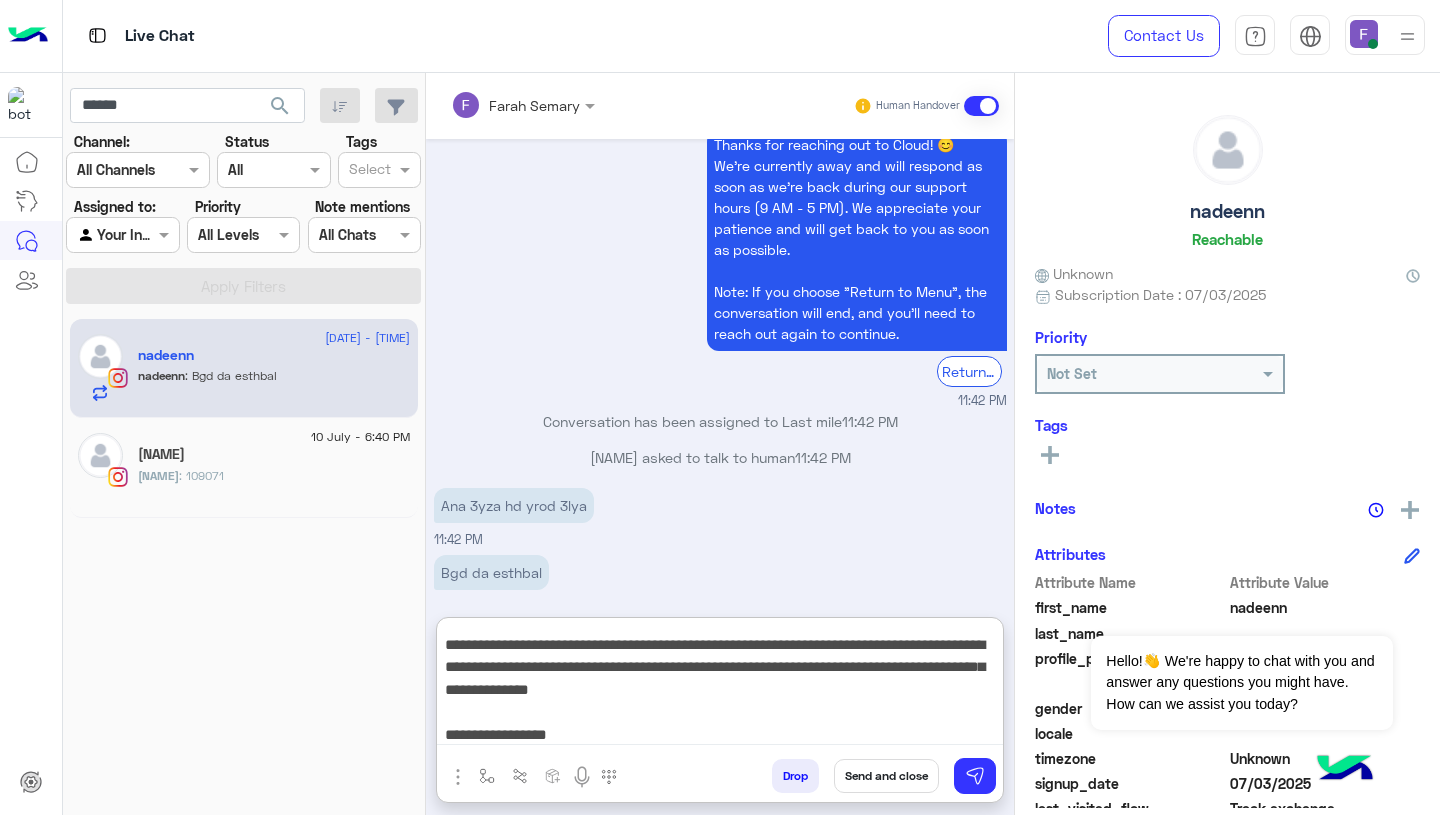 scroll, scrollTop: 0, scrollLeft: 0, axis: both 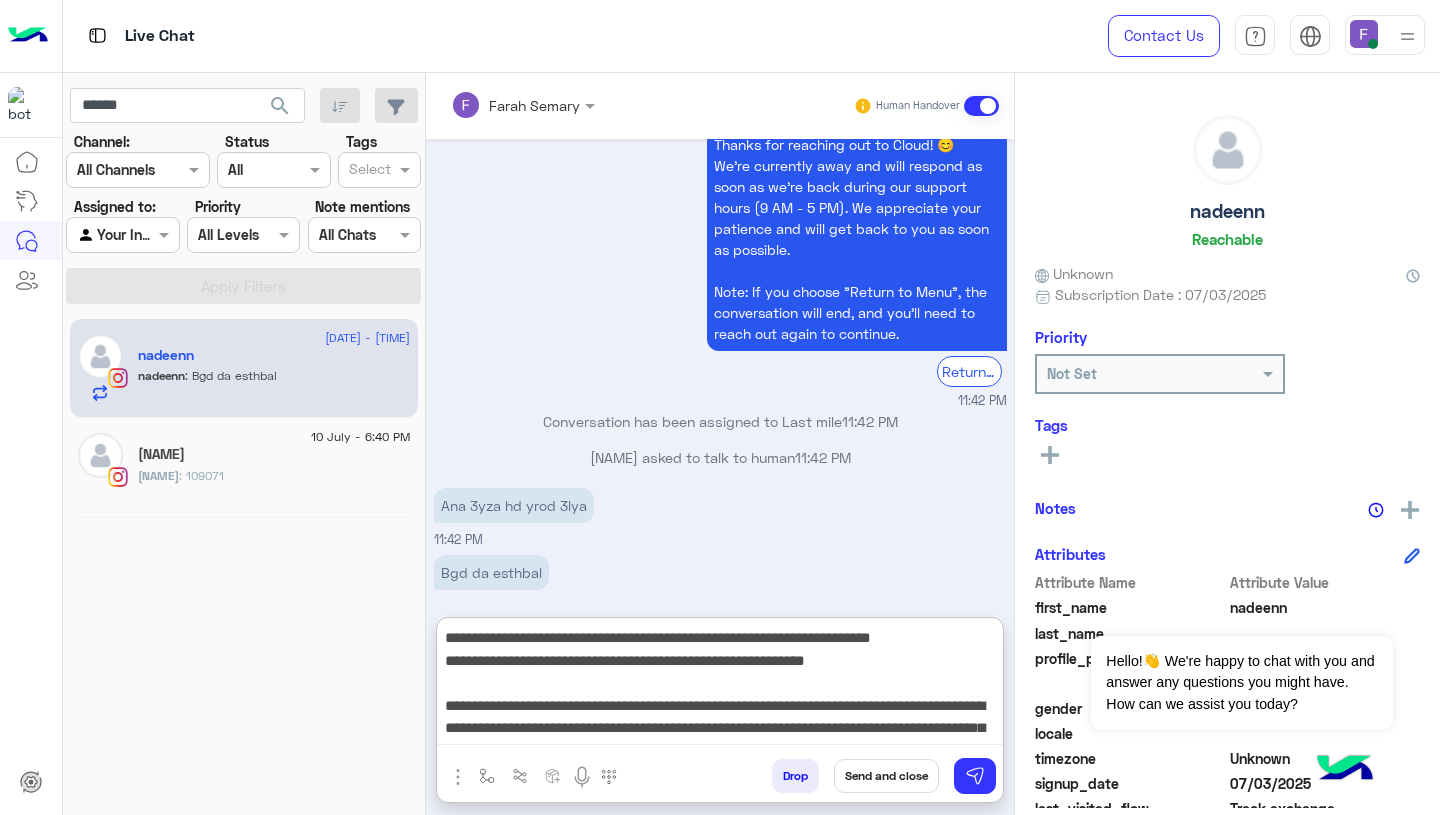click on "**********" at bounding box center (720, 685) 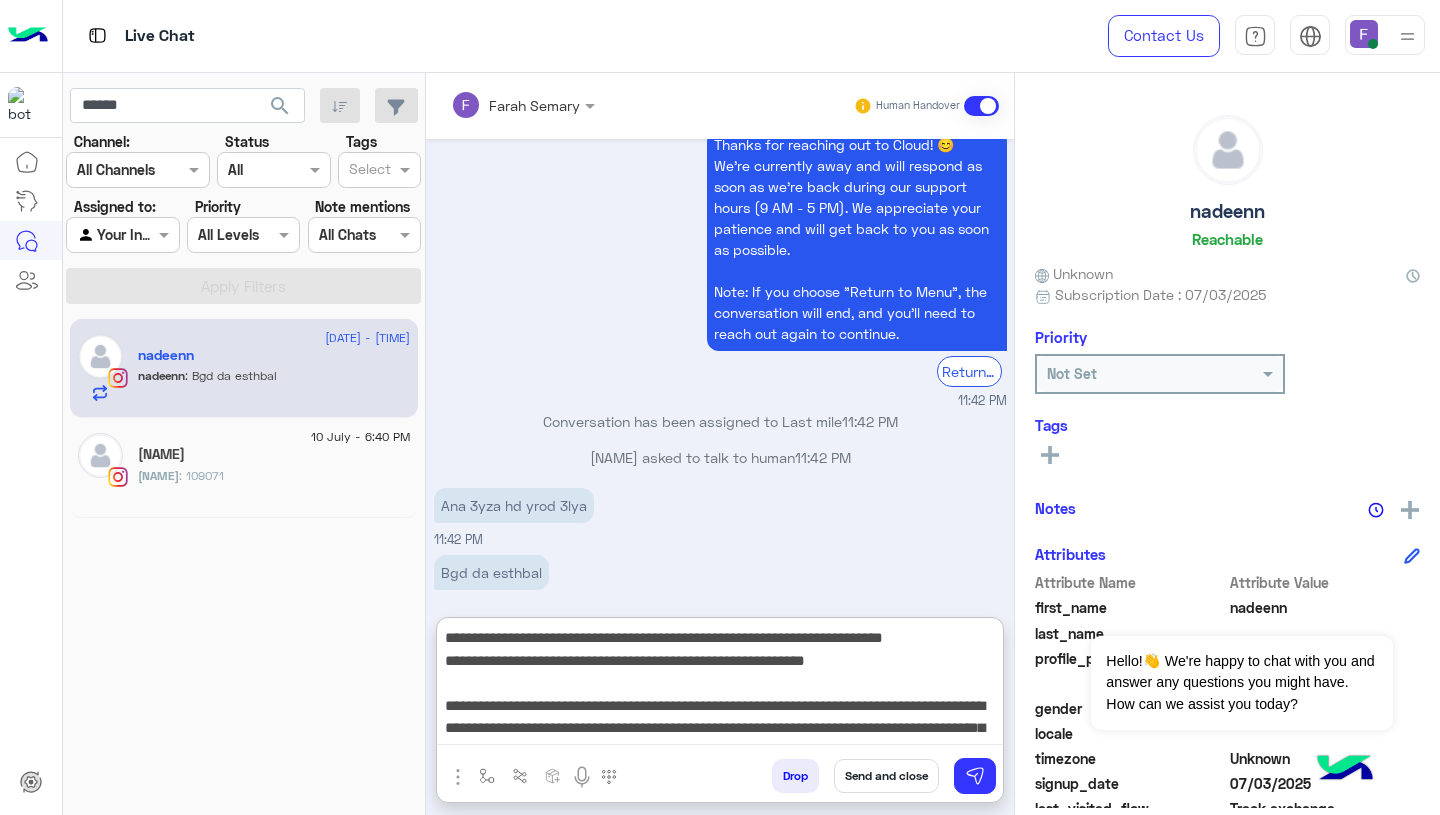 type on "**********" 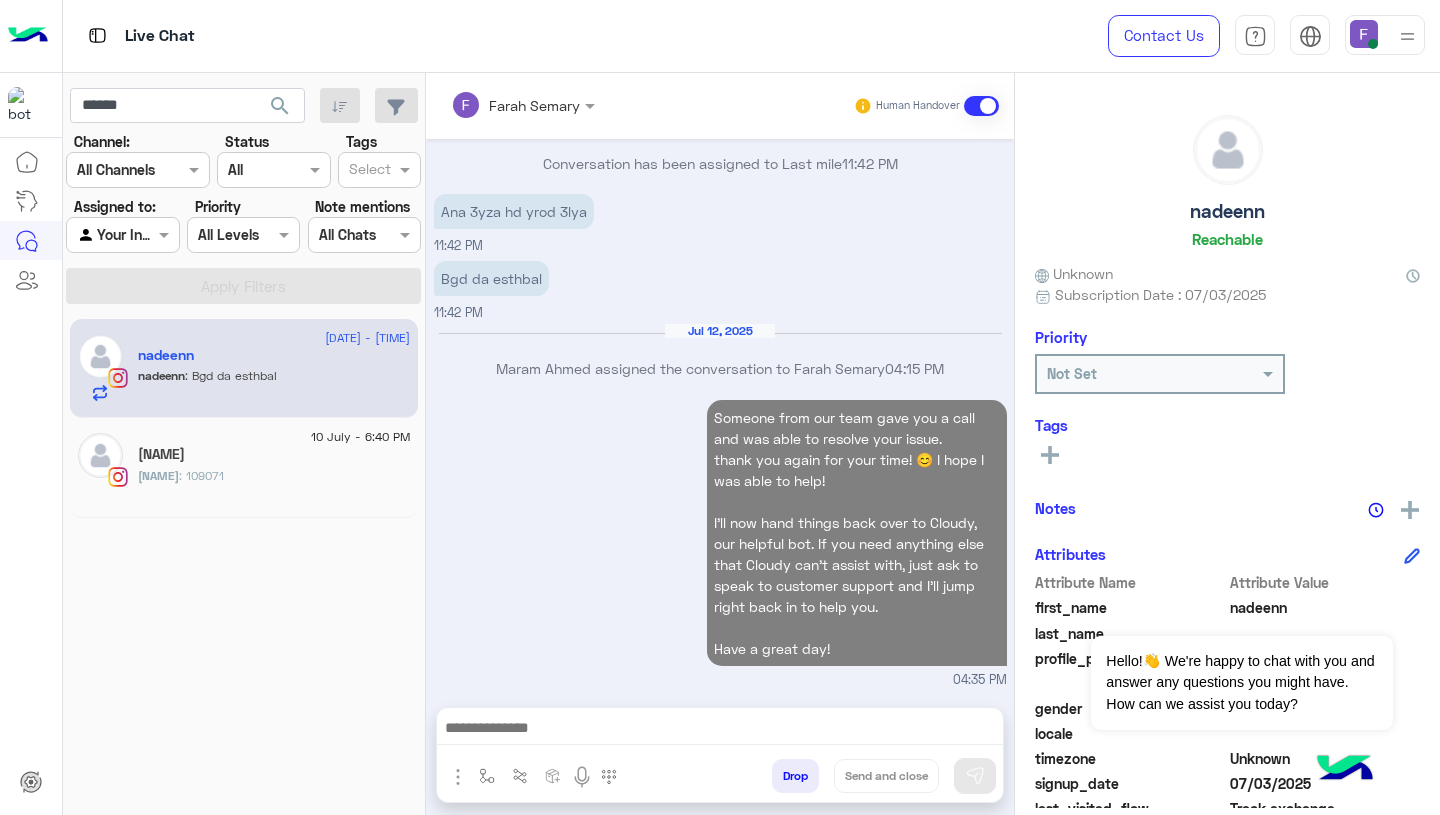 scroll, scrollTop: 1881, scrollLeft: 0, axis: vertical 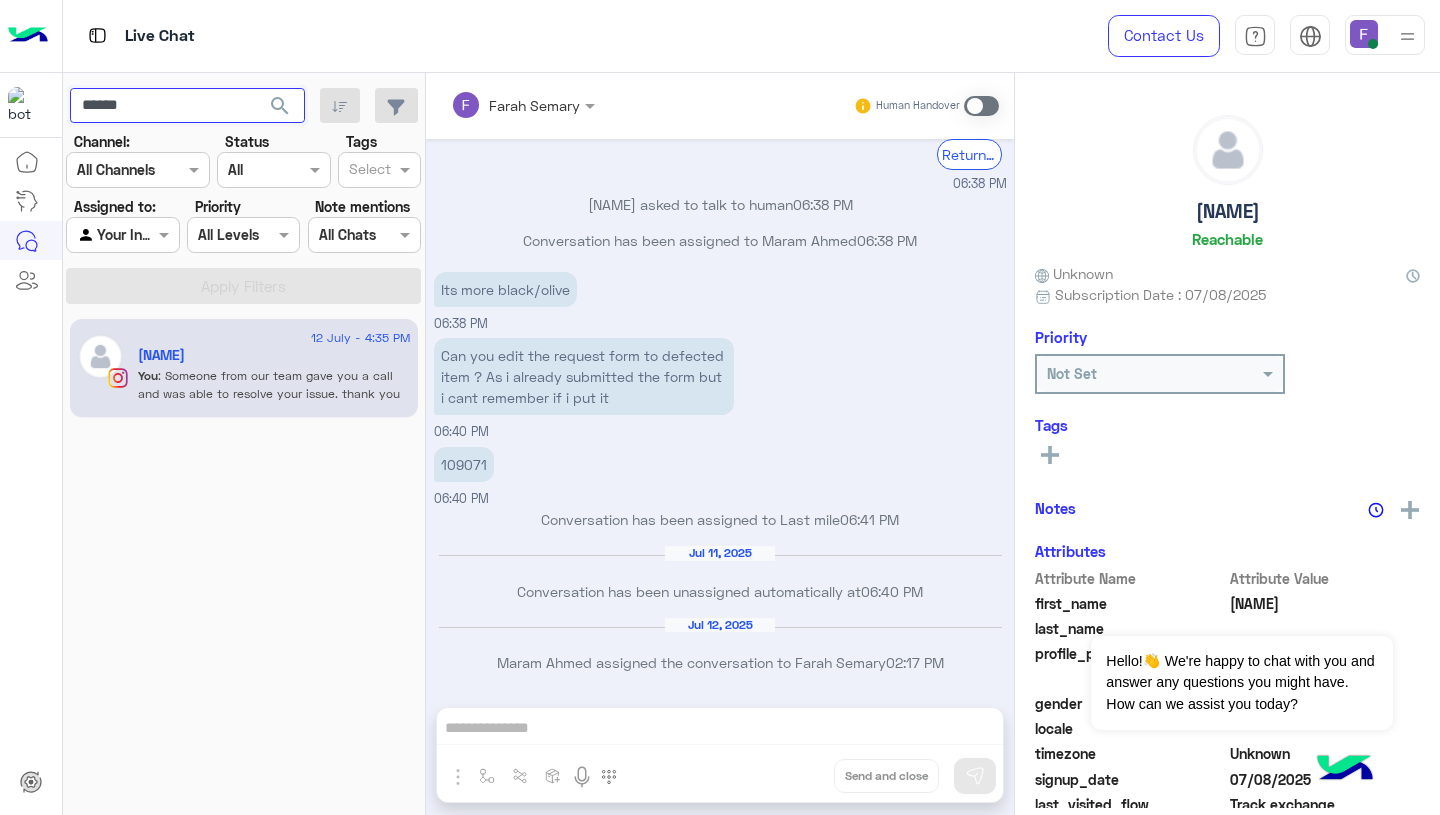 click on "******" at bounding box center (187, 106) 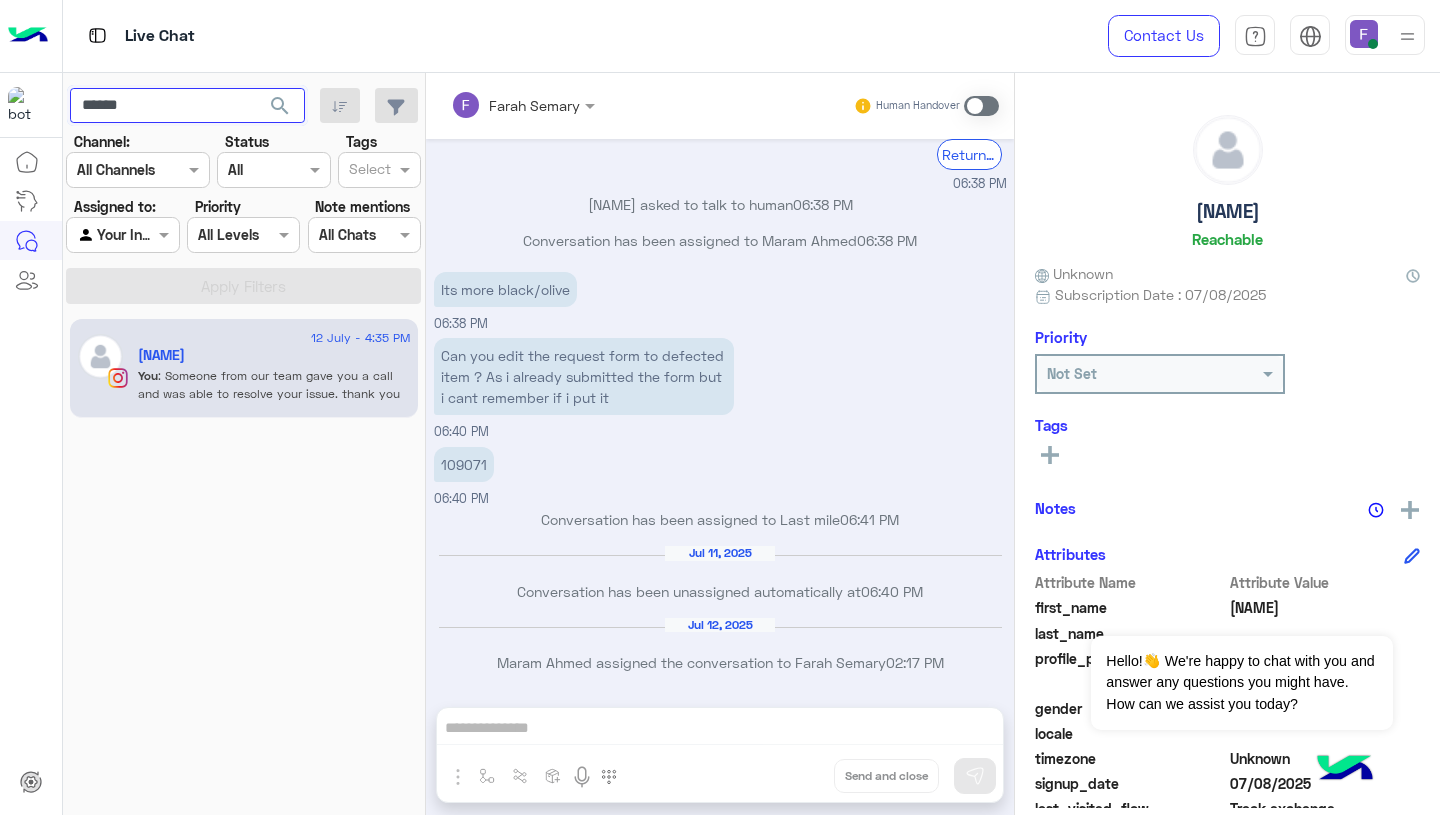 click on "******" at bounding box center (187, 106) 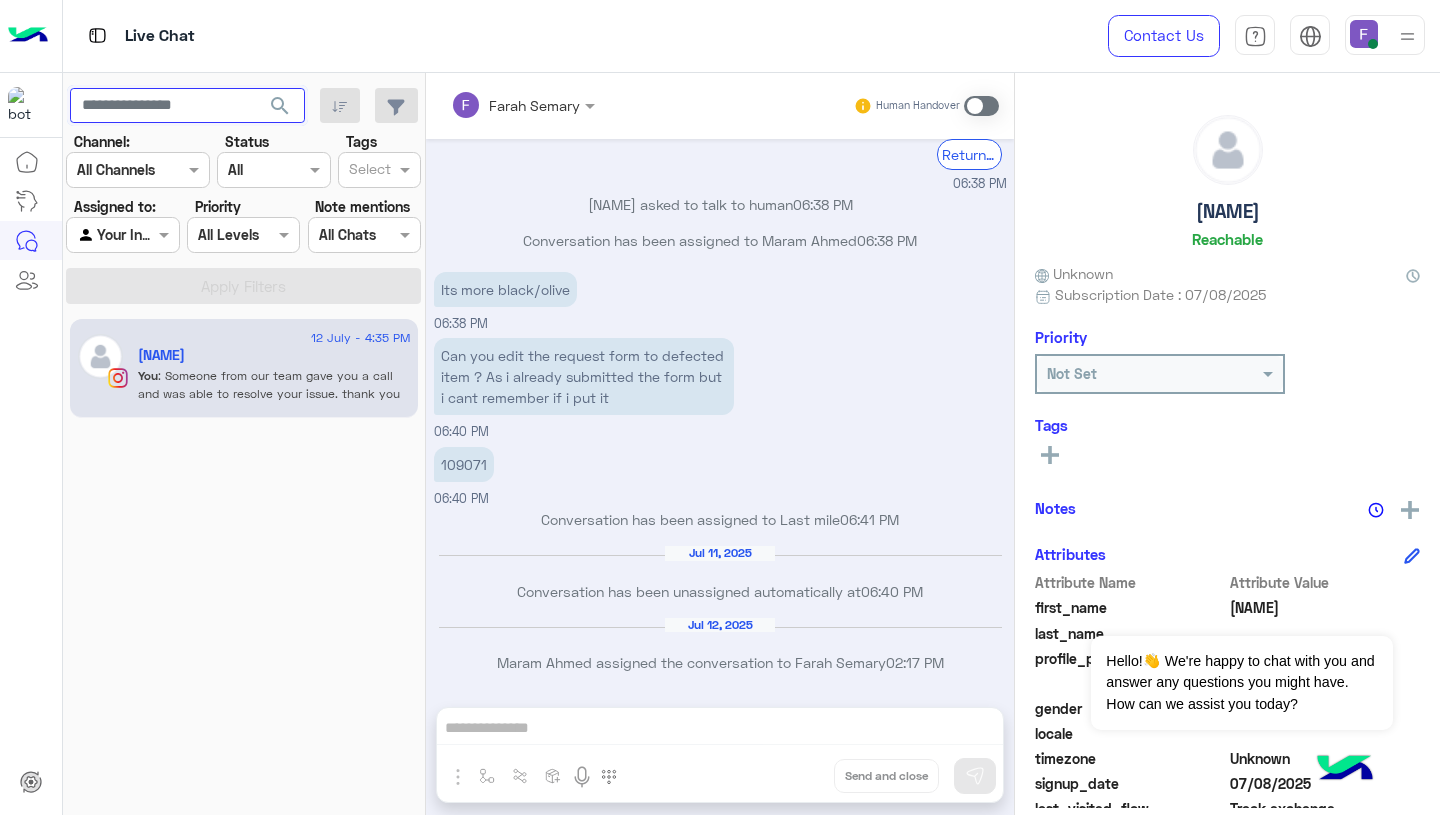 type 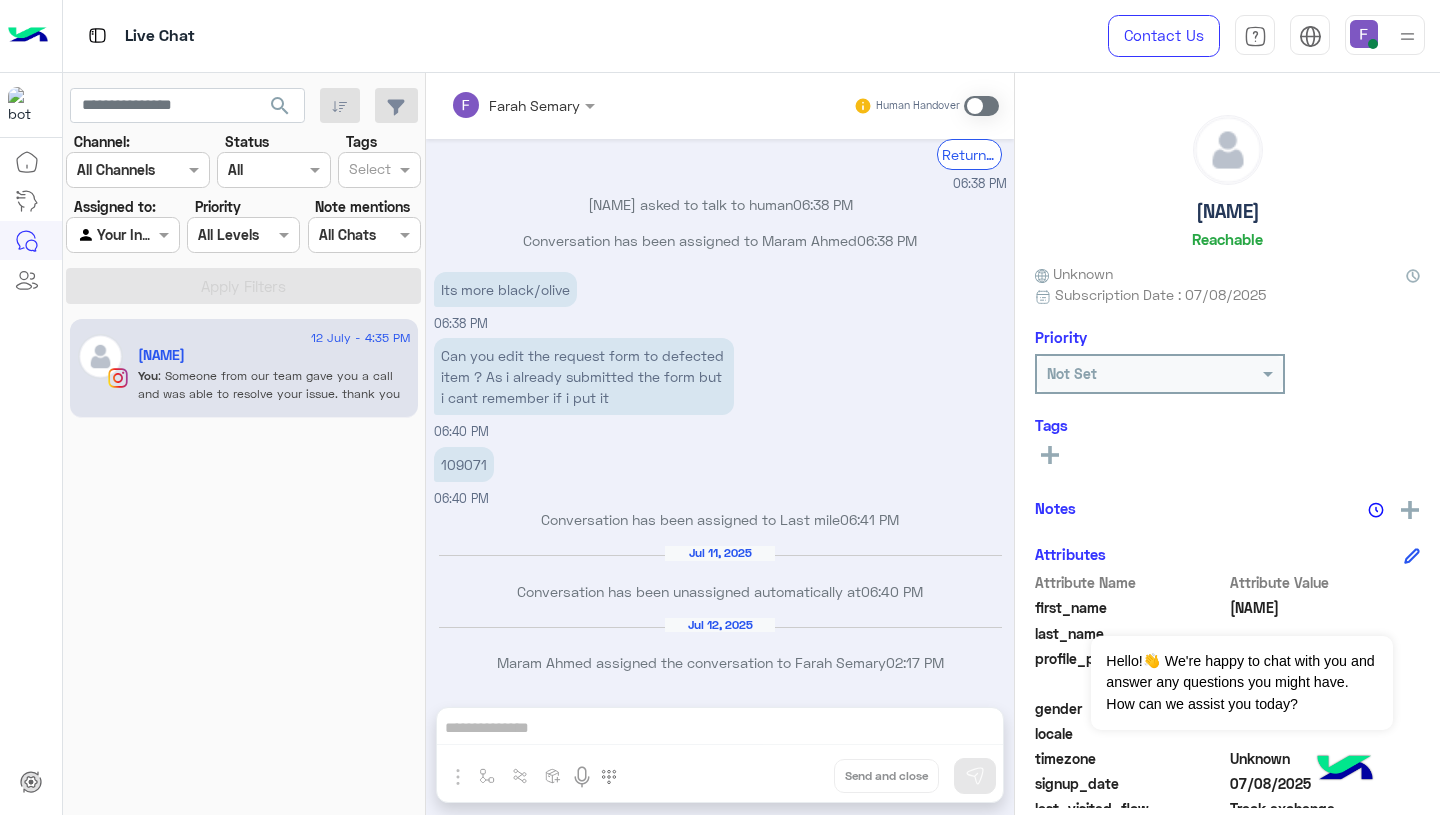 click on "search Channel: Channel All Channels Status Channel All Tags Select Assigned to: Agent Filter Your Inbox Priority All Levels All Levels Note mentions Select All Chats Apply Filters" 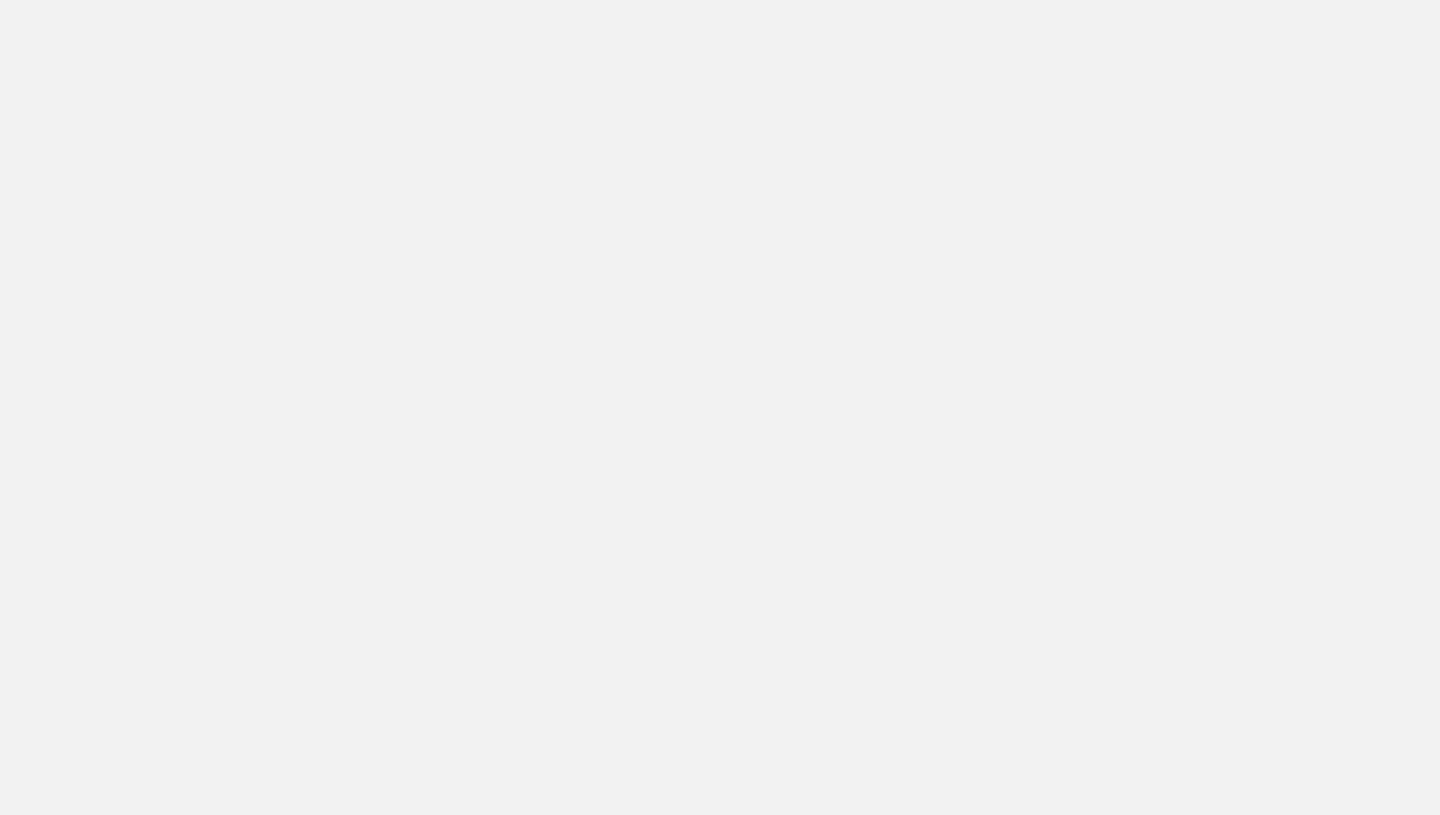 scroll, scrollTop: 0, scrollLeft: 0, axis: both 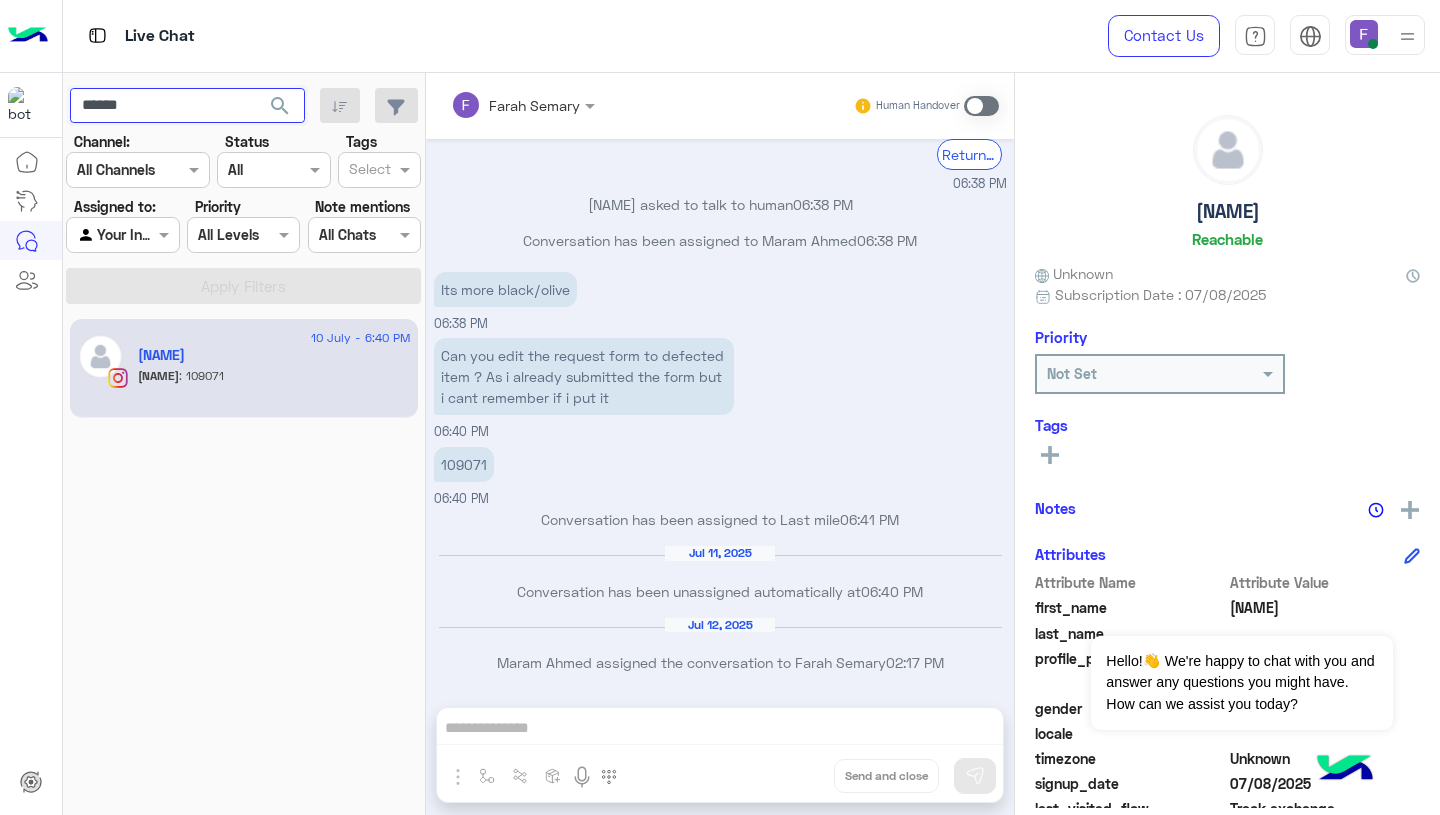 click on "******" at bounding box center (187, 106) 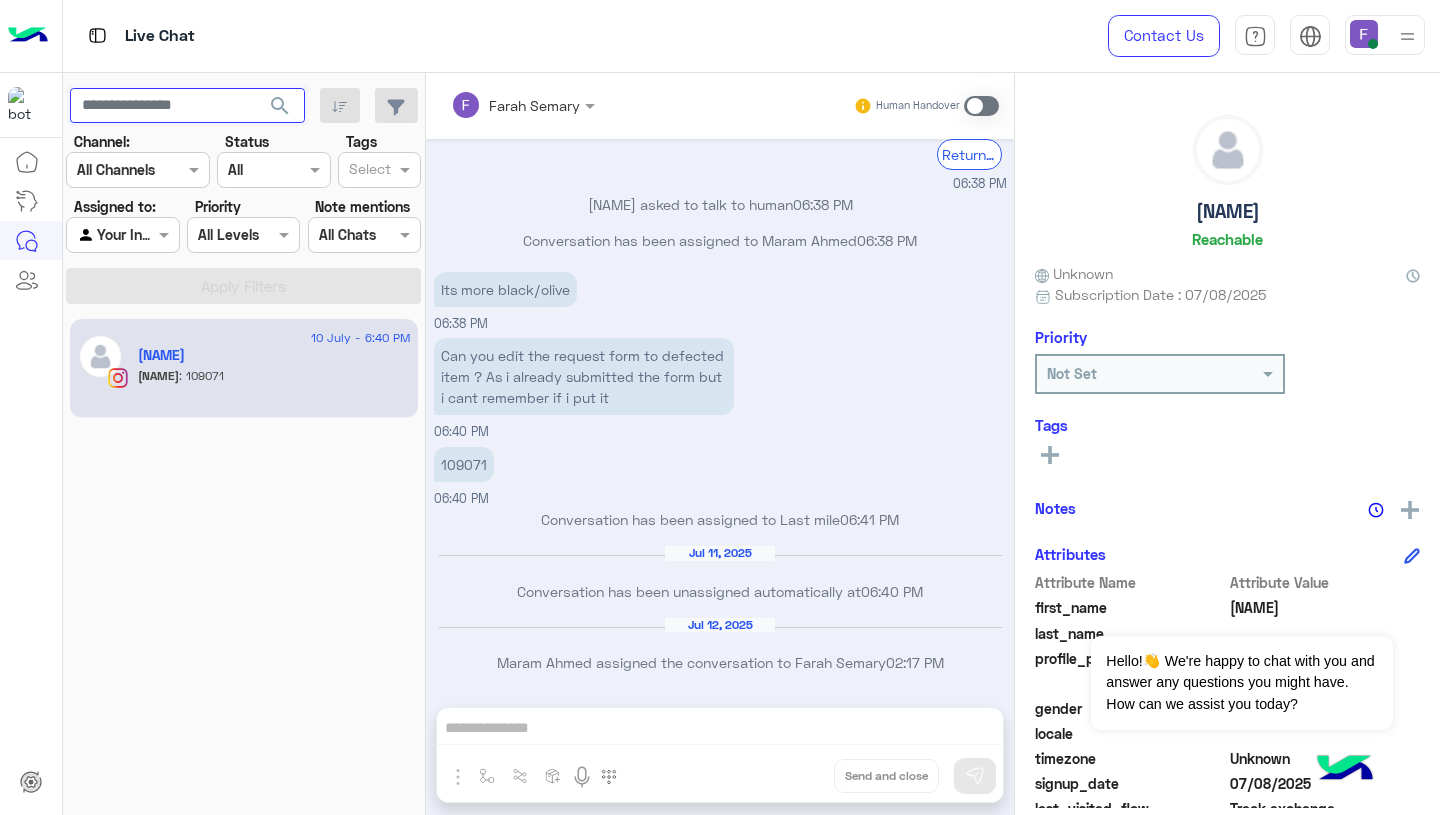 type 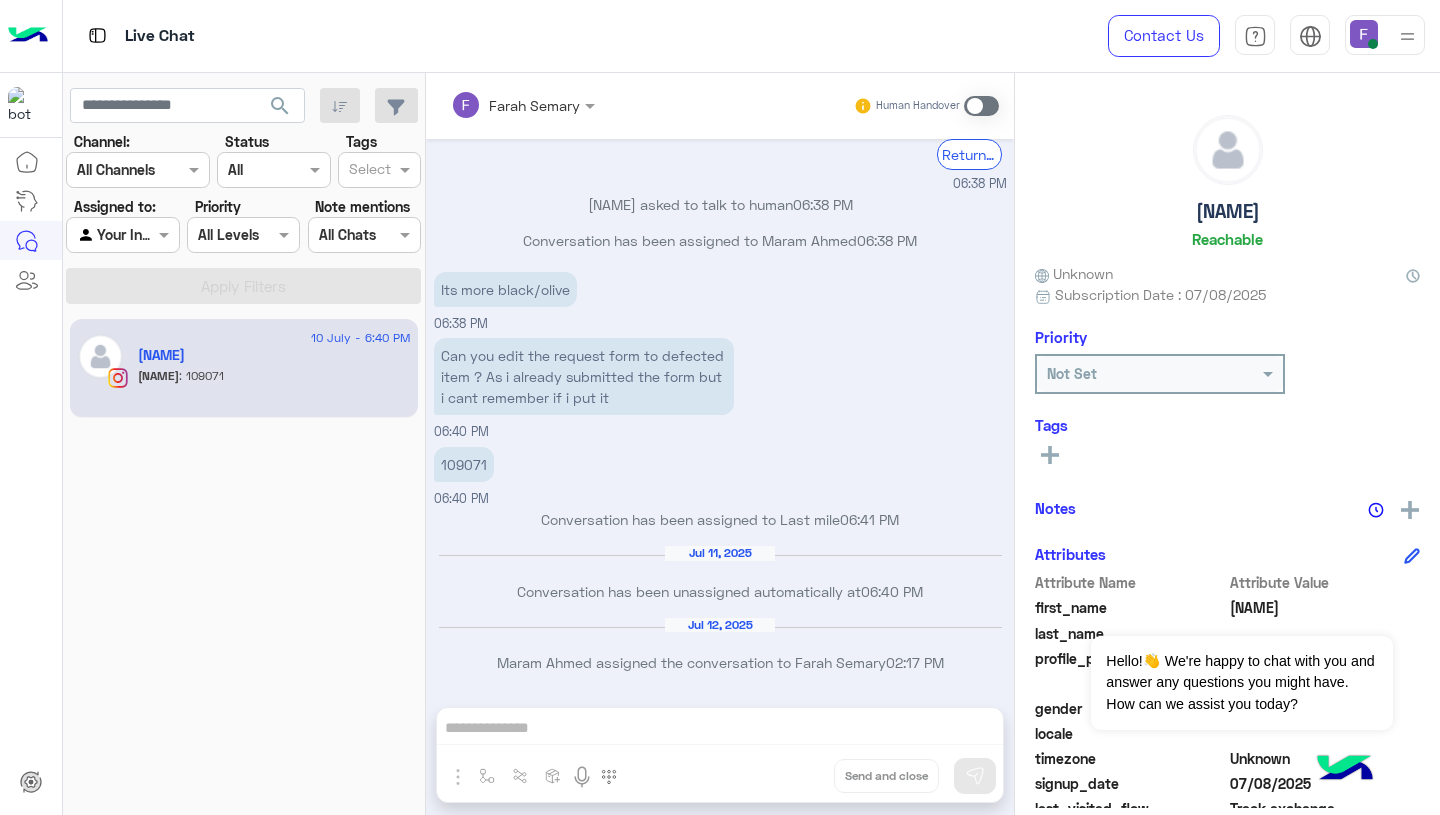 click at bounding box center [251, 170] 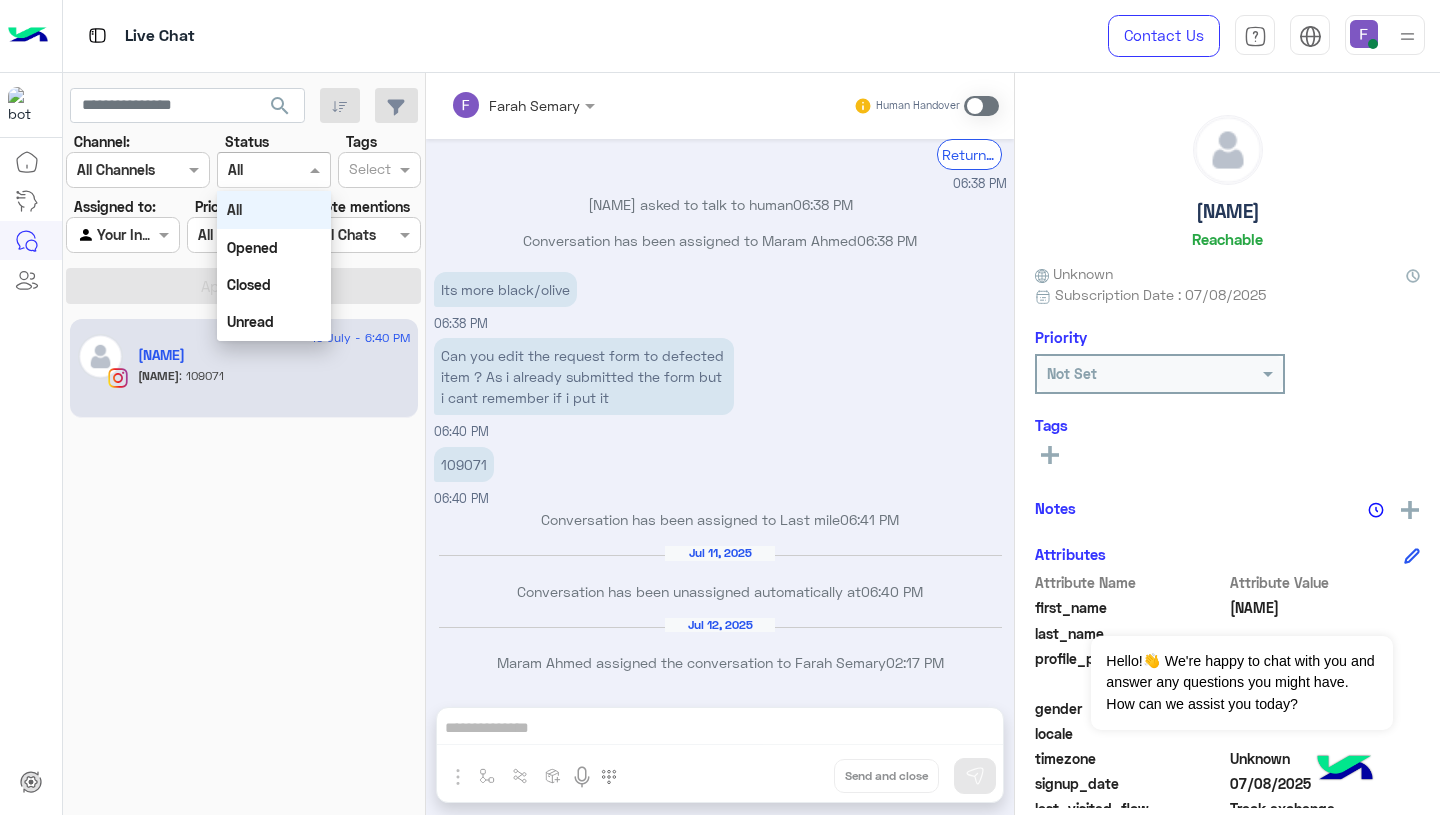 click on "All" at bounding box center [273, 209] 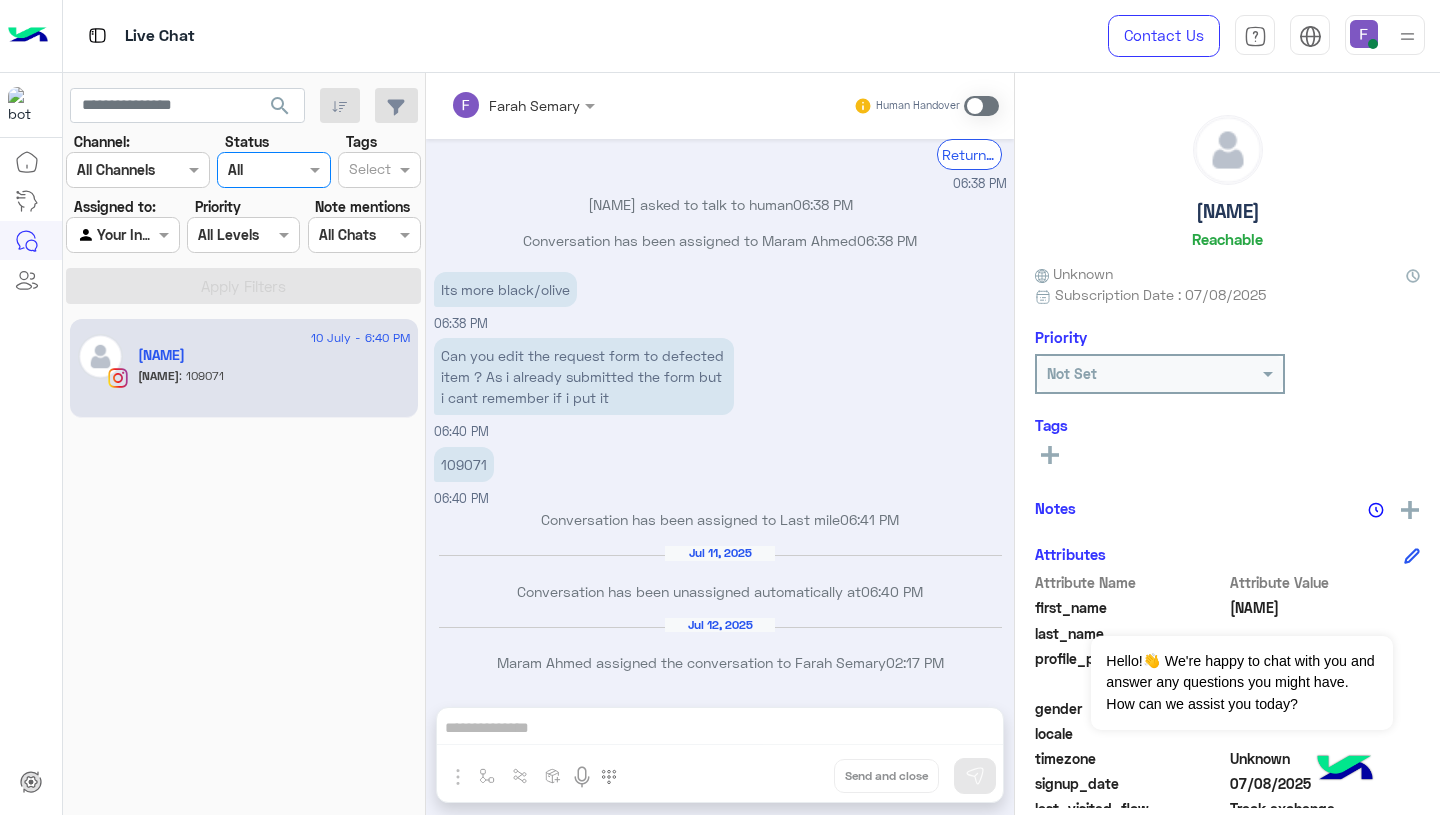 click on "10 July - 6:40 PM  Nadeen   Nadeen : 109071" 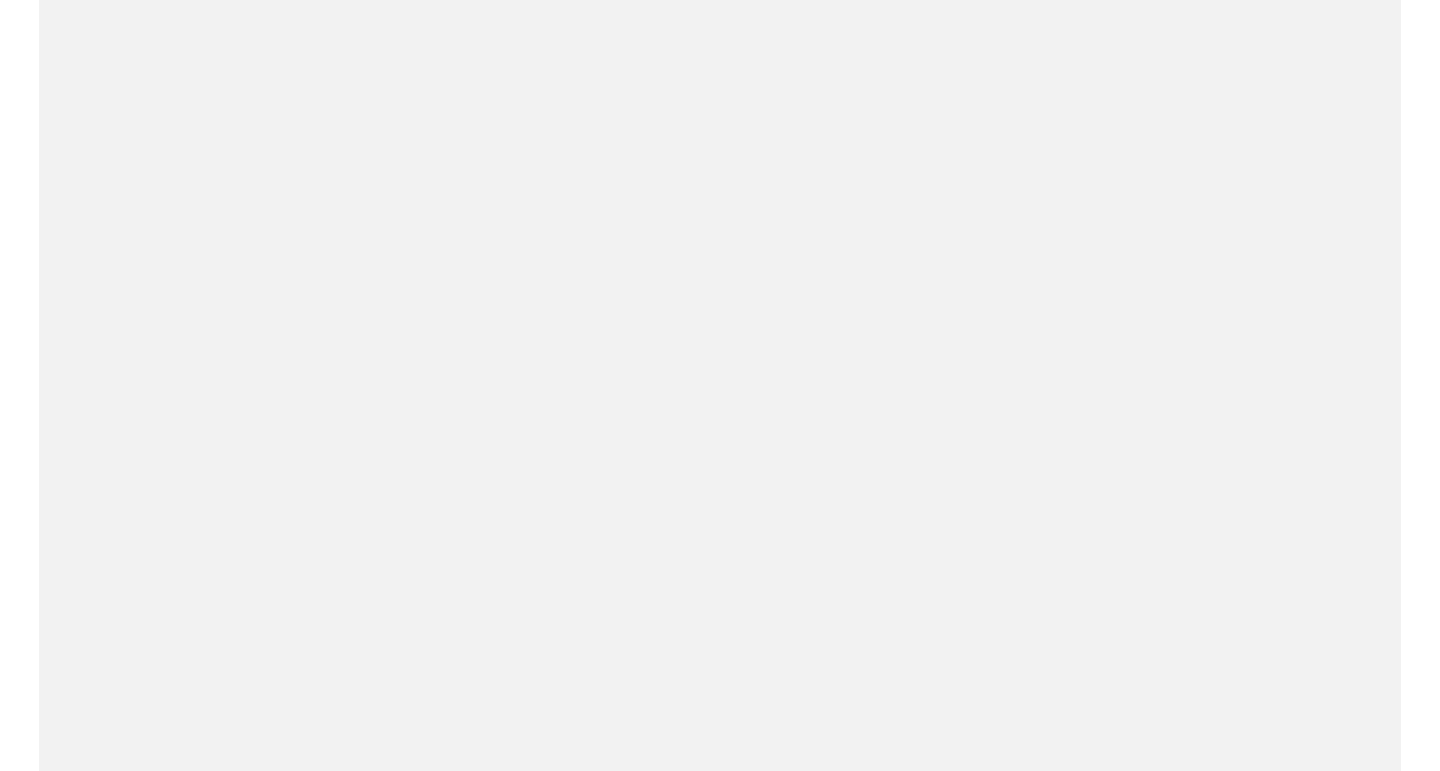 scroll, scrollTop: 0, scrollLeft: 0, axis: both 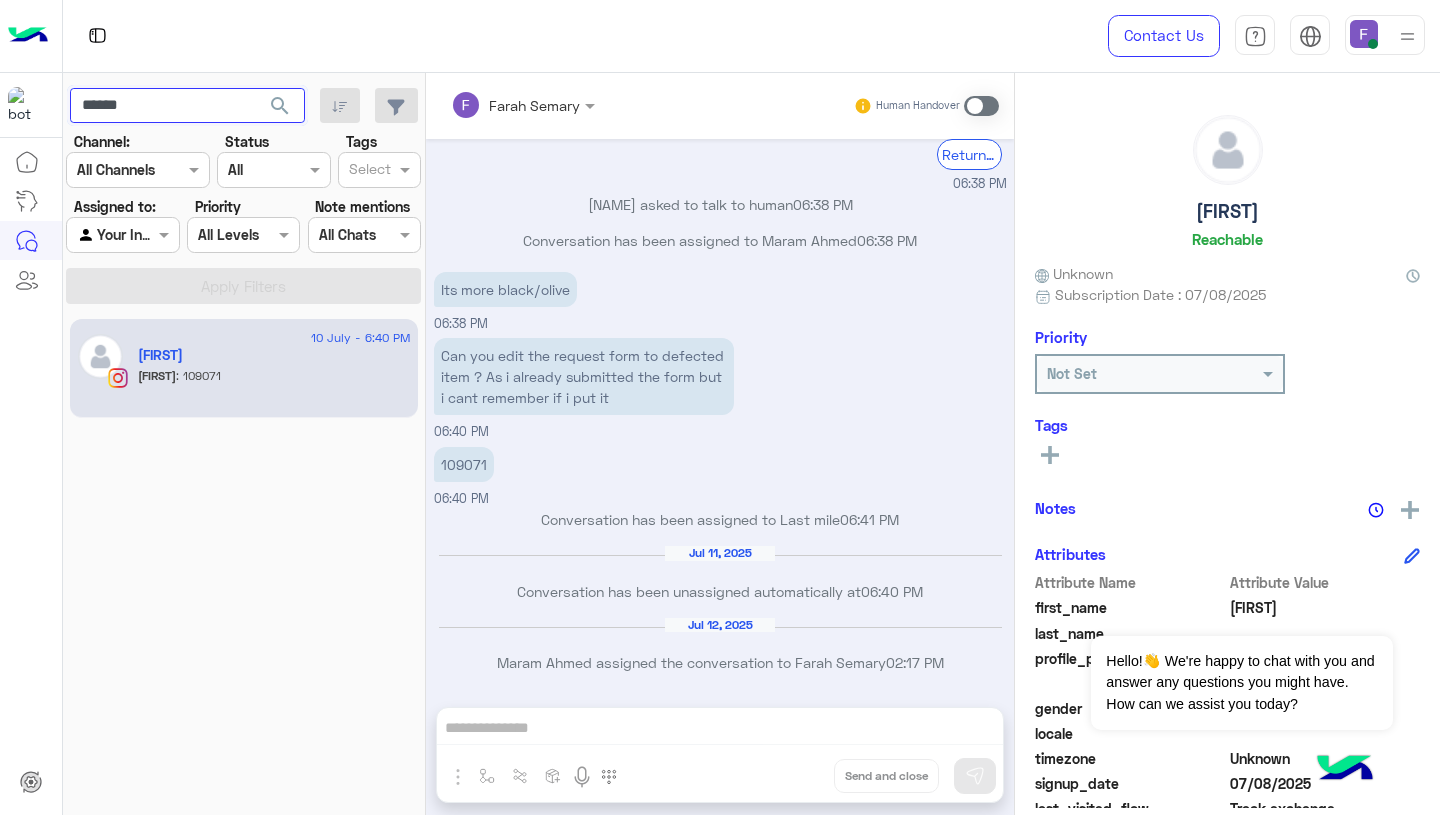 click on "******" at bounding box center [187, 106] 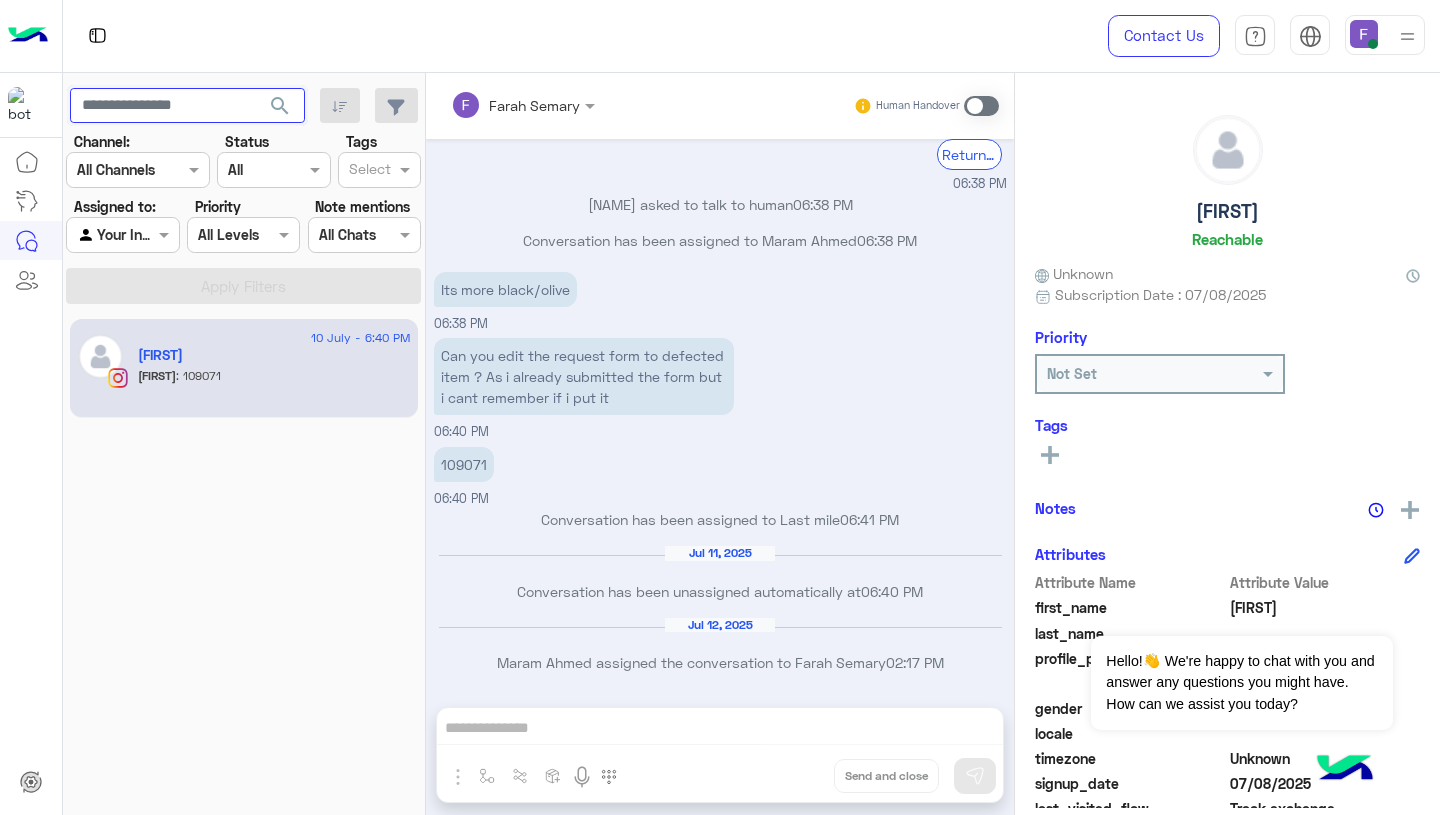 type 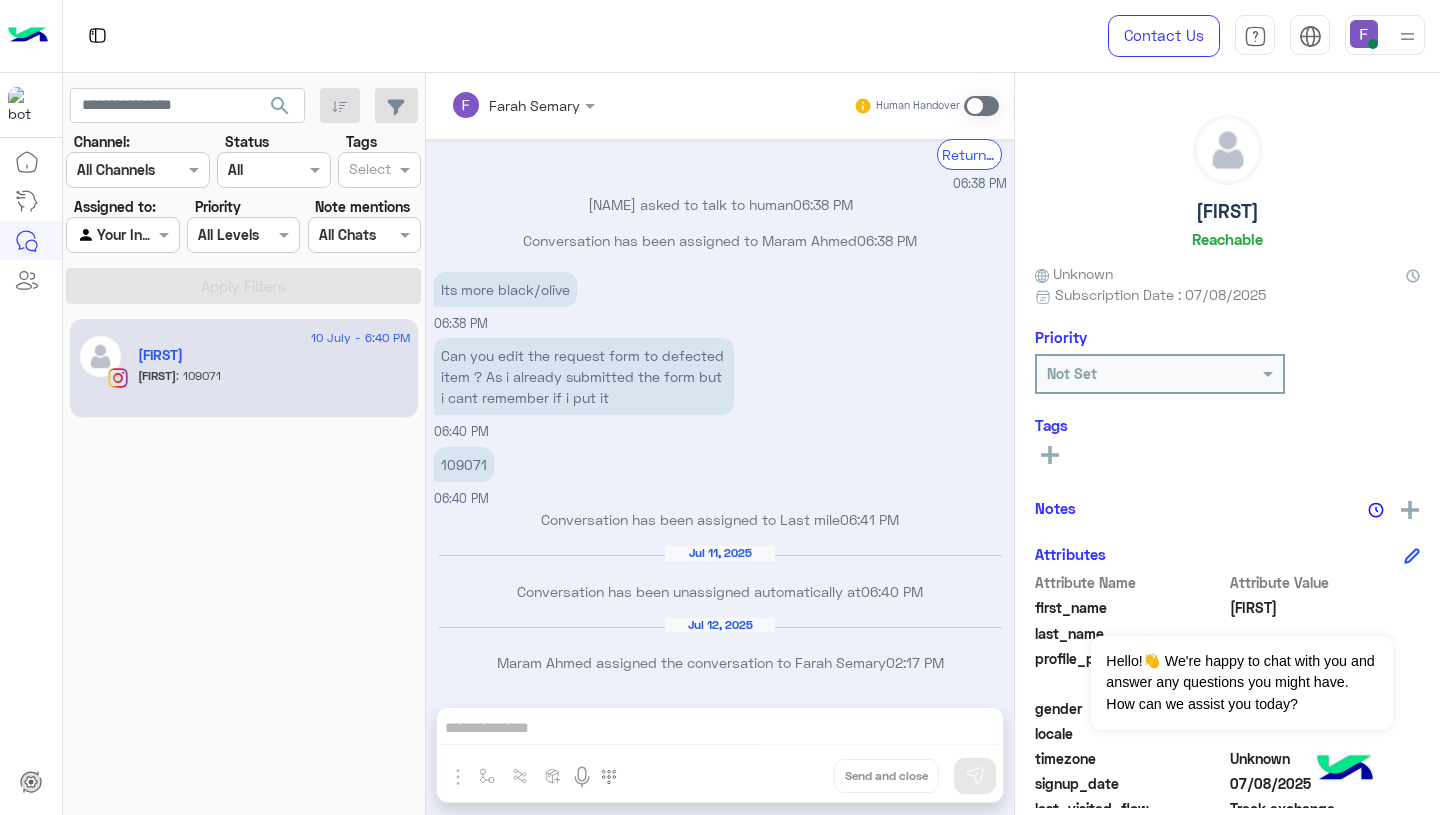 click on "search" 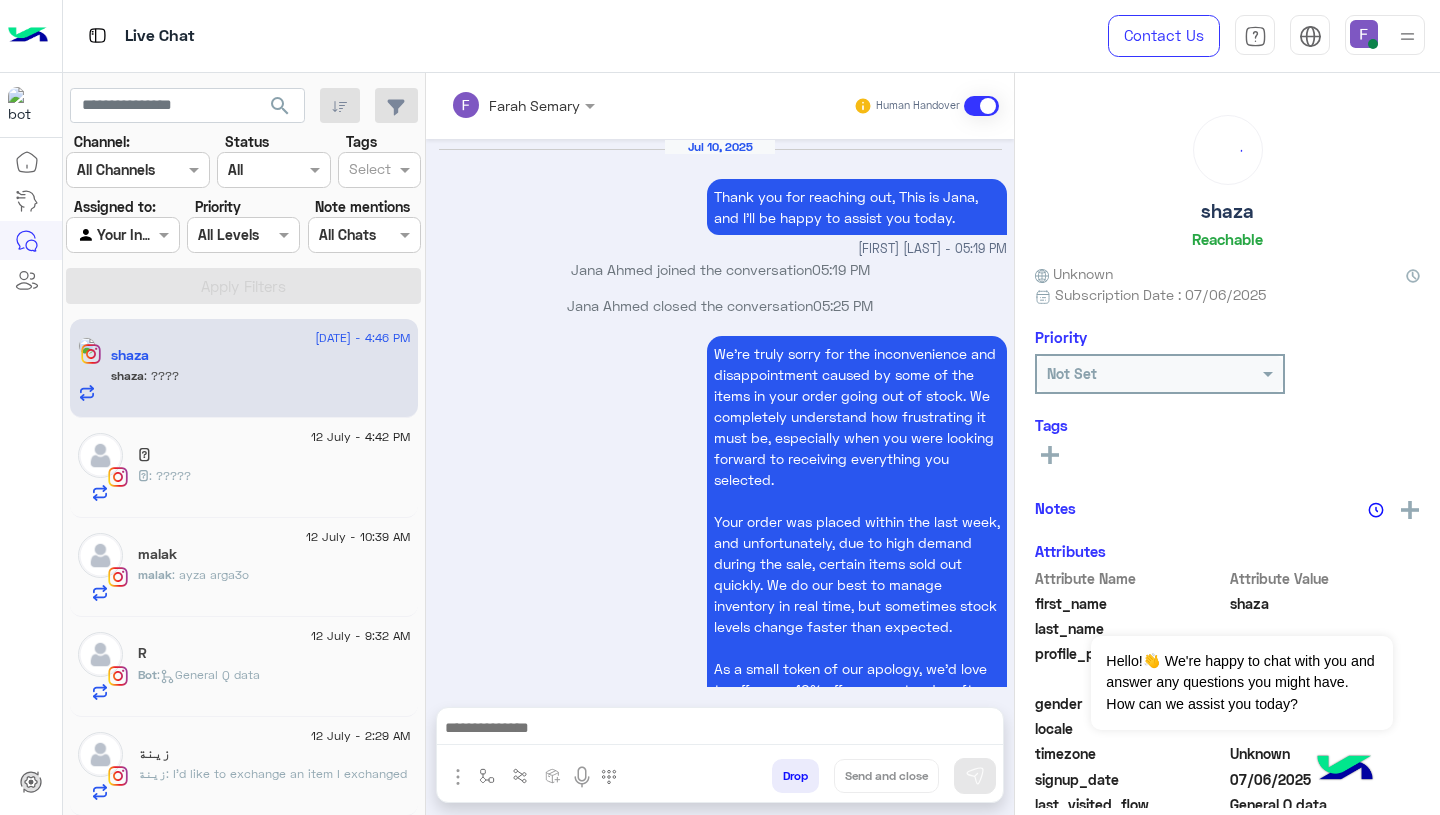 scroll, scrollTop: 2536, scrollLeft: 0, axis: vertical 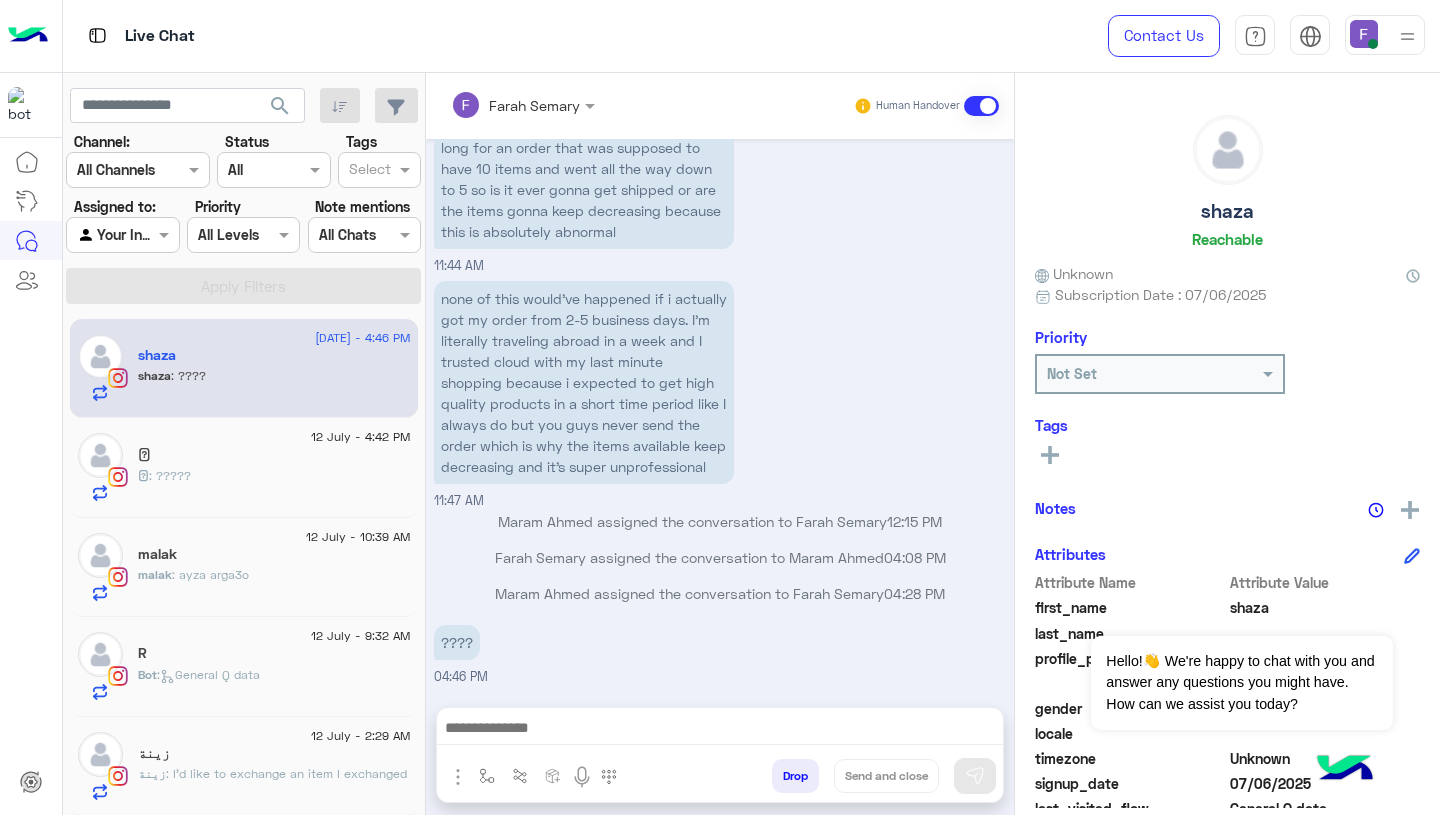 click on "none of this would’ve happened if i actually got my order from 2-5 business days. I’m literally traveling abroad in a week and I trusted cloud with my last minute shopping because i expected to get high quality products in a short time period like I always do but you guys never send the order which is why the items available keep decreasing and it’s super unprofessional   11:47 AM" at bounding box center [720, 393] 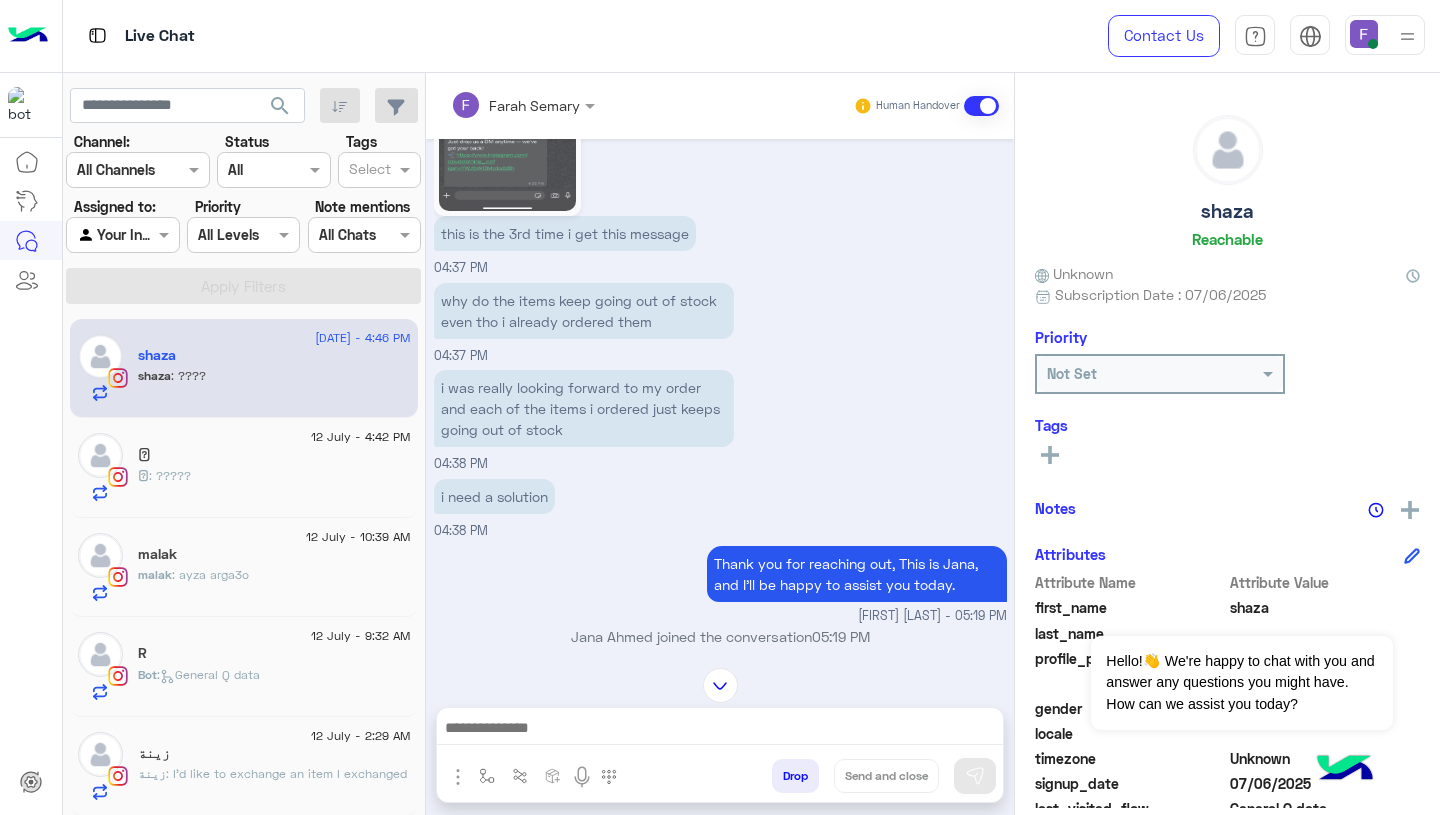 scroll, scrollTop: 2862, scrollLeft: 0, axis: vertical 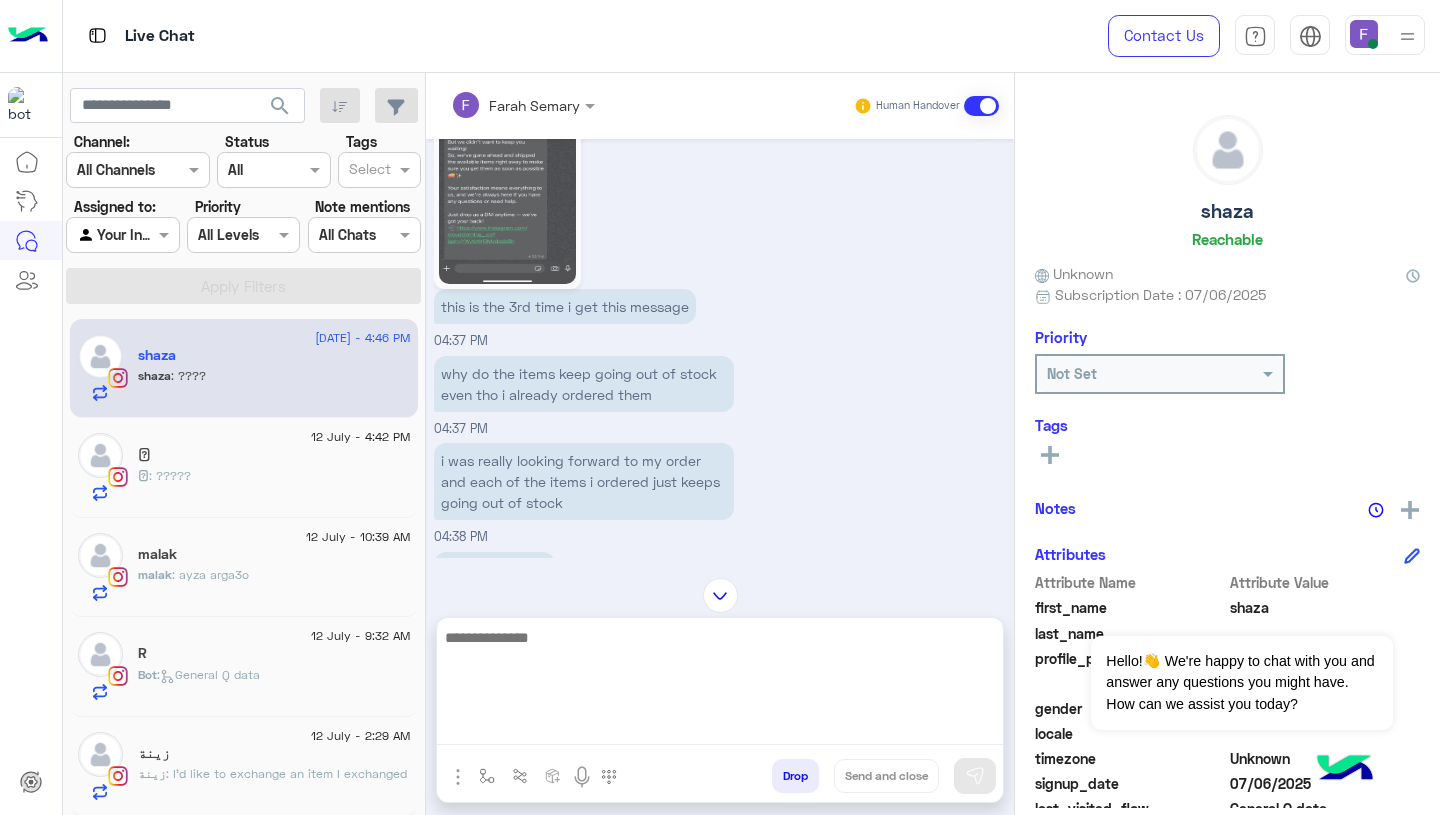click at bounding box center (720, 685) 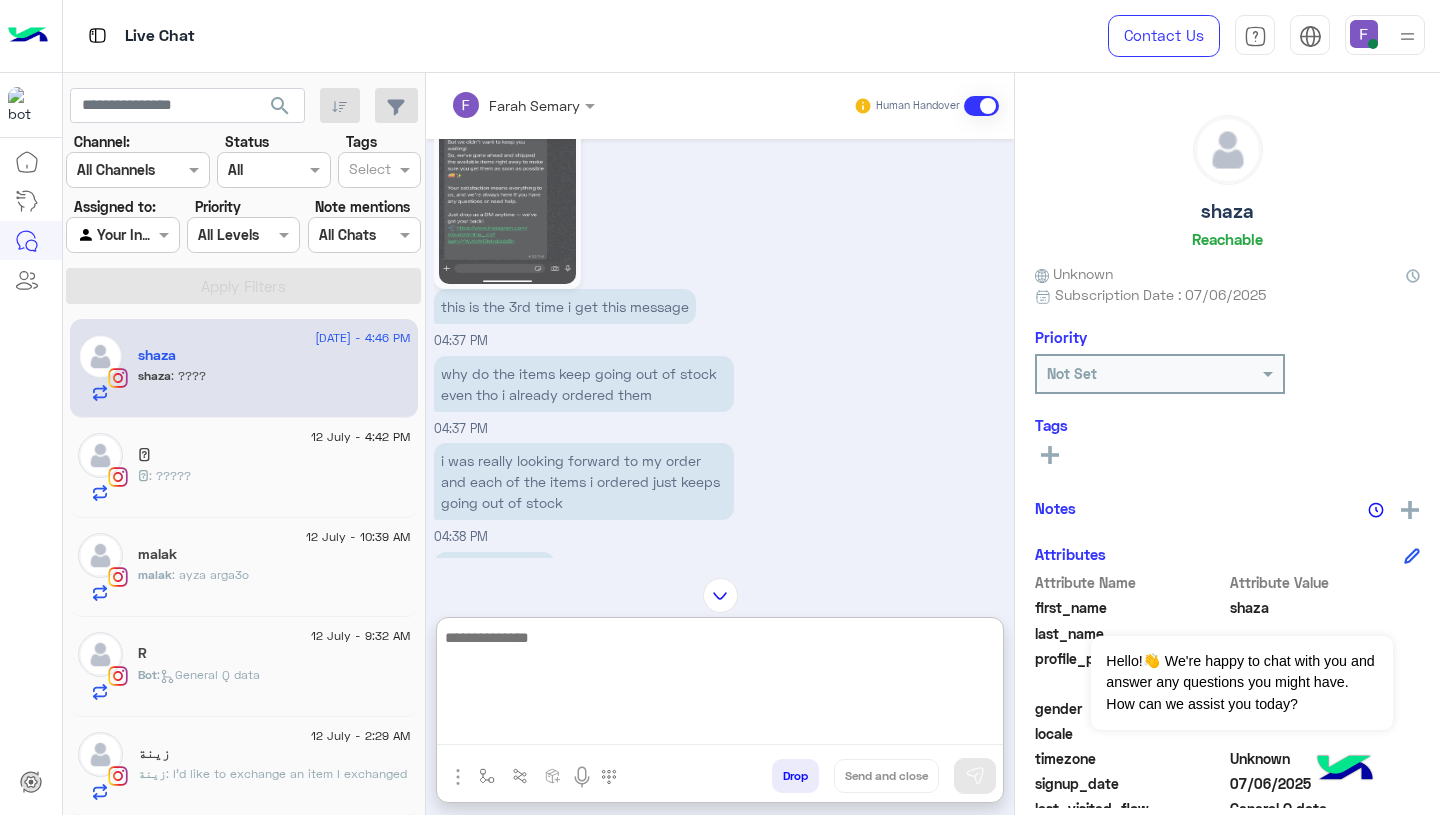 paste on "**********" 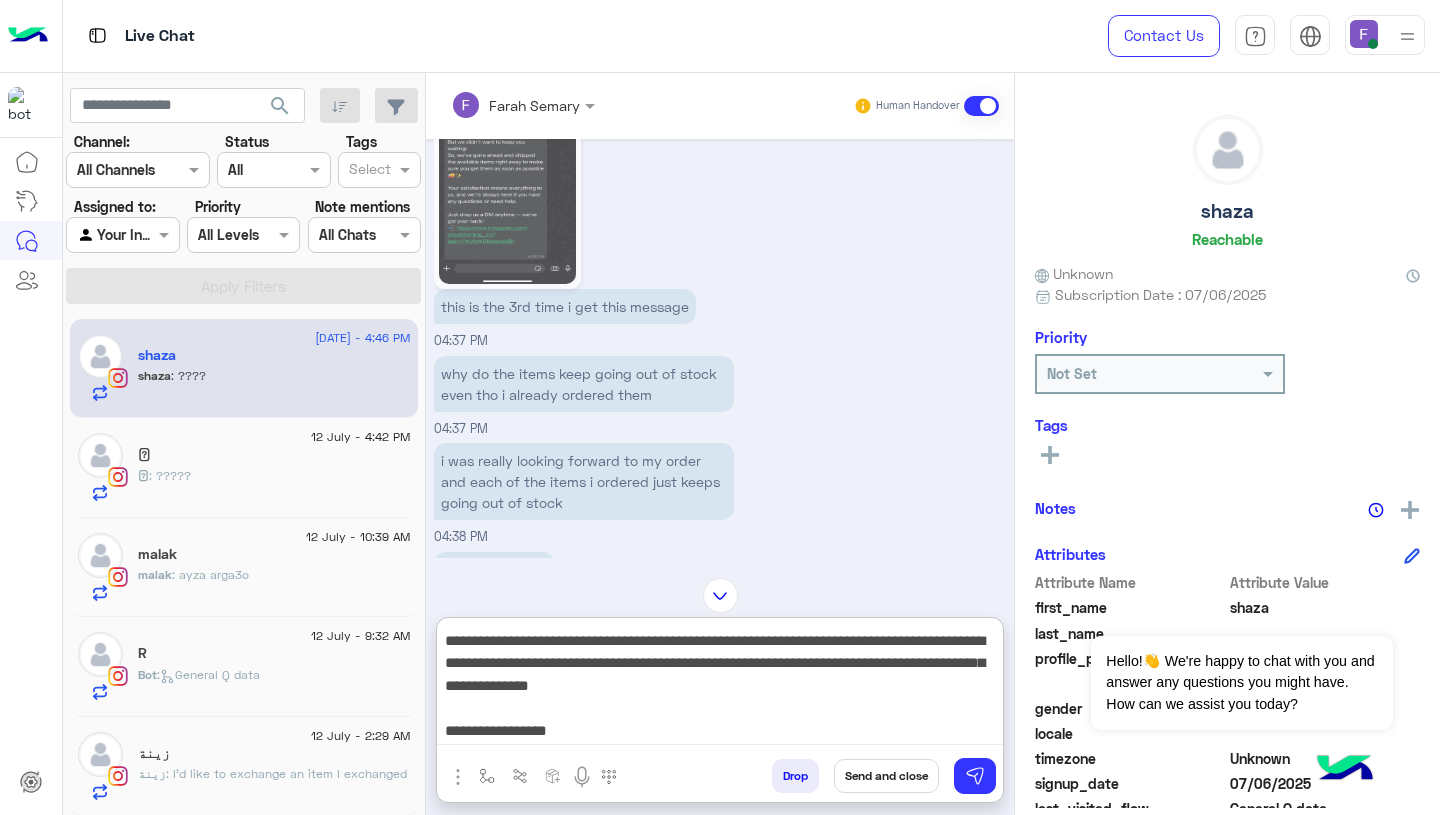 scroll, scrollTop: 0, scrollLeft: 0, axis: both 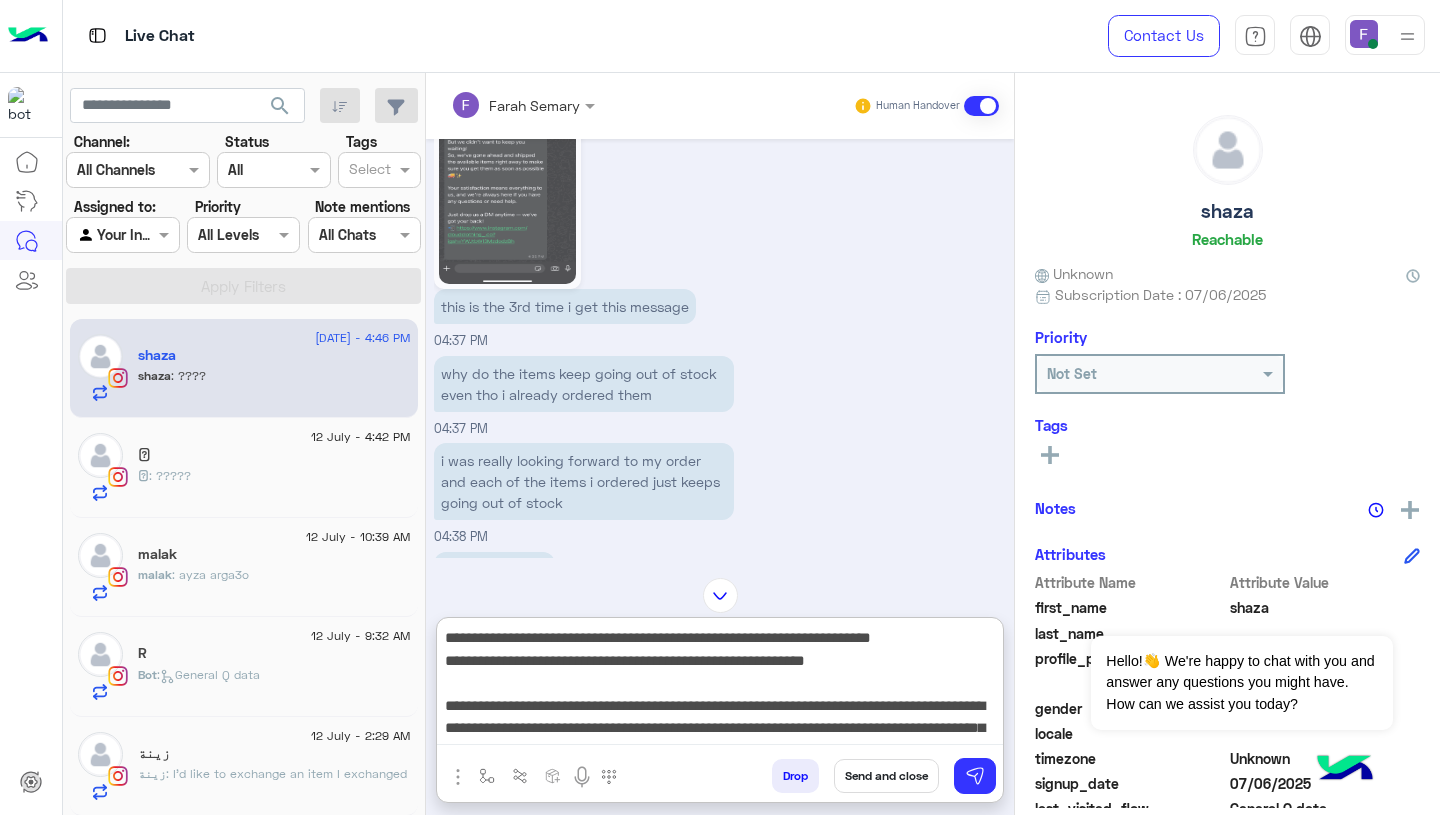 click on "**********" at bounding box center [720, 685] 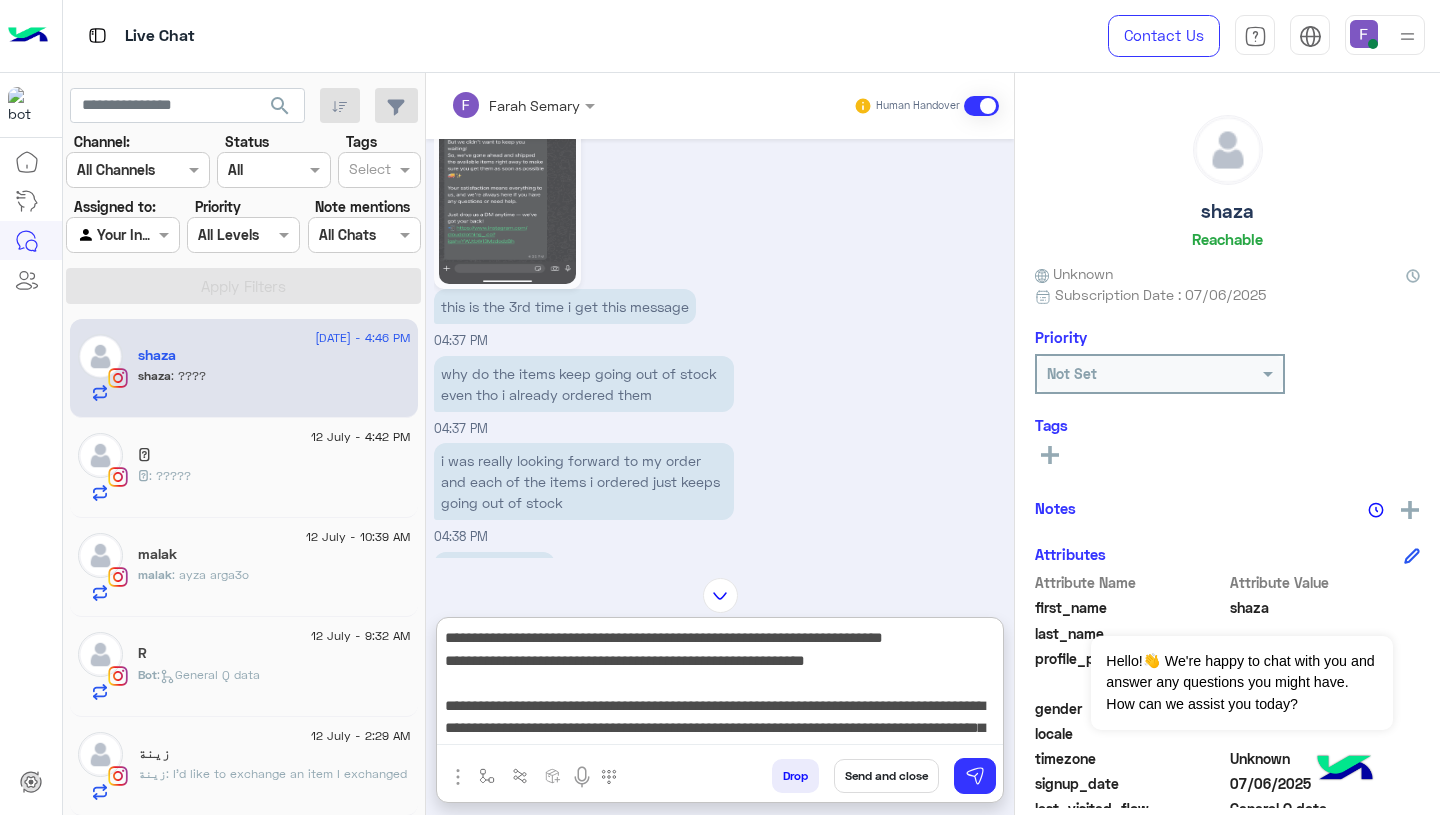 scroll, scrollTop: 65, scrollLeft: 0, axis: vertical 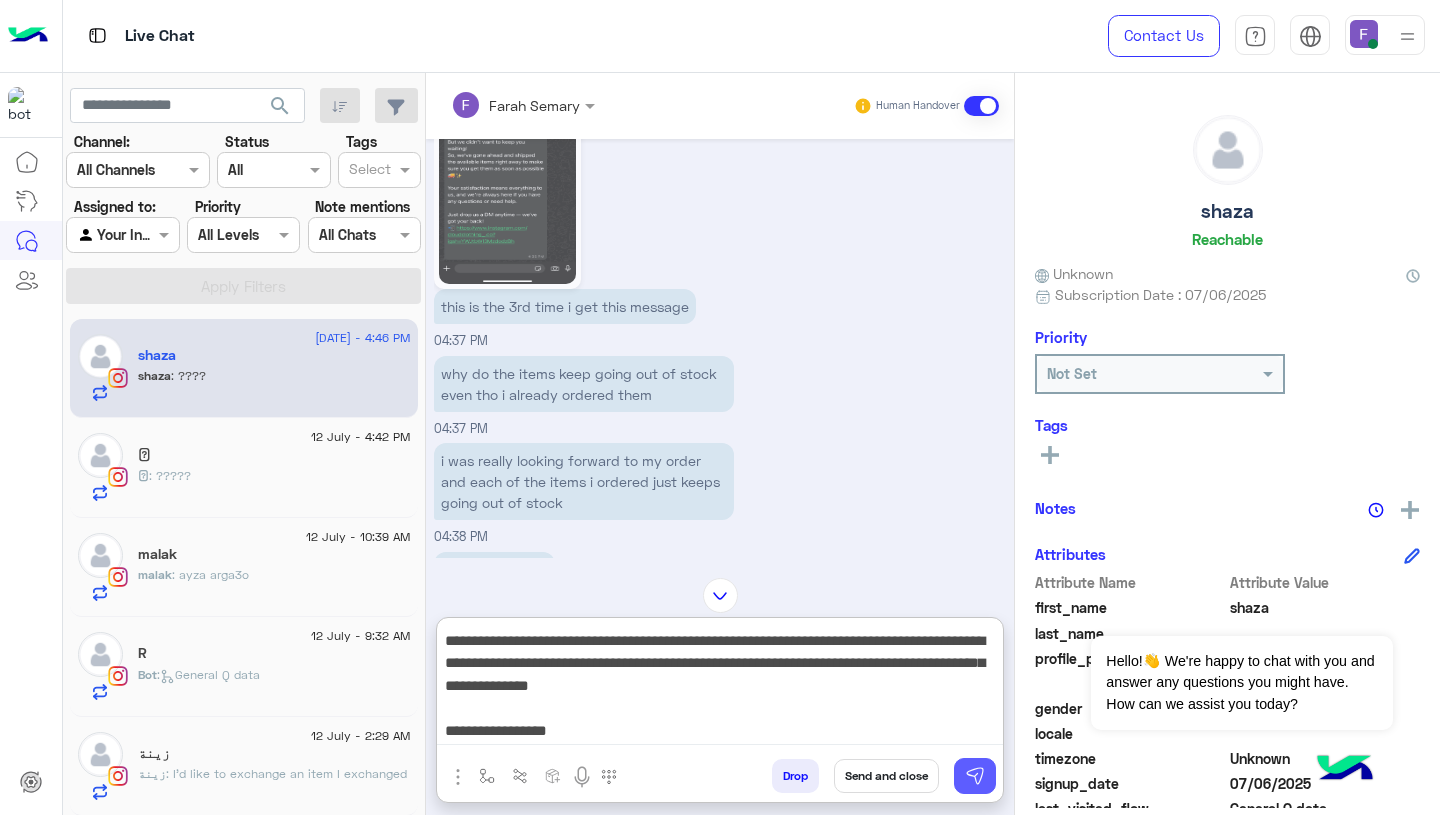 type on "**********" 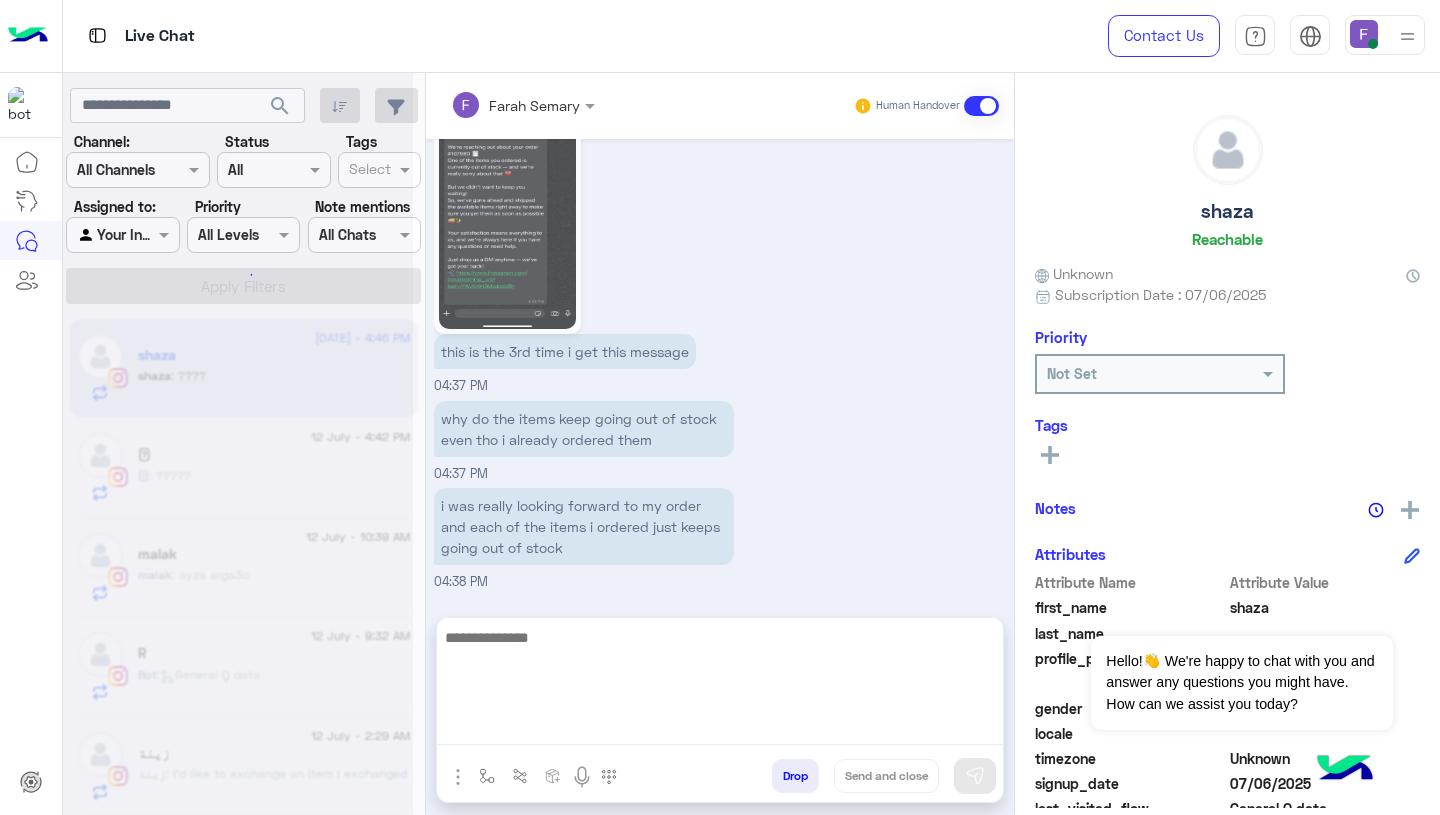 scroll, scrollTop: 0, scrollLeft: 0, axis: both 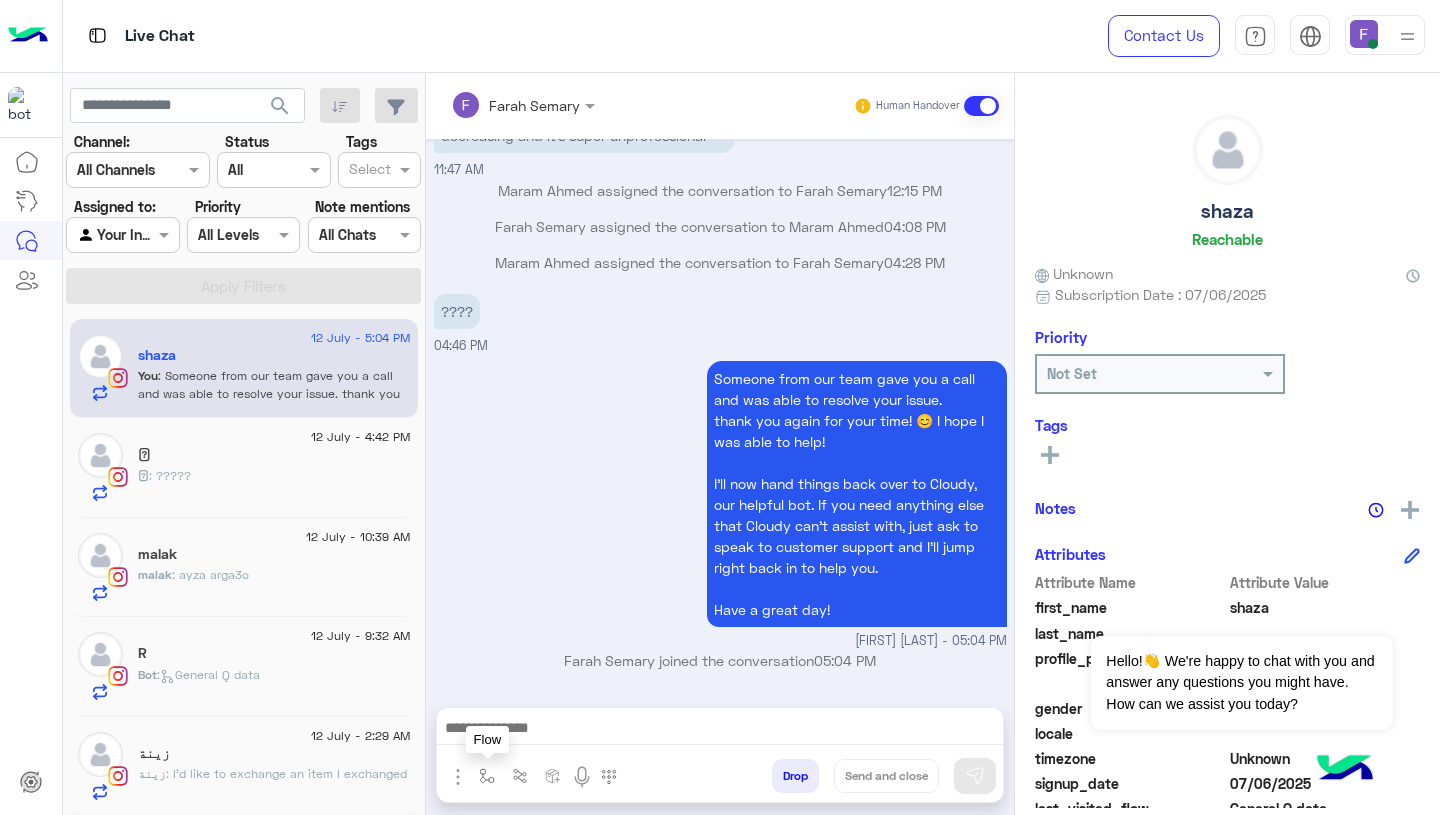 click at bounding box center [487, 776] 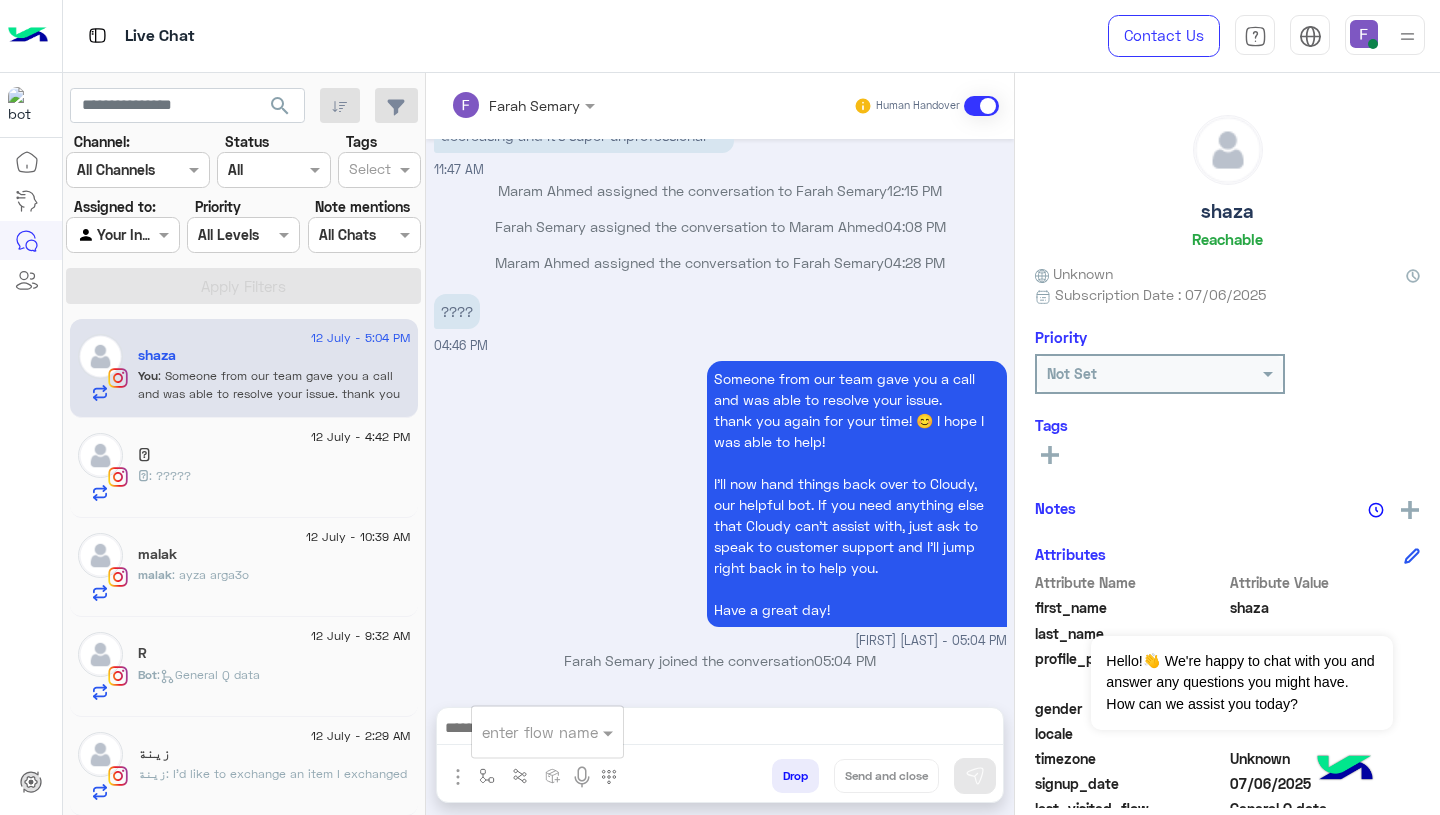 click at bounding box center [523, 732] 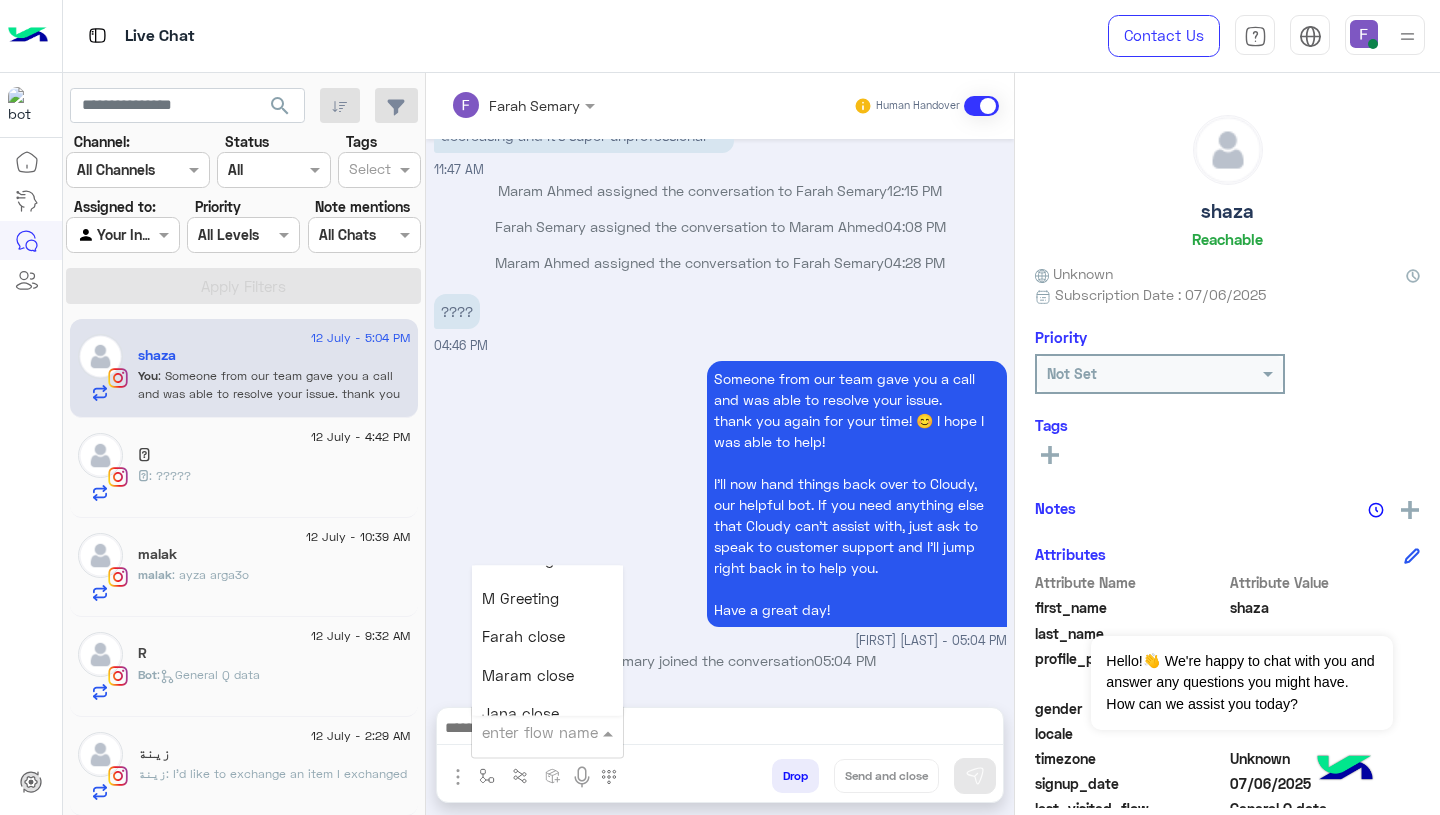 scroll, scrollTop: 2368, scrollLeft: 0, axis: vertical 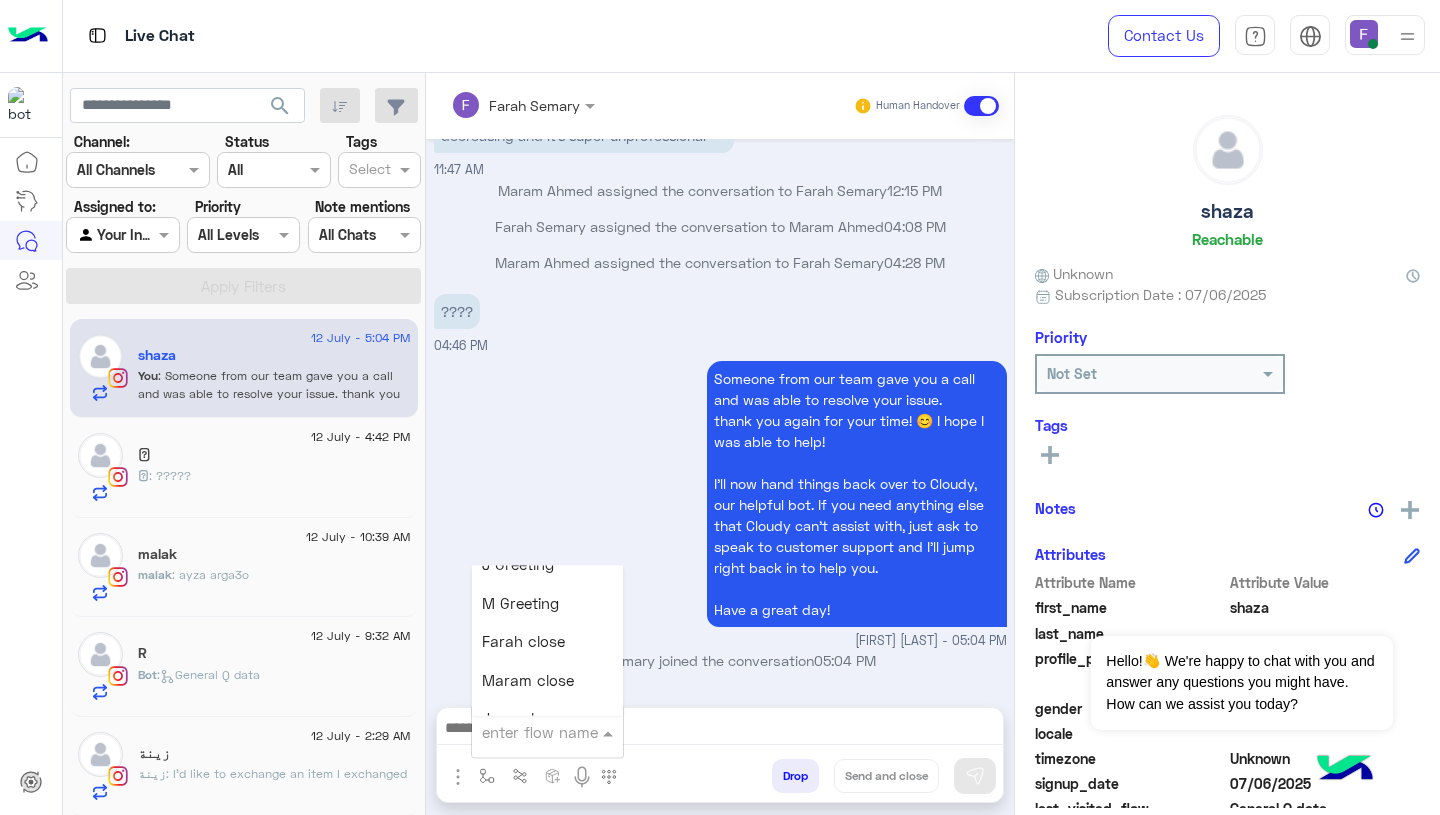click on "Farah close" at bounding box center (523, 642) 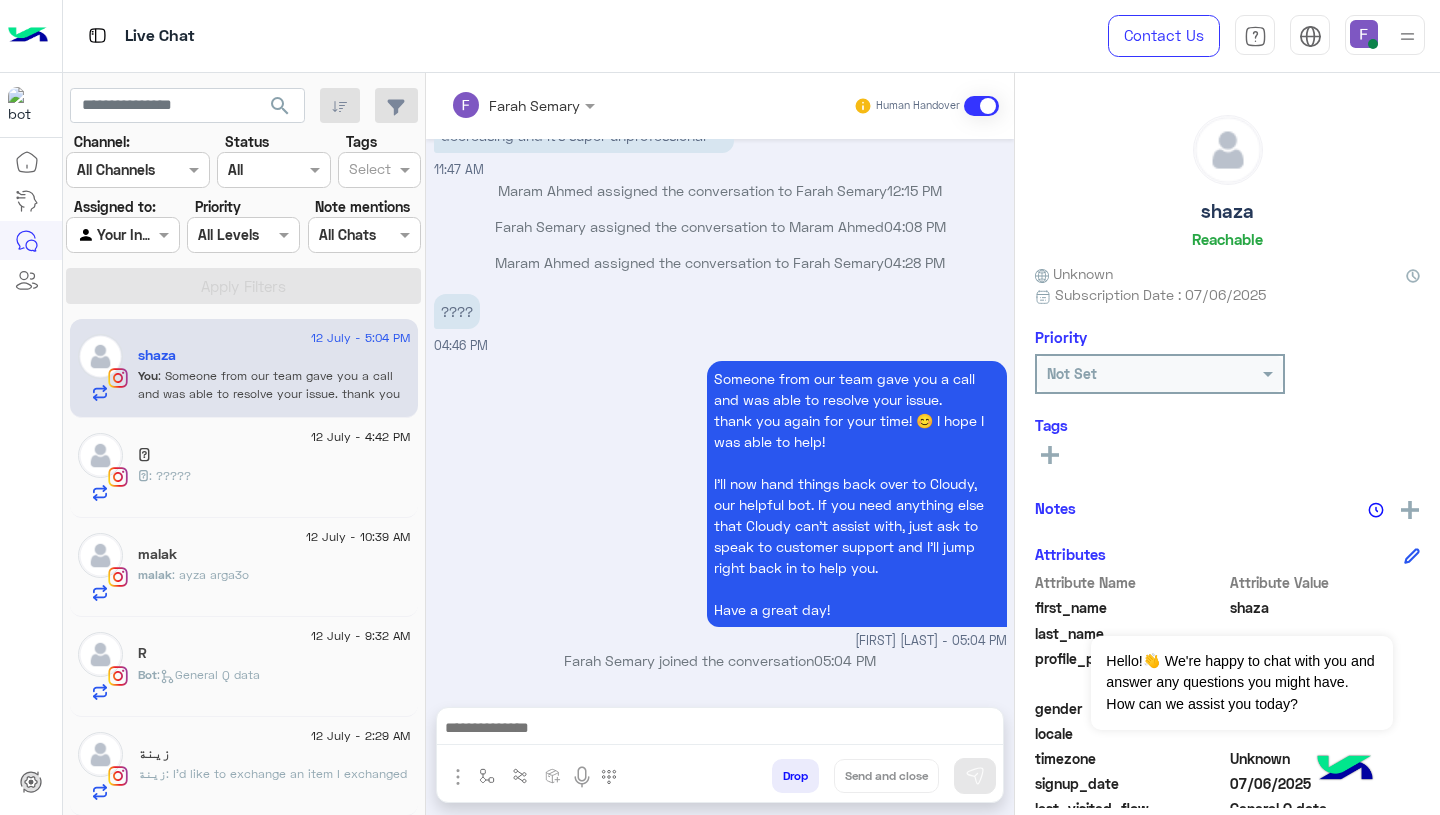 type on "**********" 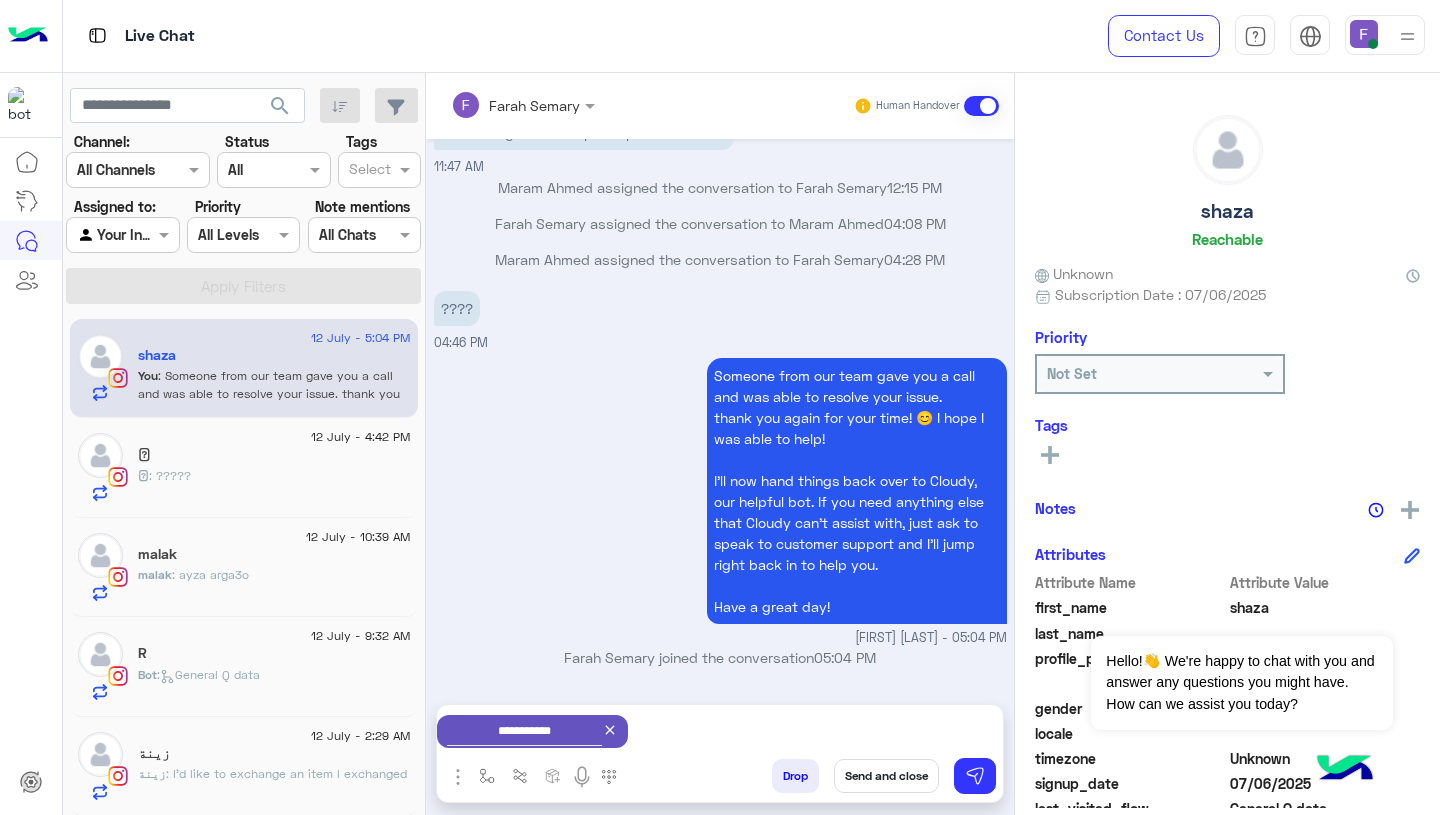 click on "Send and close" at bounding box center [886, 776] 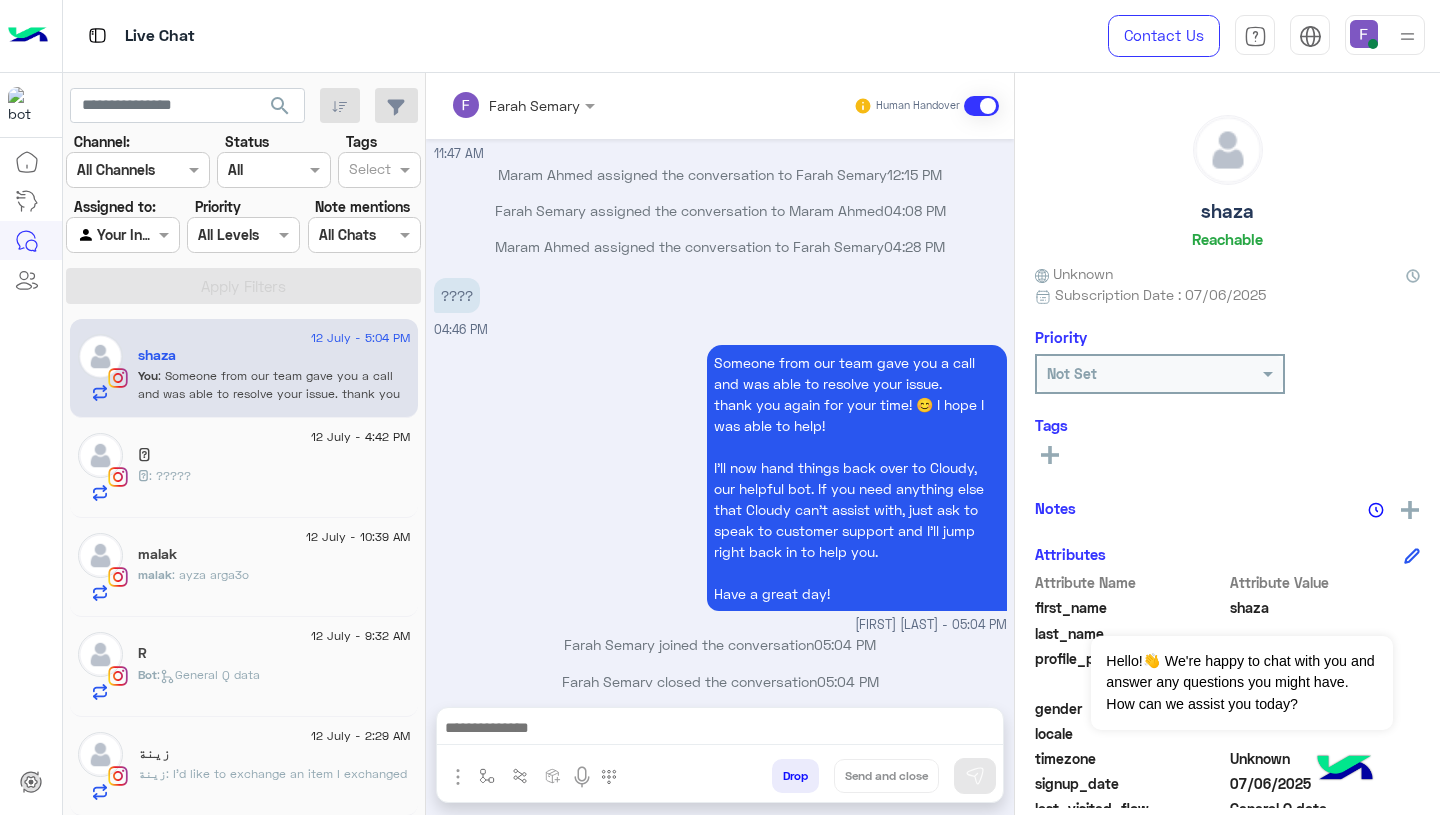scroll, scrollTop: 6202, scrollLeft: 0, axis: vertical 